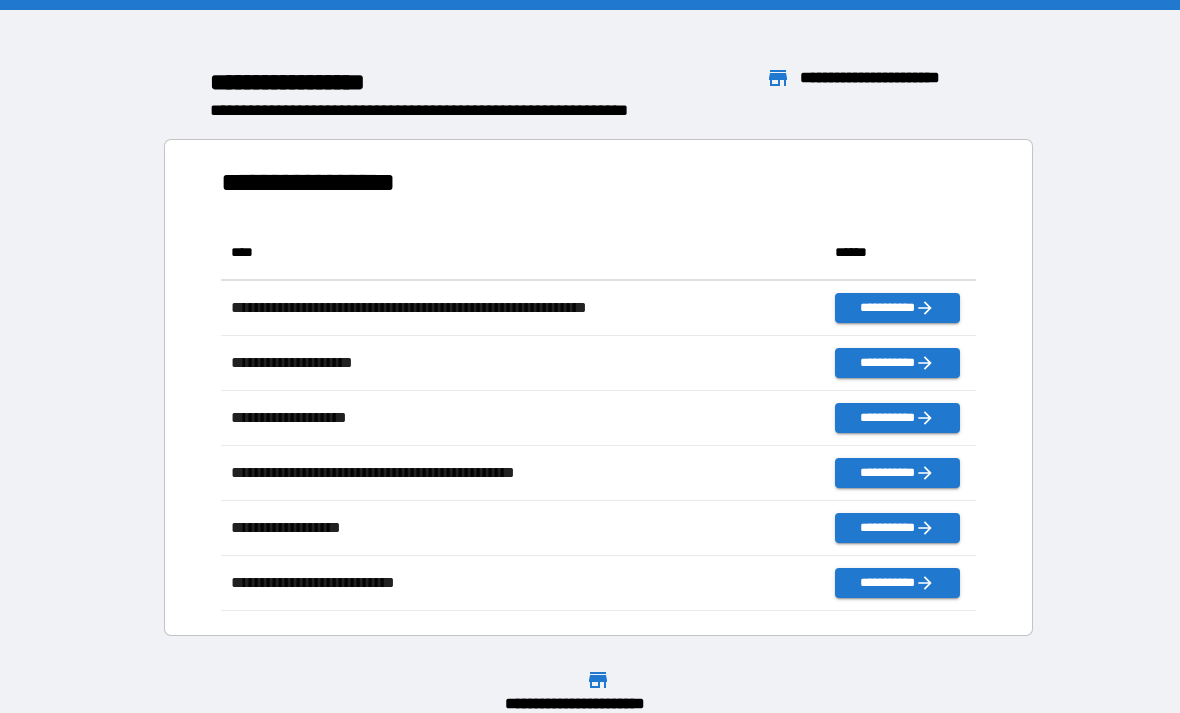 scroll, scrollTop: 0, scrollLeft: 0, axis: both 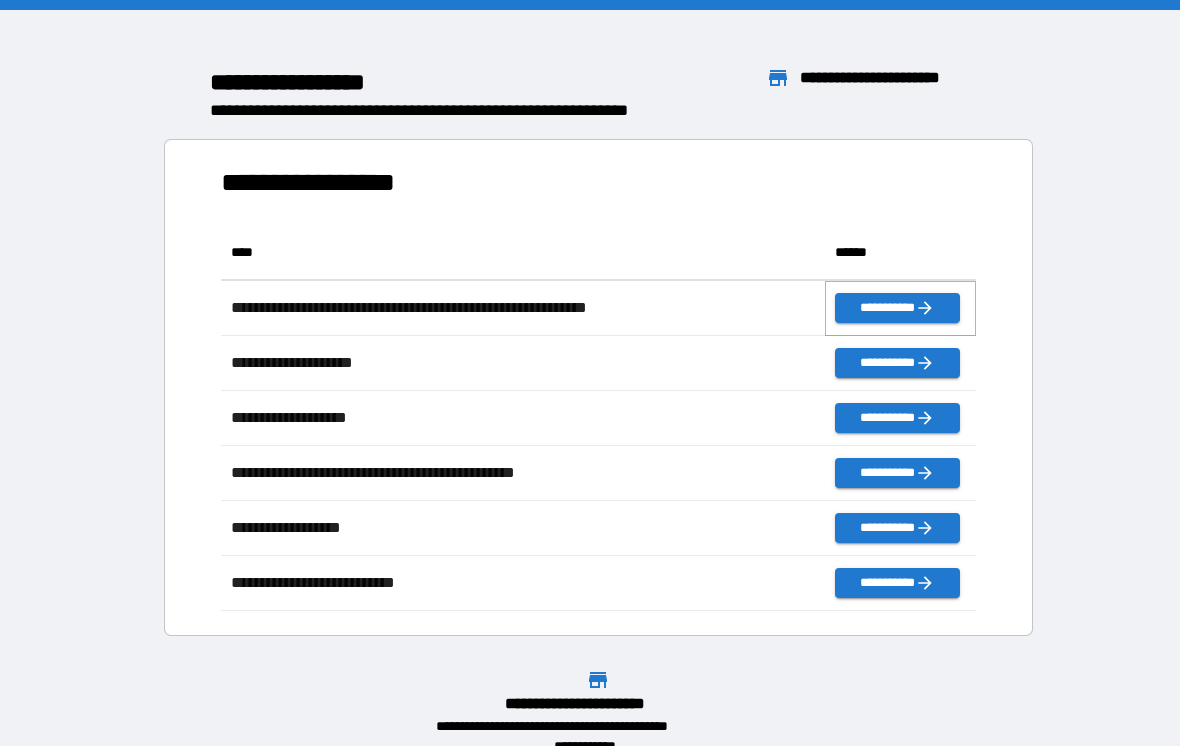 click on "**********" at bounding box center [897, 308] 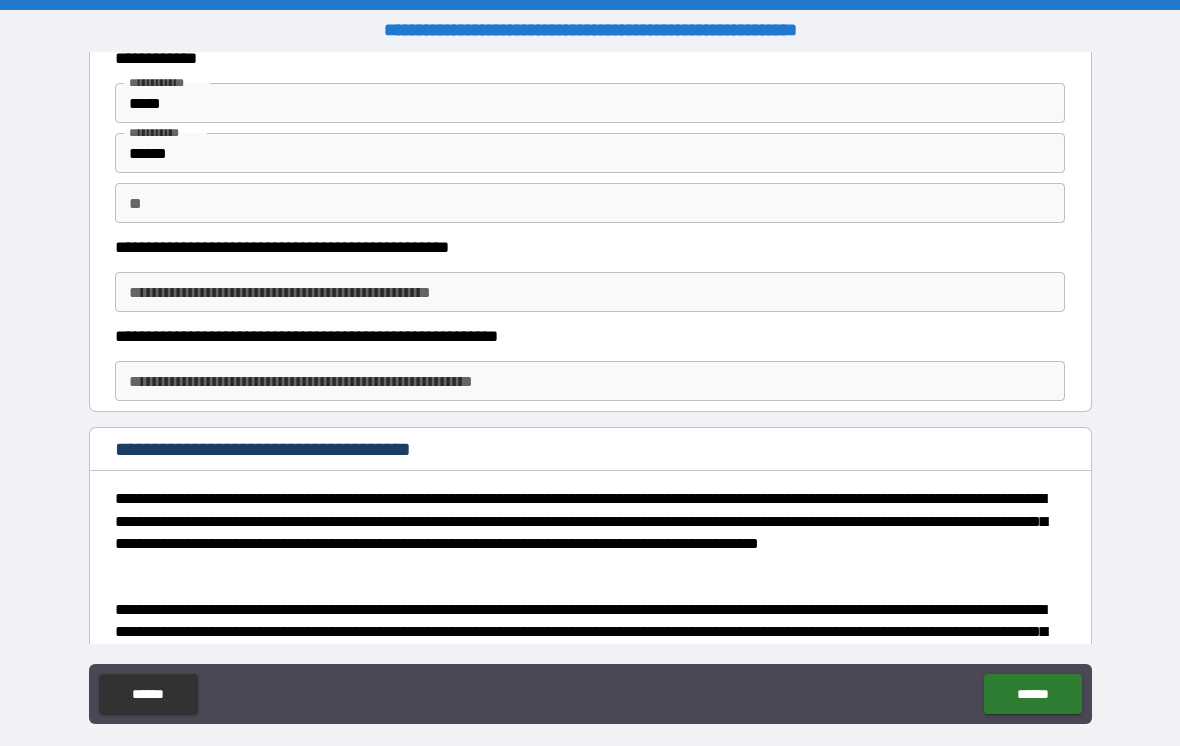 scroll, scrollTop: 57, scrollLeft: 0, axis: vertical 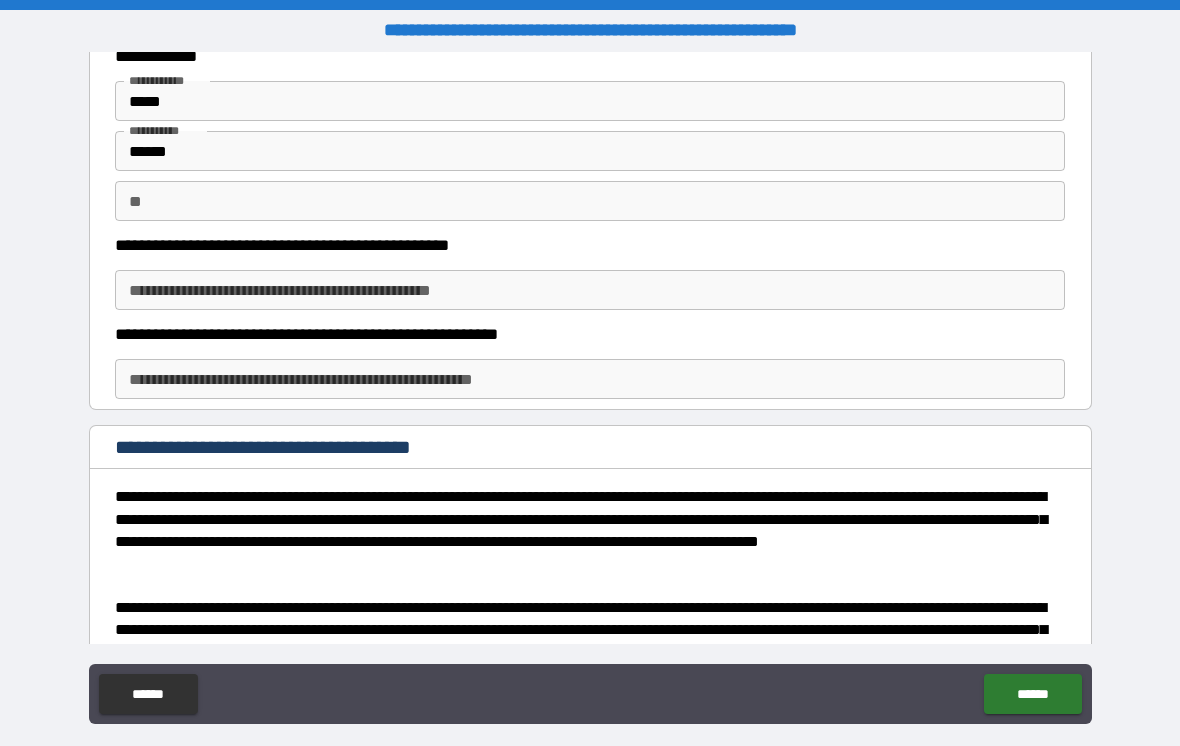 click on "[FIRST] [LAST]" at bounding box center [590, 290] 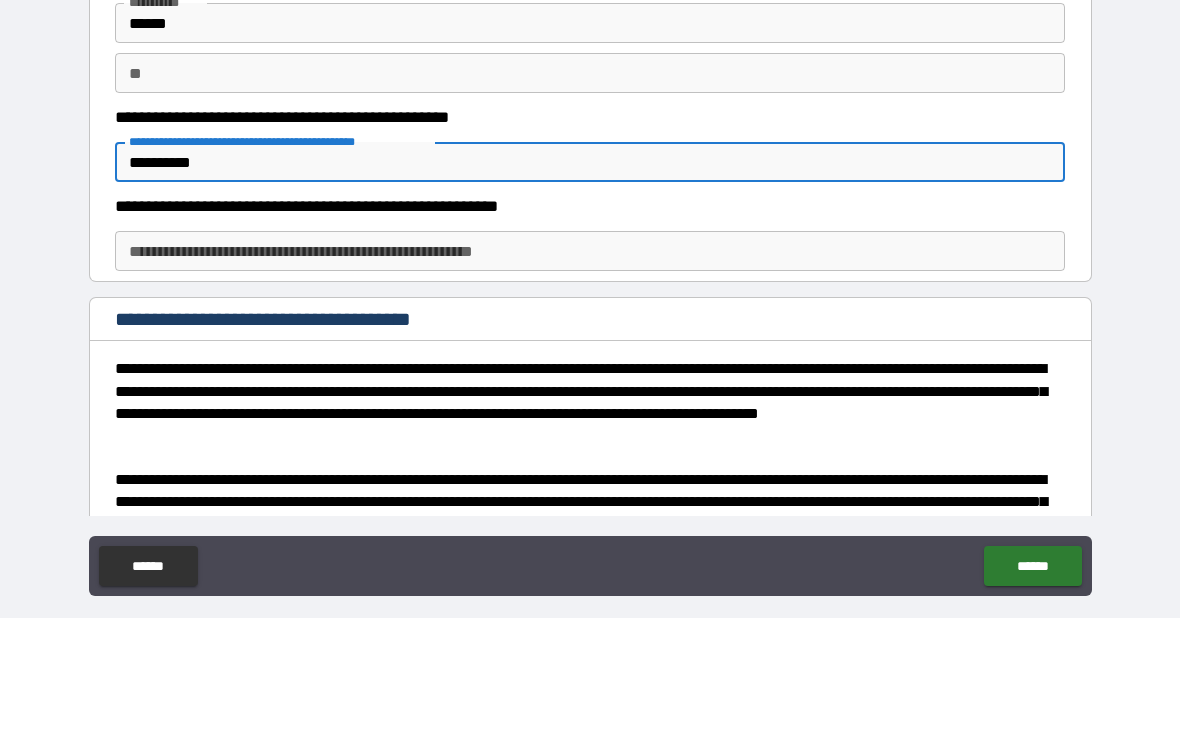 click on "[FIRST] [LAST]" at bounding box center [590, 379] 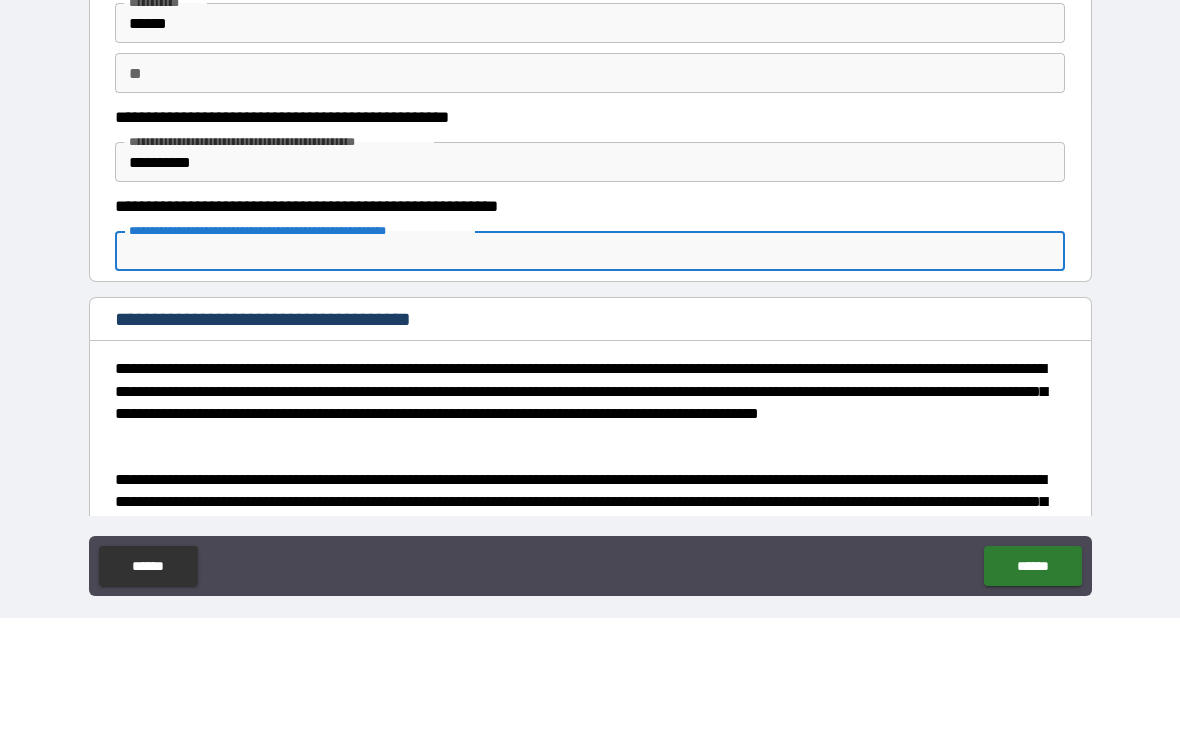 click on "**********" at bounding box center [590, 290] 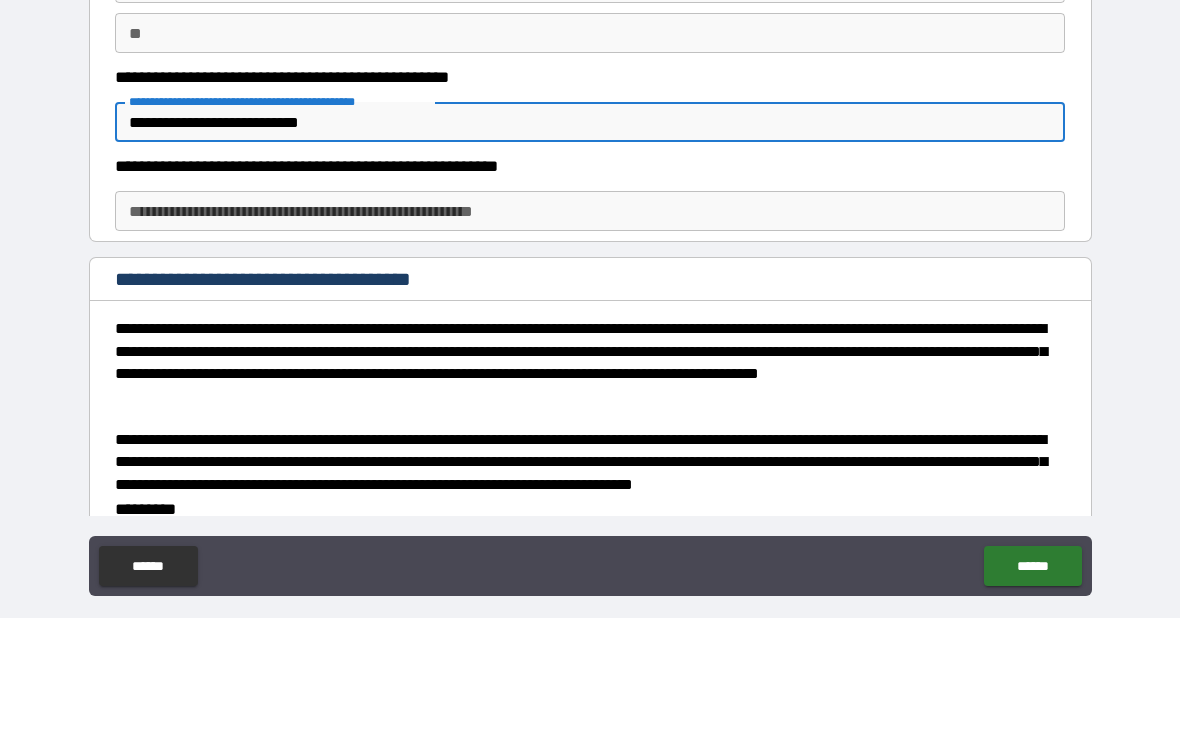 scroll, scrollTop: 114, scrollLeft: 0, axis: vertical 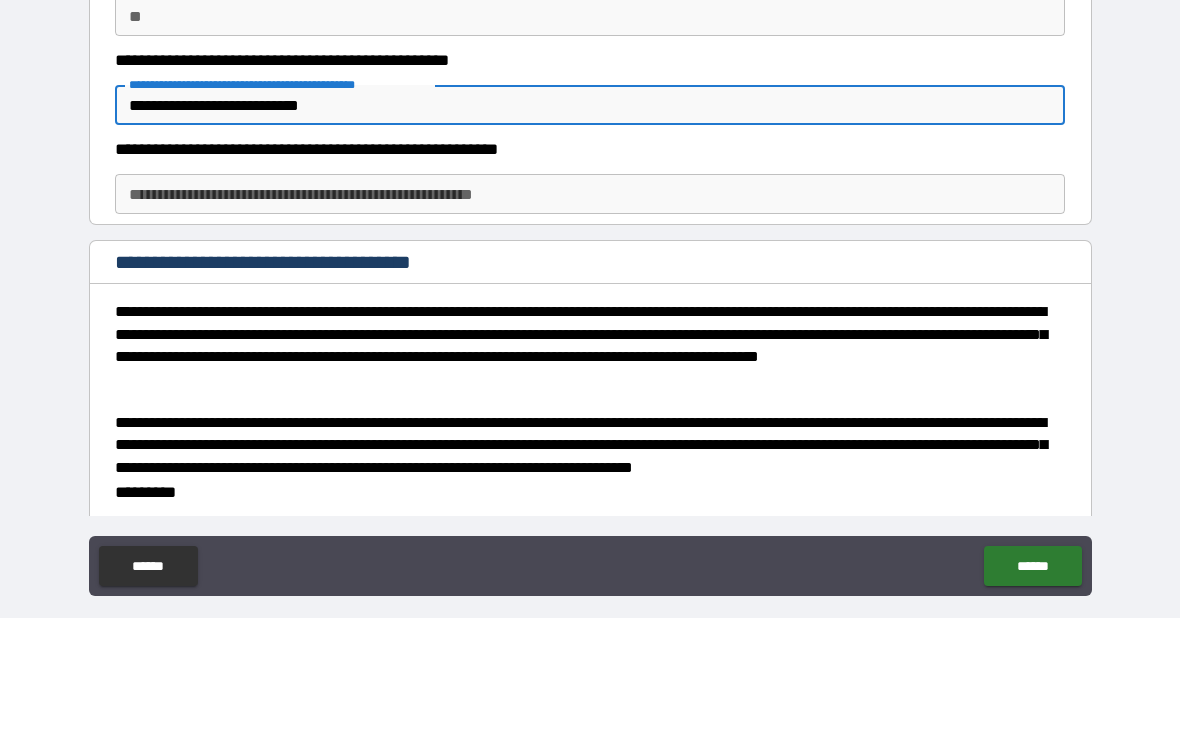 type on "**********" 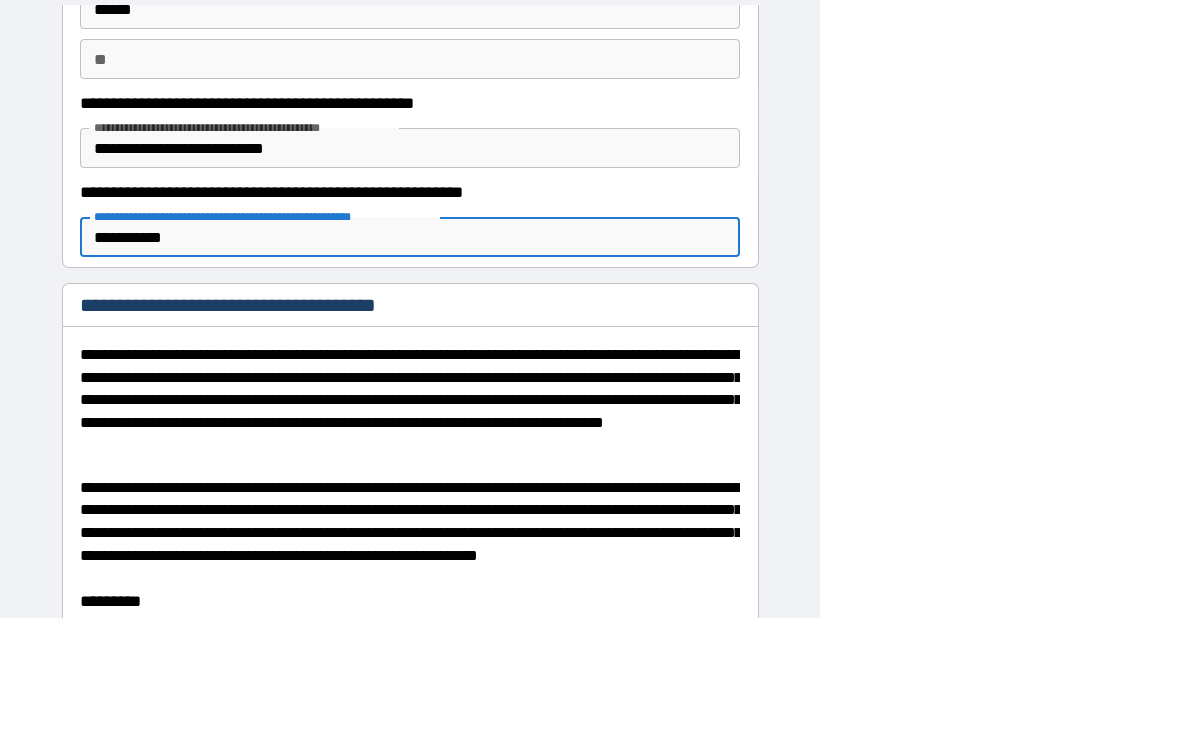 scroll, scrollTop: 102, scrollLeft: 0, axis: vertical 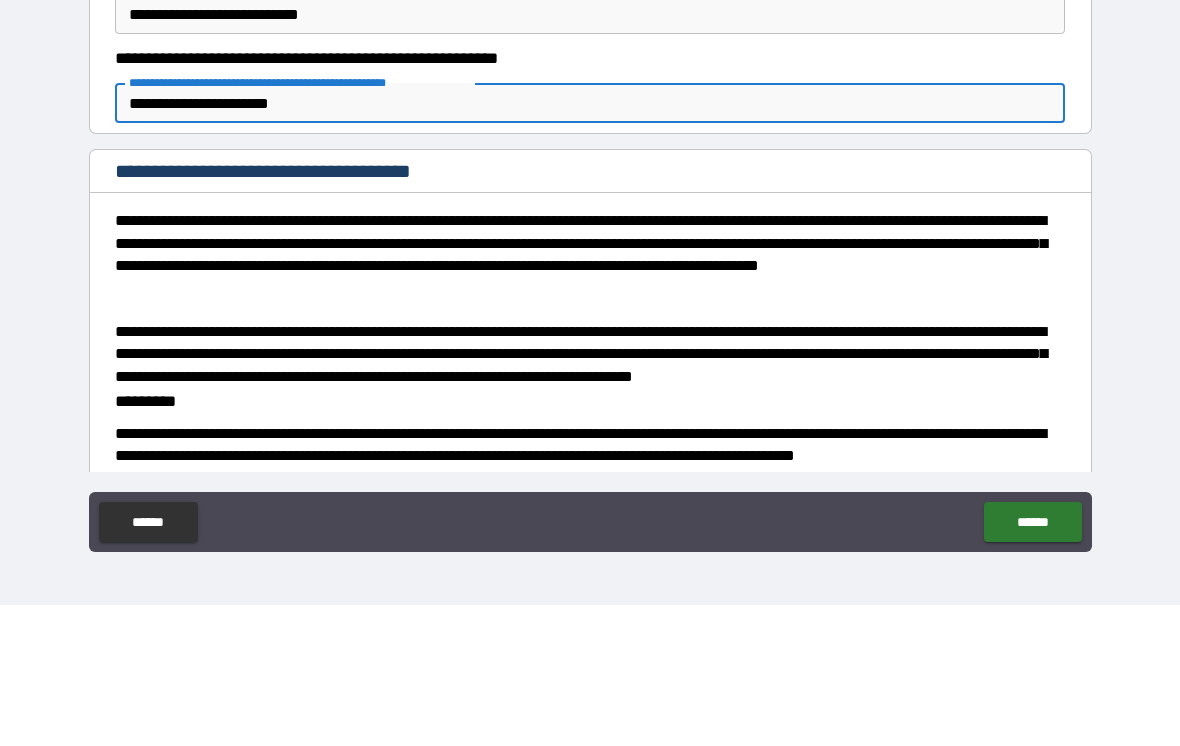 type on "**********" 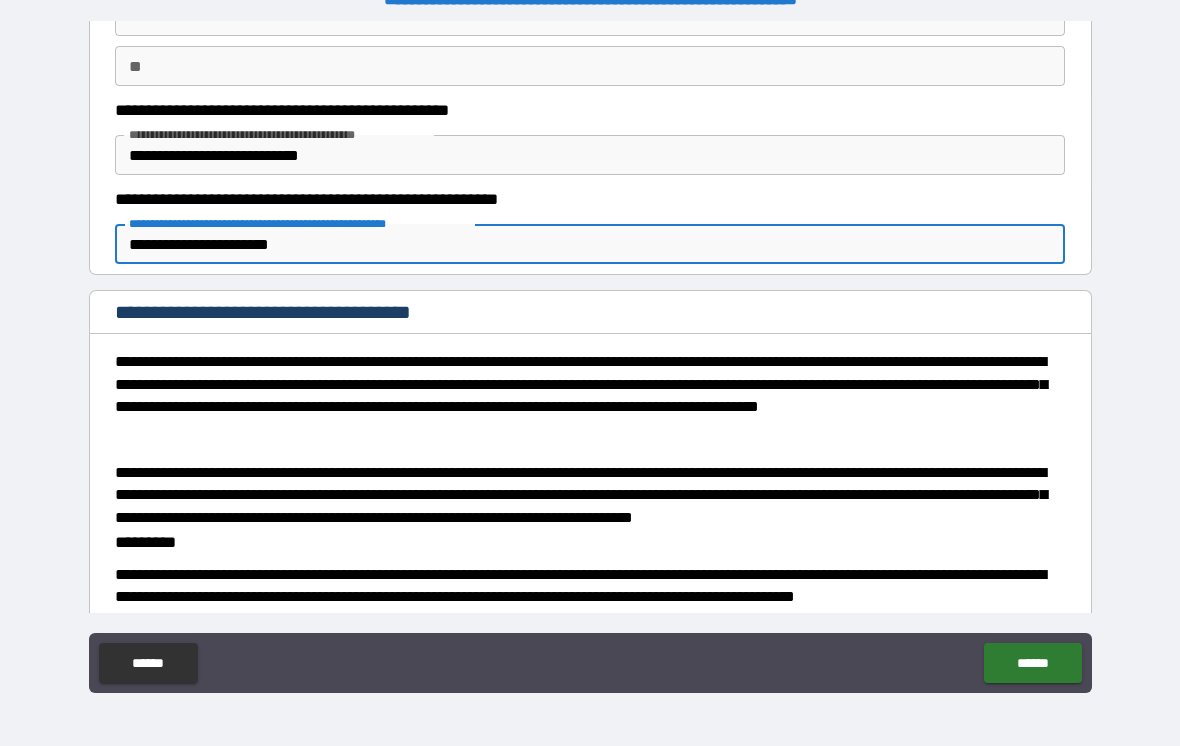 click on "******" at bounding box center [1032, 663] 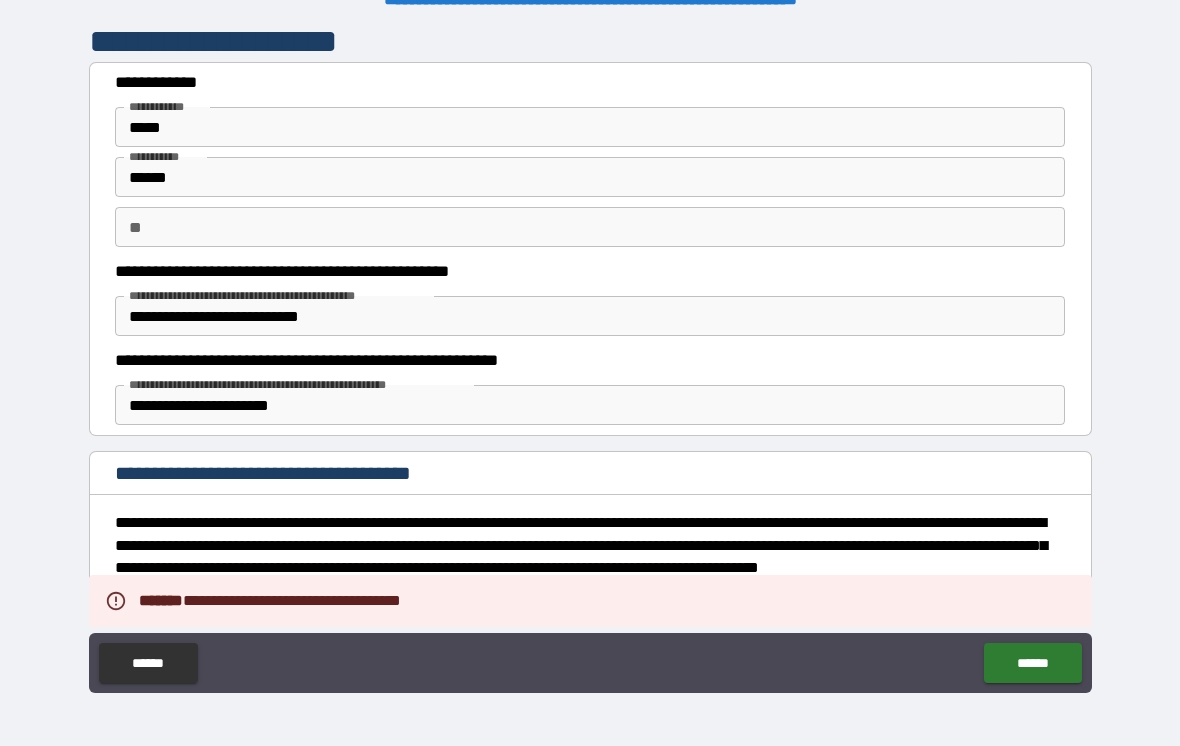 scroll, scrollTop: 0, scrollLeft: 0, axis: both 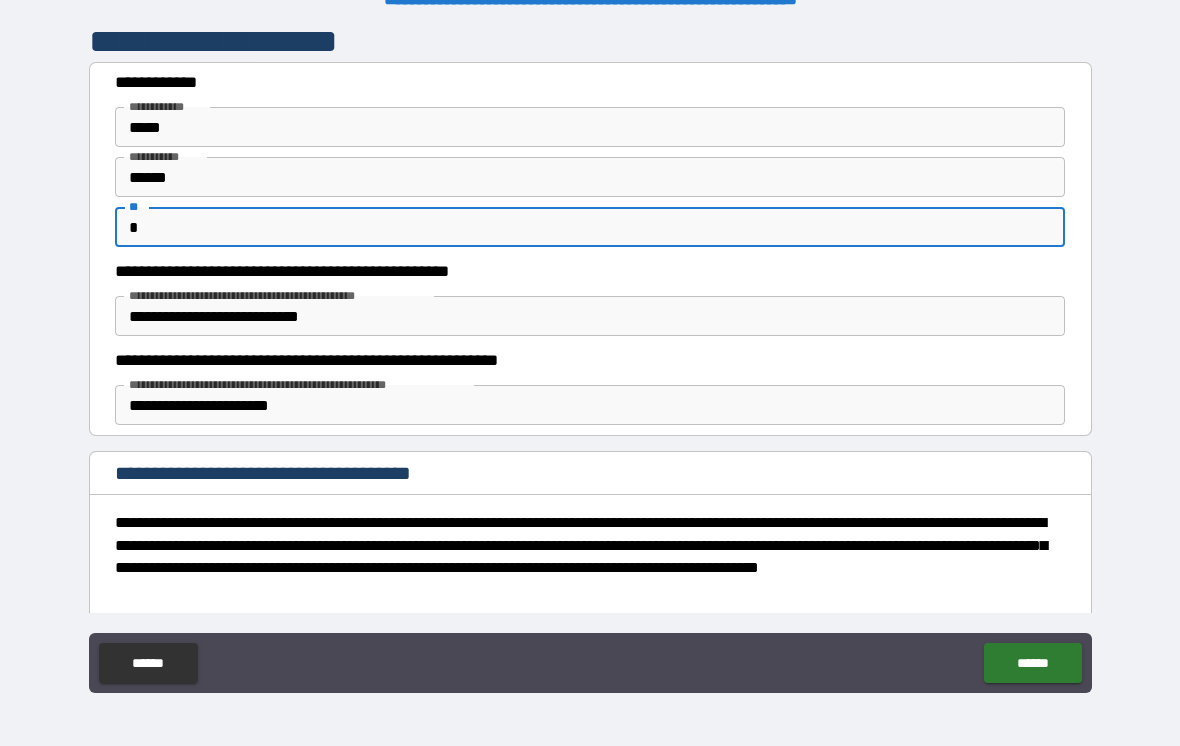 type on "*" 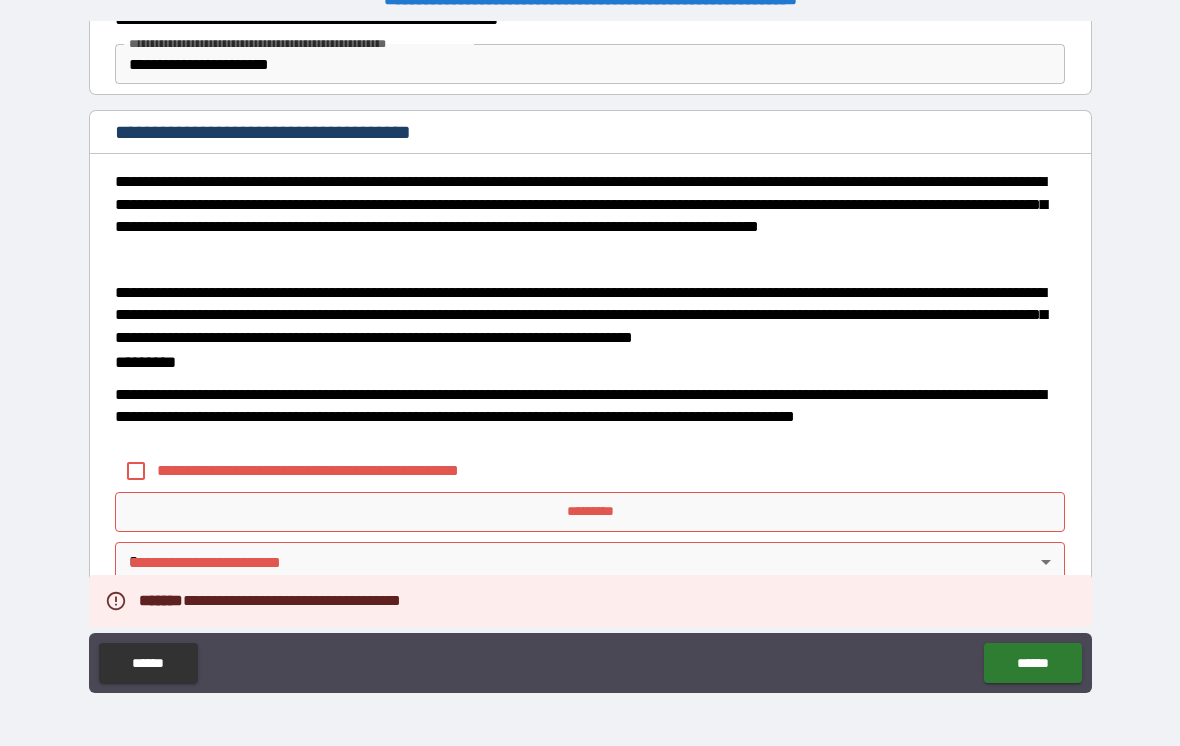 scroll, scrollTop: 340, scrollLeft: 0, axis: vertical 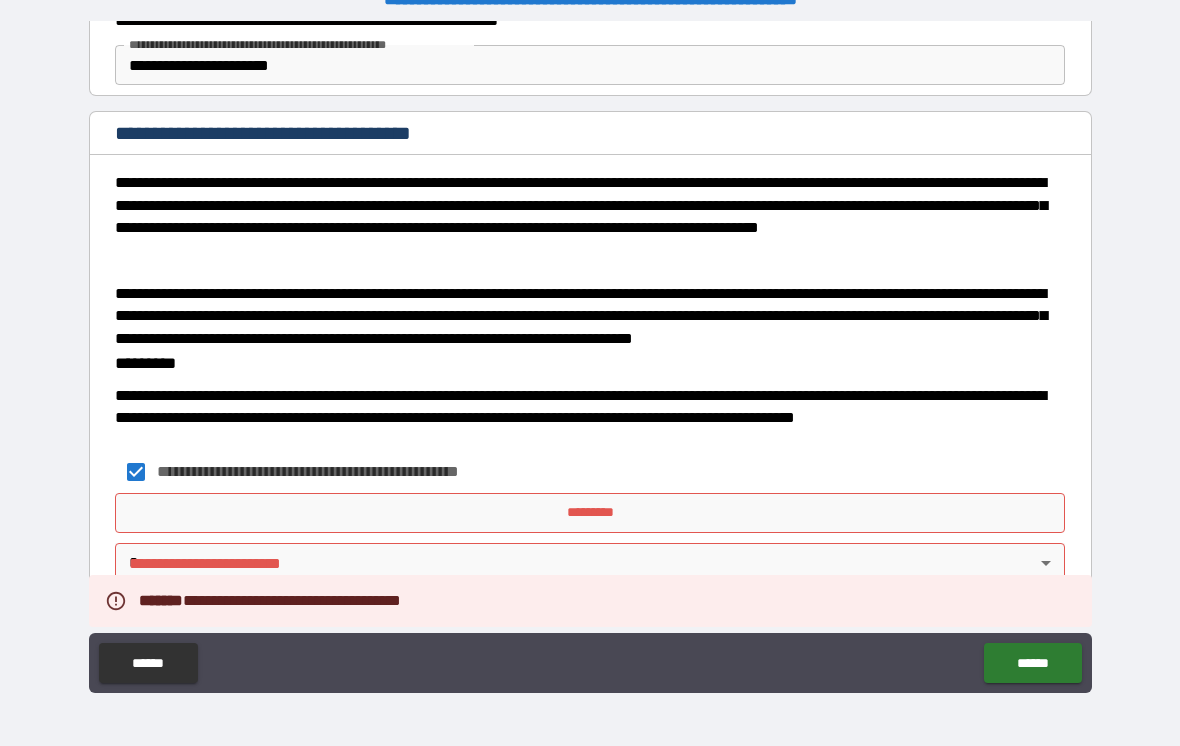 click on "*********" at bounding box center (590, 513) 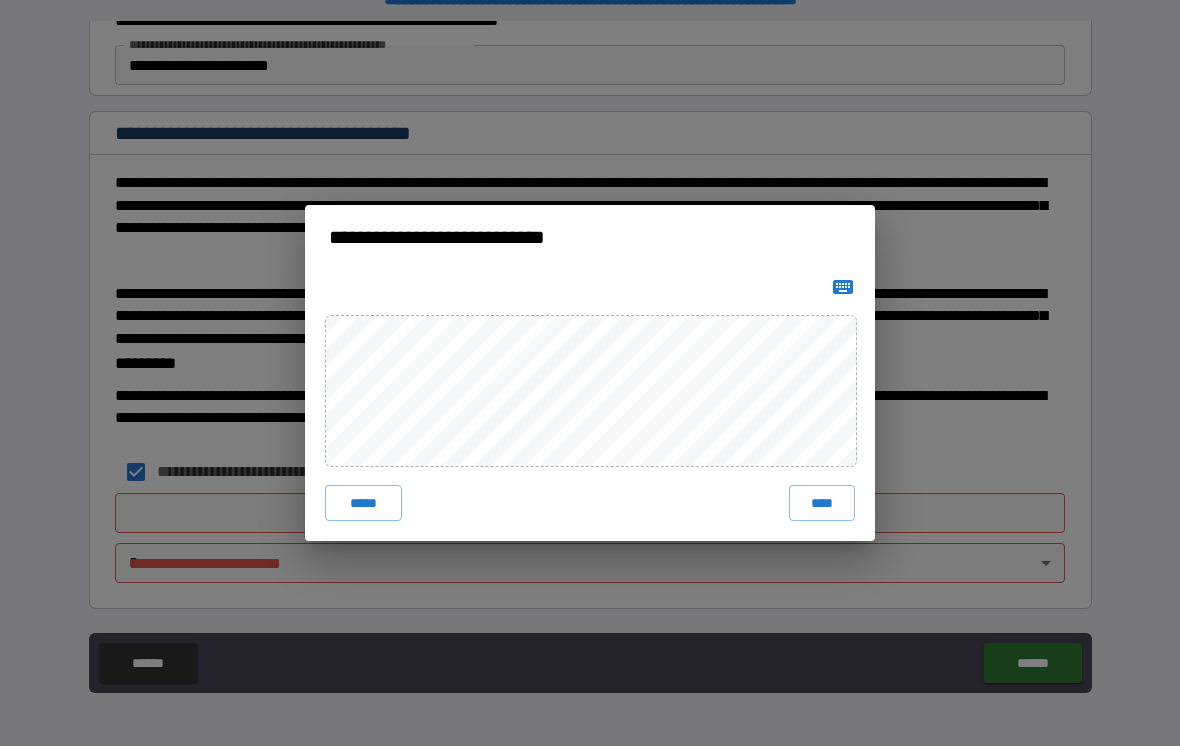 click on "****" at bounding box center [822, 503] 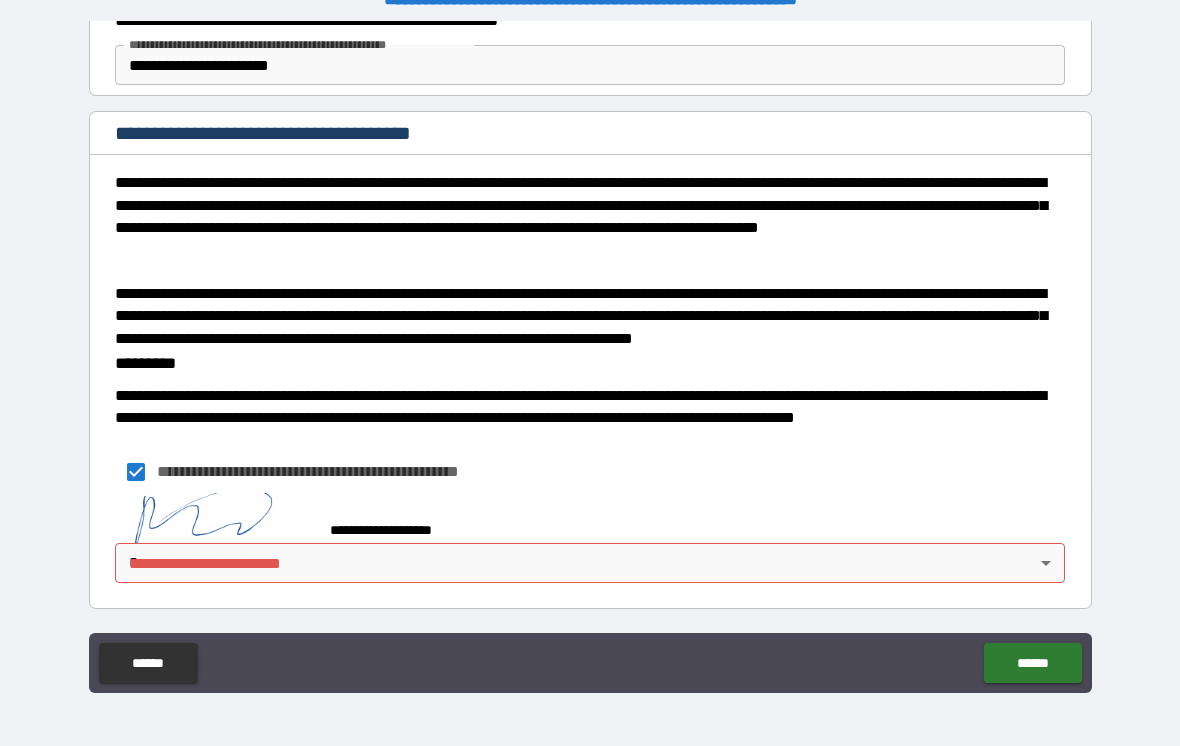 scroll, scrollTop: 330, scrollLeft: 0, axis: vertical 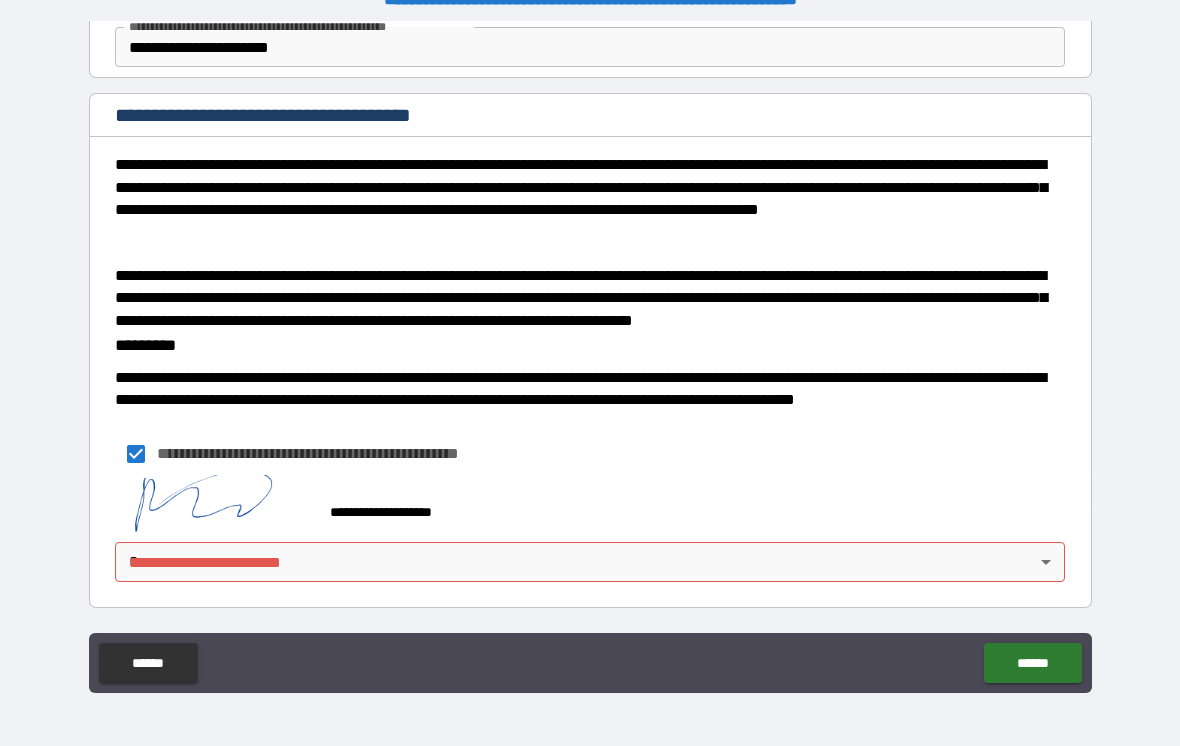 click on "******" at bounding box center (1032, 663) 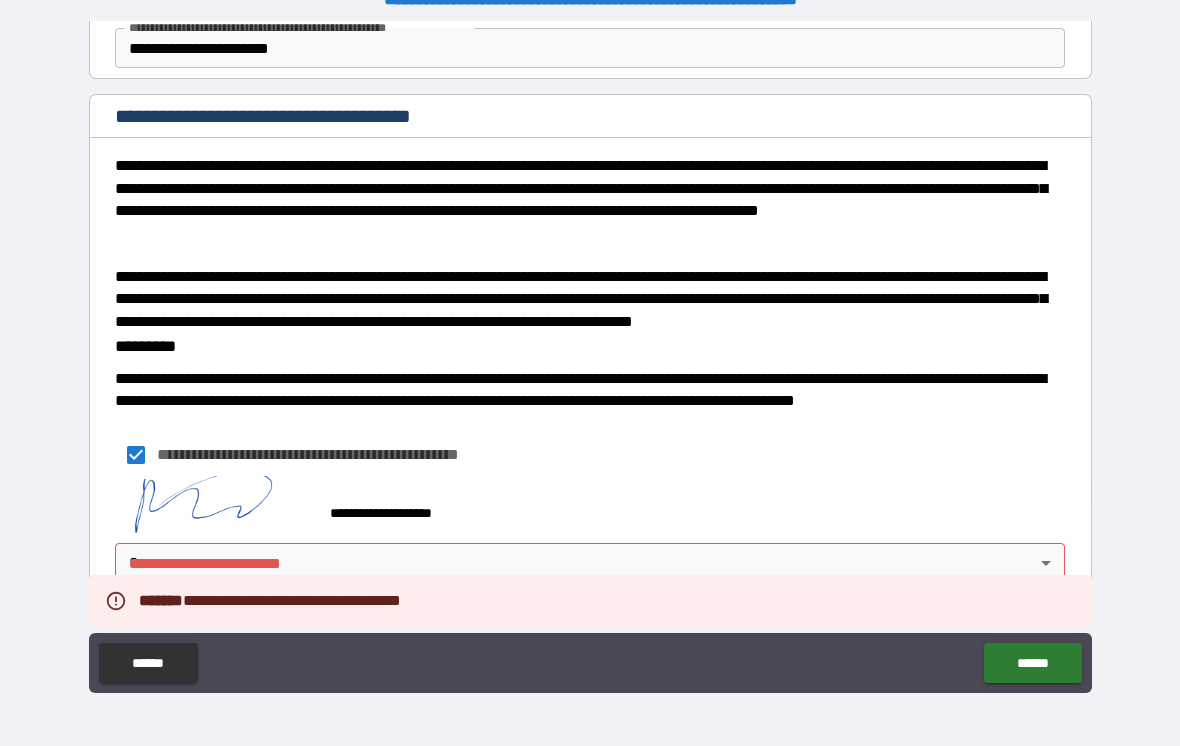 scroll, scrollTop: 357, scrollLeft: 0, axis: vertical 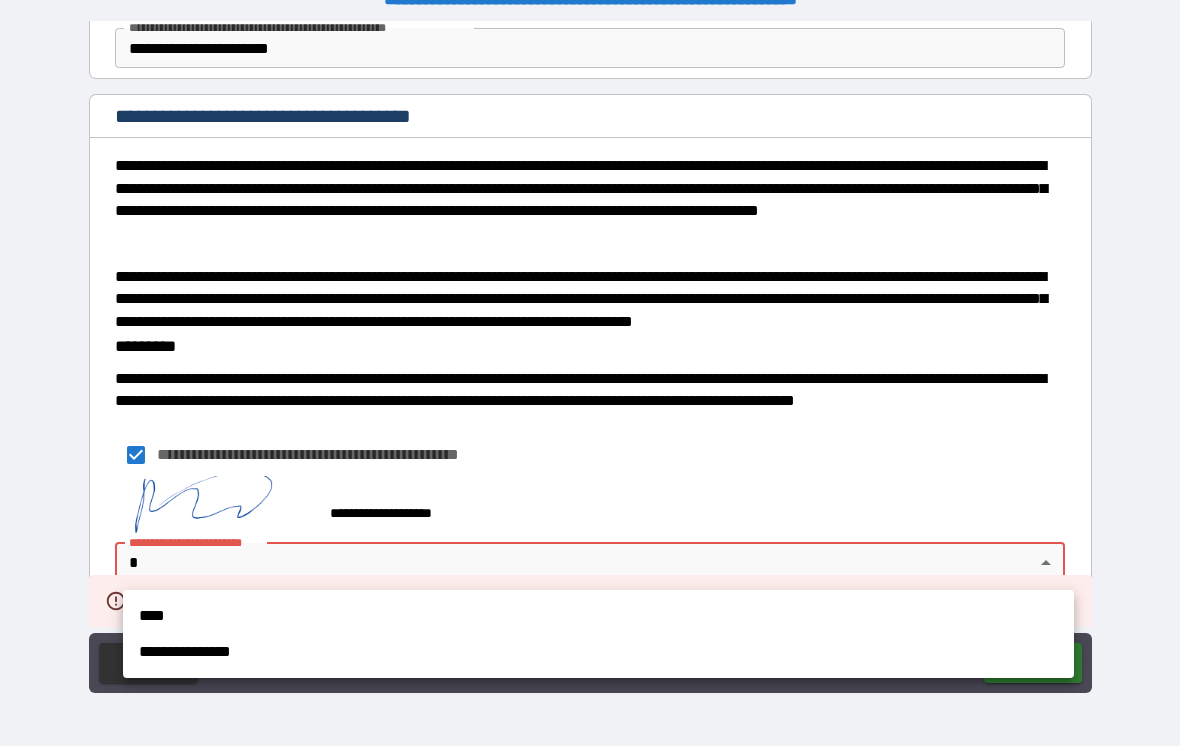 click on "**********" at bounding box center (598, 652) 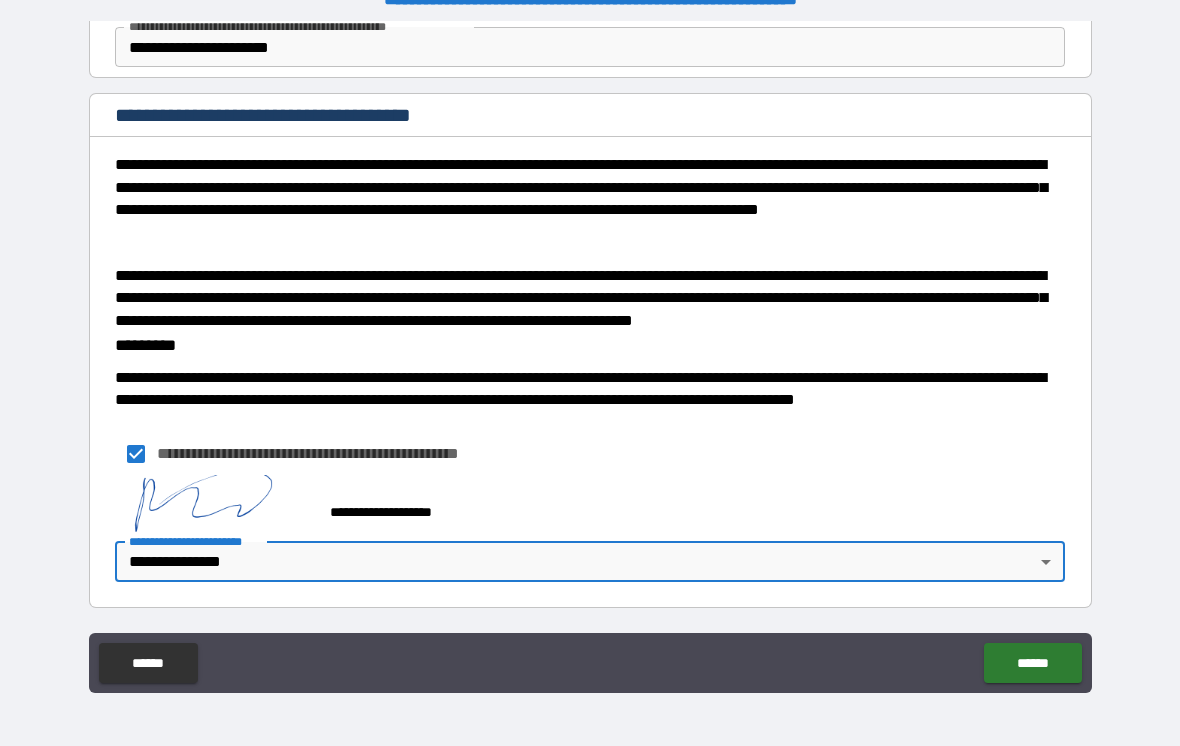 scroll, scrollTop: 357, scrollLeft: 0, axis: vertical 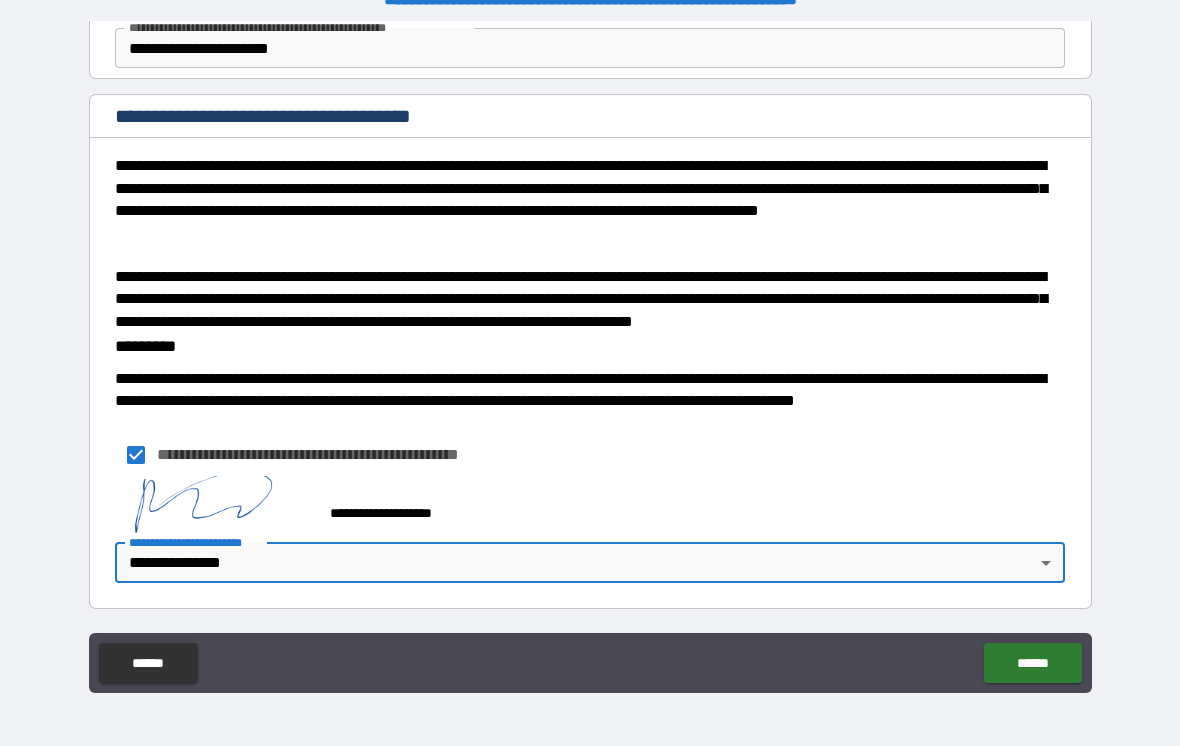click on "[FIRST] [LAST] [CITY] [STATE] [ZIP] [COUNTRY] [STREET] [NUMBER] [APT] [UNIT] [PHONE] [EMAIL]" at bounding box center [590, 357] 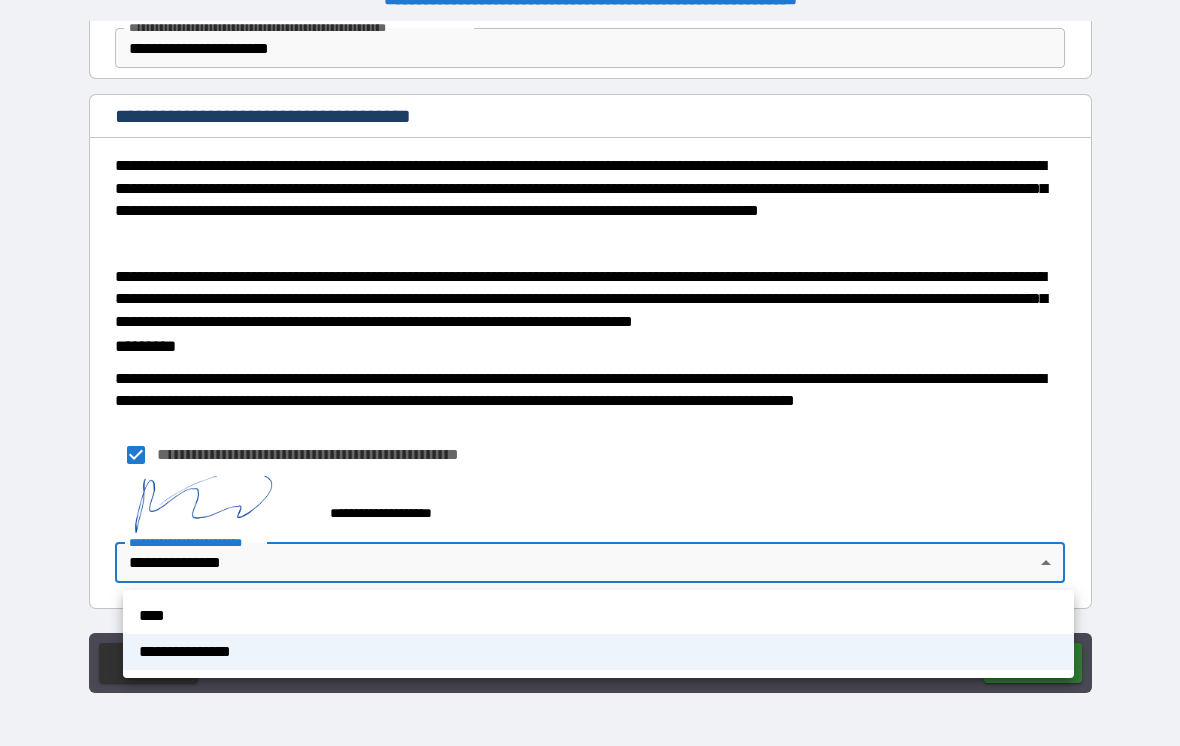 click on "****" at bounding box center (598, 616) 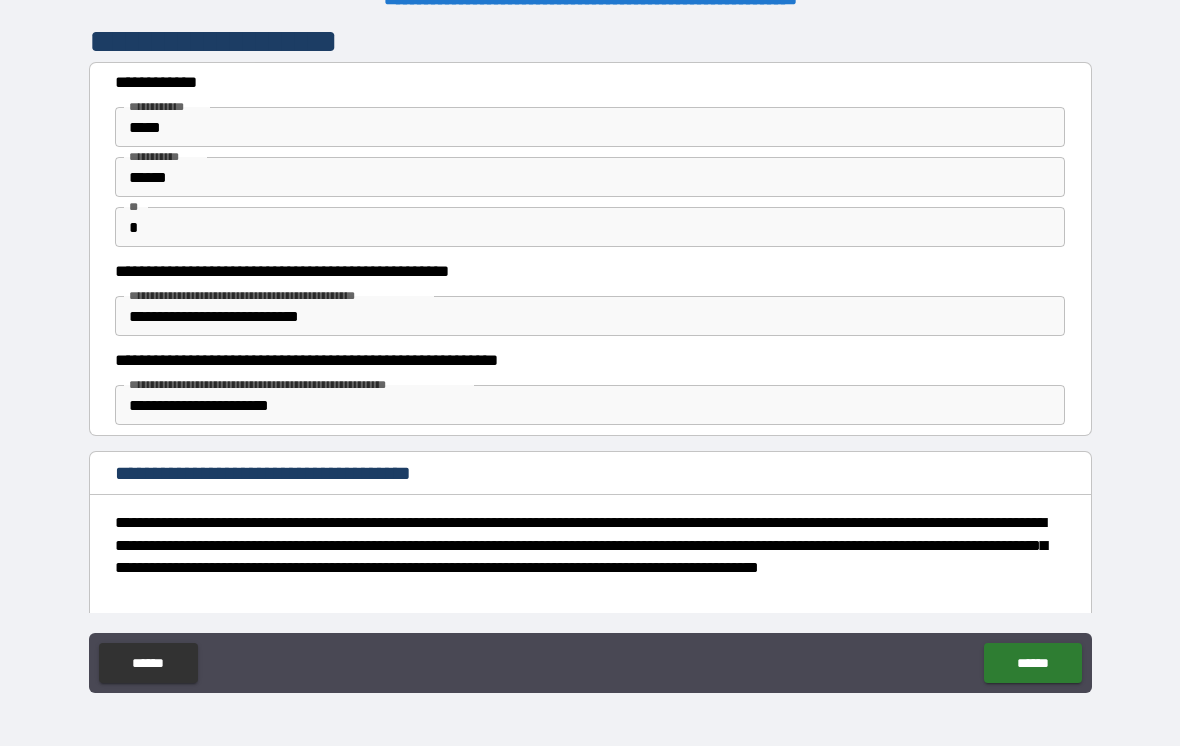 scroll, scrollTop: -1, scrollLeft: 0, axis: vertical 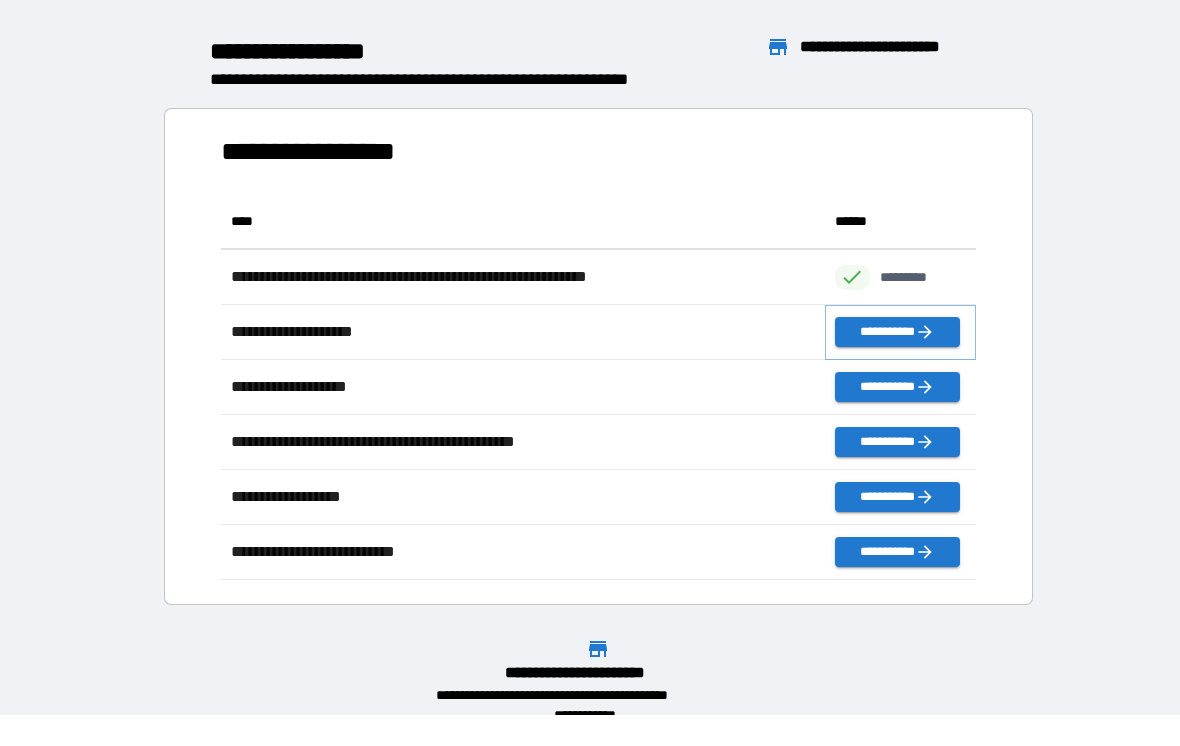 click on "**********" at bounding box center [897, 332] 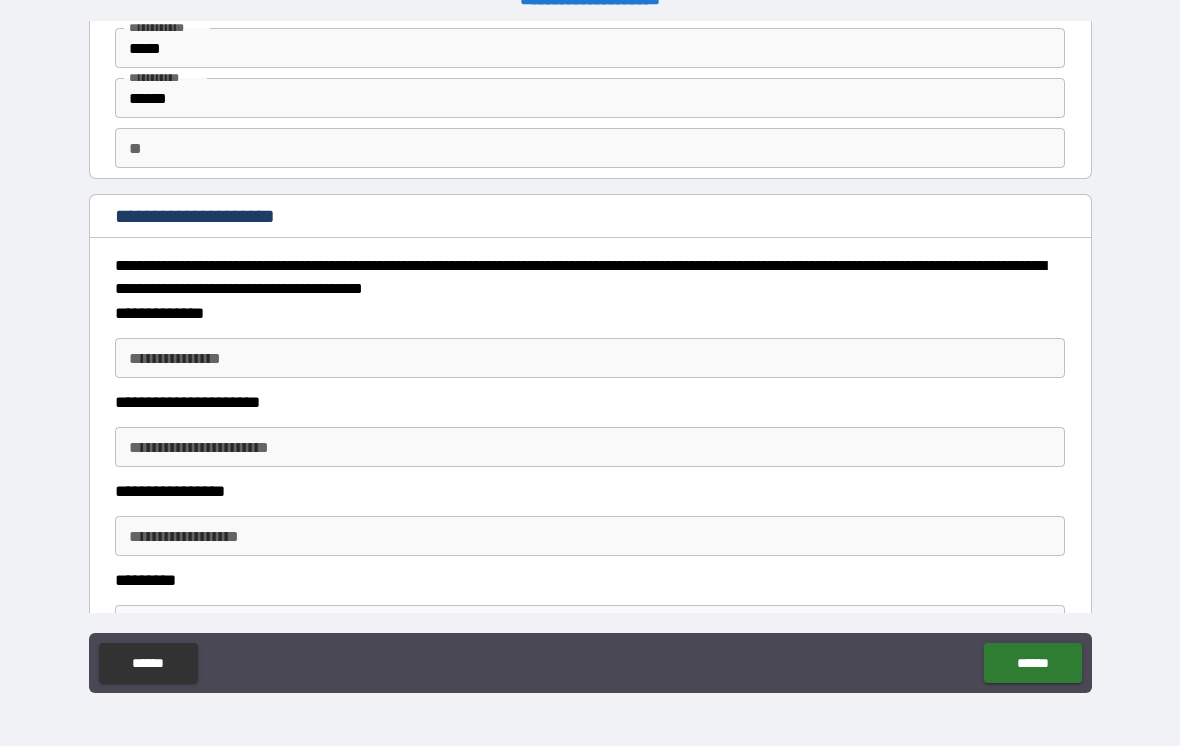 scroll, scrollTop: 104, scrollLeft: 0, axis: vertical 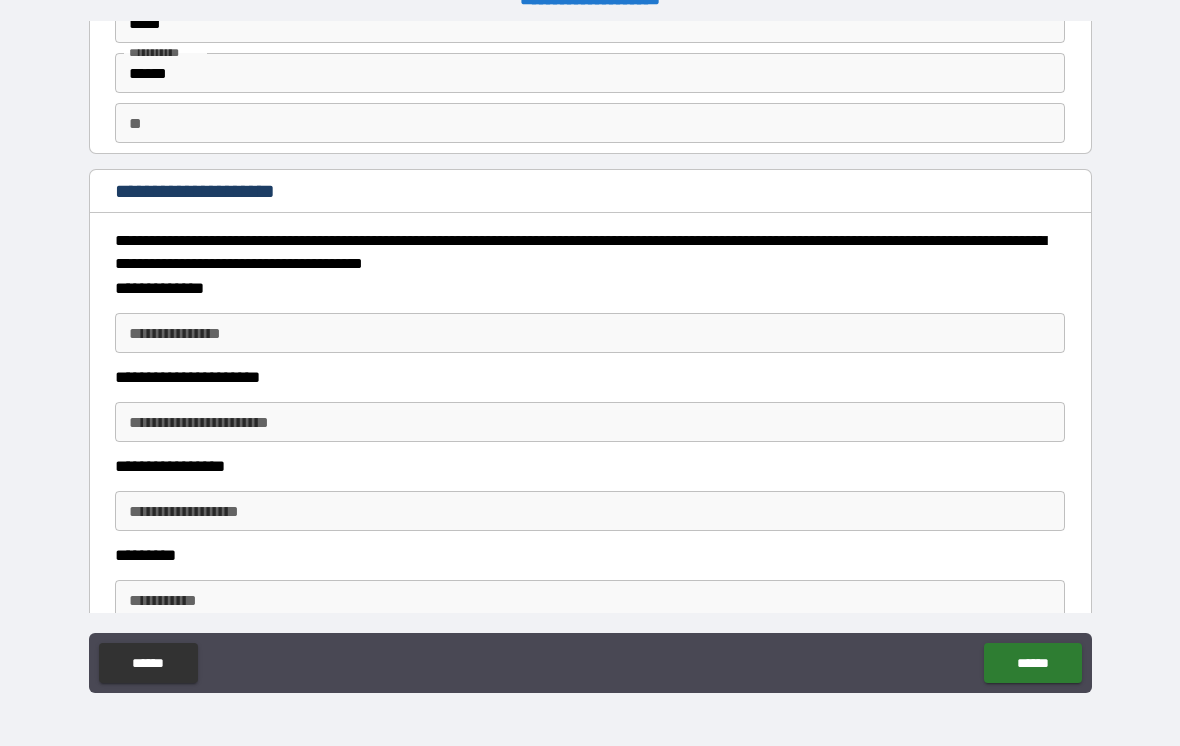 click on "**********" at bounding box center (590, 333) 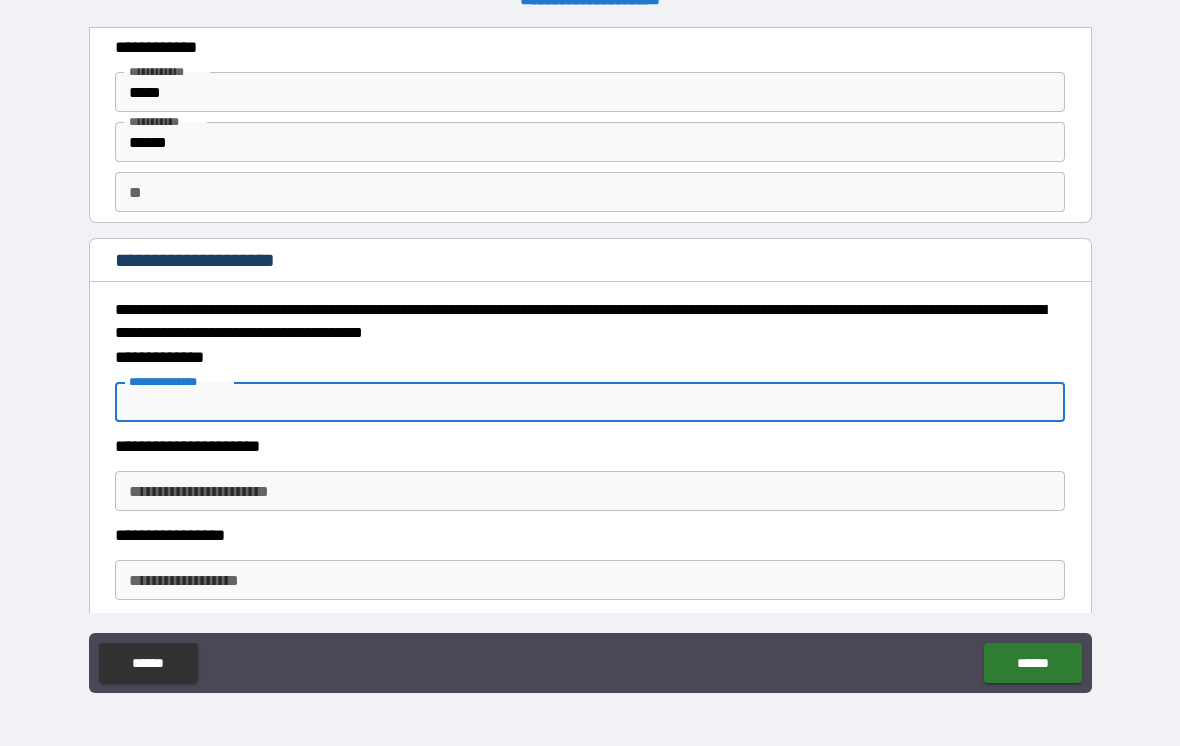 scroll, scrollTop: 69, scrollLeft: 0, axis: vertical 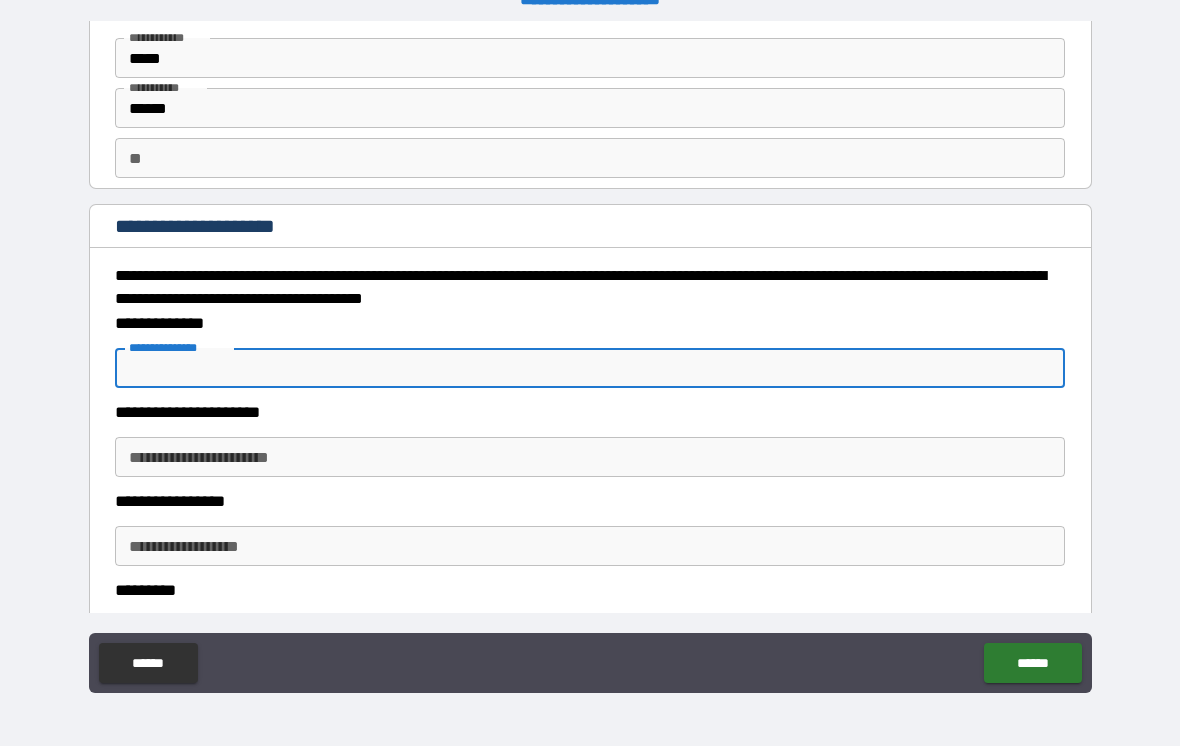 click on "**********" at bounding box center [590, 368] 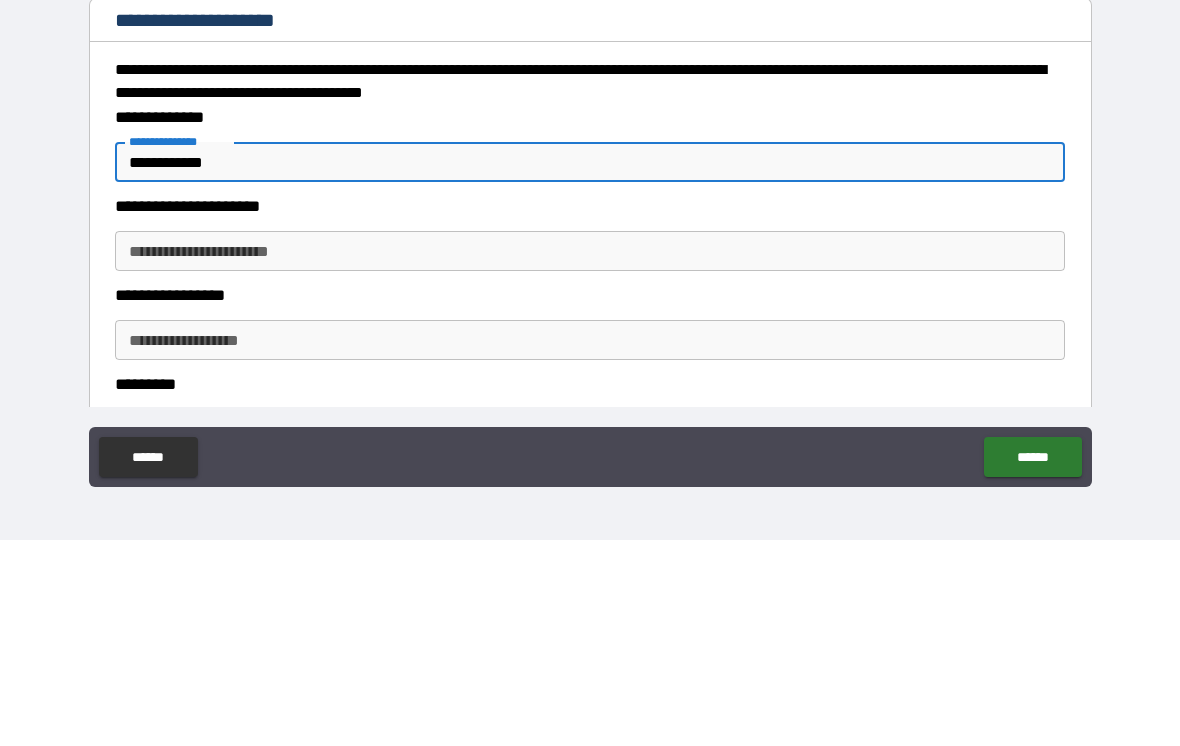 type on "**********" 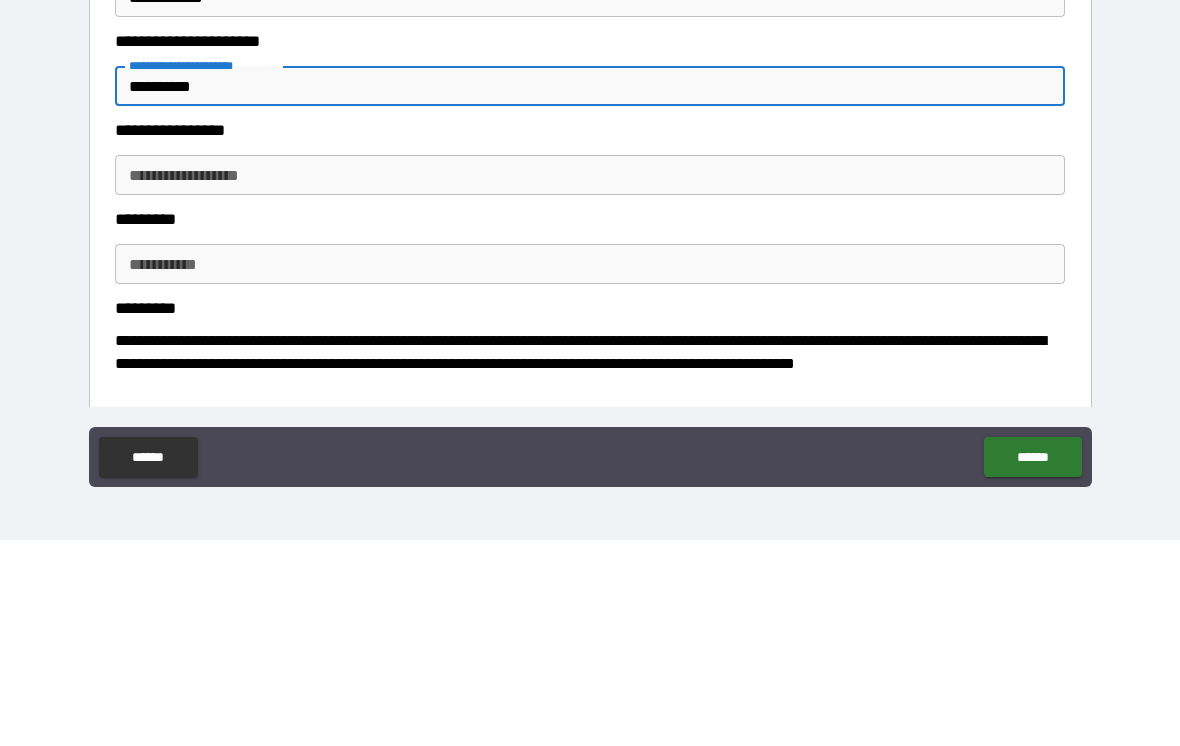 scroll, scrollTop: 236, scrollLeft: 0, axis: vertical 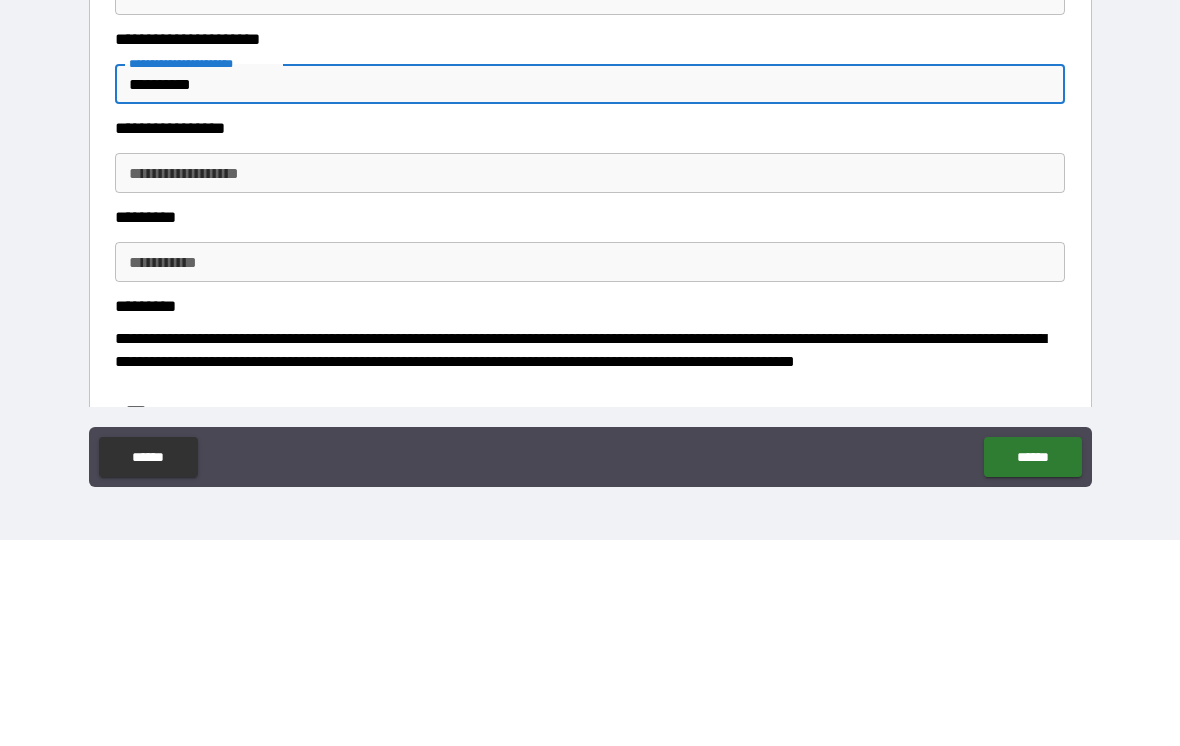 type on "**********" 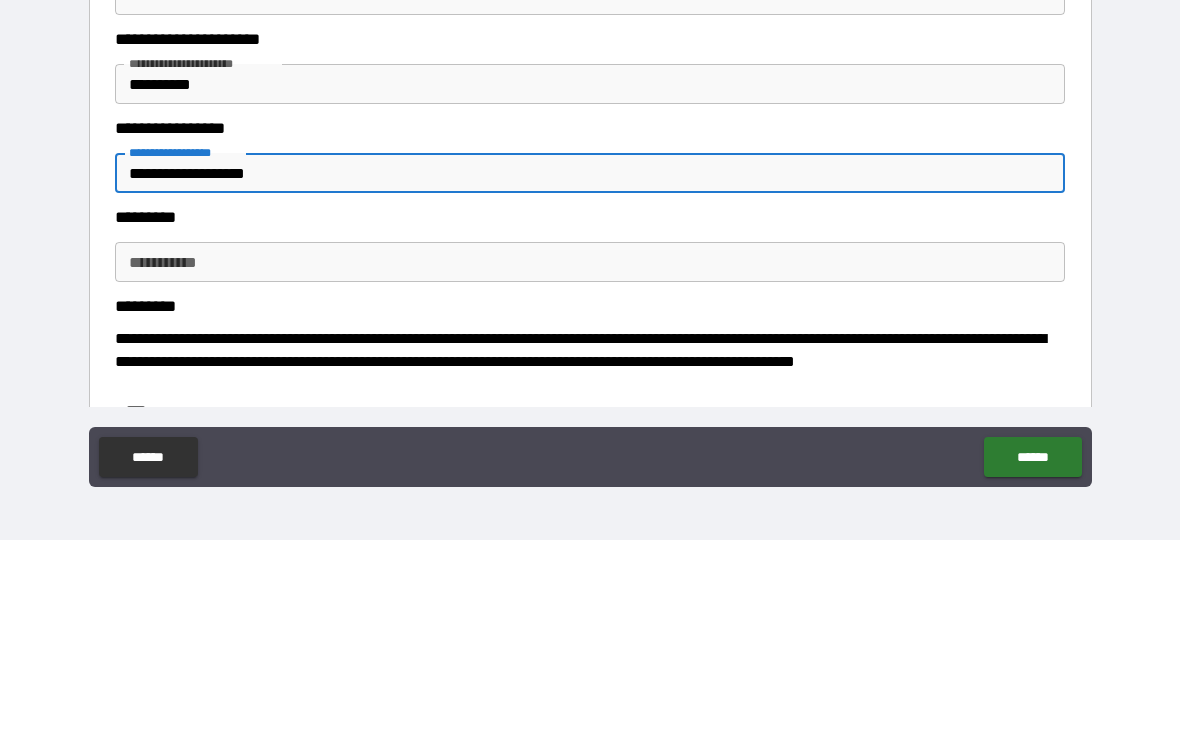 scroll, scrollTop: 286, scrollLeft: 0, axis: vertical 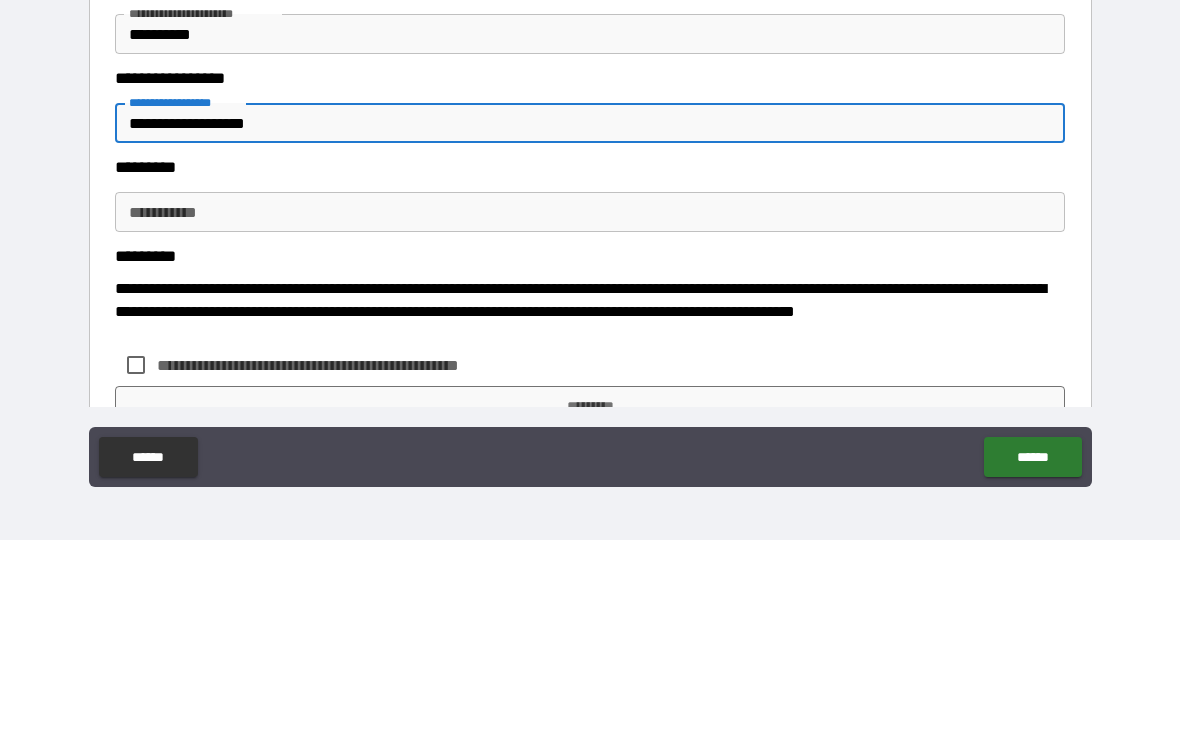 type on "**********" 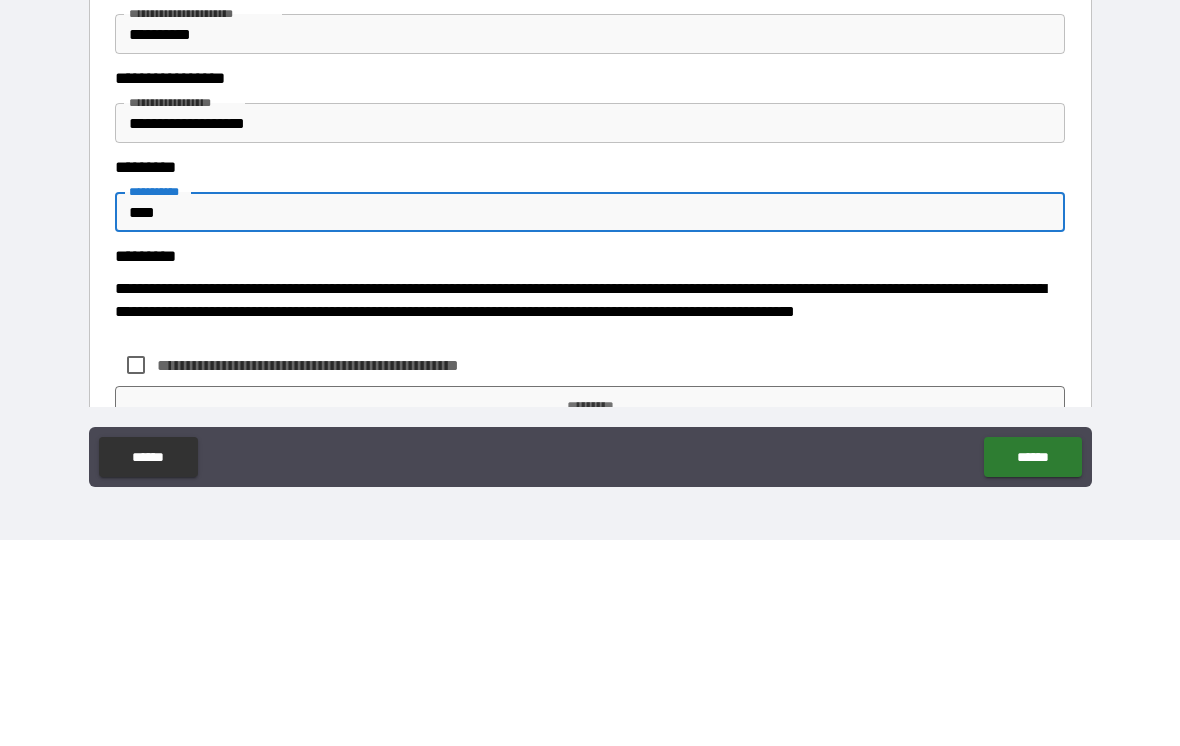type on "****" 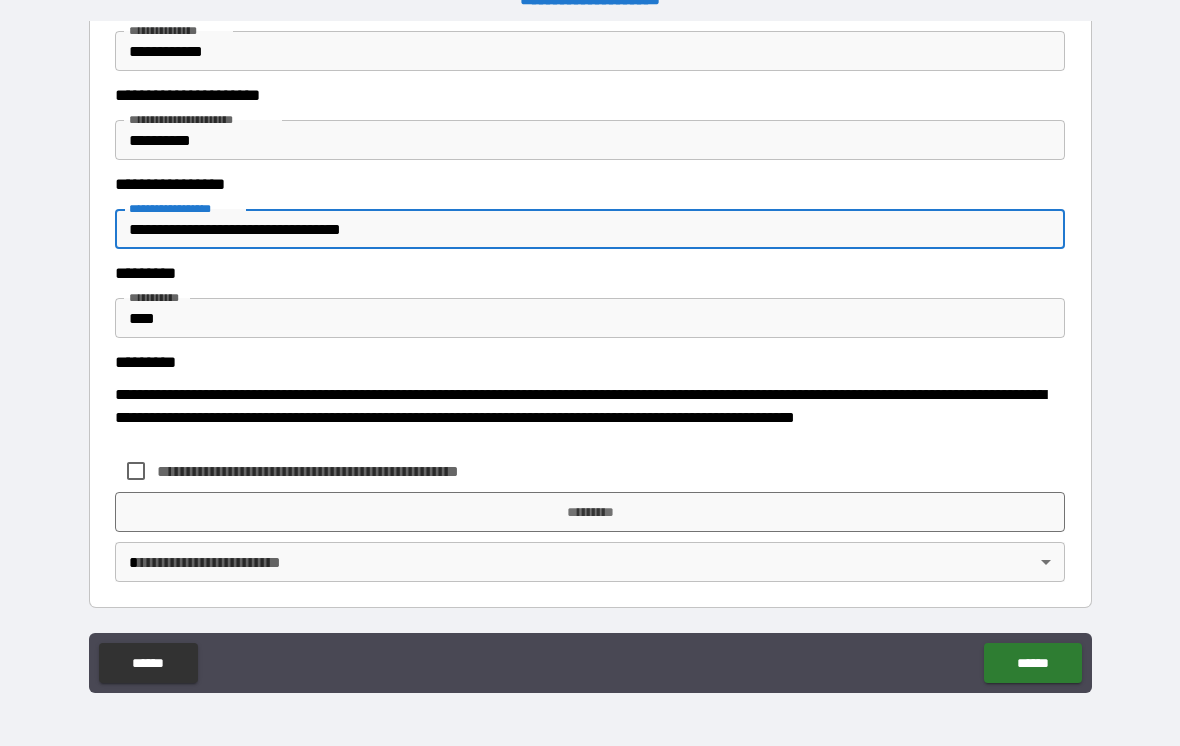 scroll, scrollTop: 386, scrollLeft: 0, axis: vertical 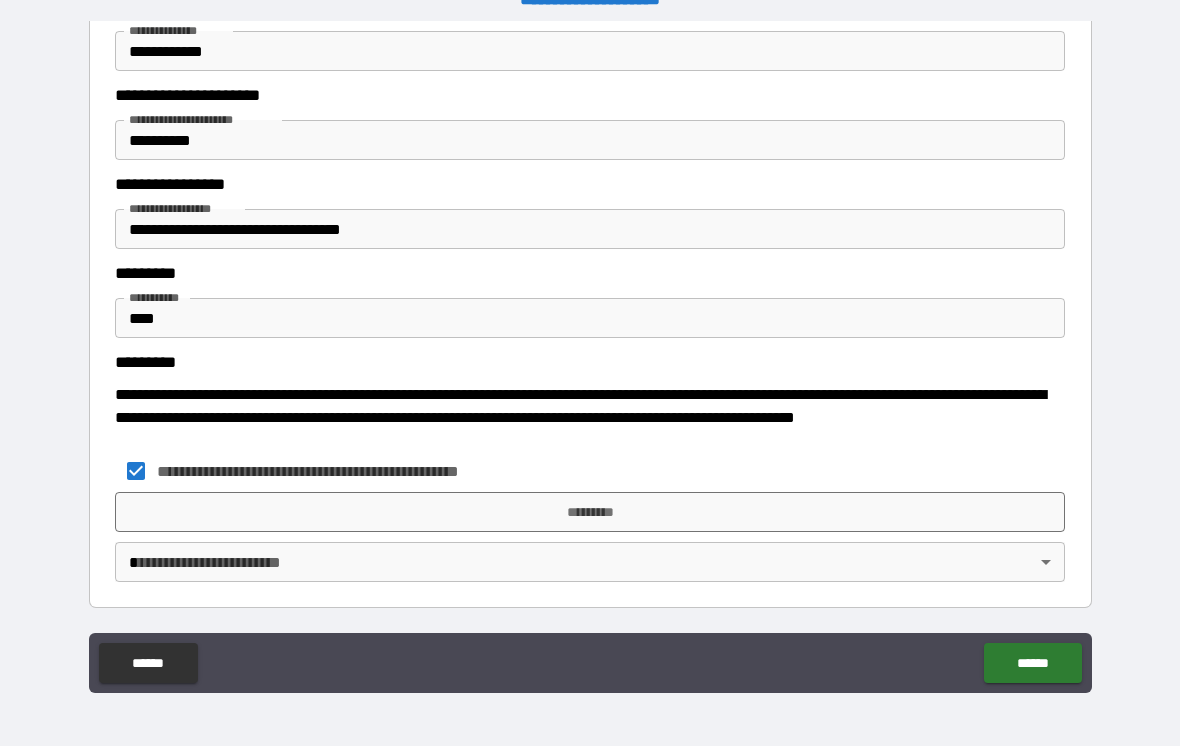 click on "*********" at bounding box center [590, 512] 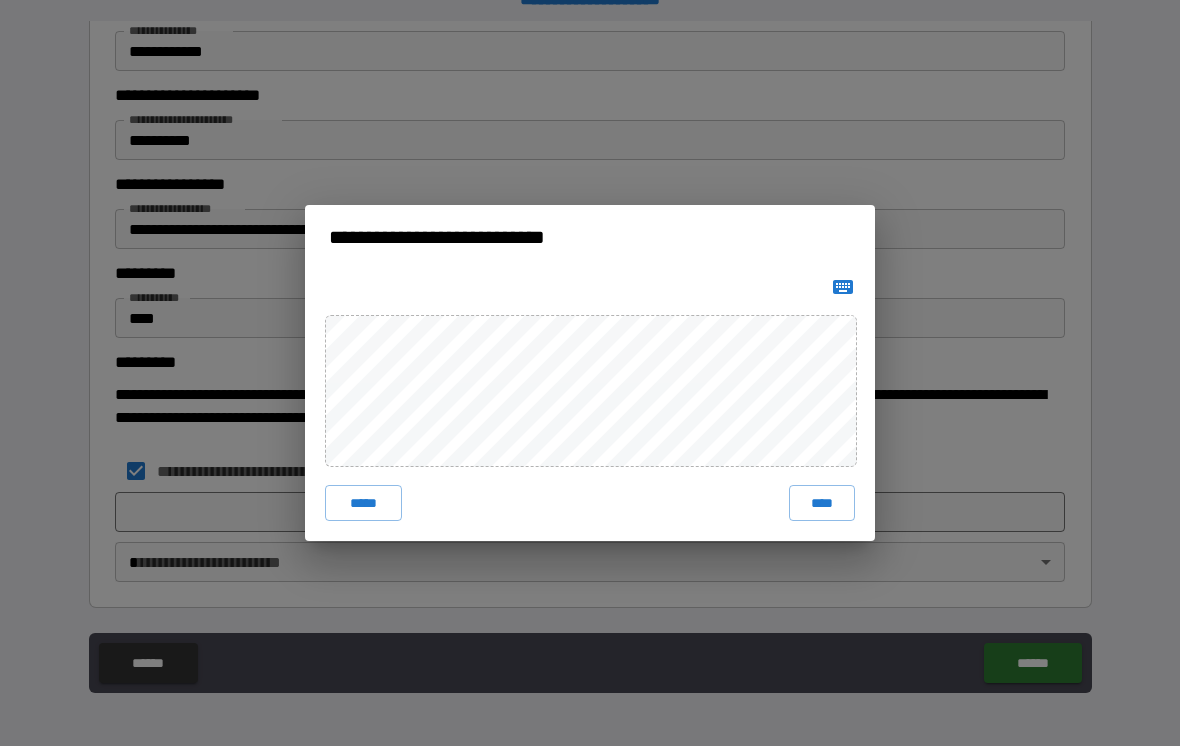 click on "****" at bounding box center [822, 503] 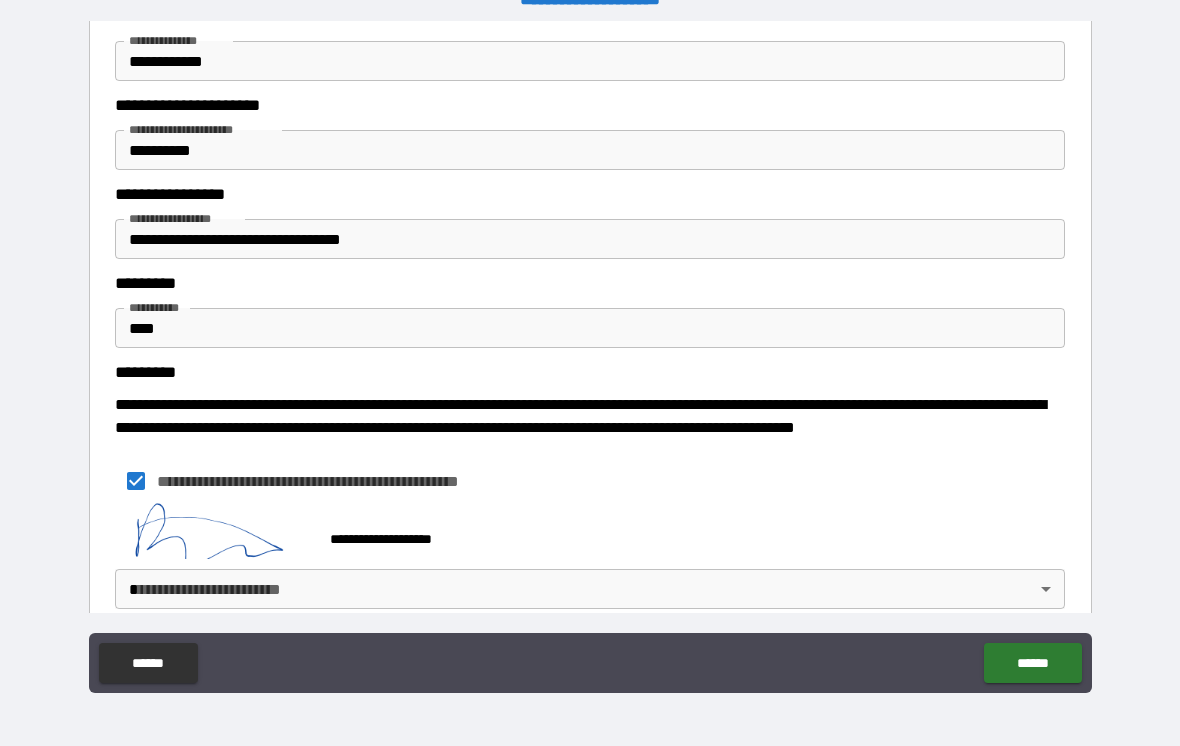 click on "[FIRST] [LAST] [CITY] [STATE] [ZIP] [COUNTRY] [STREET] [NUMBER] [APT] [UNIT] [PHONE] [EMAIL]" at bounding box center [590, 357] 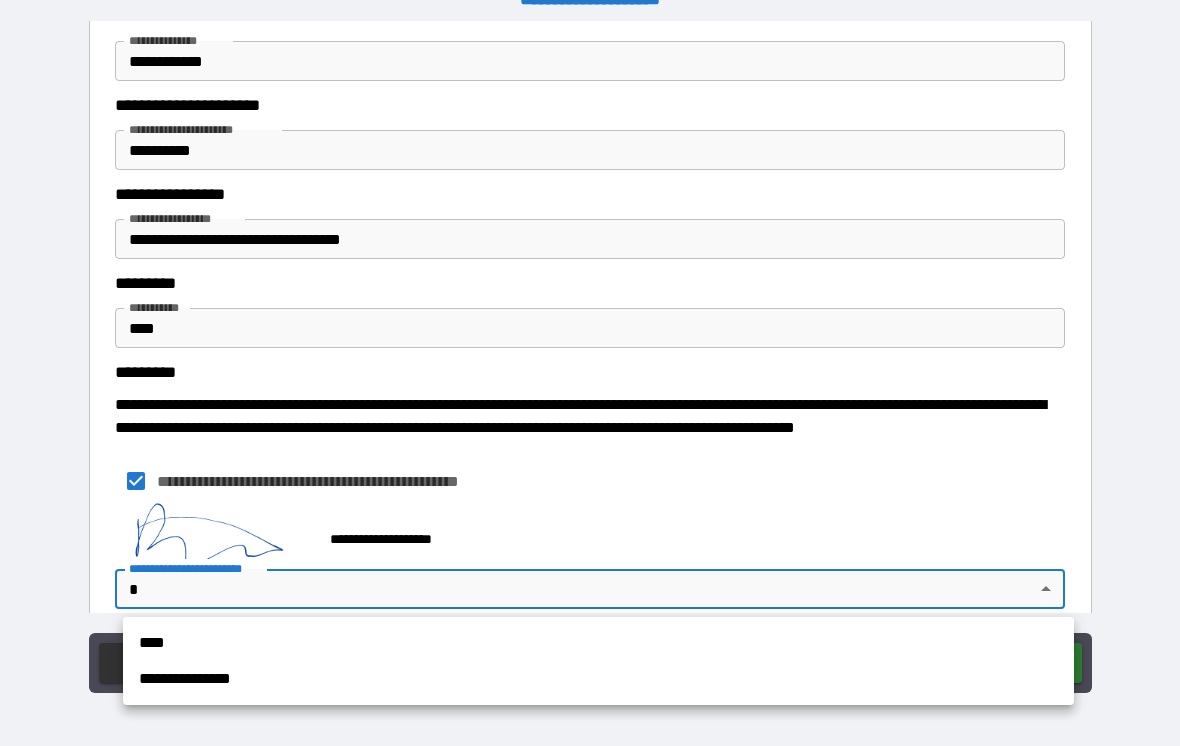 click on "****" at bounding box center (598, 643) 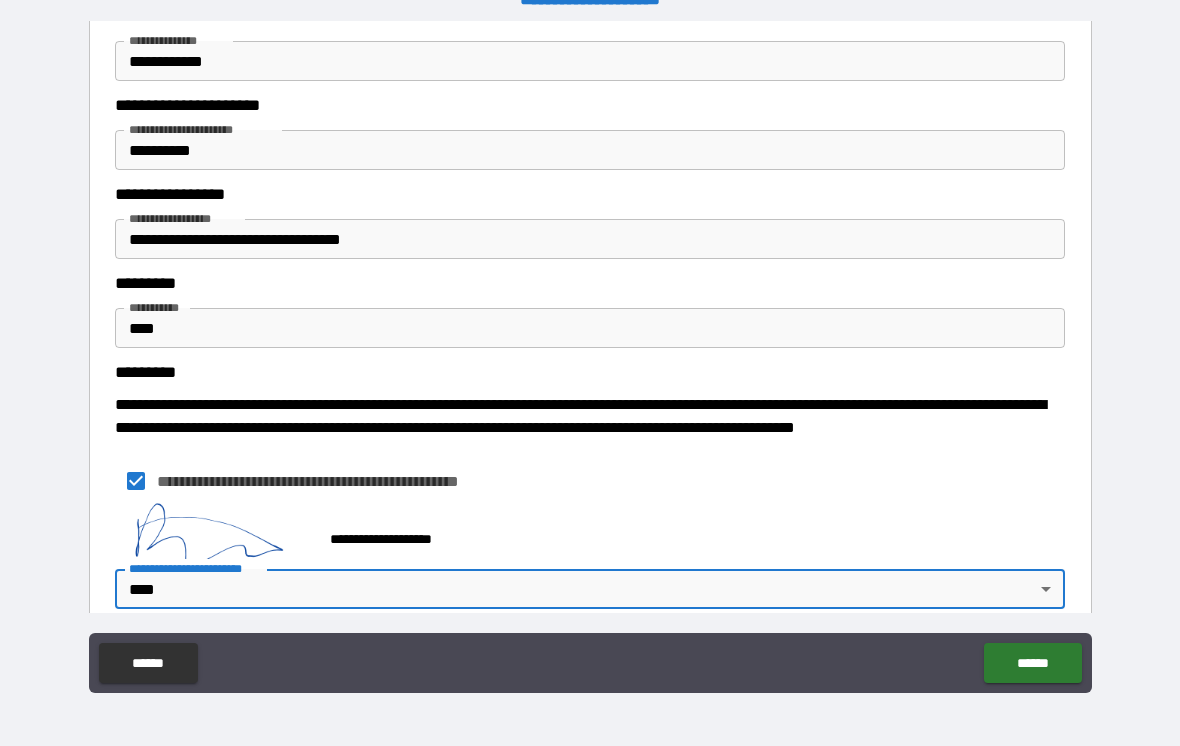 click on "******" at bounding box center [1032, 663] 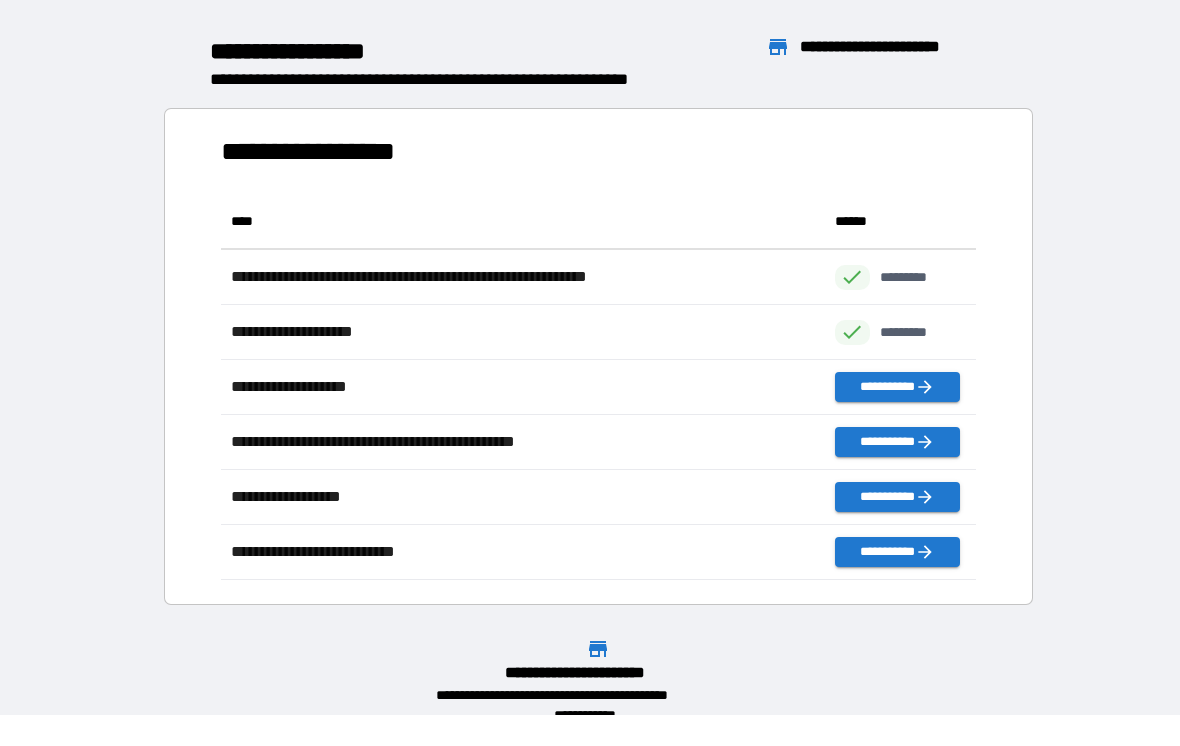 scroll, scrollTop: 1, scrollLeft: 1, axis: both 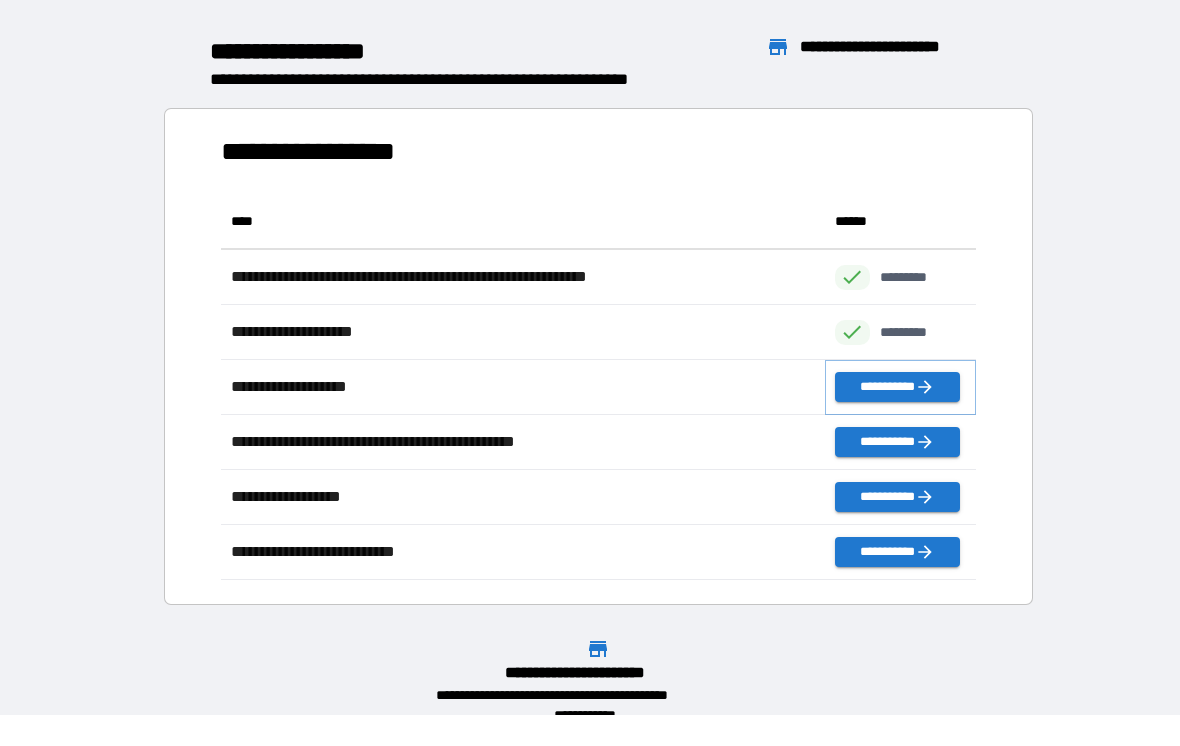 click on "**********" at bounding box center (897, 387) 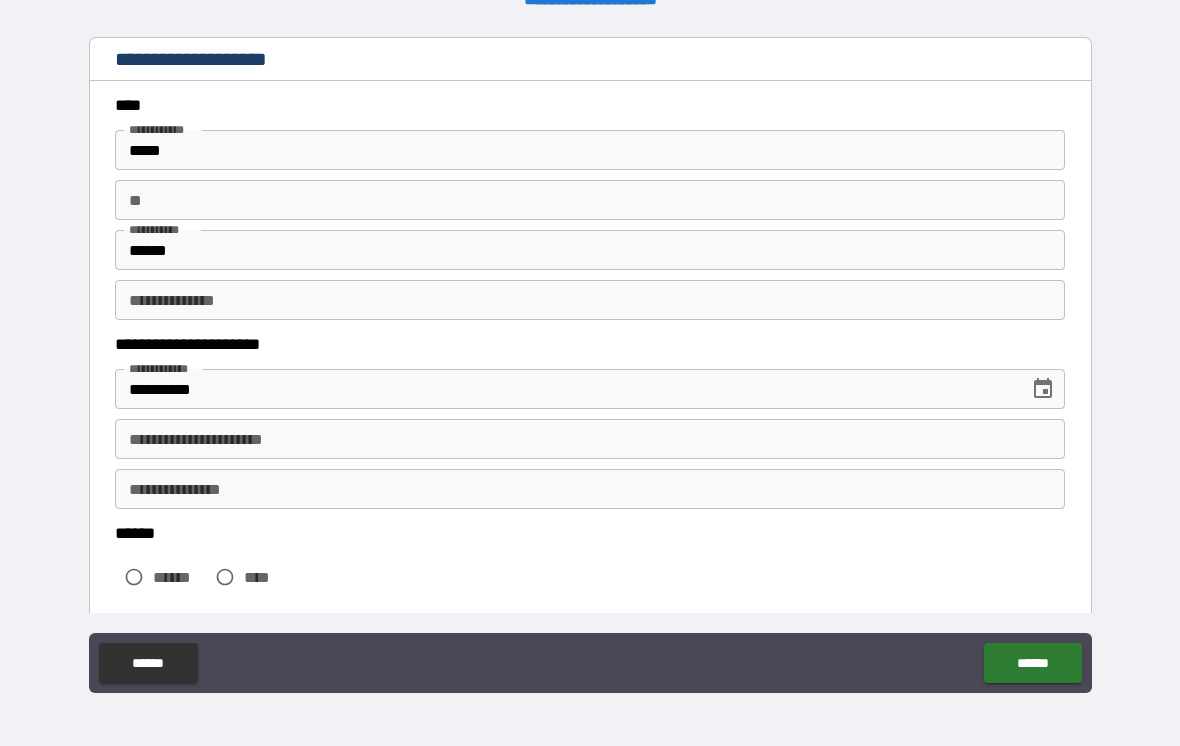 scroll, scrollTop: 41, scrollLeft: 0, axis: vertical 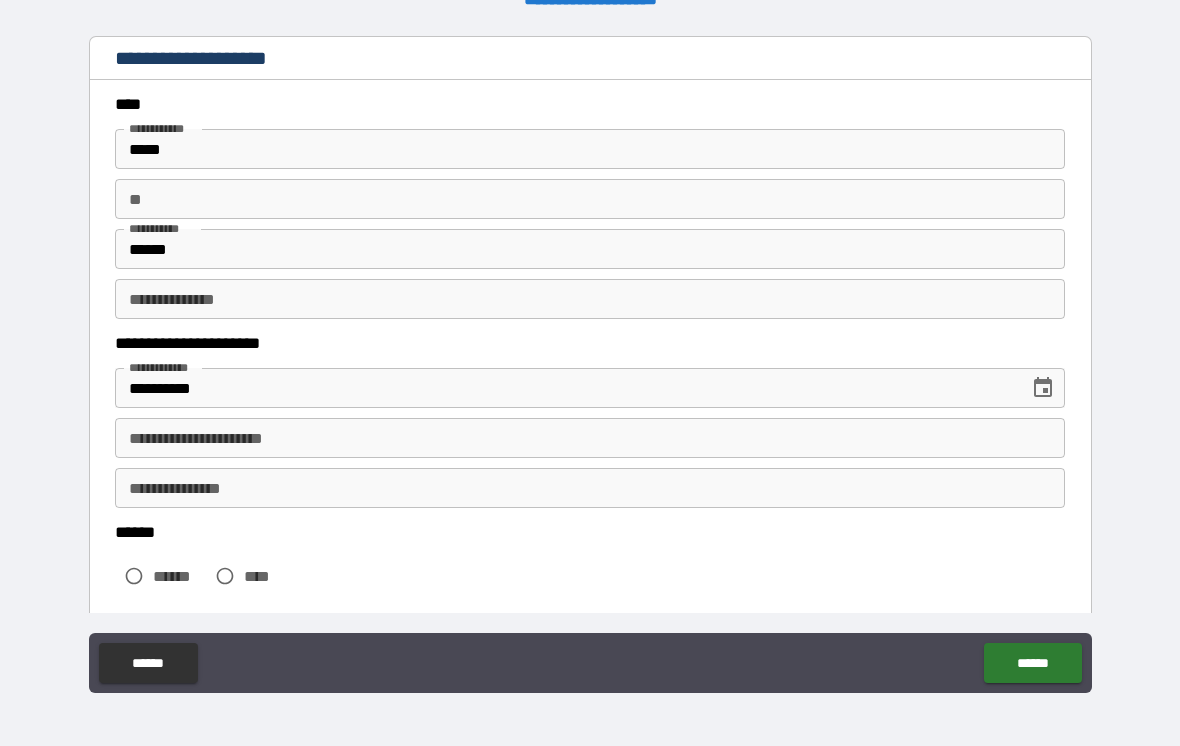 click on "**" at bounding box center [590, 199] 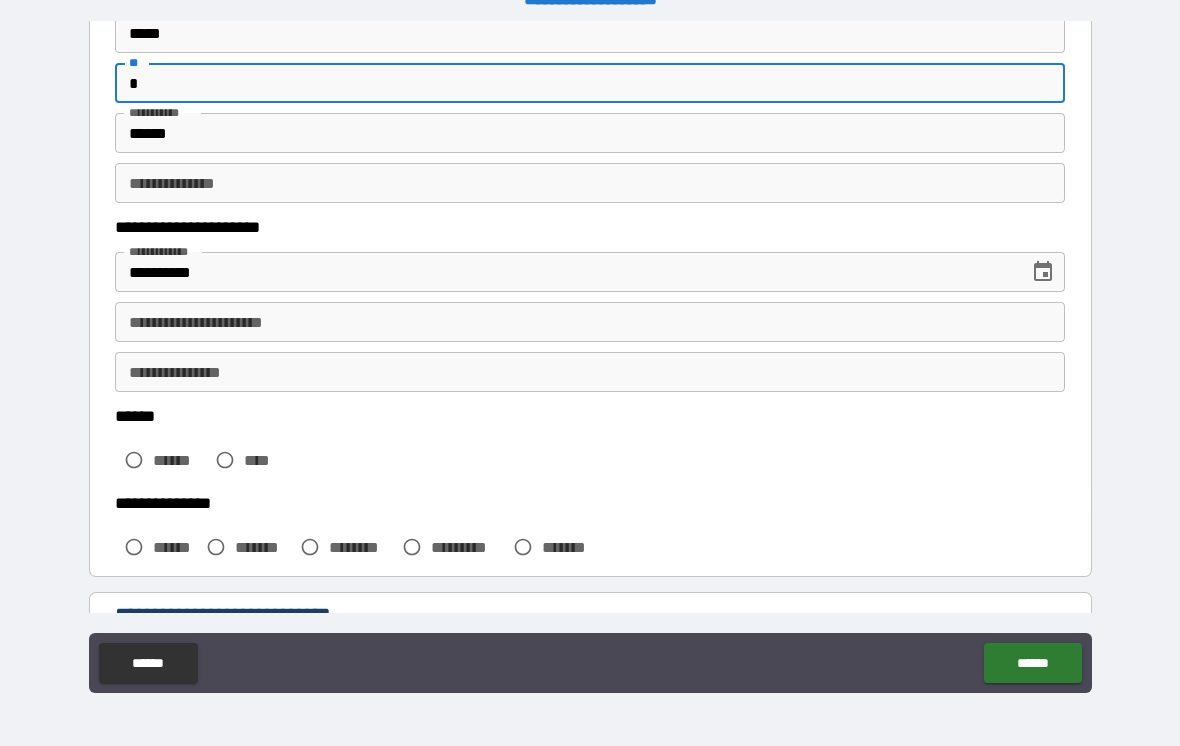 scroll, scrollTop: 157, scrollLeft: 0, axis: vertical 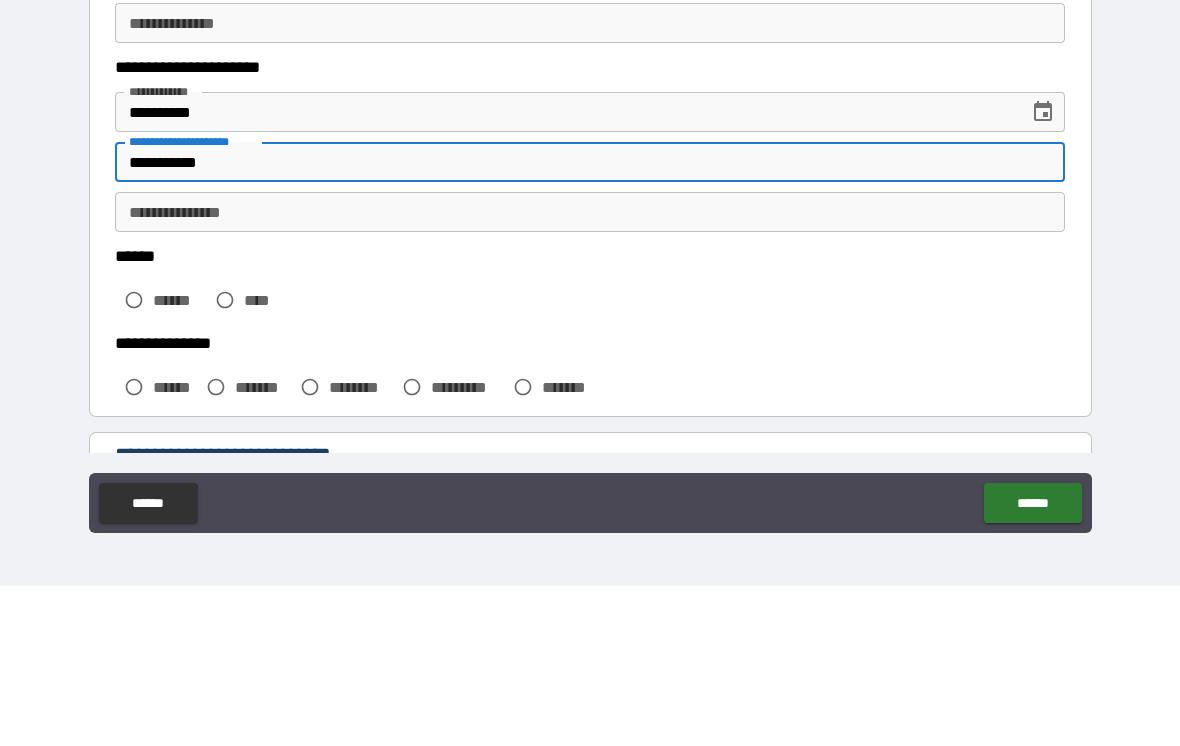 type on "**********" 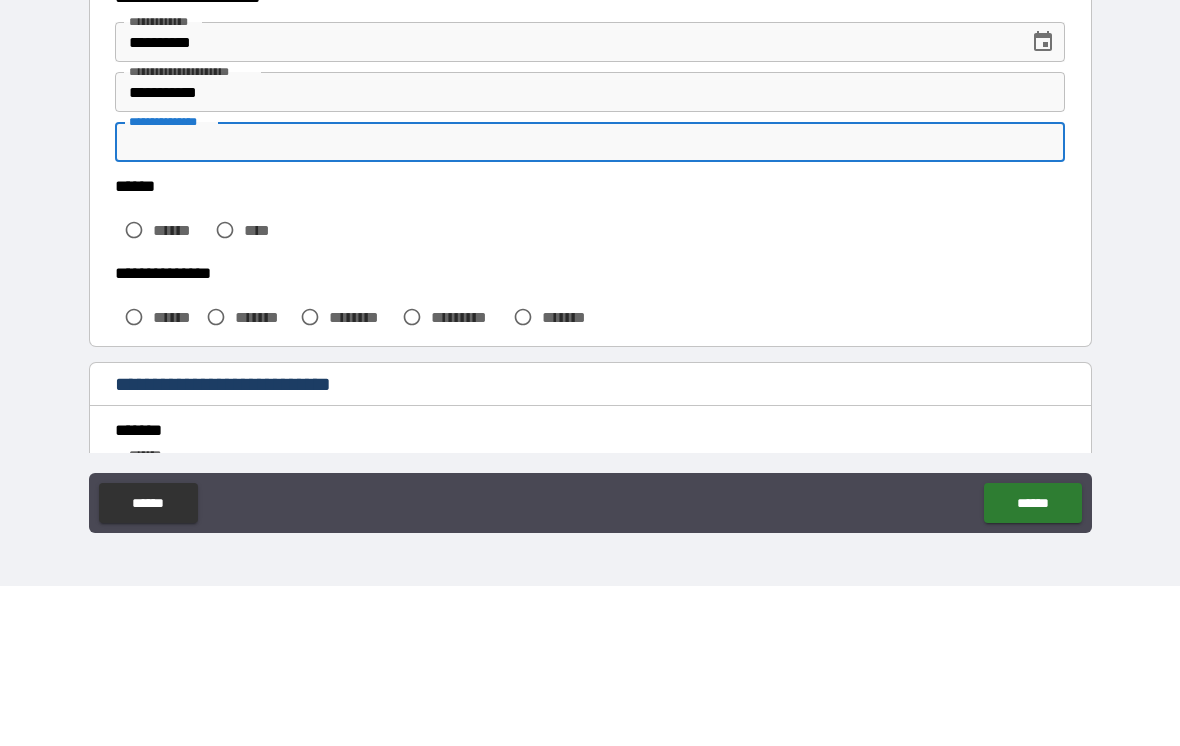 scroll, scrollTop: 233, scrollLeft: 0, axis: vertical 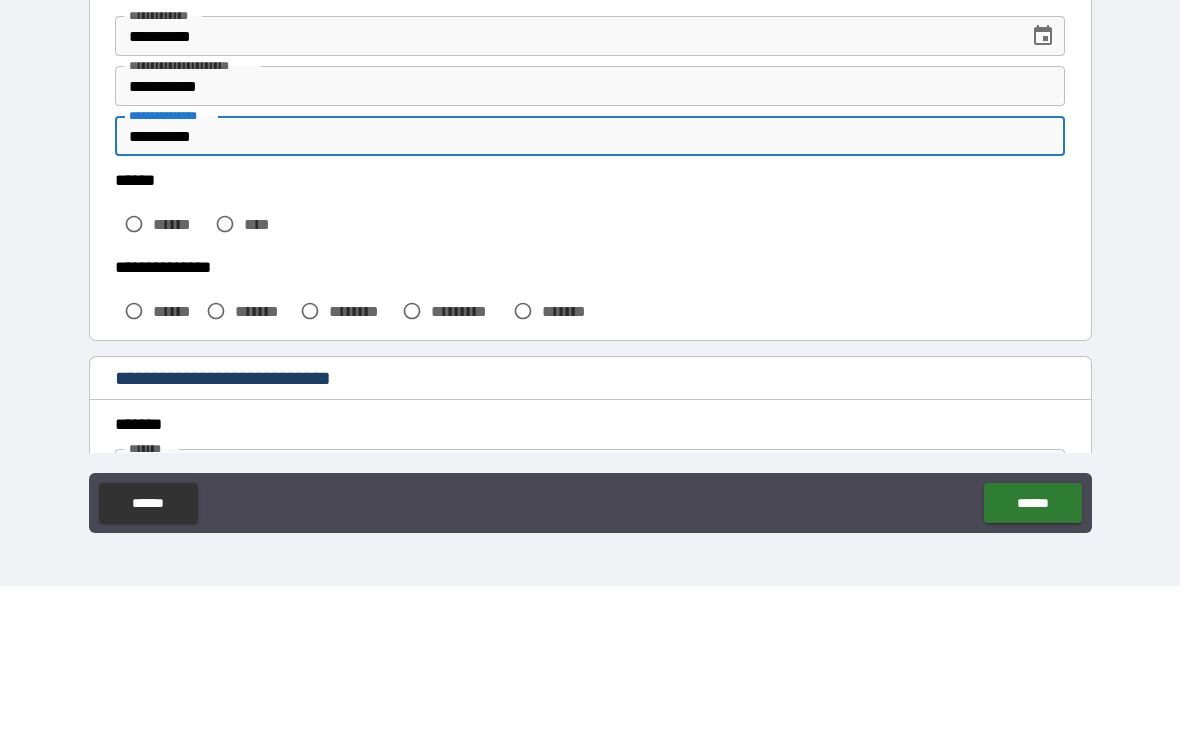 type on "**********" 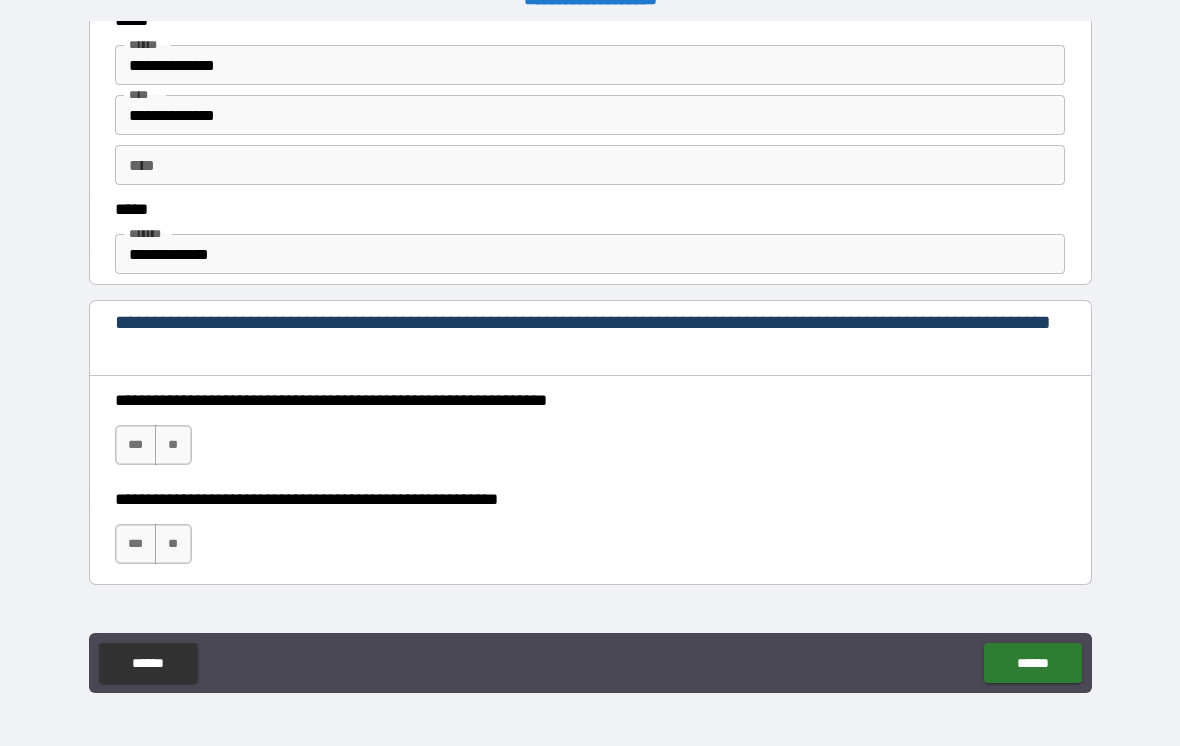 scroll, scrollTop: 1088, scrollLeft: 0, axis: vertical 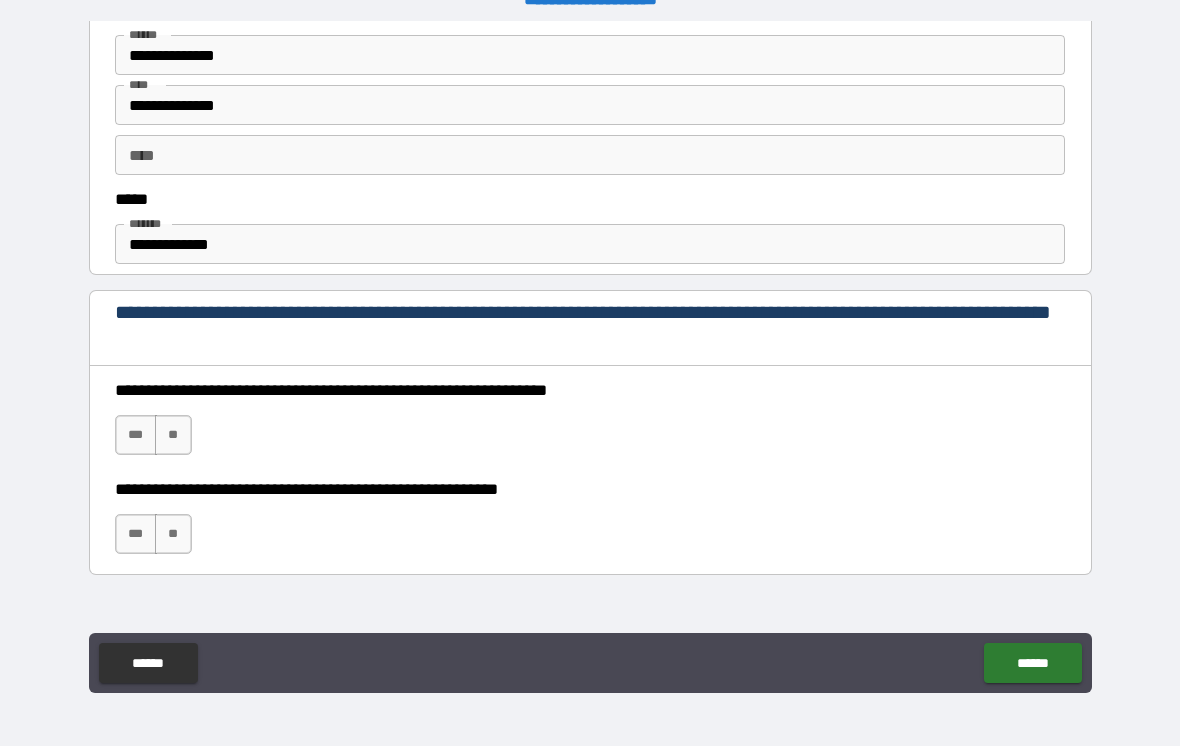 click on "***" at bounding box center [136, 435] 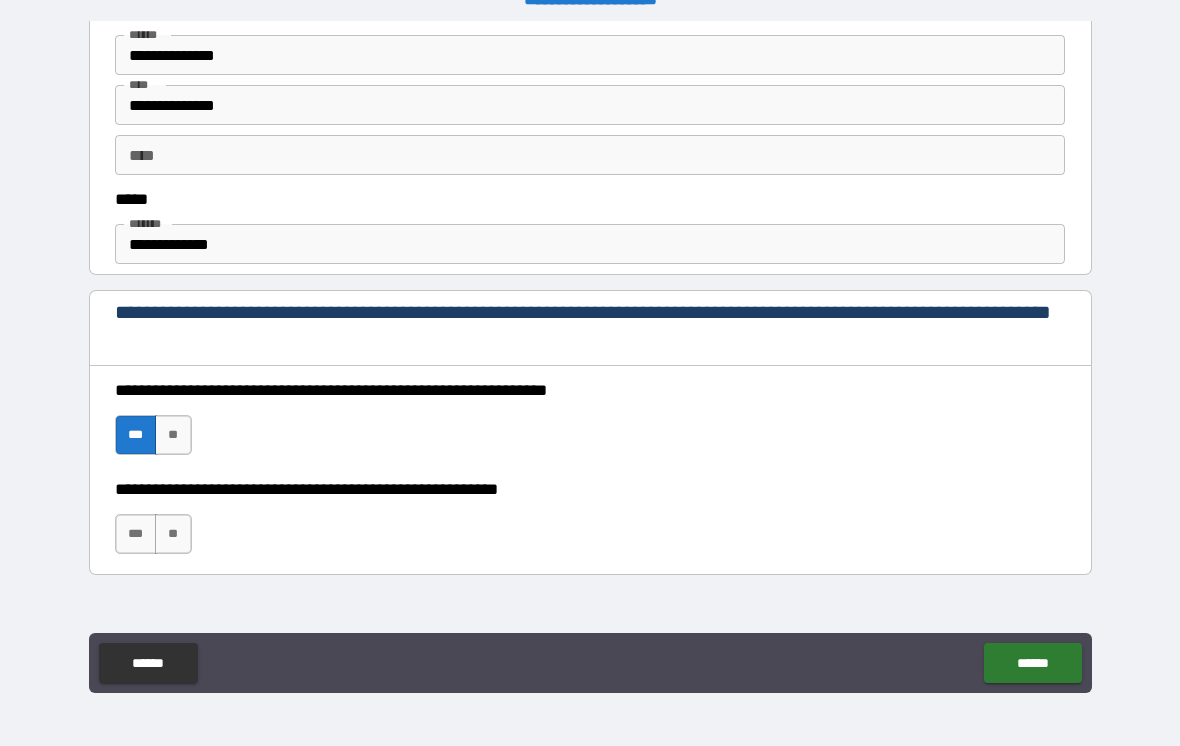 click on "***" at bounding box center (136, 534) 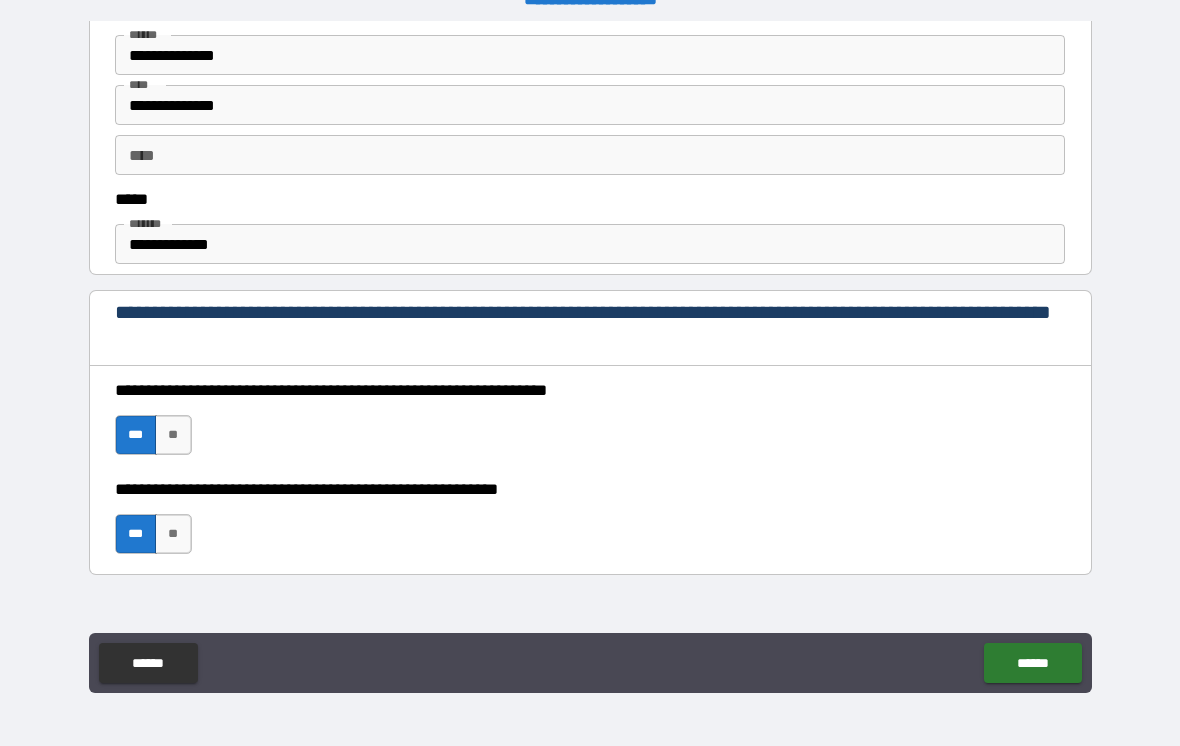 click on "**" at bounding box center (173, 534) 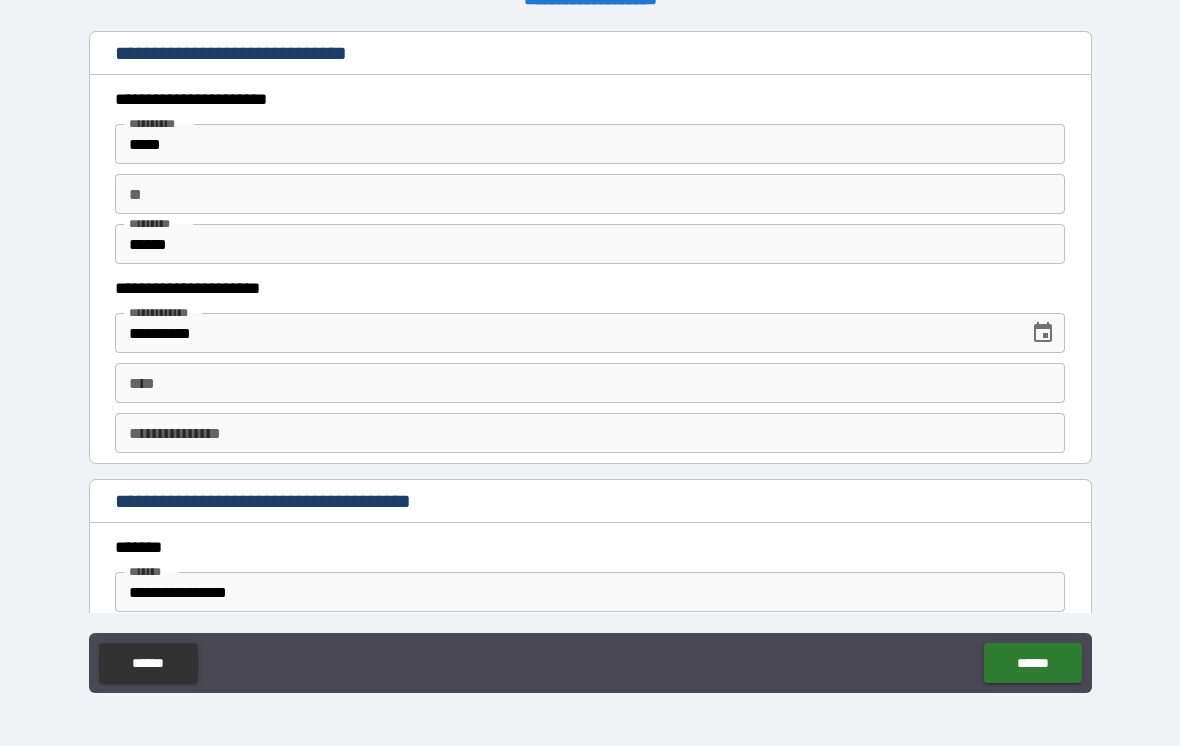 scroll, scrollTop: 1901, scrollLeft: 0, axis: vertical 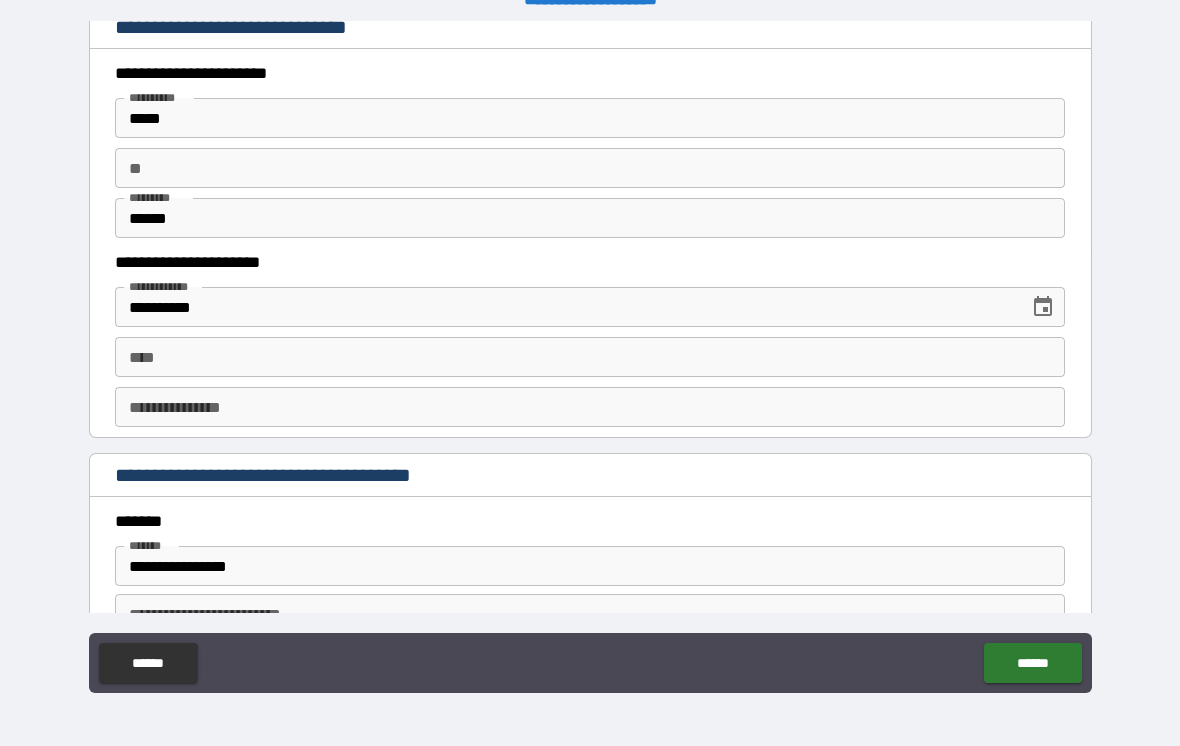 click on "**** ****" at bounding box center [590, 357] 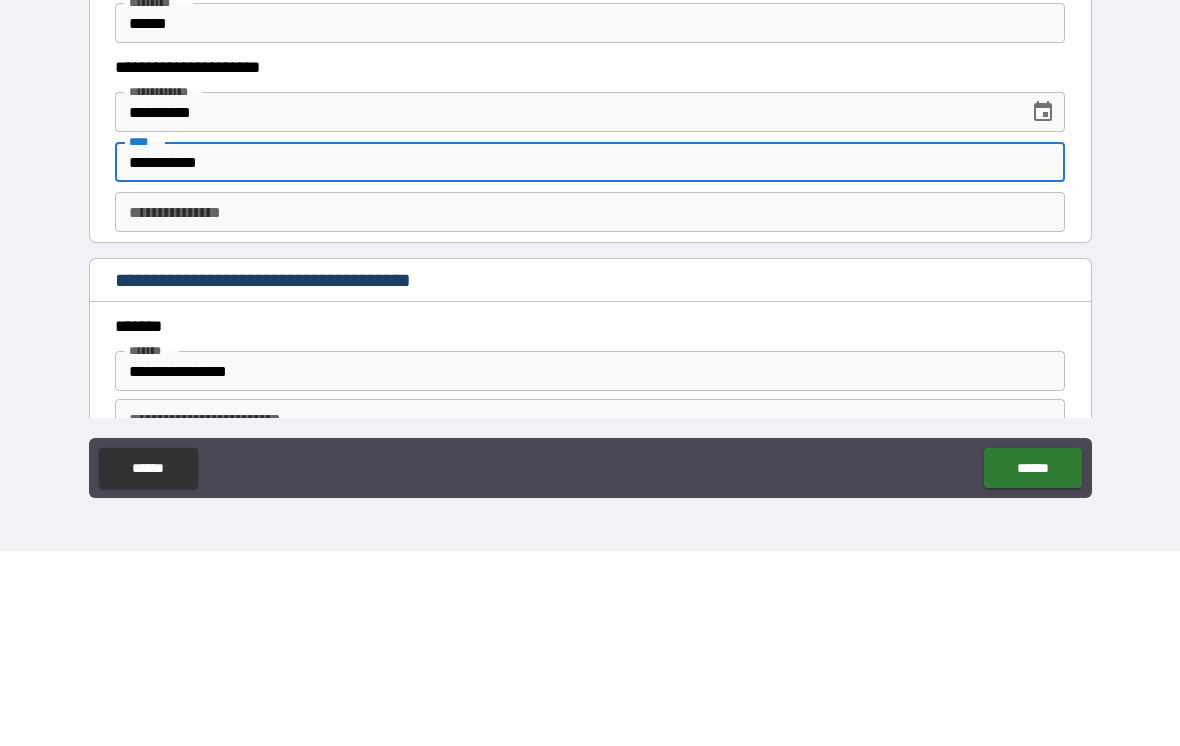 type on "**********" 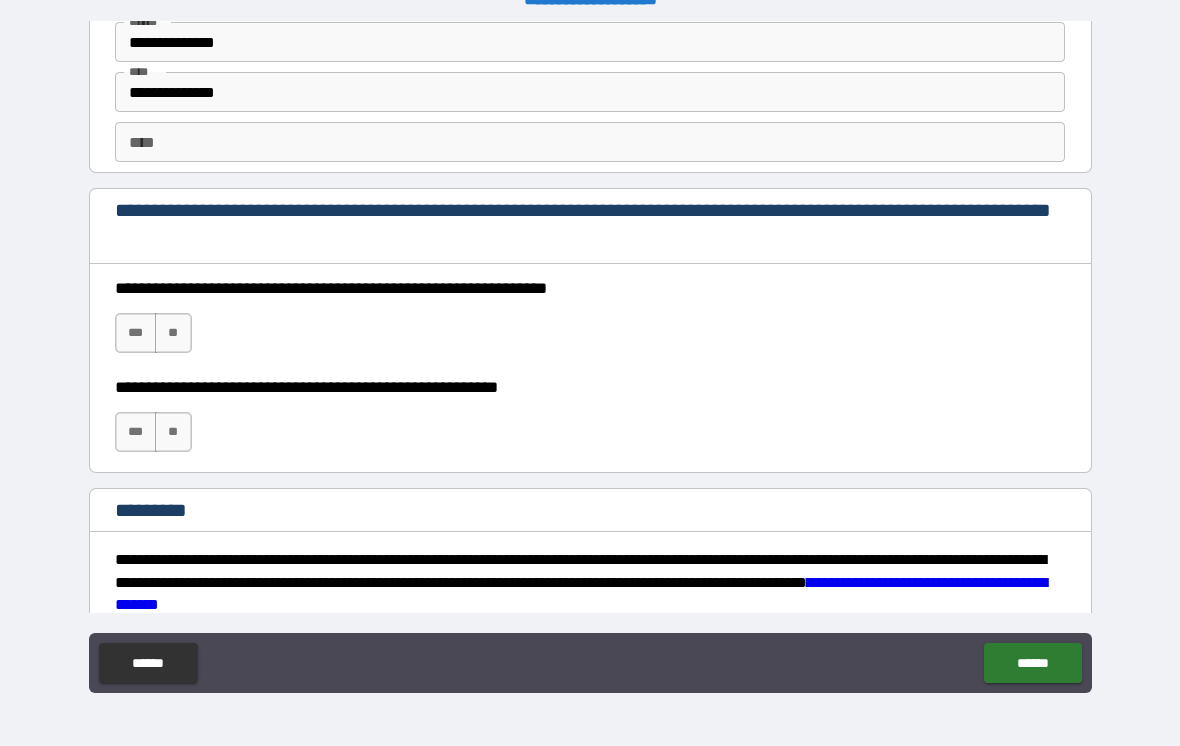 scroll, scrollTop: 2800, scrollLeft: 0, axis: vertical 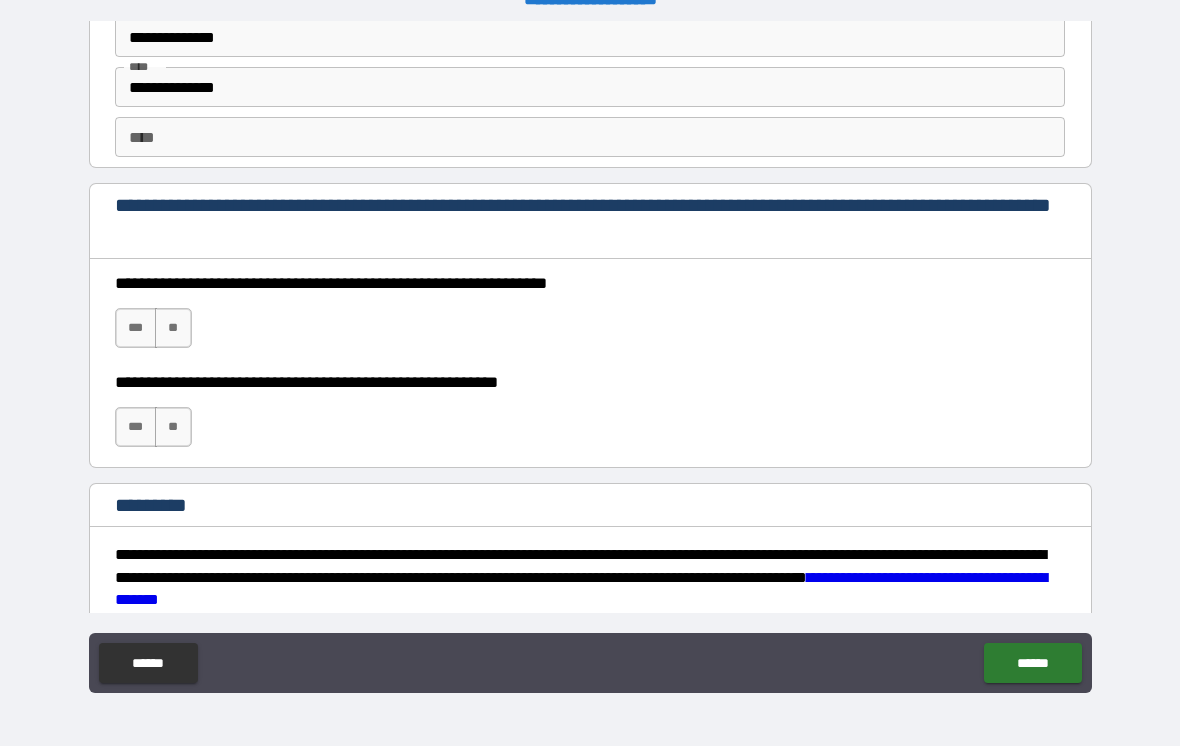 type on "**********" 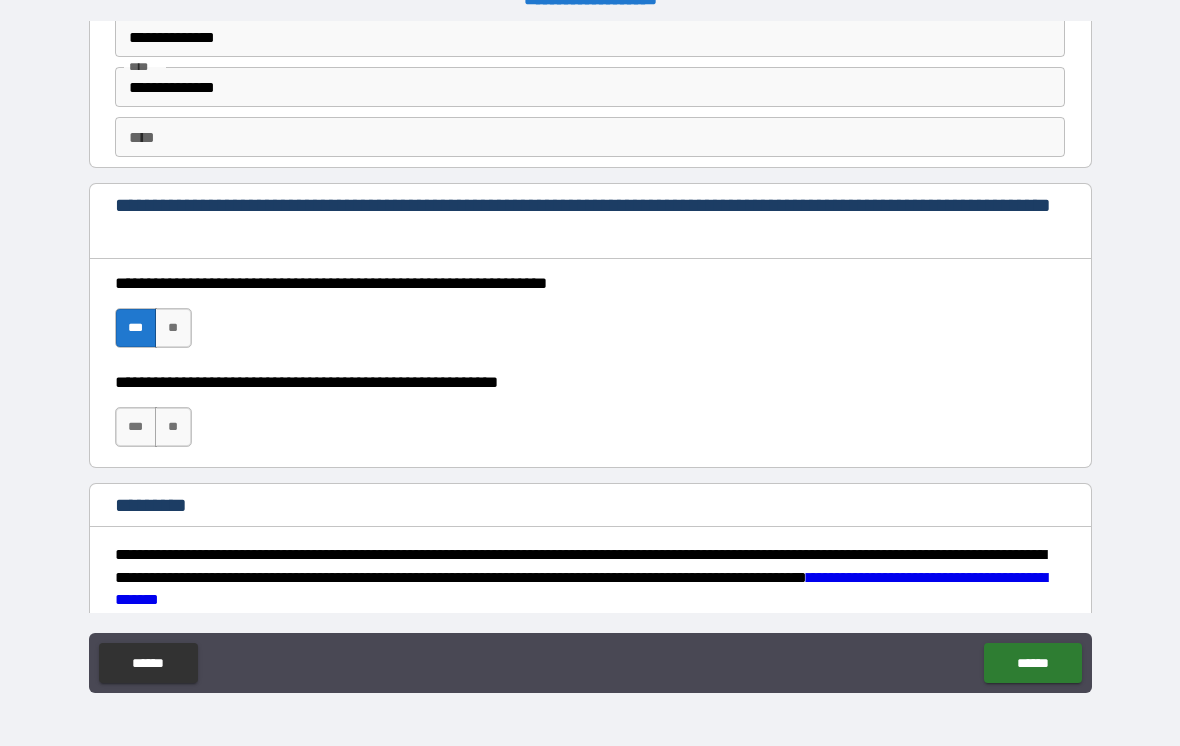 click on "**" at bounding box center (173, 427) 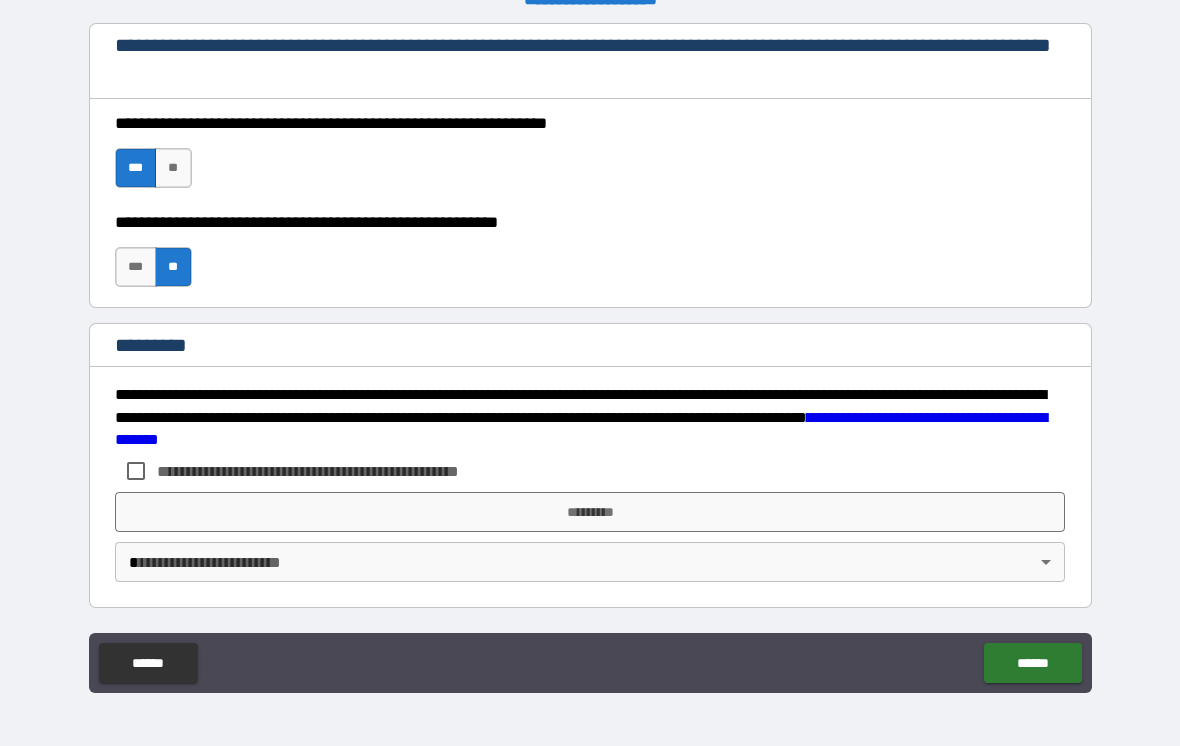 scroll, scrollTop: 2960, scrollLeft: 0, axis: vertical 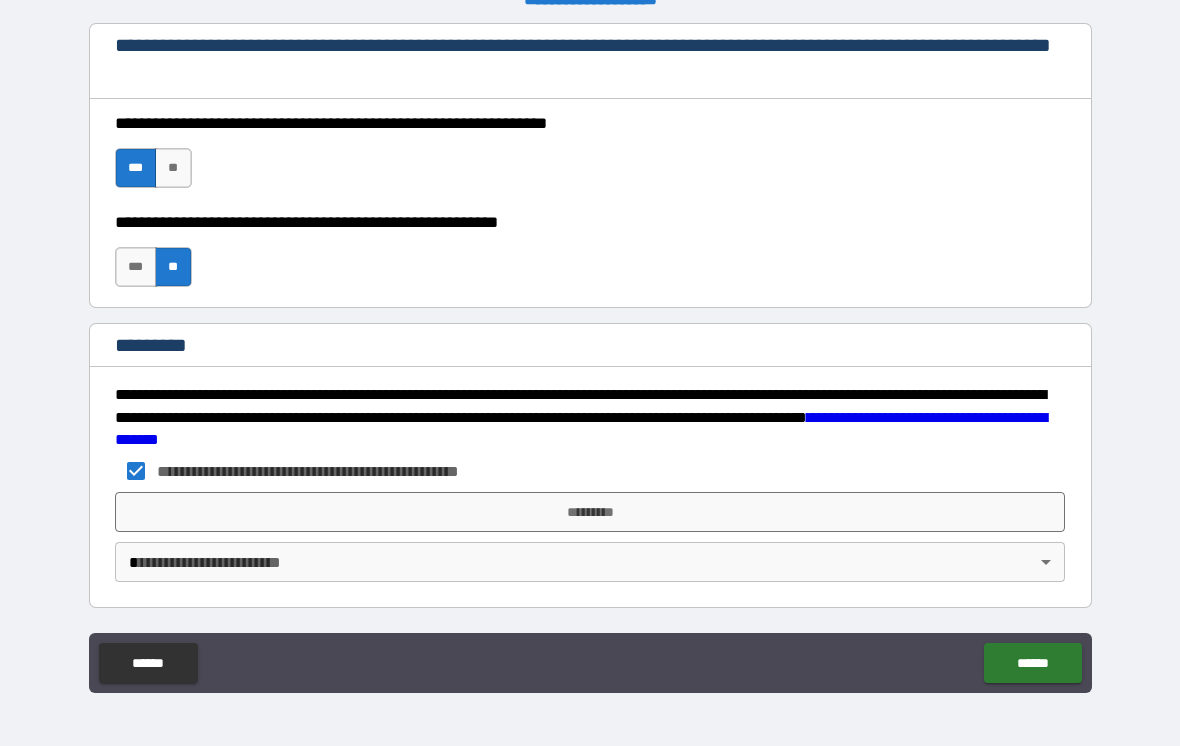 click on "*********" at bounding box center (590, 512) 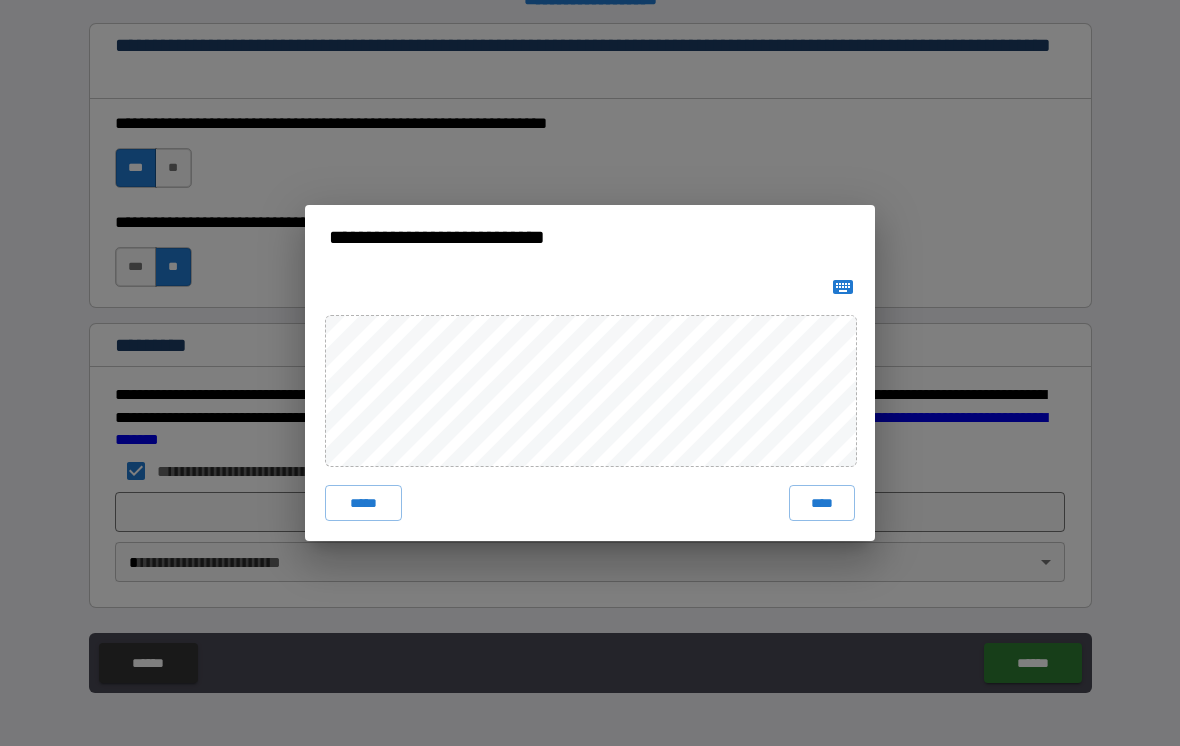 click on "****" at bounding box center (822, 503) 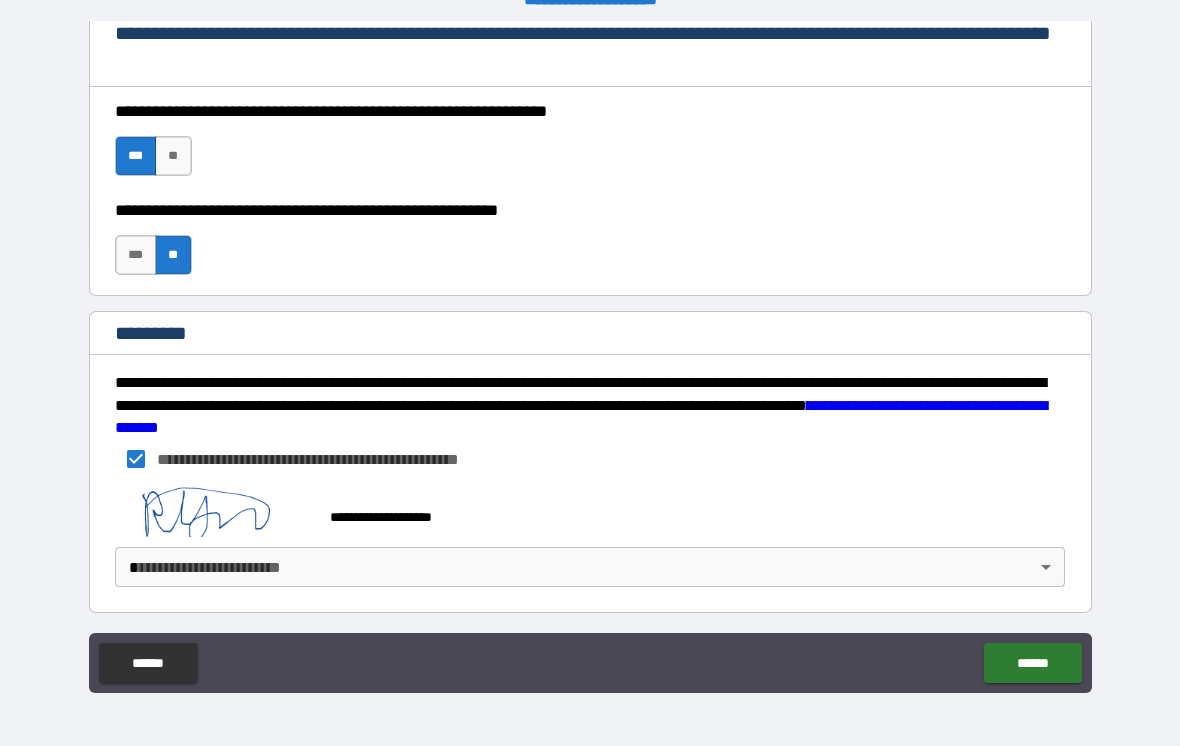 scroll, scrollTop: 2972, scrollLeft: 0, axis: vertical 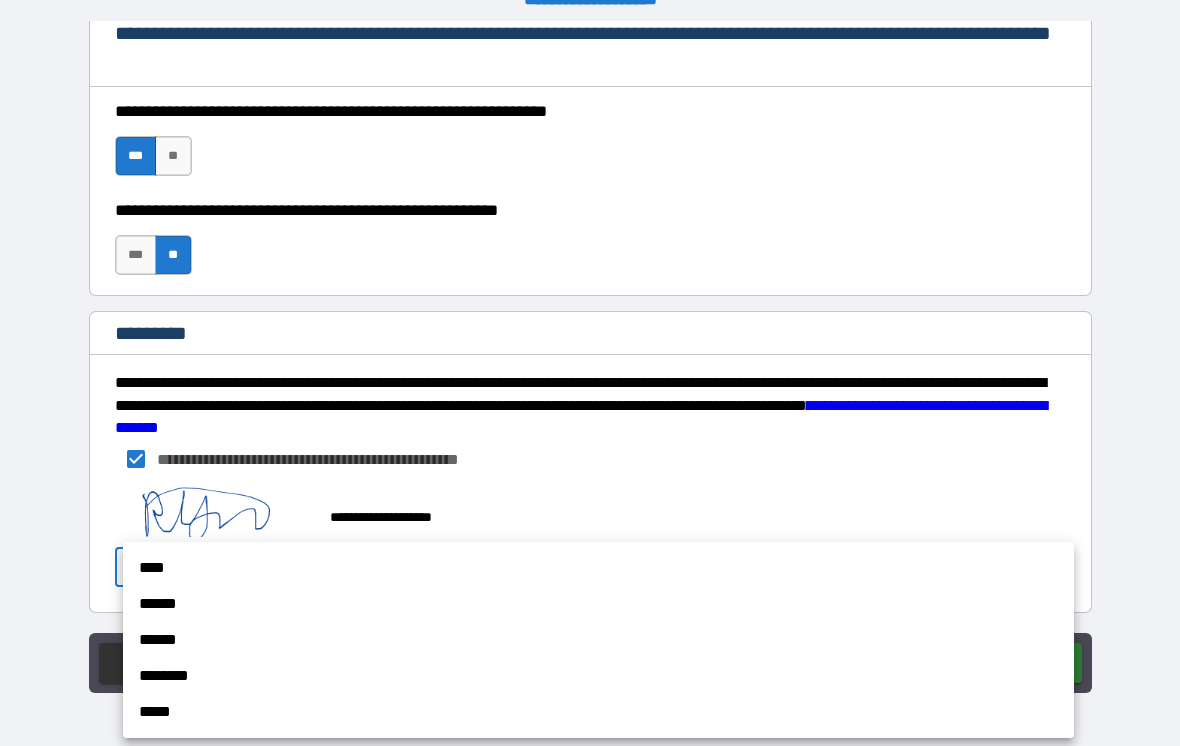 click on "****" at bounding box center (598, 568) 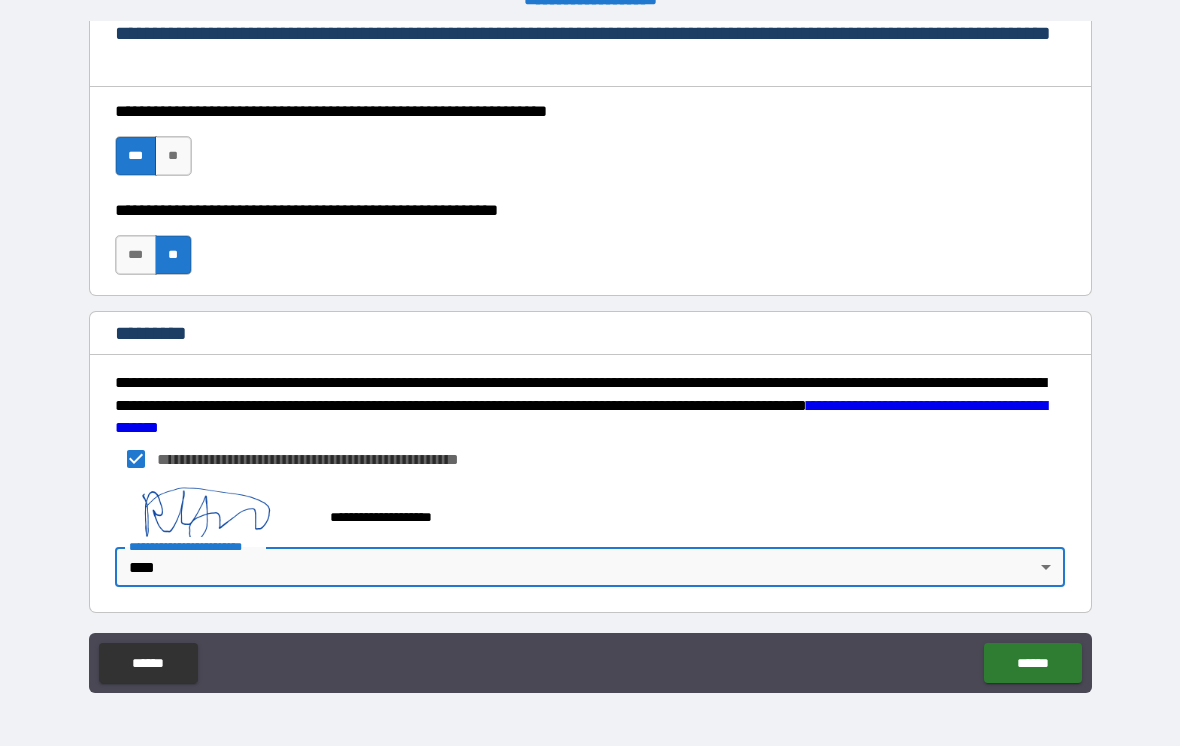 click on "******" at bounding box center (1032, 663) 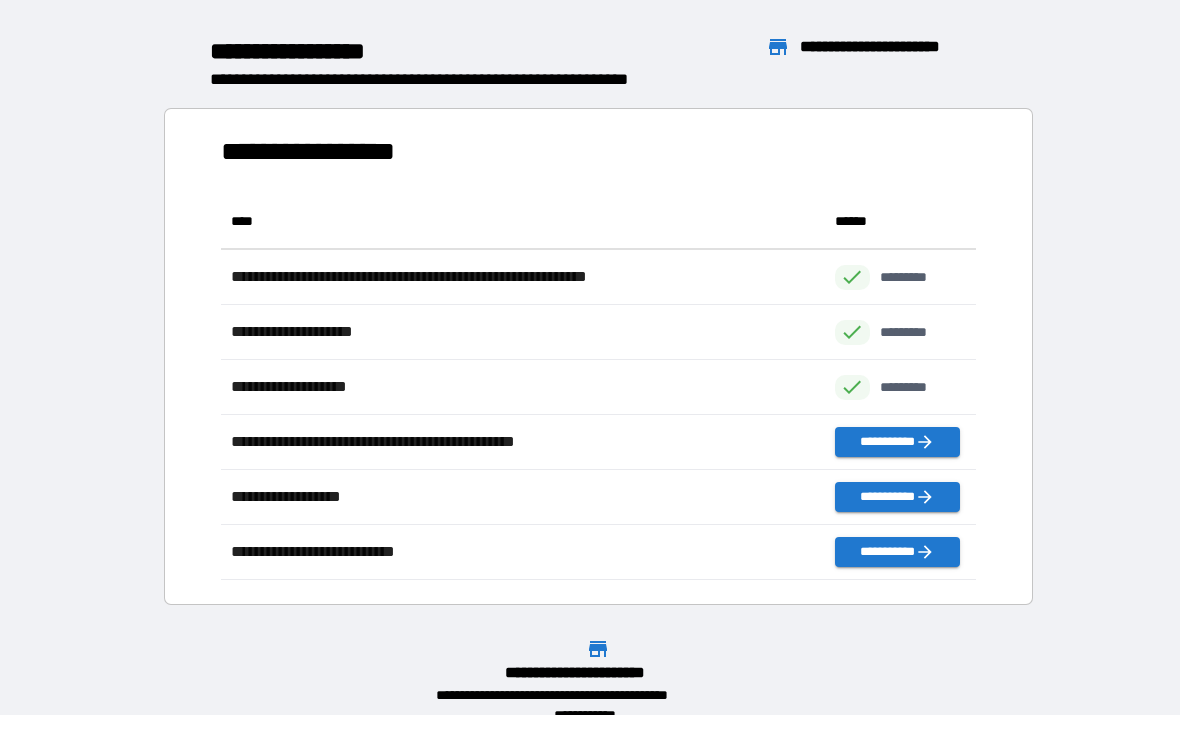 scroll, scrollTop: 1, scrollLeft: 1, axis: both 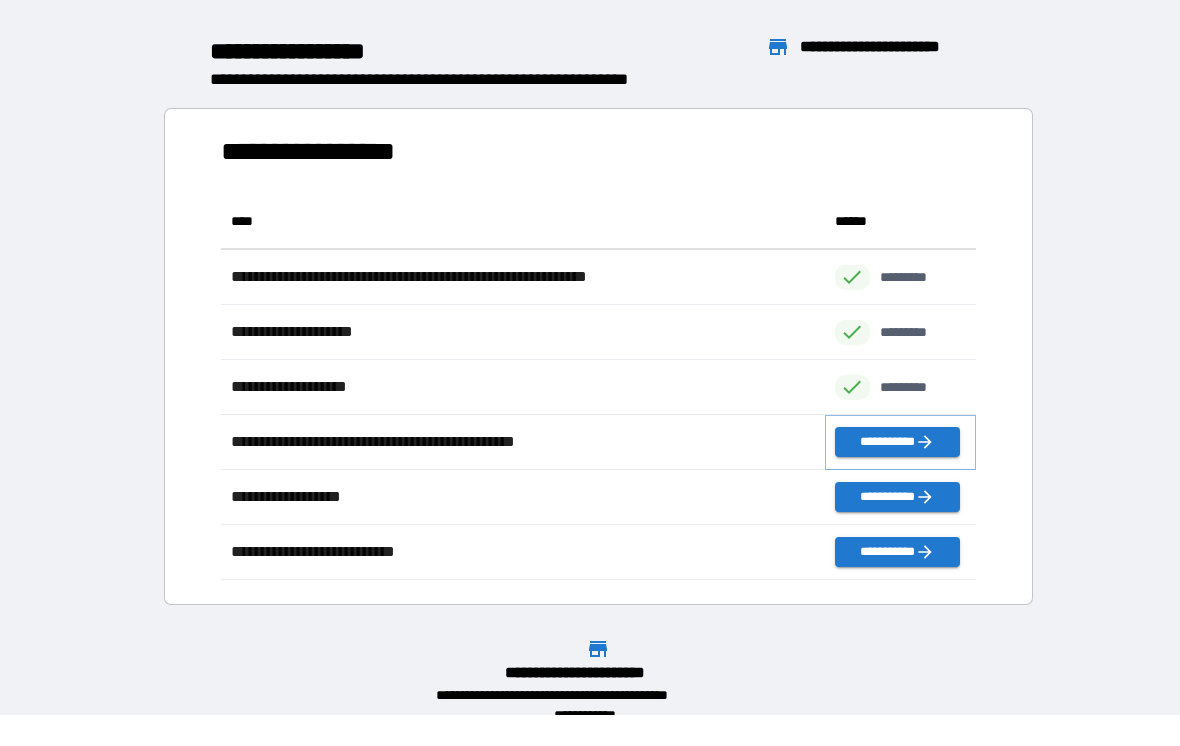 click on "**********" at bounding box center (897, 442) 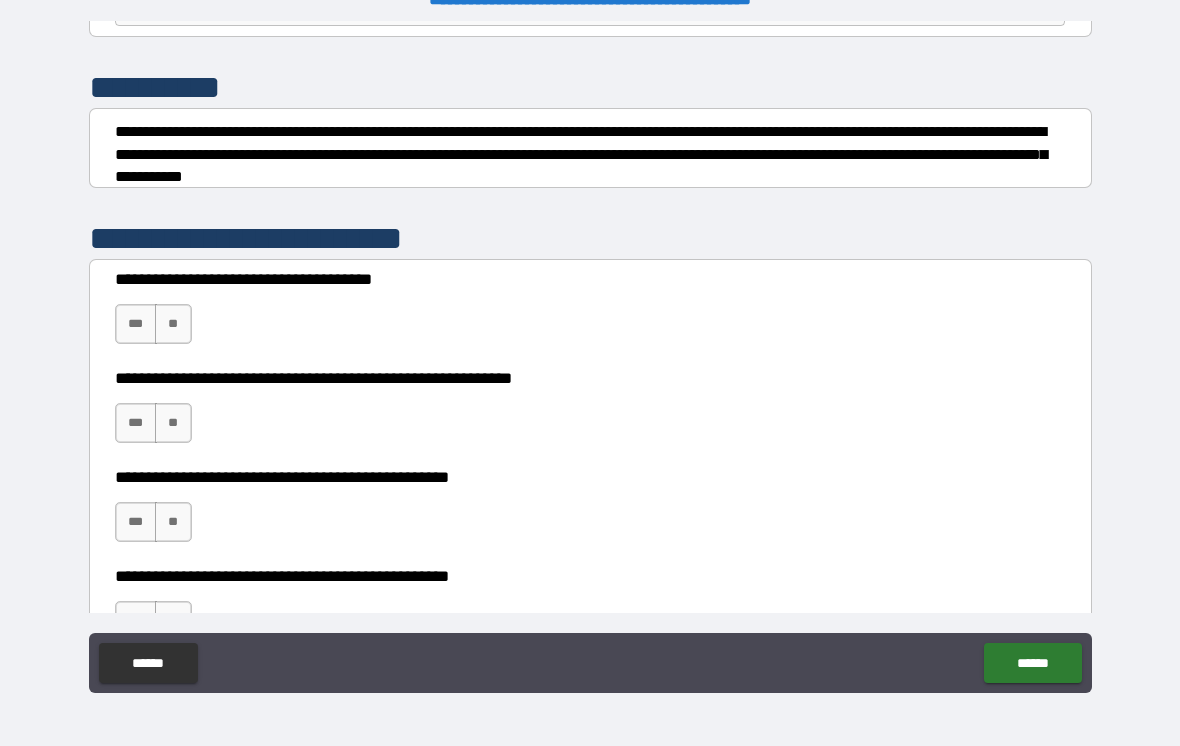 scroll, scrollTop: 231, scrollLeft: 0, axis: vertical 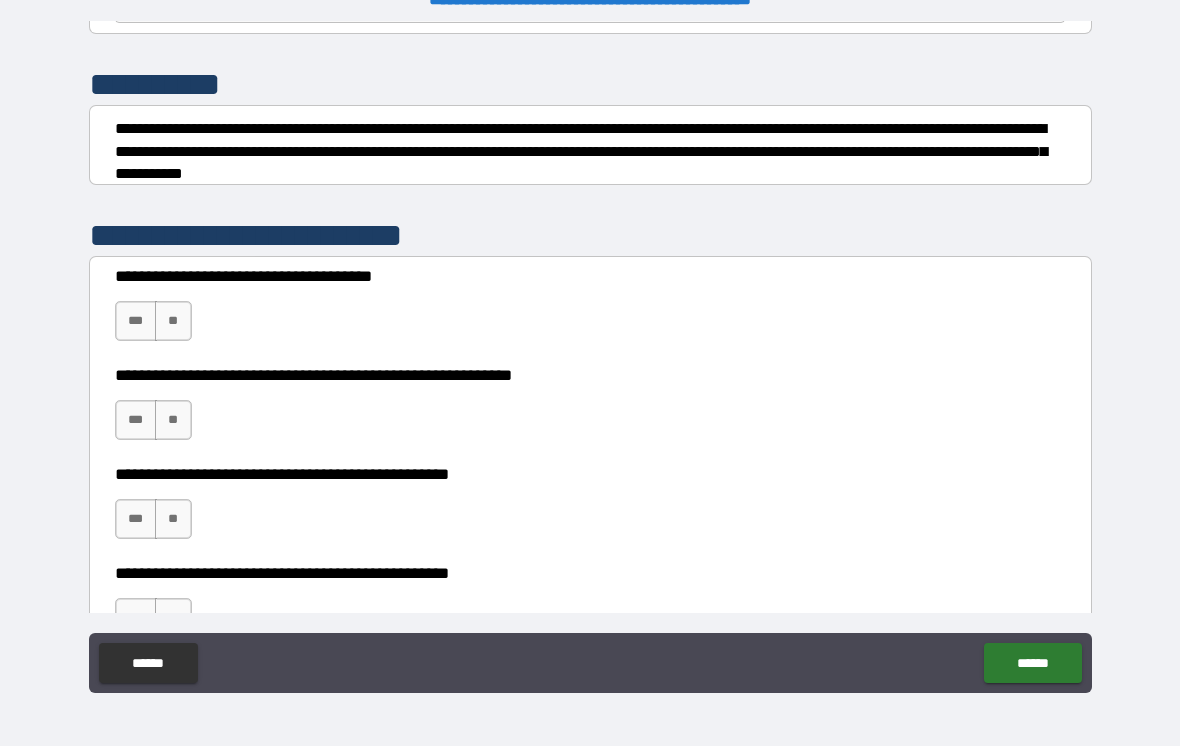 click on "**" at bounding box center (173, 420) 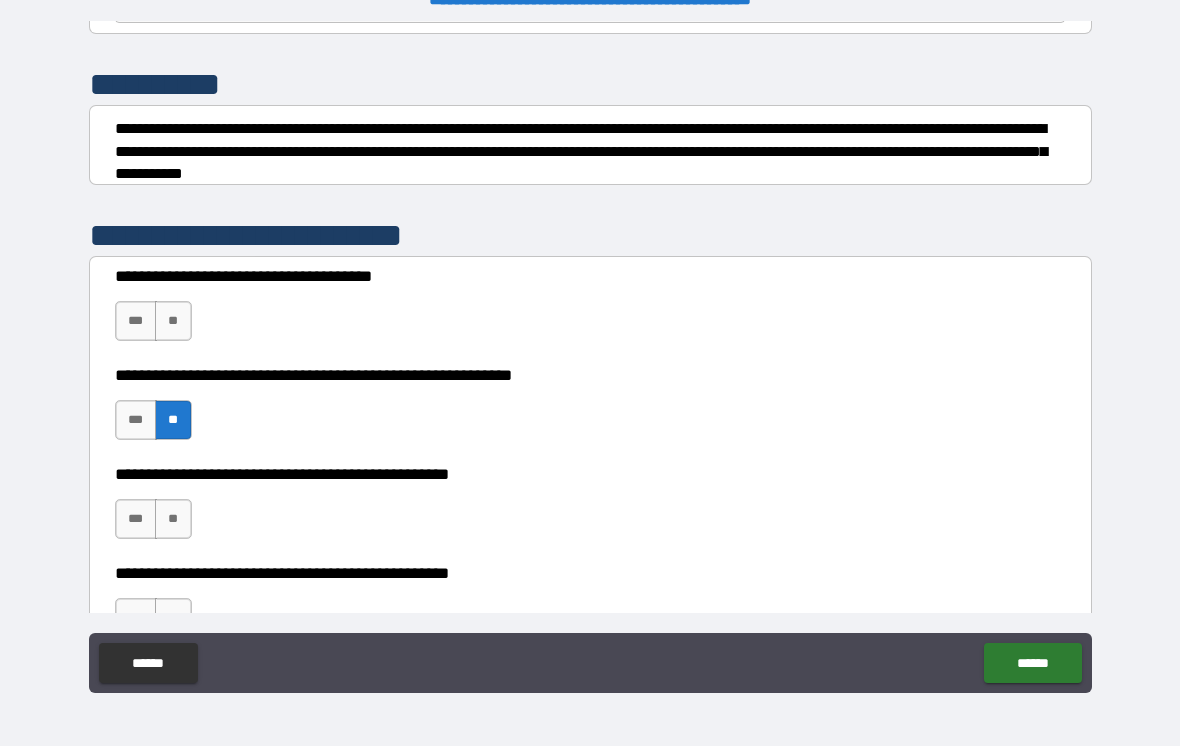 scroll, scrollTop: 258, scrollLeft: 0, axis: vertical 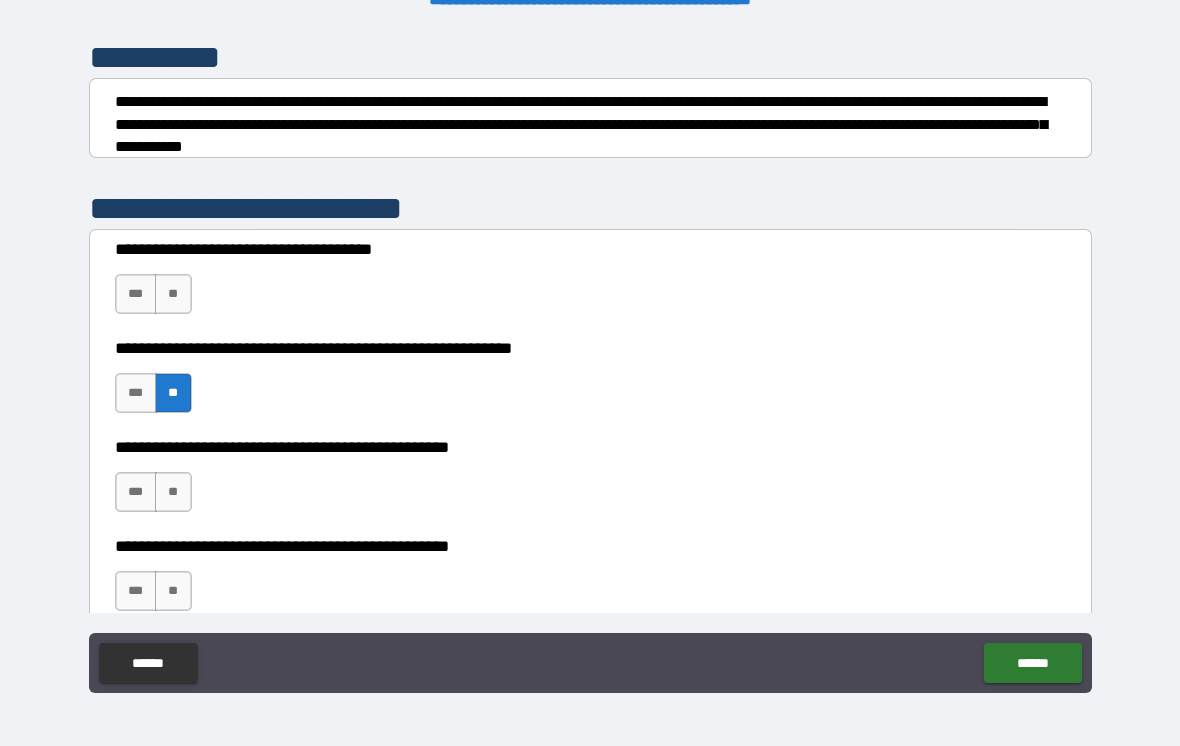 click on "***" at bounding box center (136, 294) 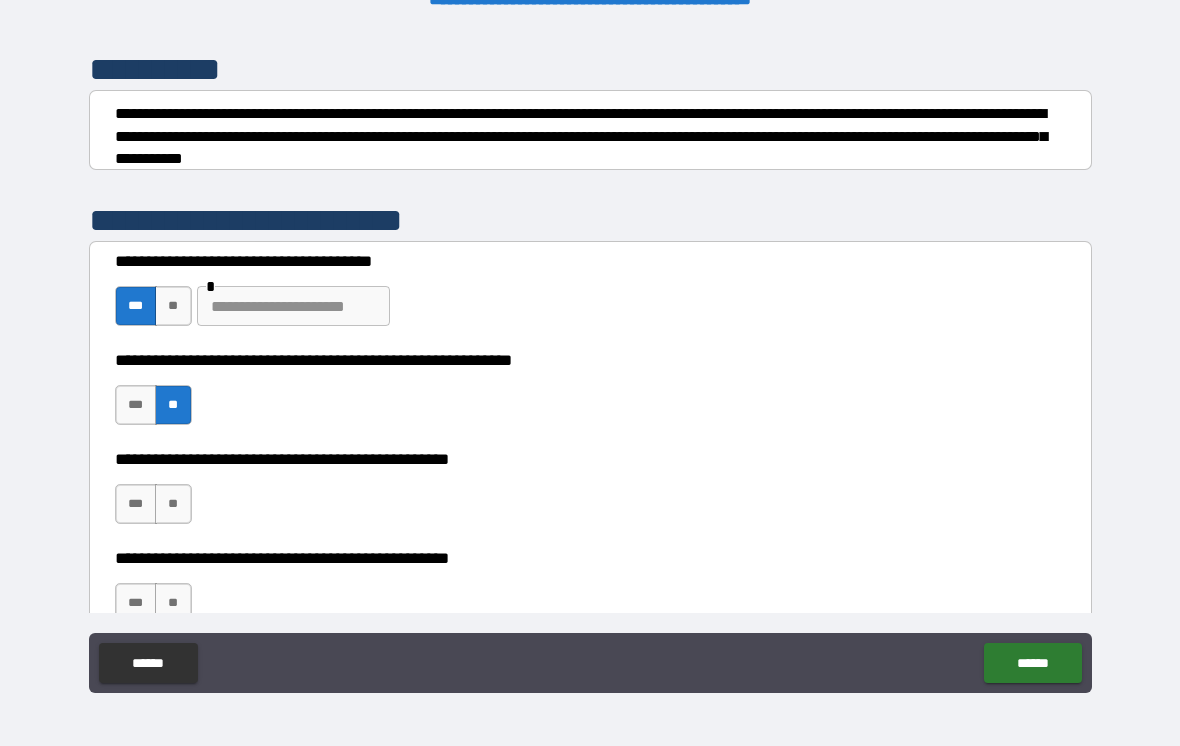 click on "**" at bounding box center [173, 306] 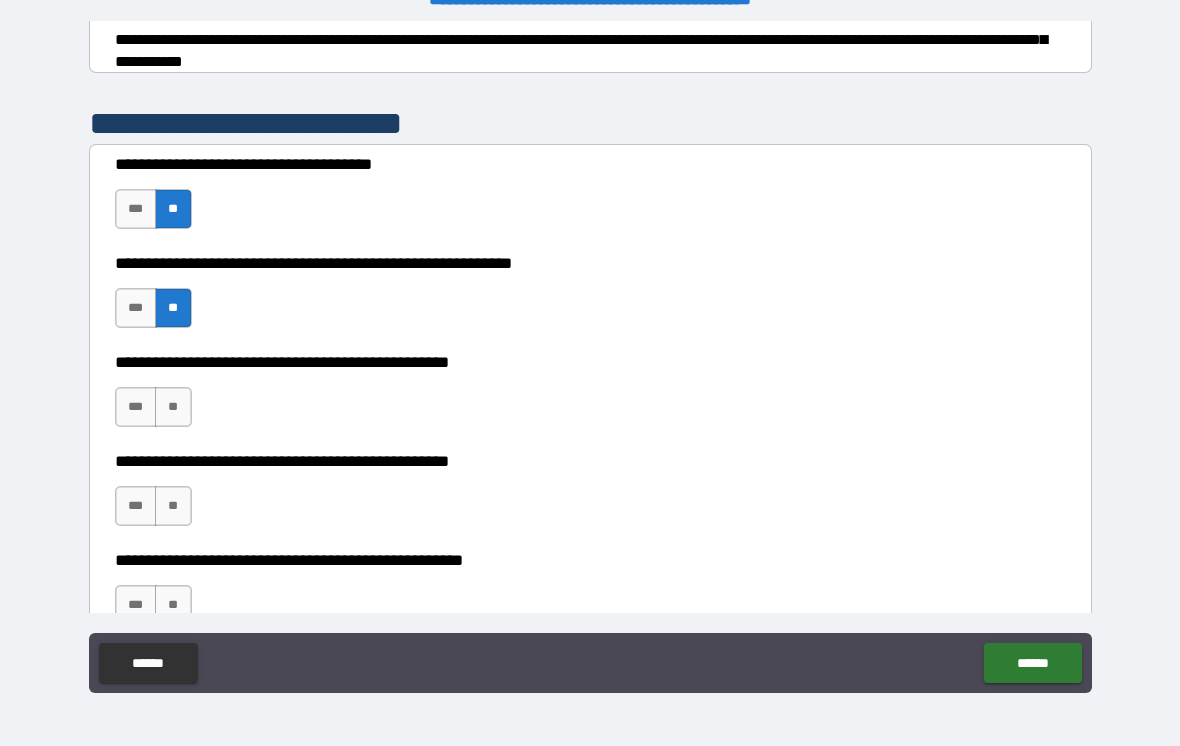 scroll, scrollTop: 362, scrollLeft: 0, axis: vertical 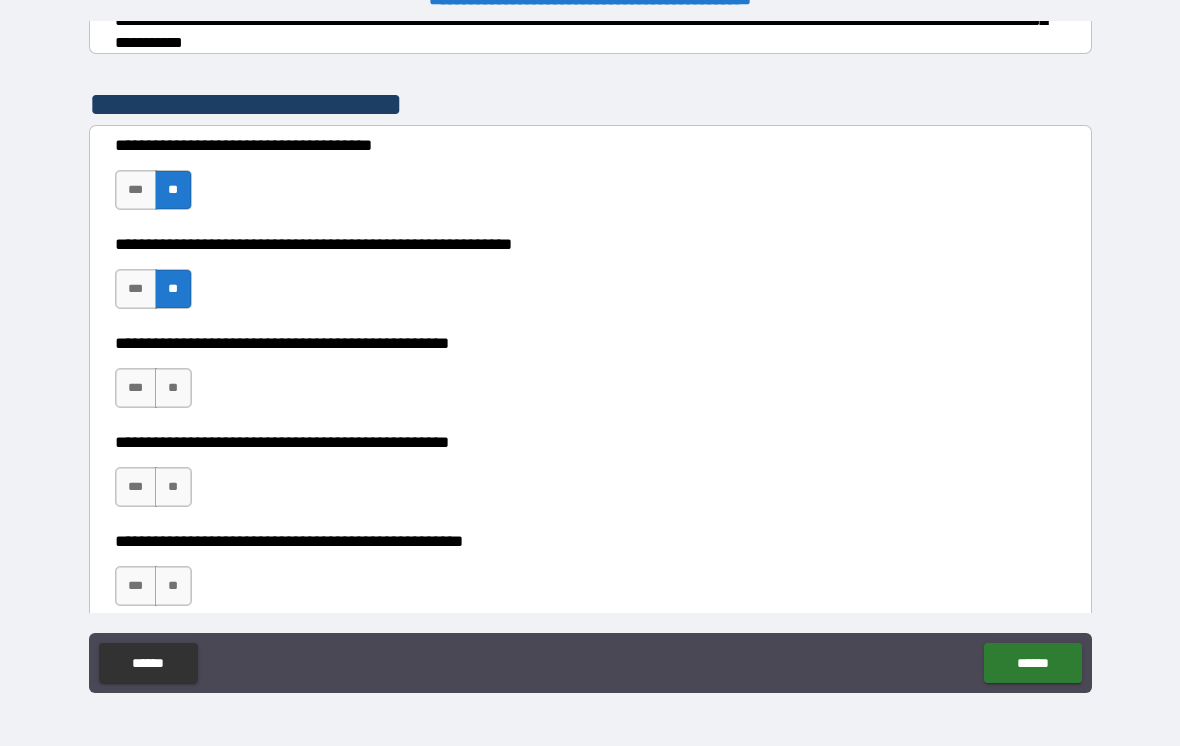 click on "**" at bounding box center (173, 388) 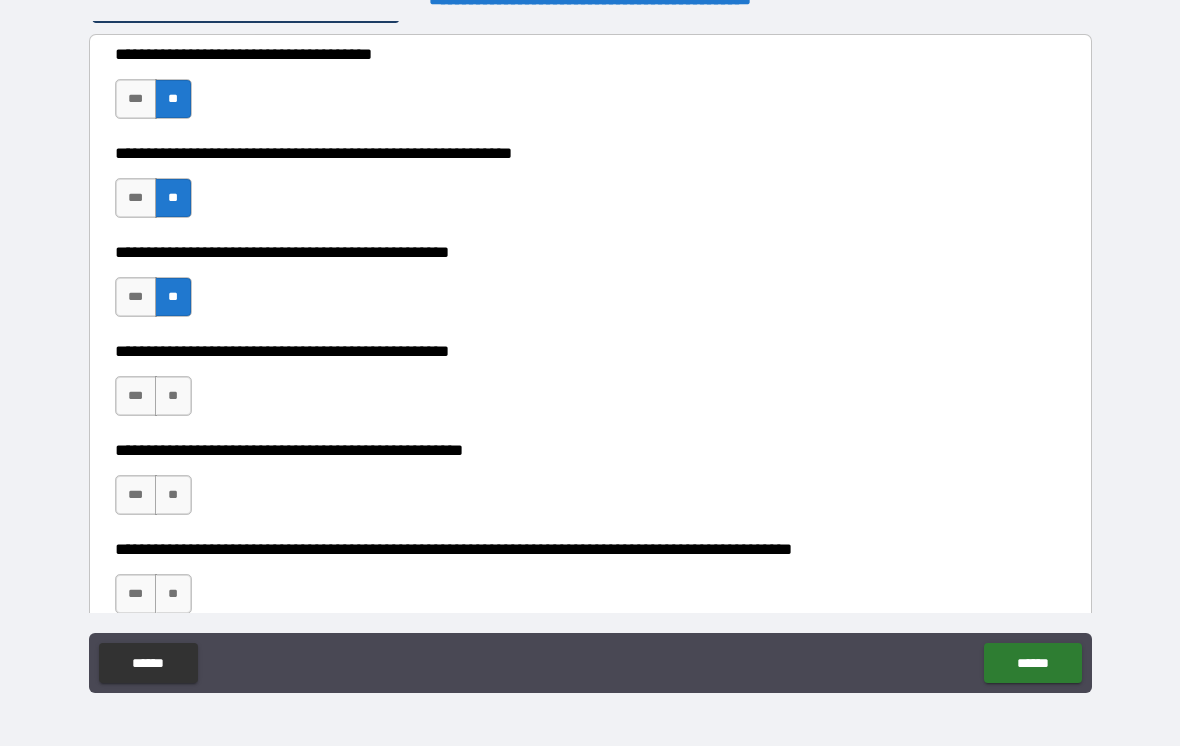scroll, scrollTop: 455, scrollLeft: 0, axis: vertical 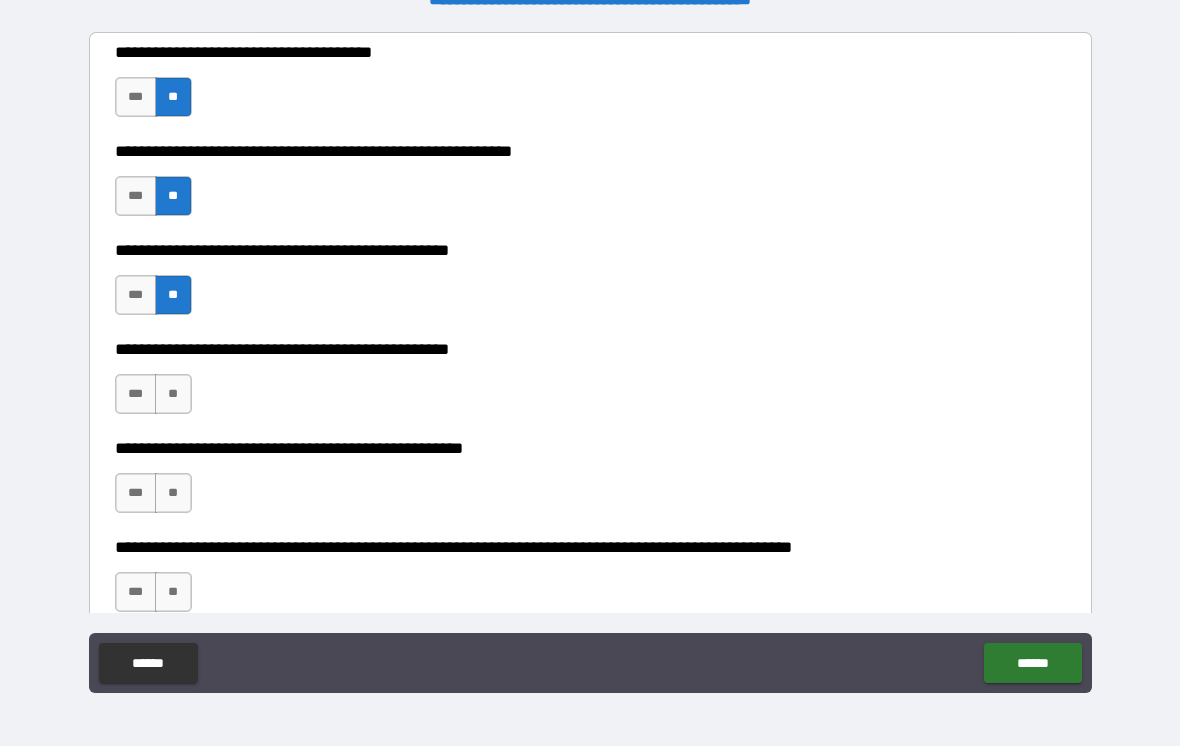click on "**" at bounding box center (173, 394) 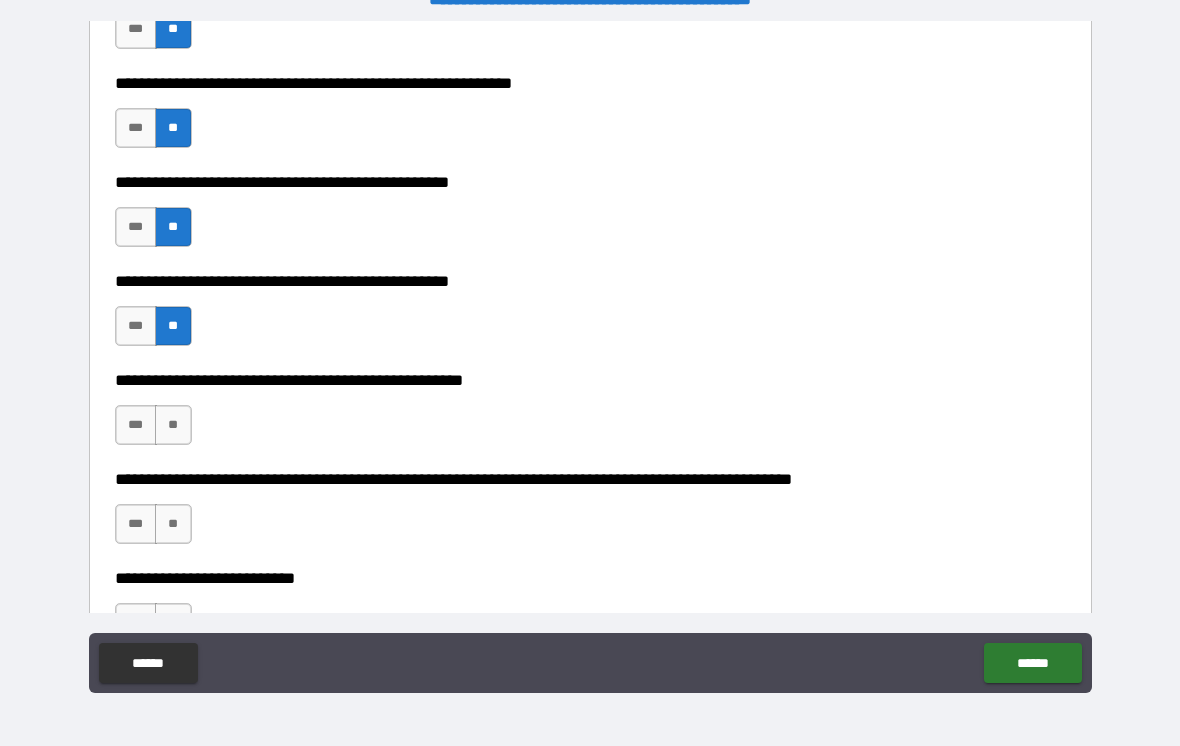scroll, scrollTop: 561, scrollLeft: 0, axis: vertical 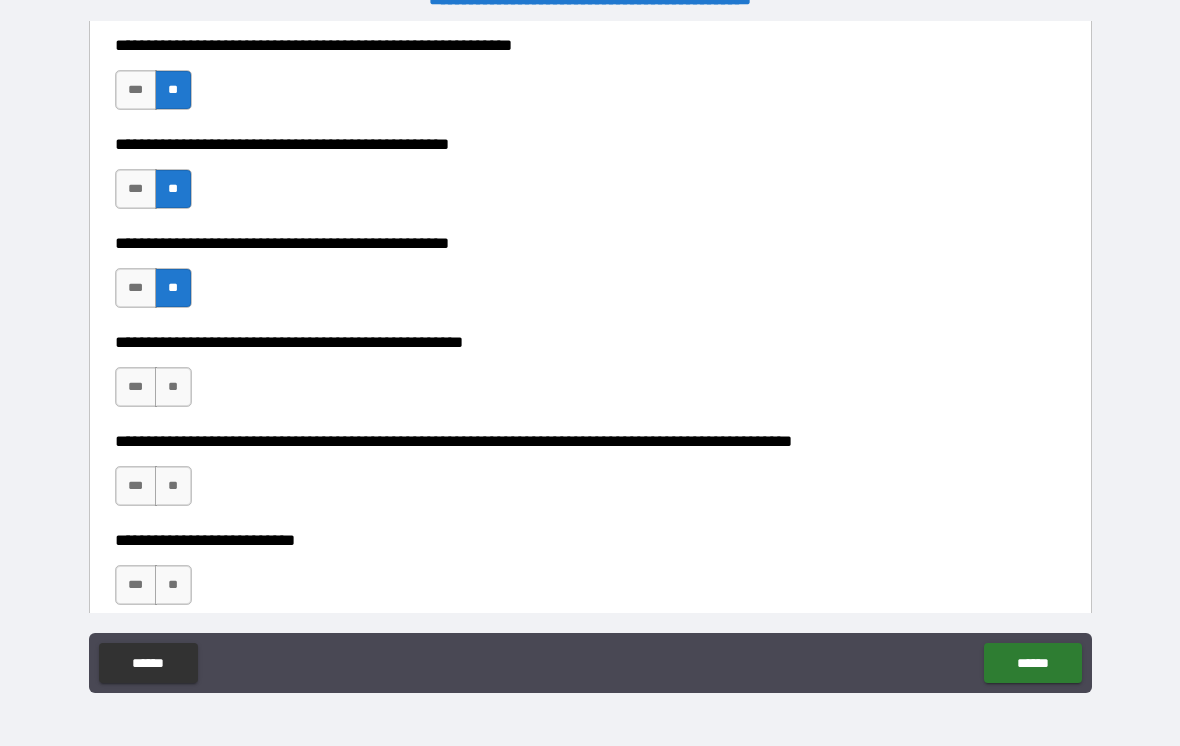 click on "**" at bounding box center (173, 387) 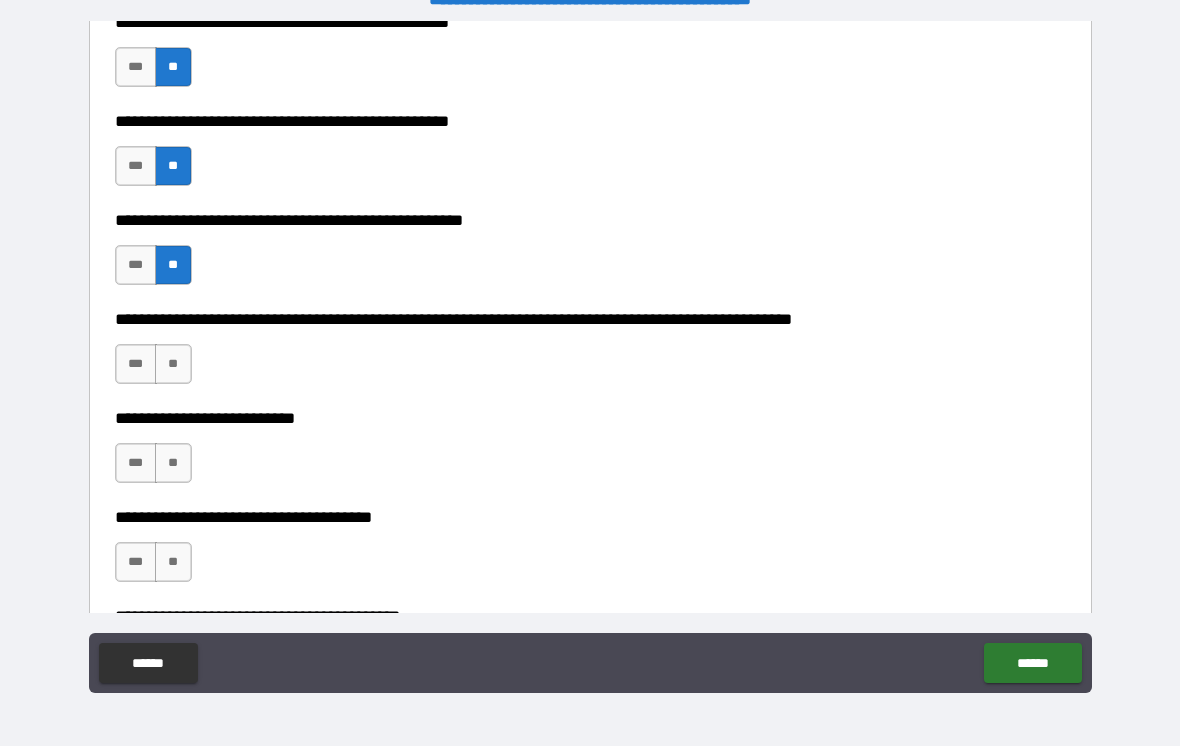 click on "**" at bounding box center (173, 364) 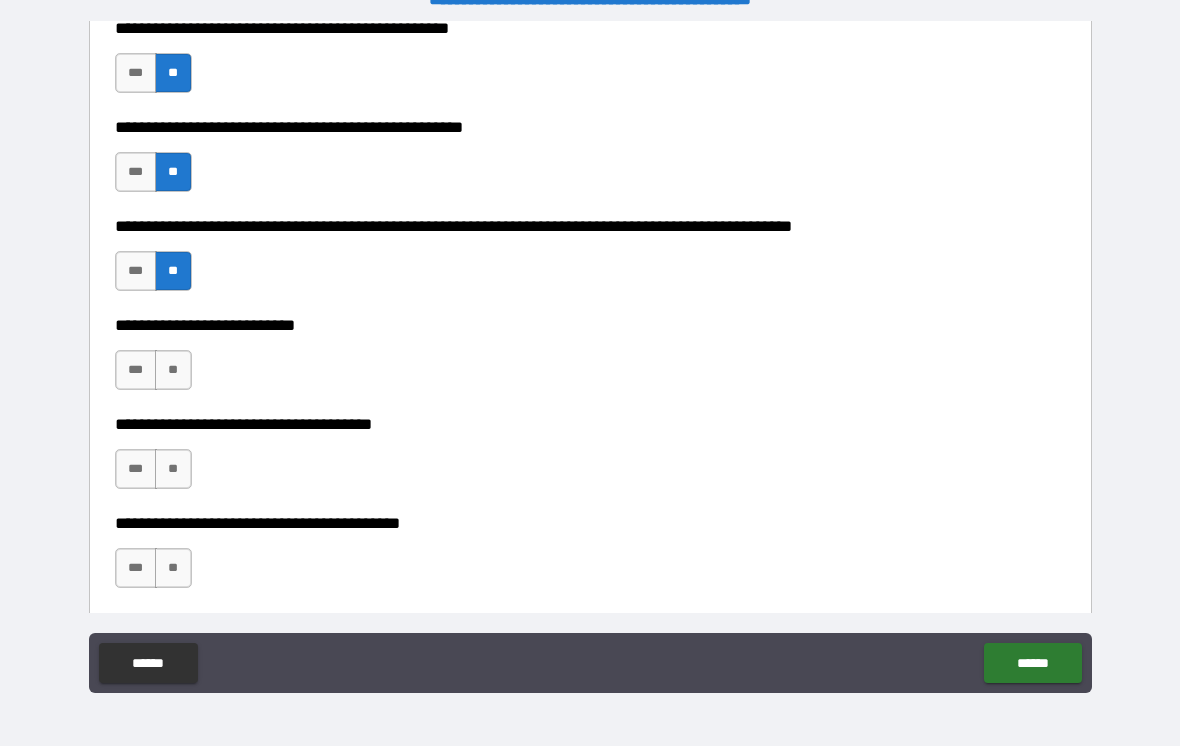click on "**" at bounding box center [173, 370] 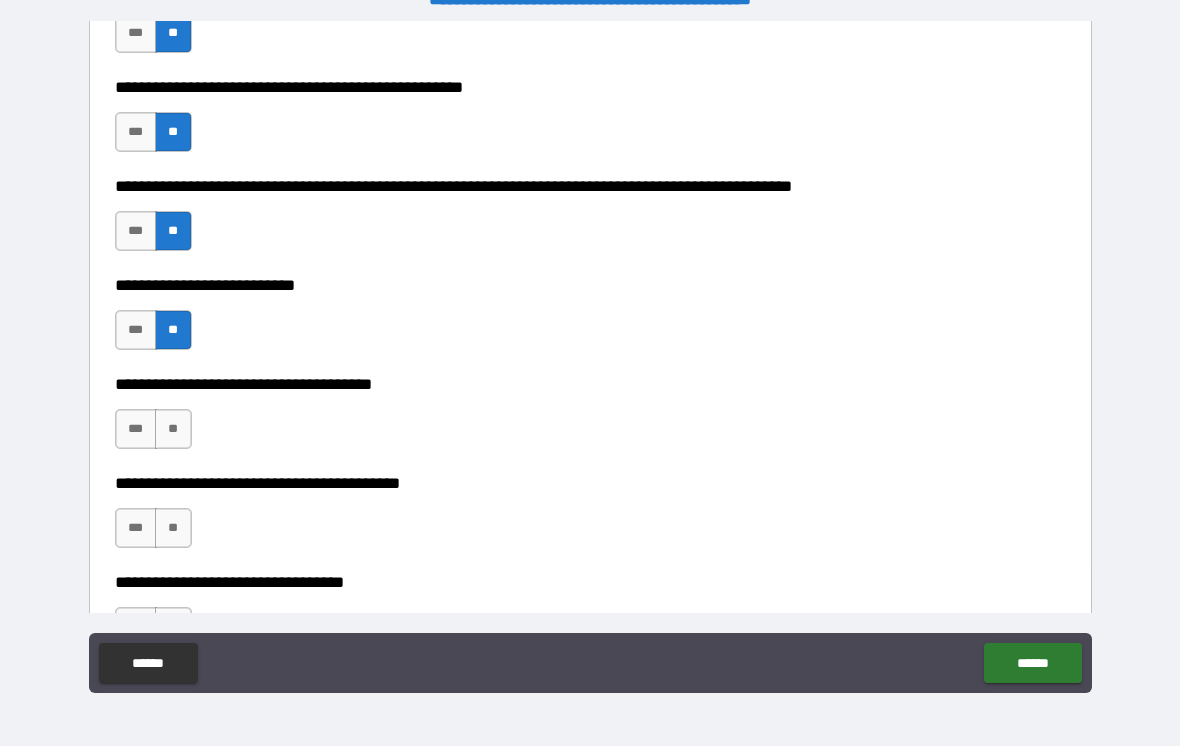 scroll, scrollTop: 823, scrollLeft: 0, axis: vertical 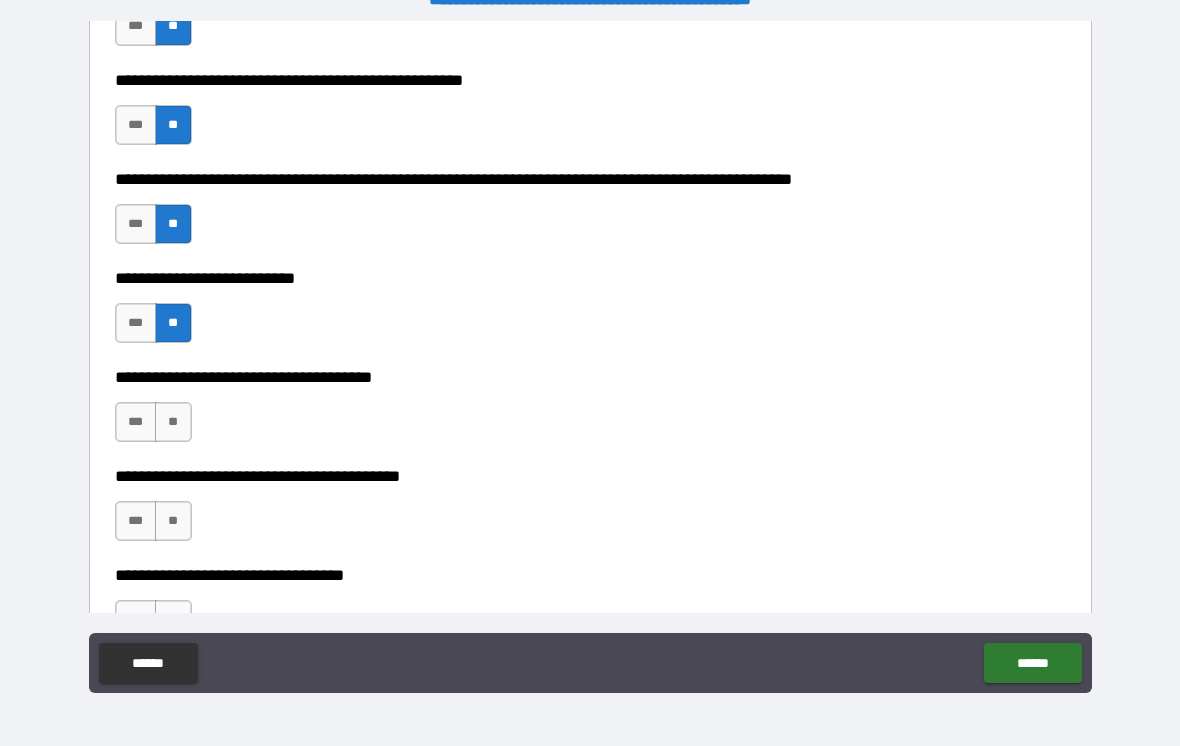 click on "***" at bounding box center (136, 422) 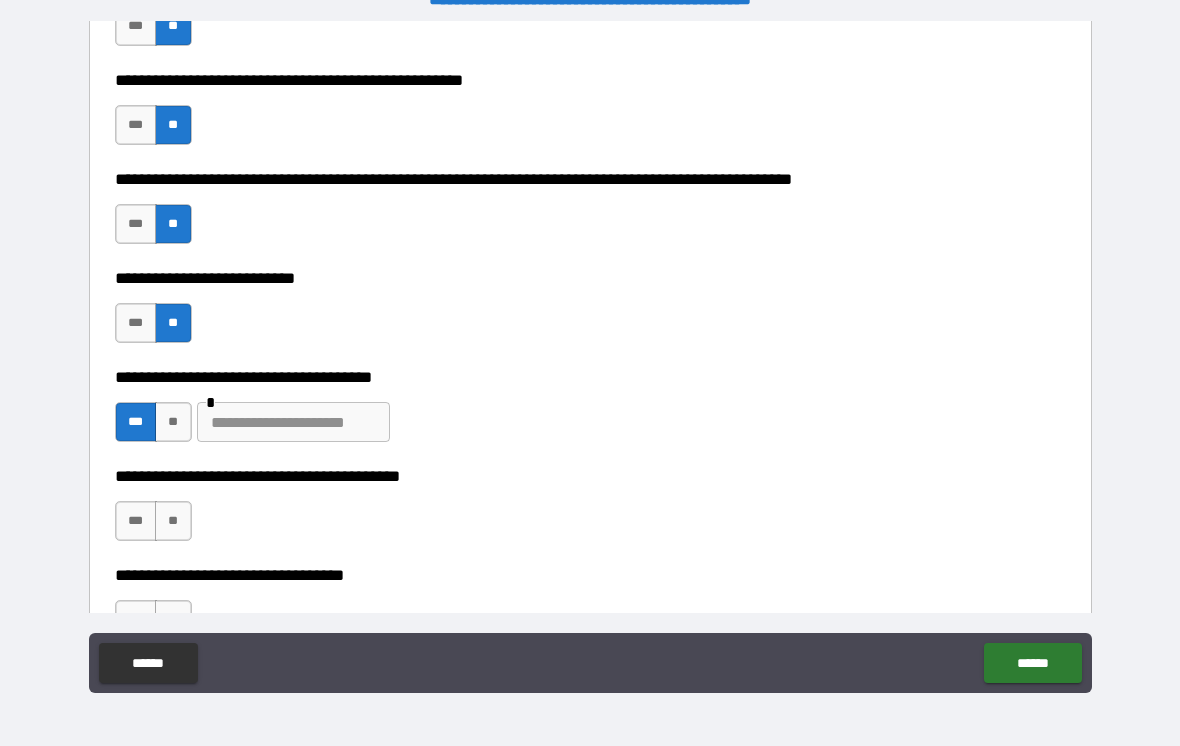 scroll, scrollTop: 841, scrollLeft: 0, axis: vertical 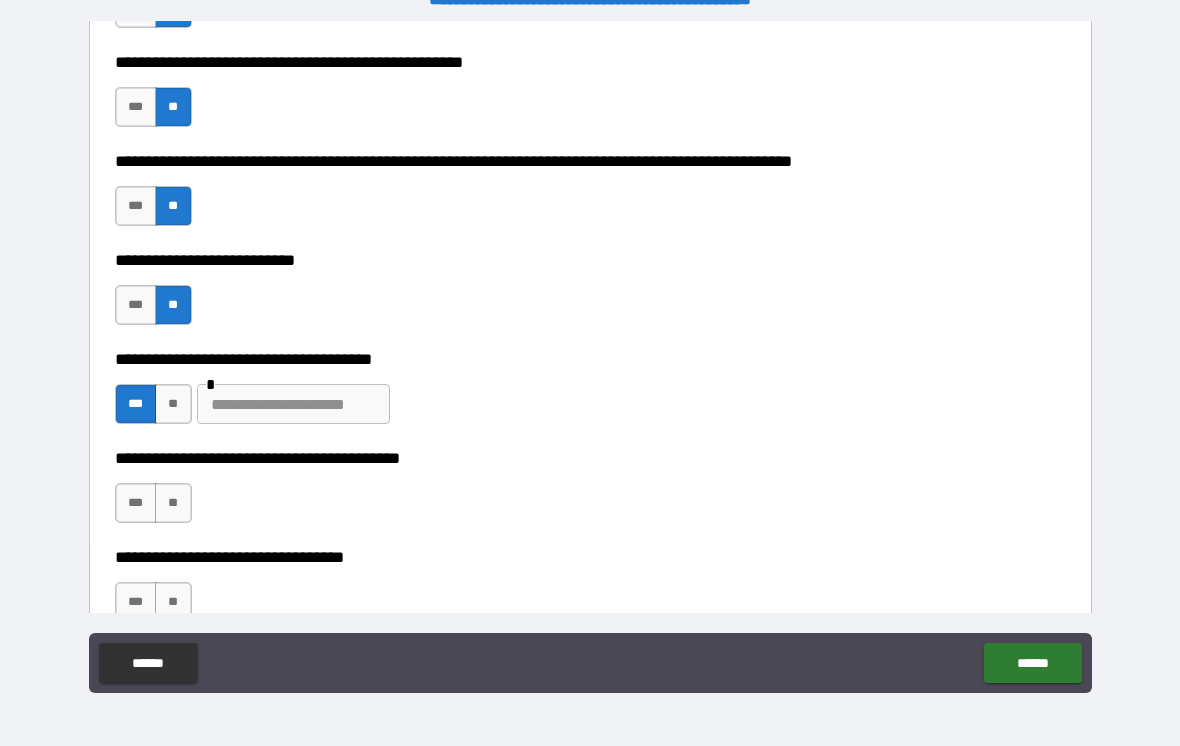 click at bounding box center [293, 404] 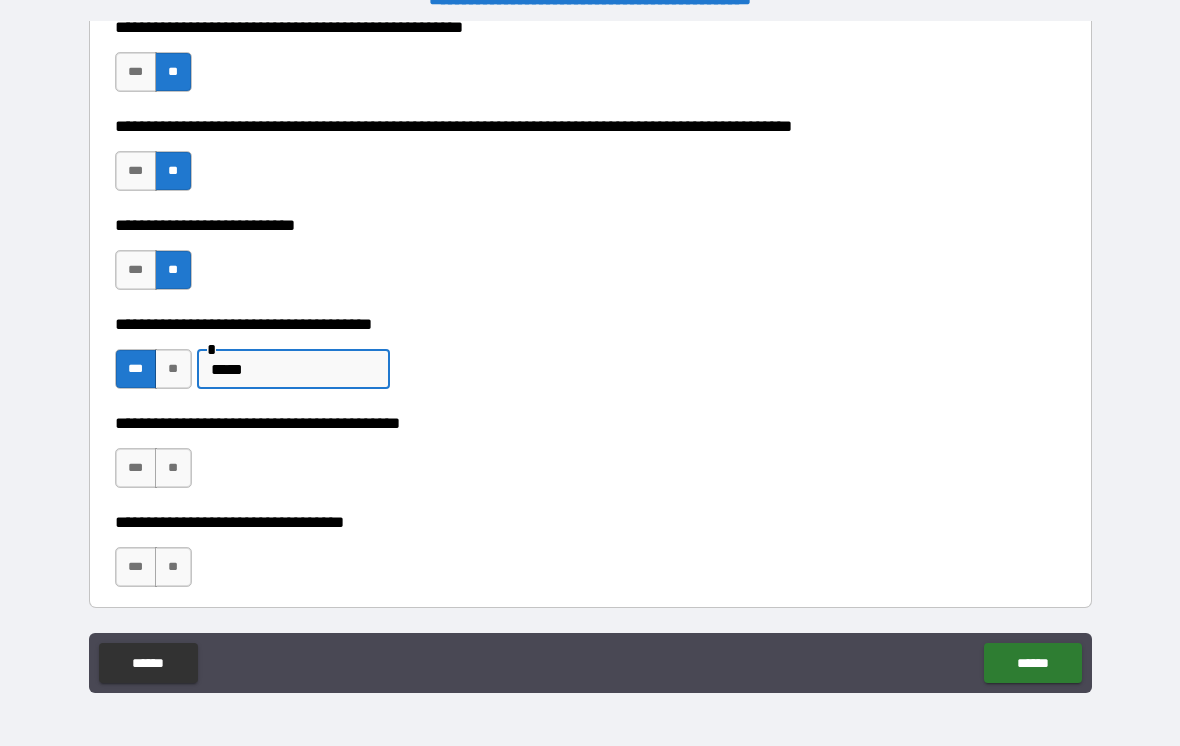 scroll, scrollTop: 875, scrollLeft: 0, axis: vertical 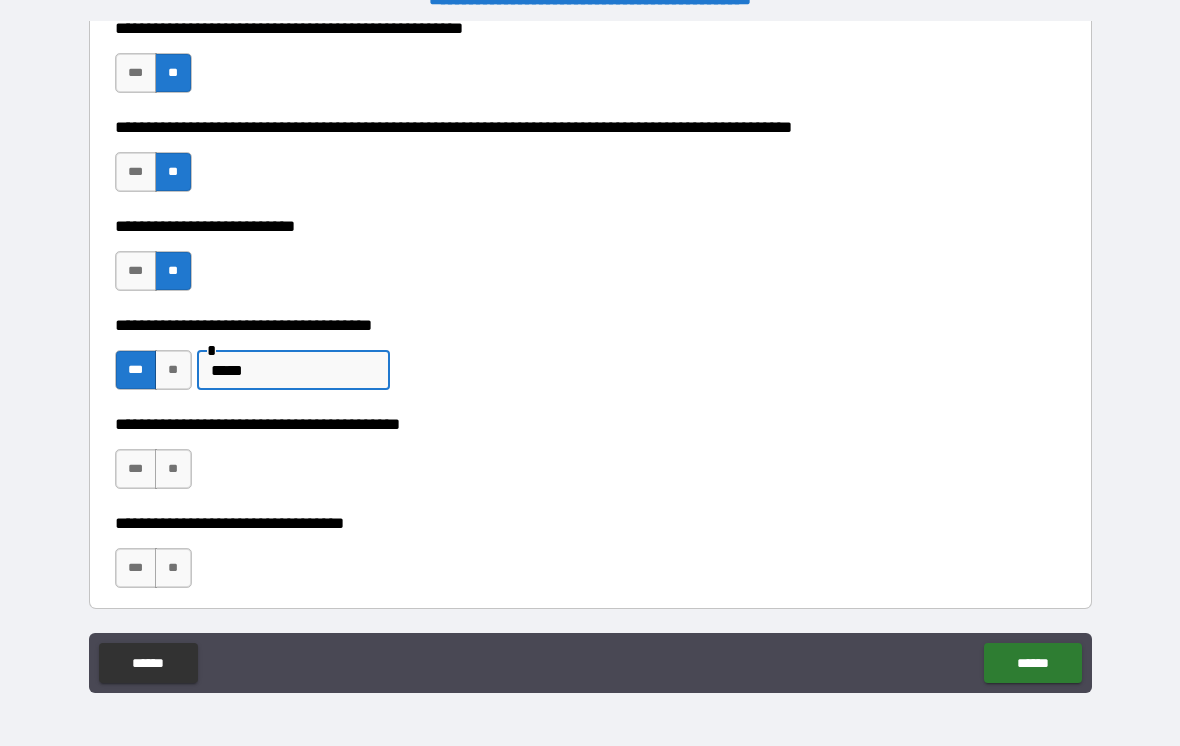 type on "*****" 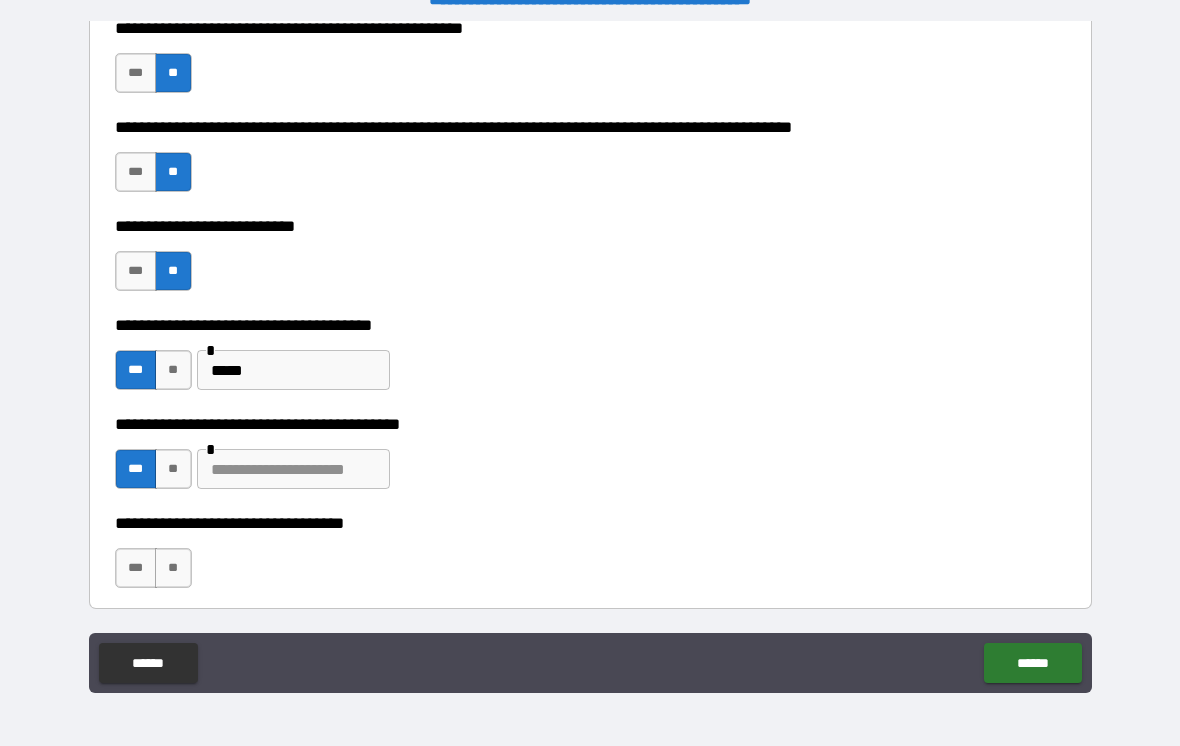 click at bounding box center [293, 469] 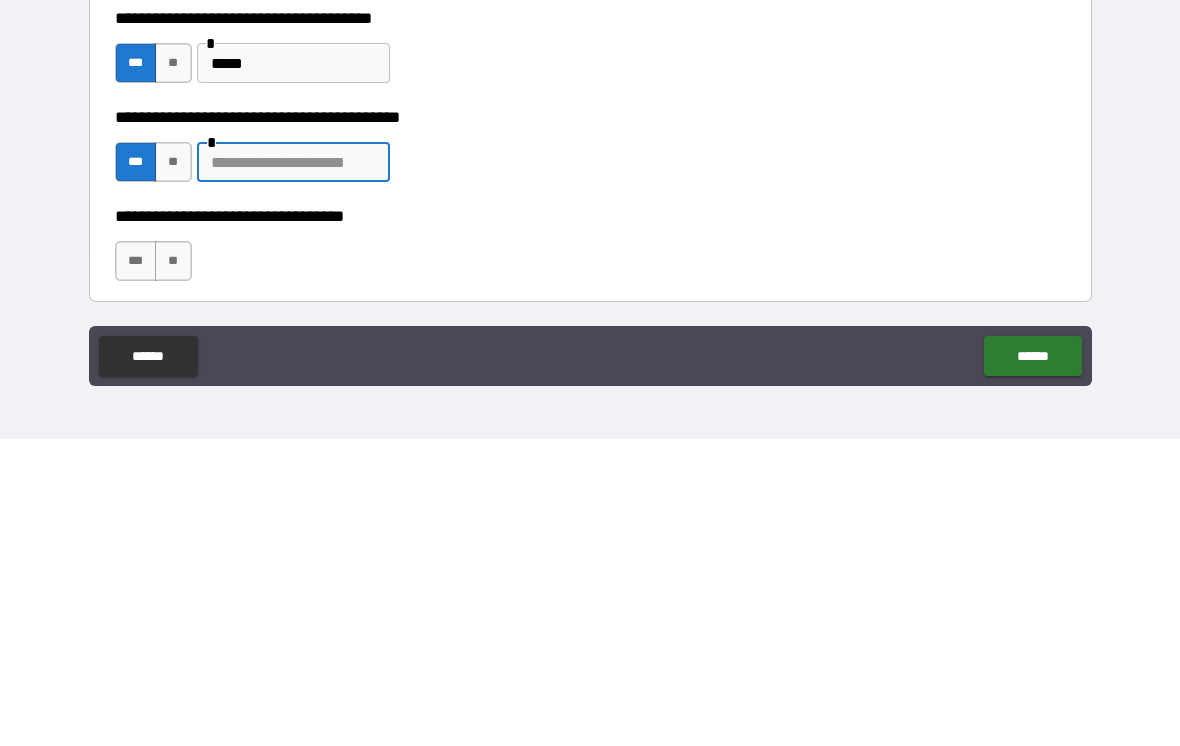 click on "**" at bounding box center (173, 568) 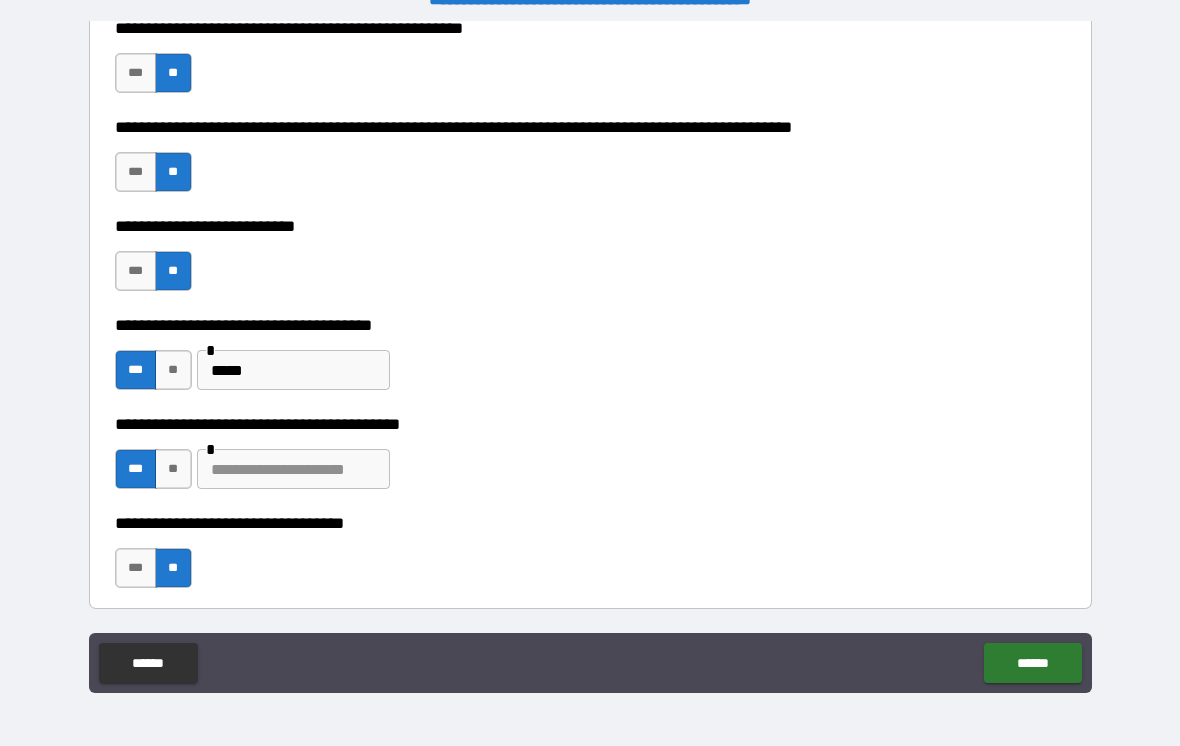 click at bounding box center (293, 469) 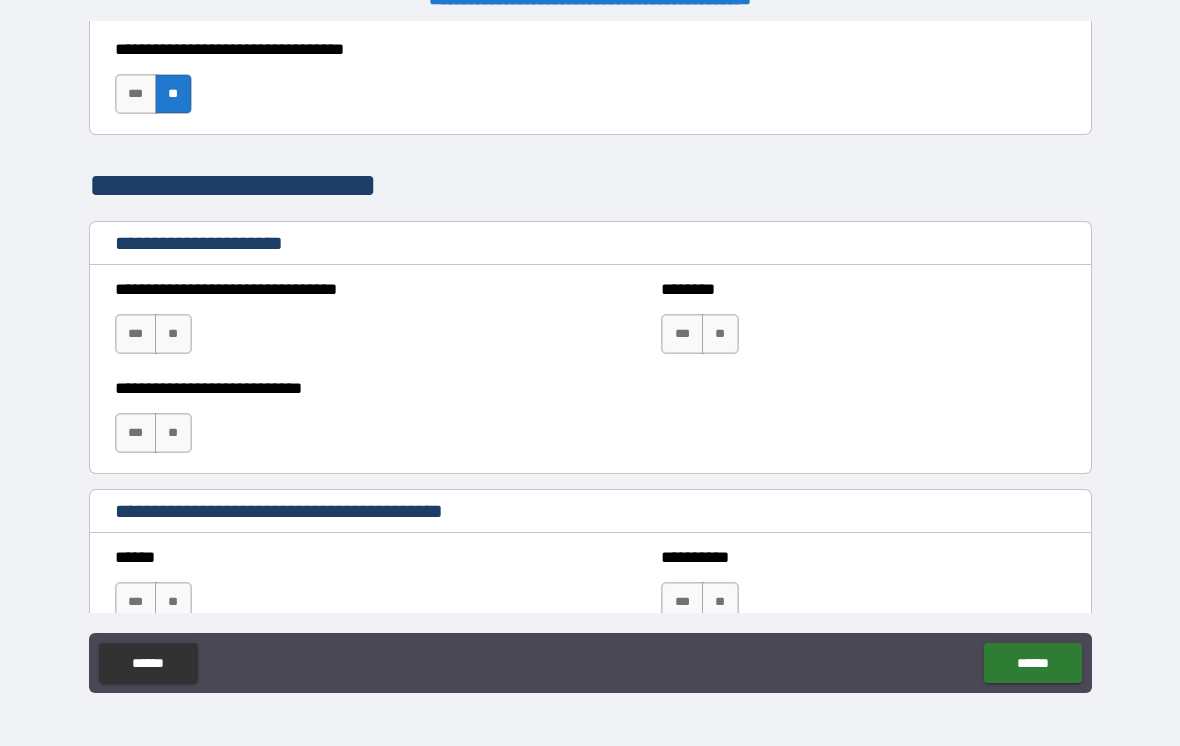 scroll, scrollTop: 1404, scrollLeft: 0, axis: vertical 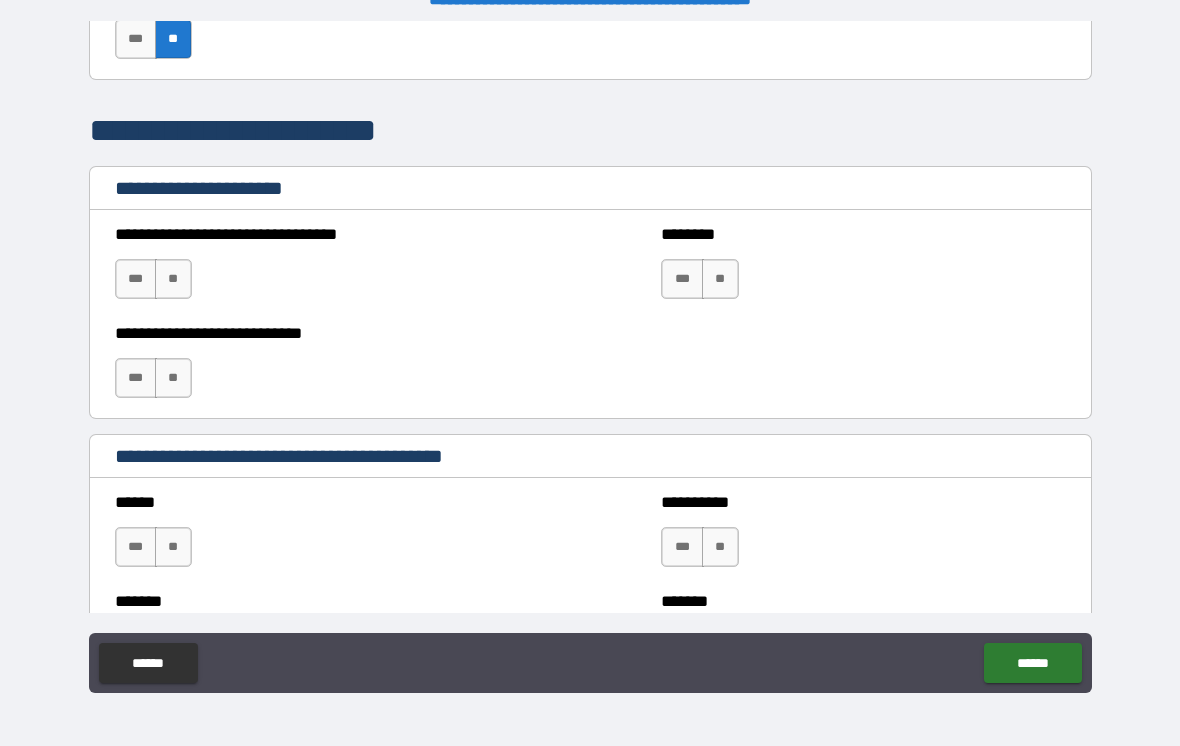 type on "**********" 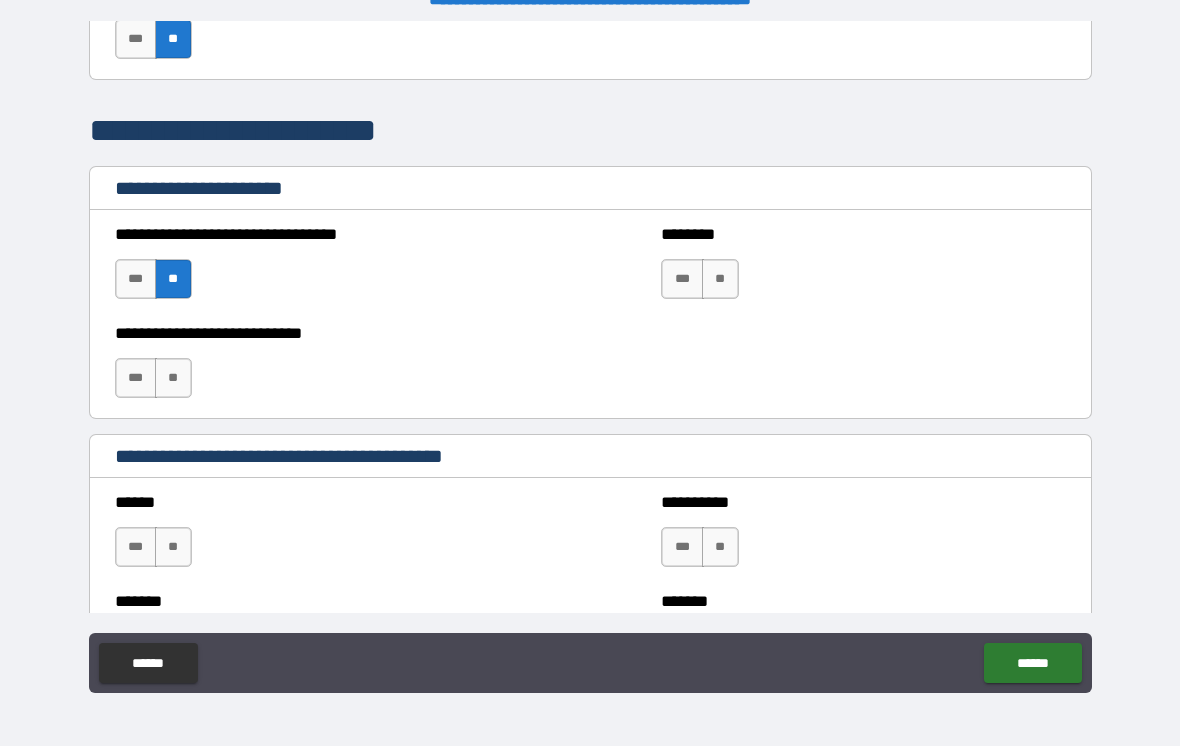 click on "**" at bounding box center (173, 279) 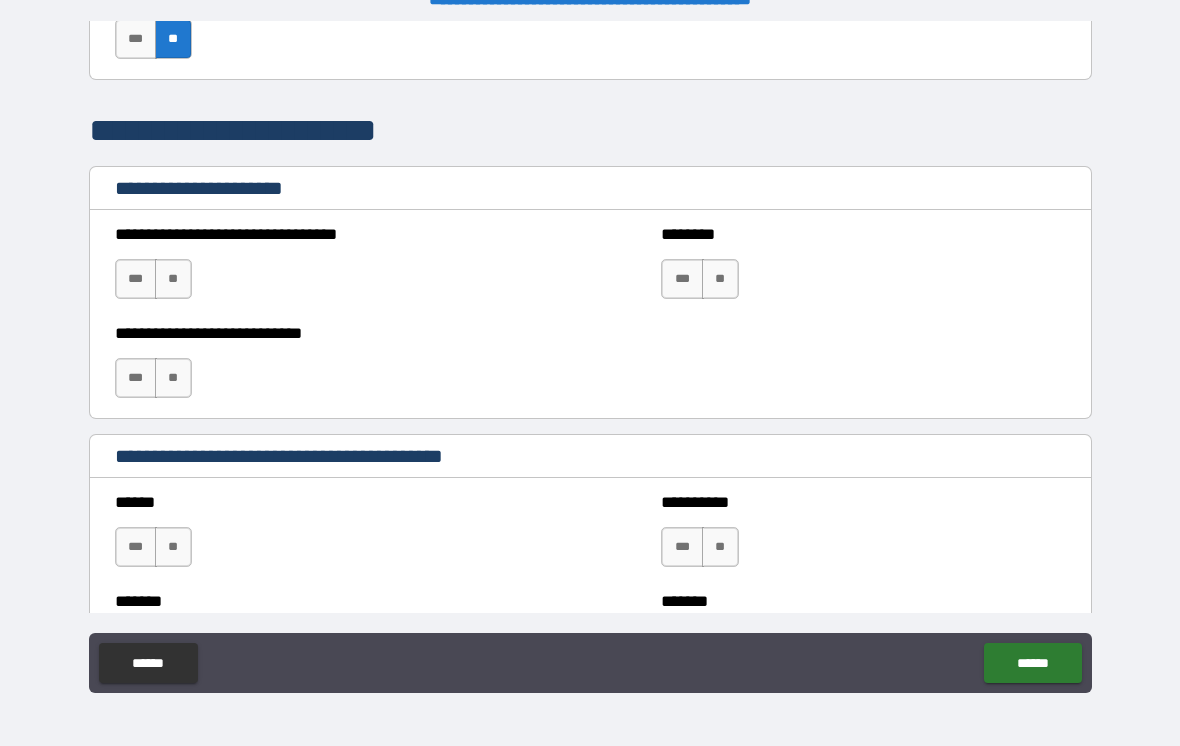 click on "**" at bounding box center (173, 279) 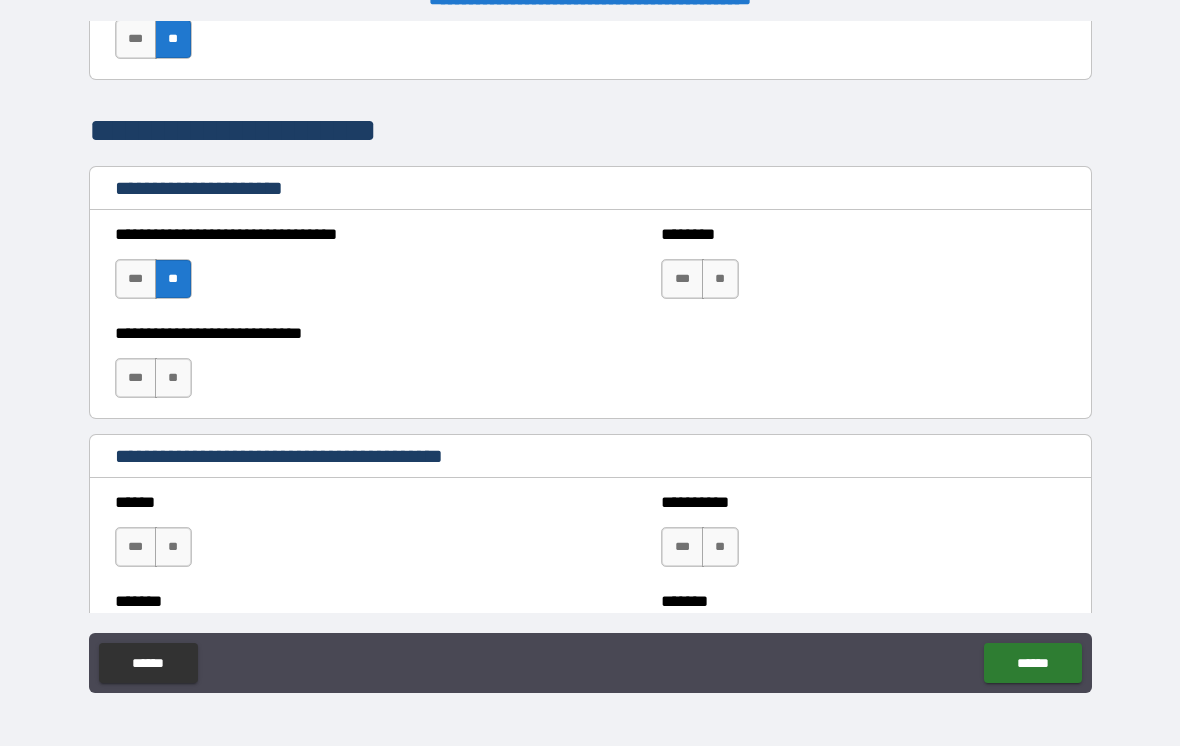 click on "**" at bounding box center (173, 279) 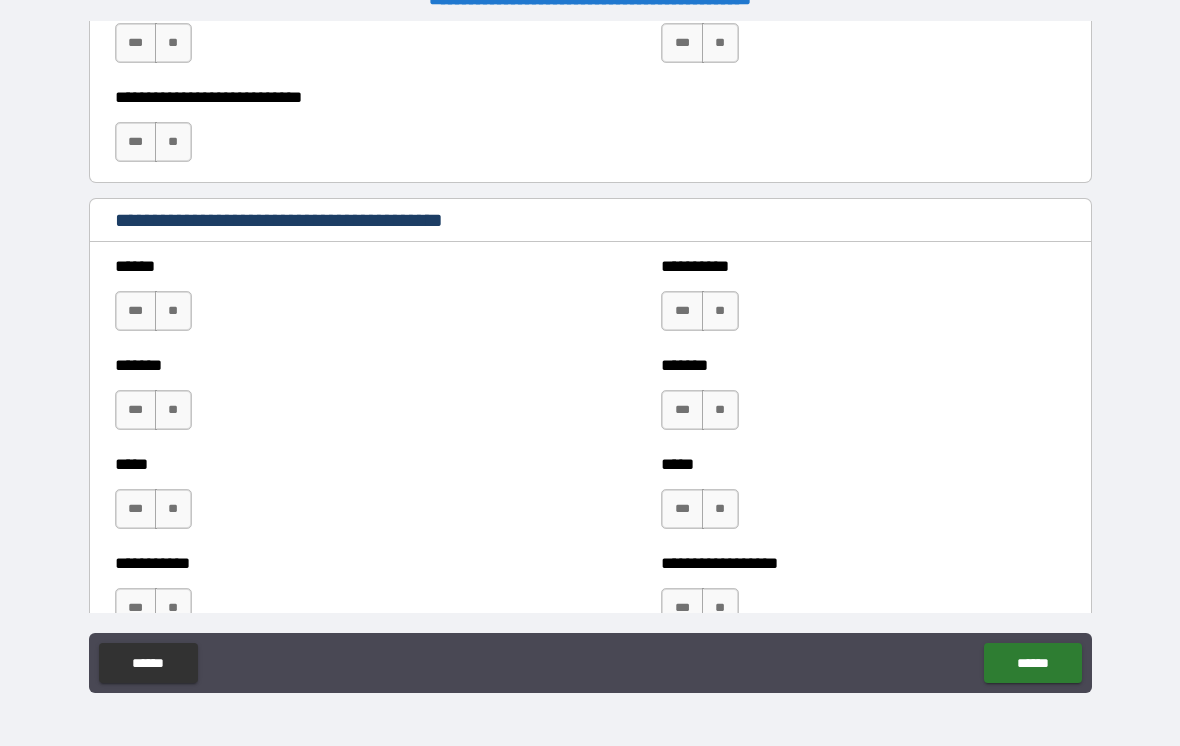 scroll, scrollTop: 1641, scrollLeft: 0, axis: vertical 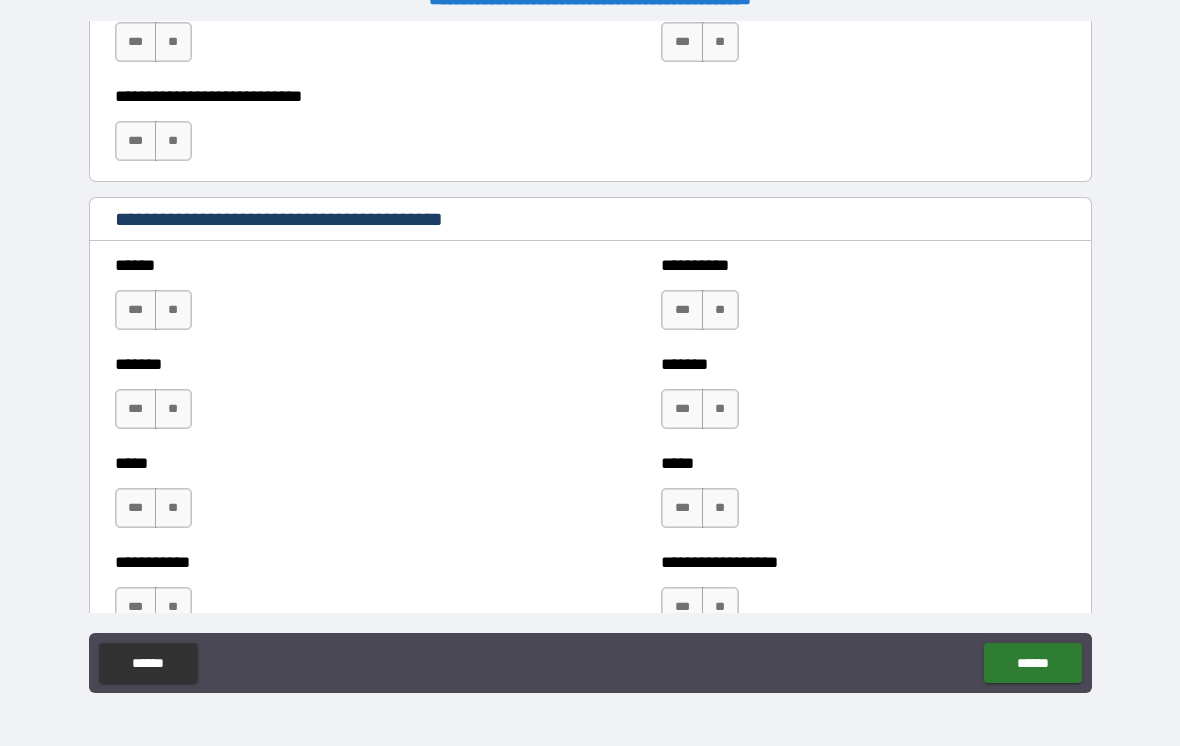 click on "**" at bounding box center (173, 310) 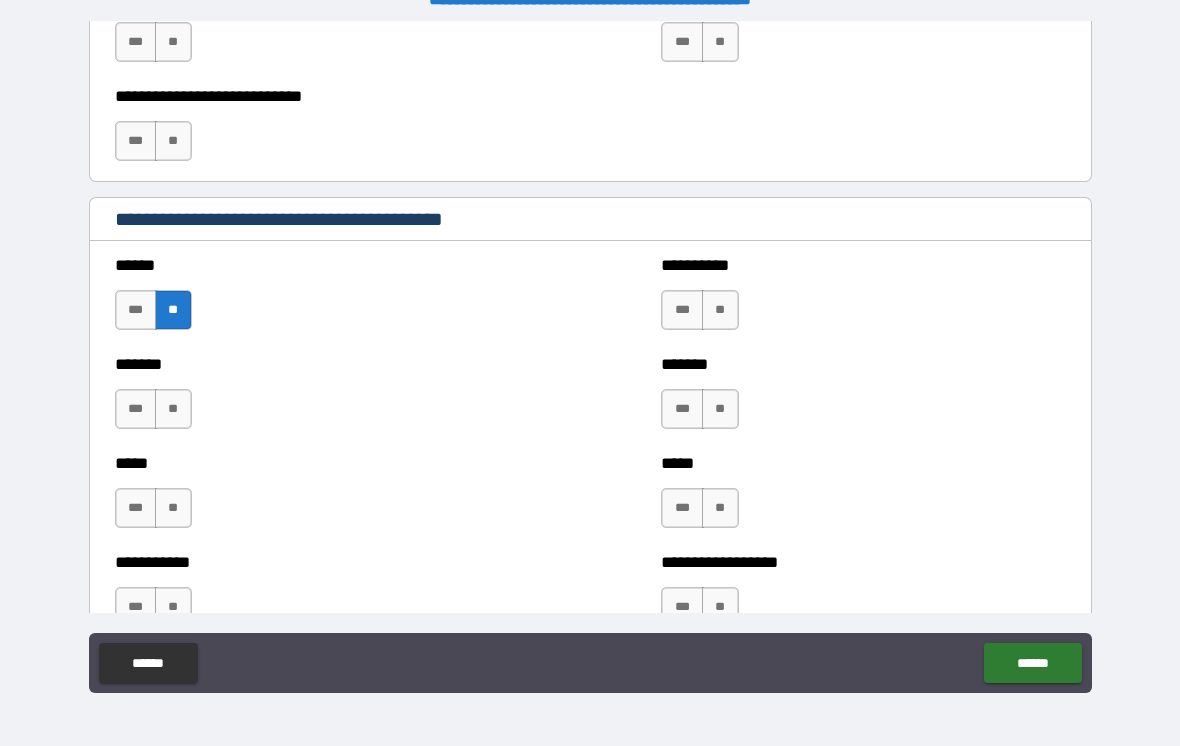 click on "**" at bounding box center (173, 409) 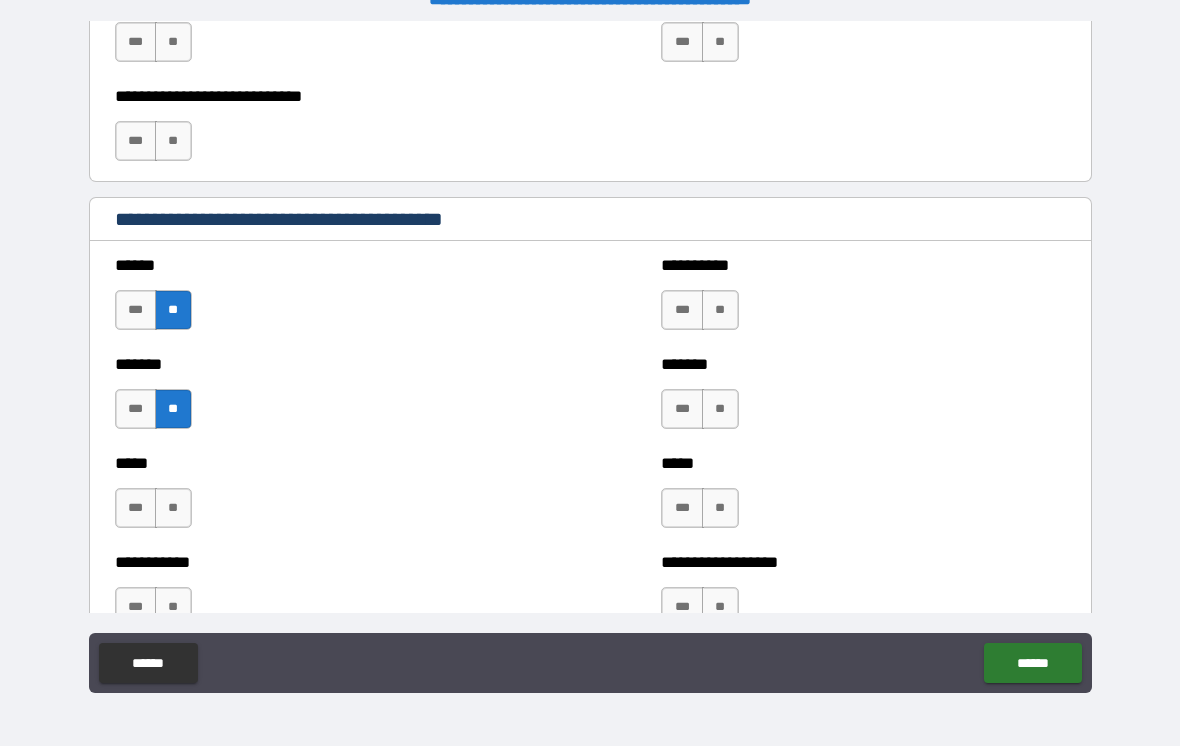 click on "**" at bounding box center [173, 508] 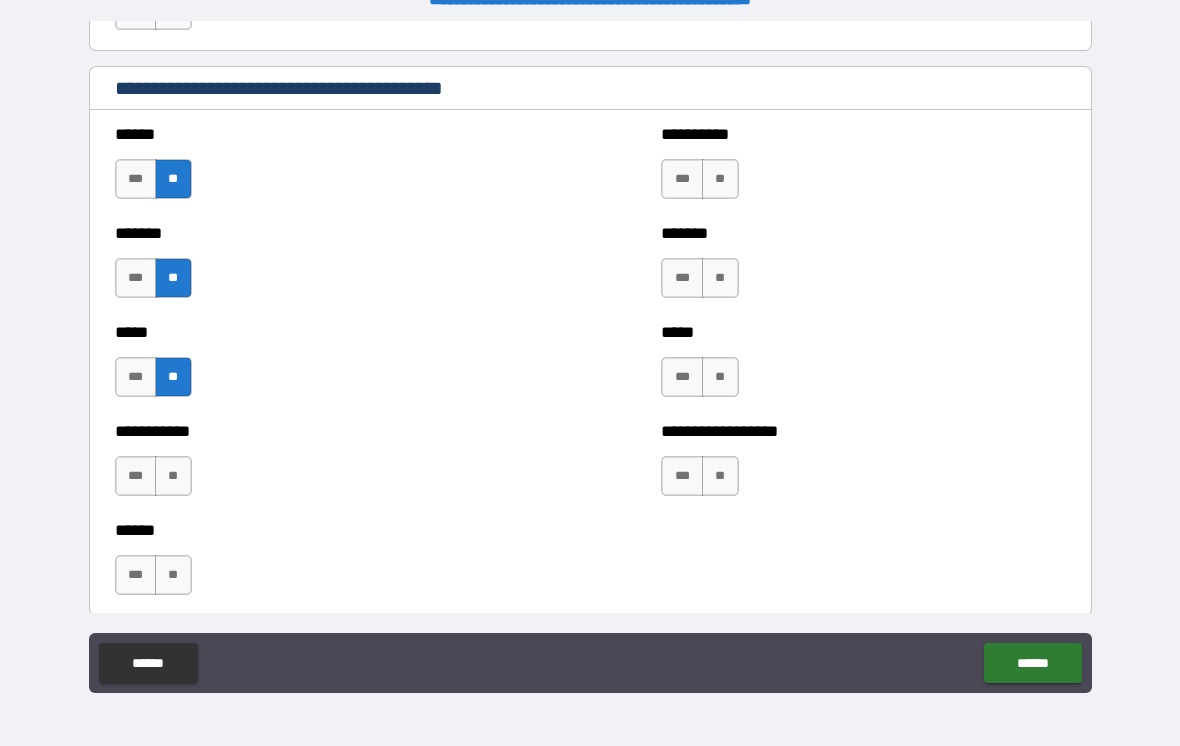 scroll, scrollTop: 1848, scrollLeft: 0, axis: vertical 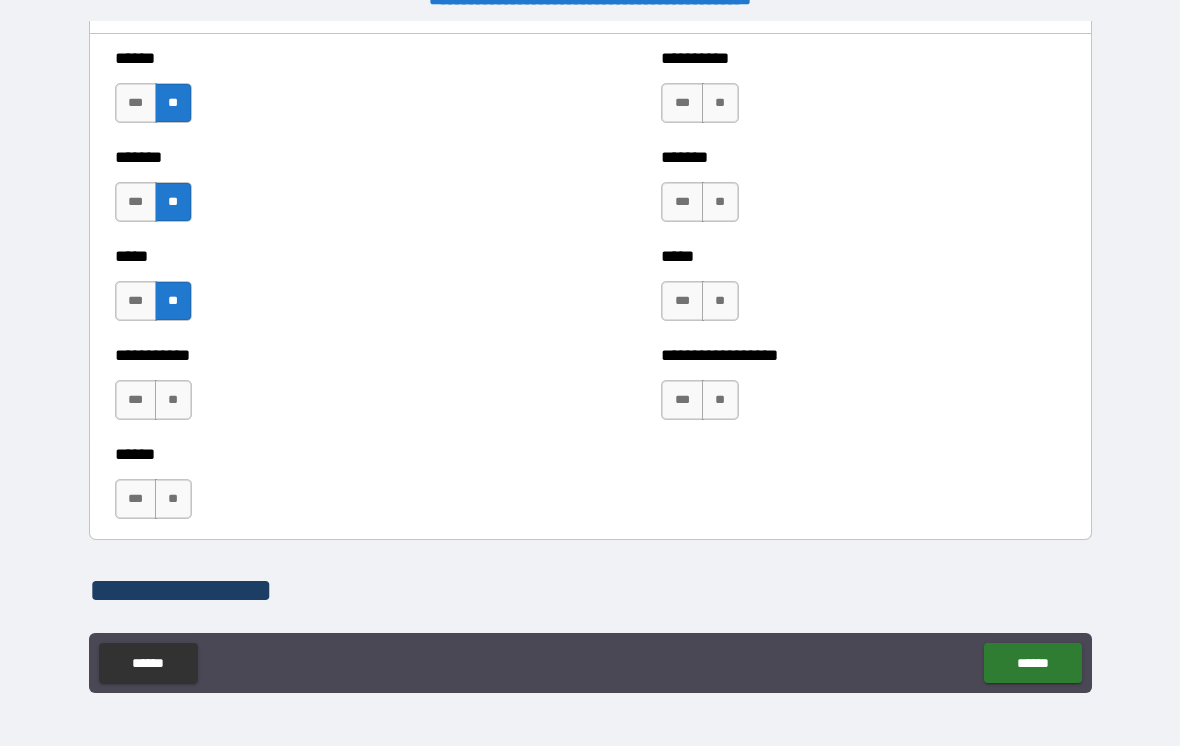 click on "**" at bounding box center (173, 400) 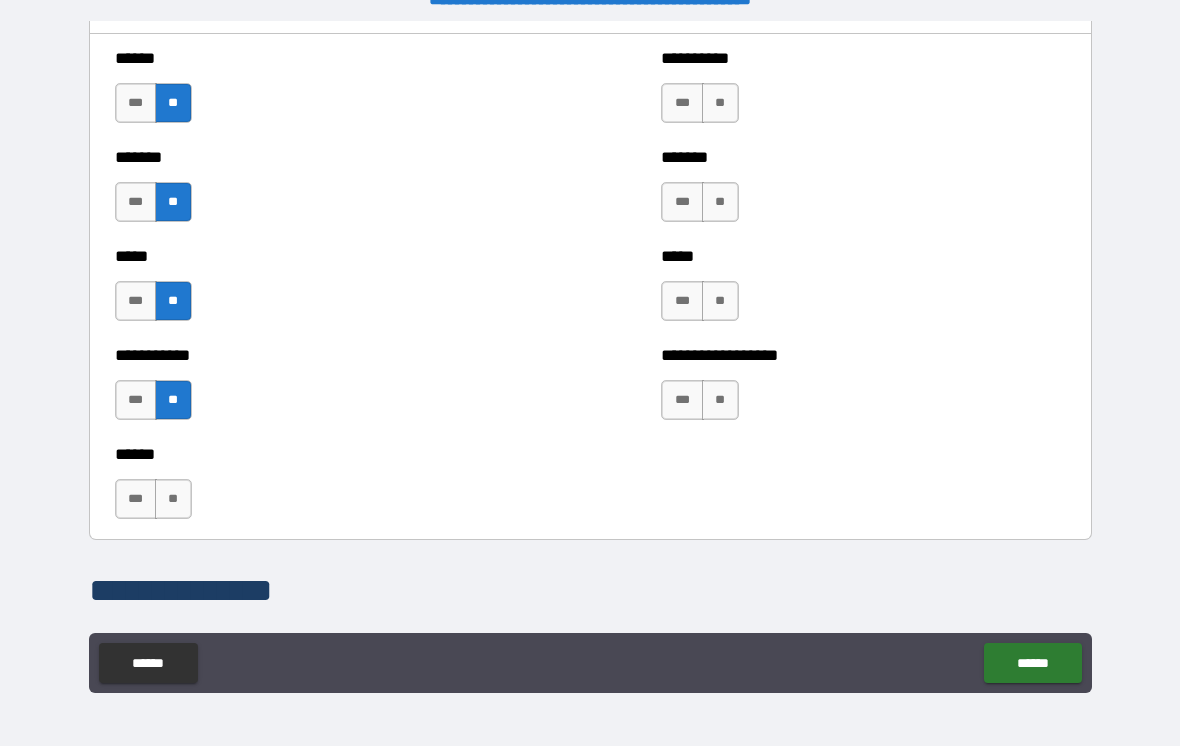 click on "**" at bounding box center (173, 499) 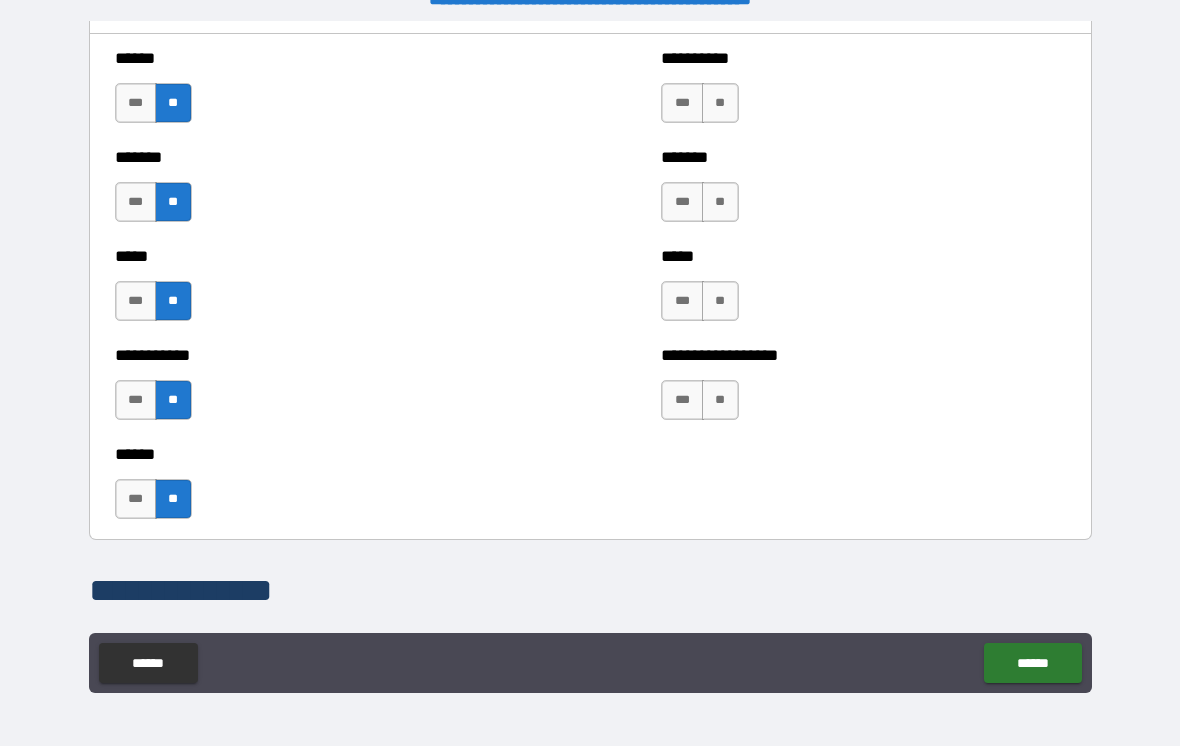 click on "**" at bounding box center (720, 400) 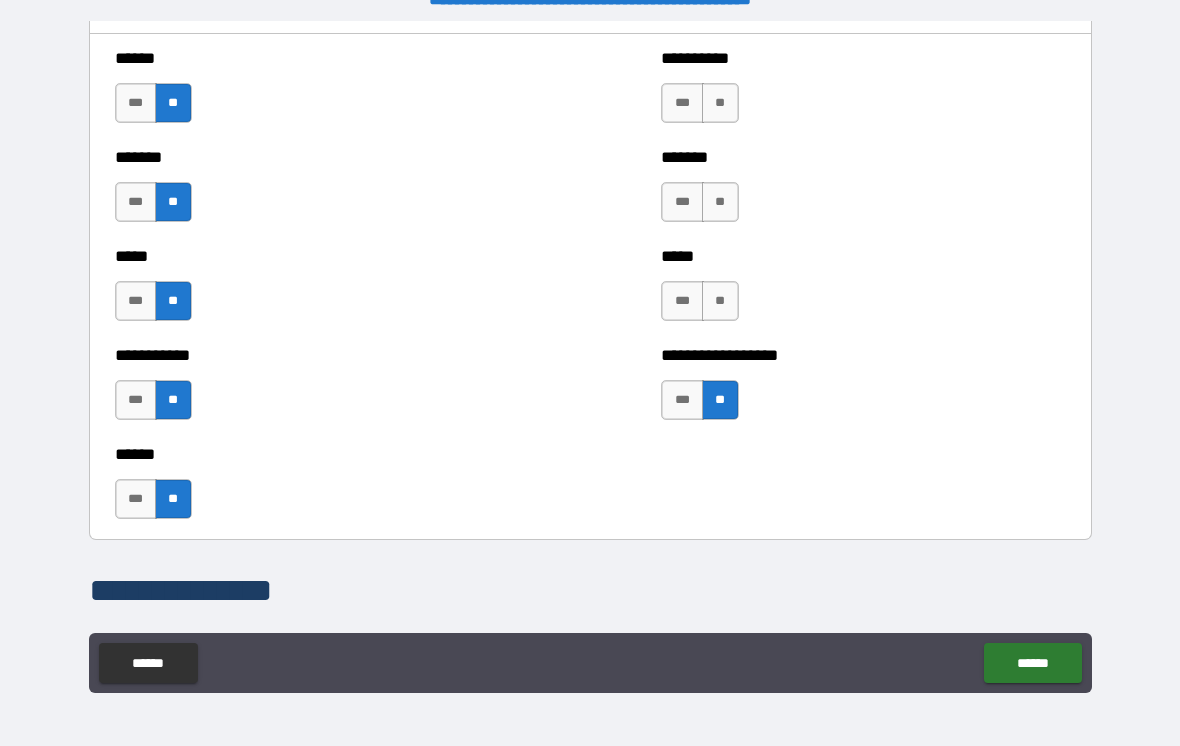 click on "**" at bounding box center (720, 301) 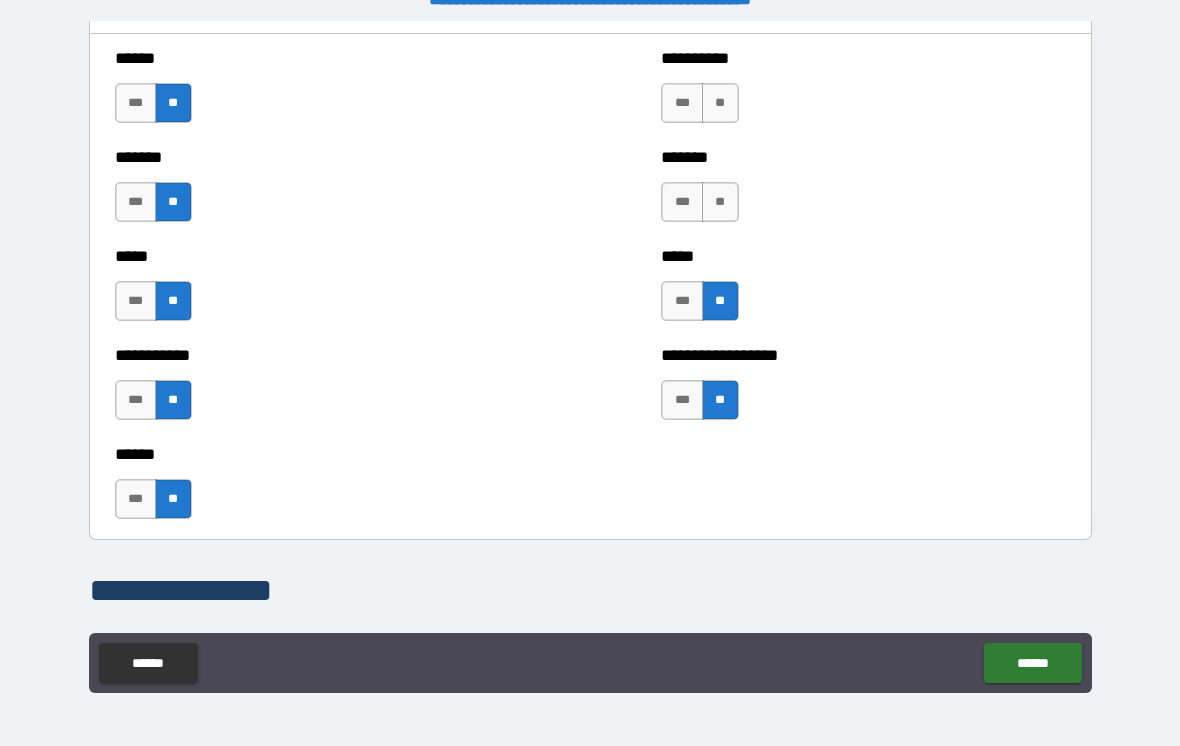 click on "**" at bounding box center (720, 202) 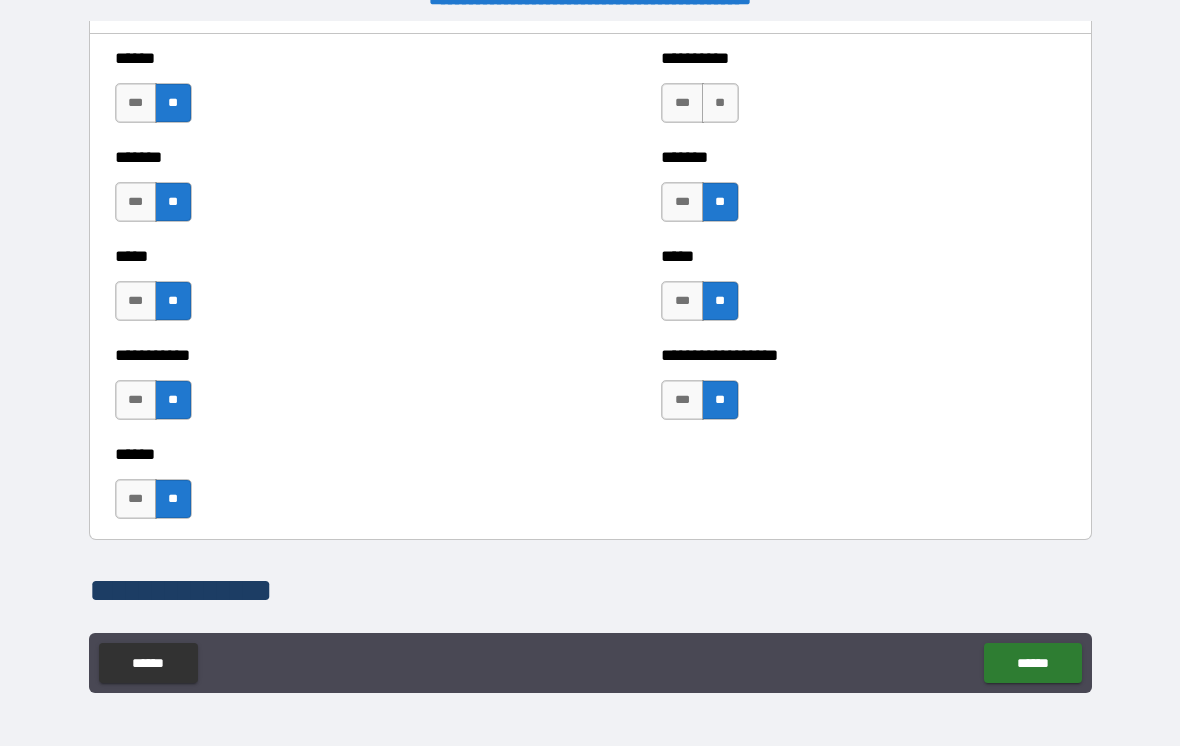 click on "**" at bounding box center (720, 103) 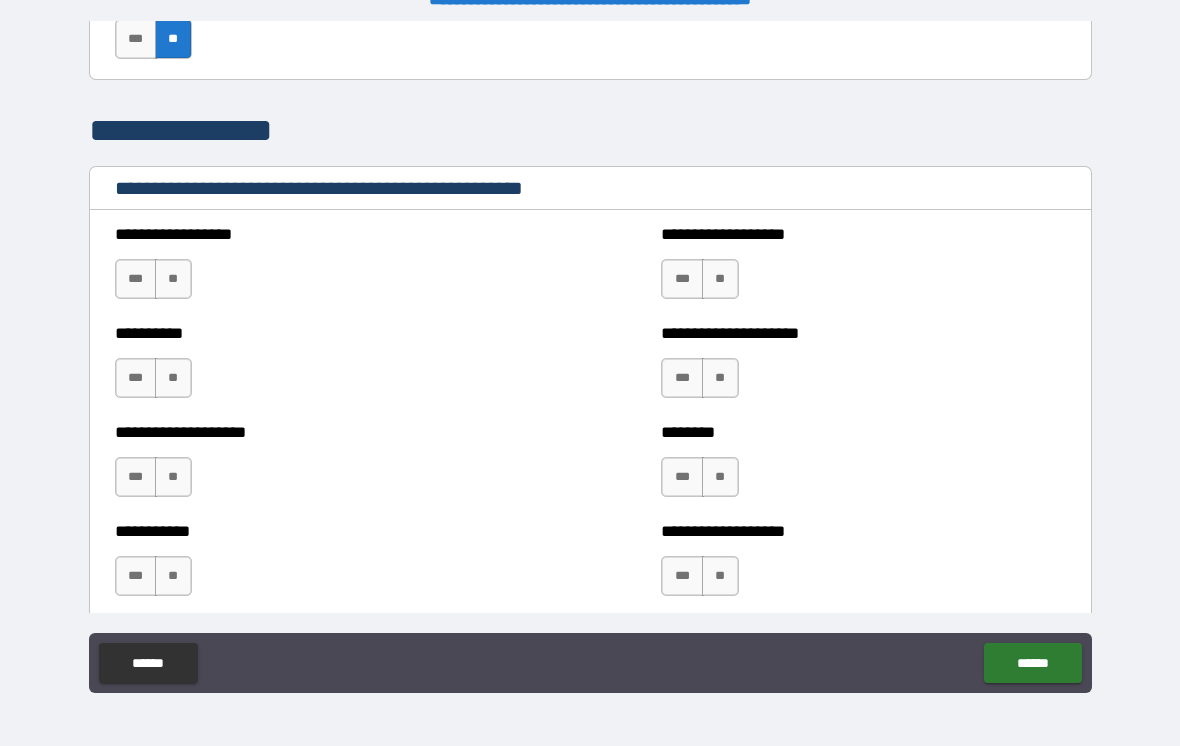 scroll, scrollTop: 2310, scrollLeft: 0, axis: vertical 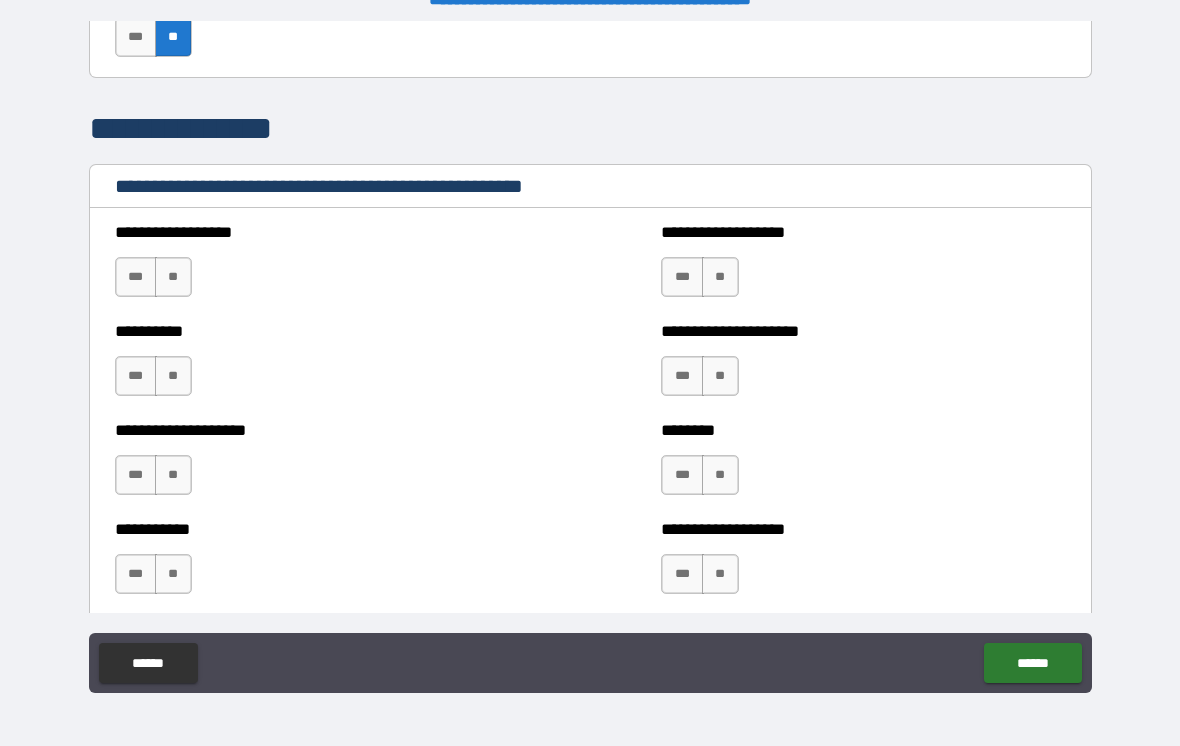 click on "**" at bounding box center [173, 277] 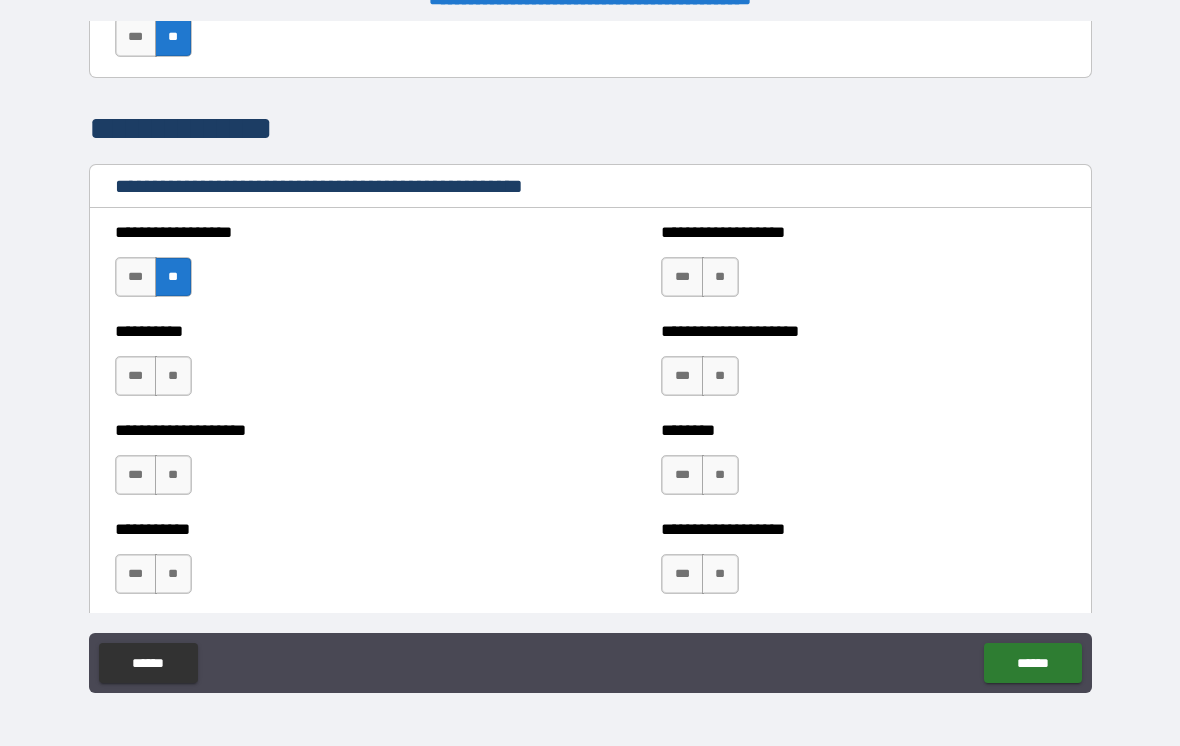 click on "**" at bounding box center (173, 376) 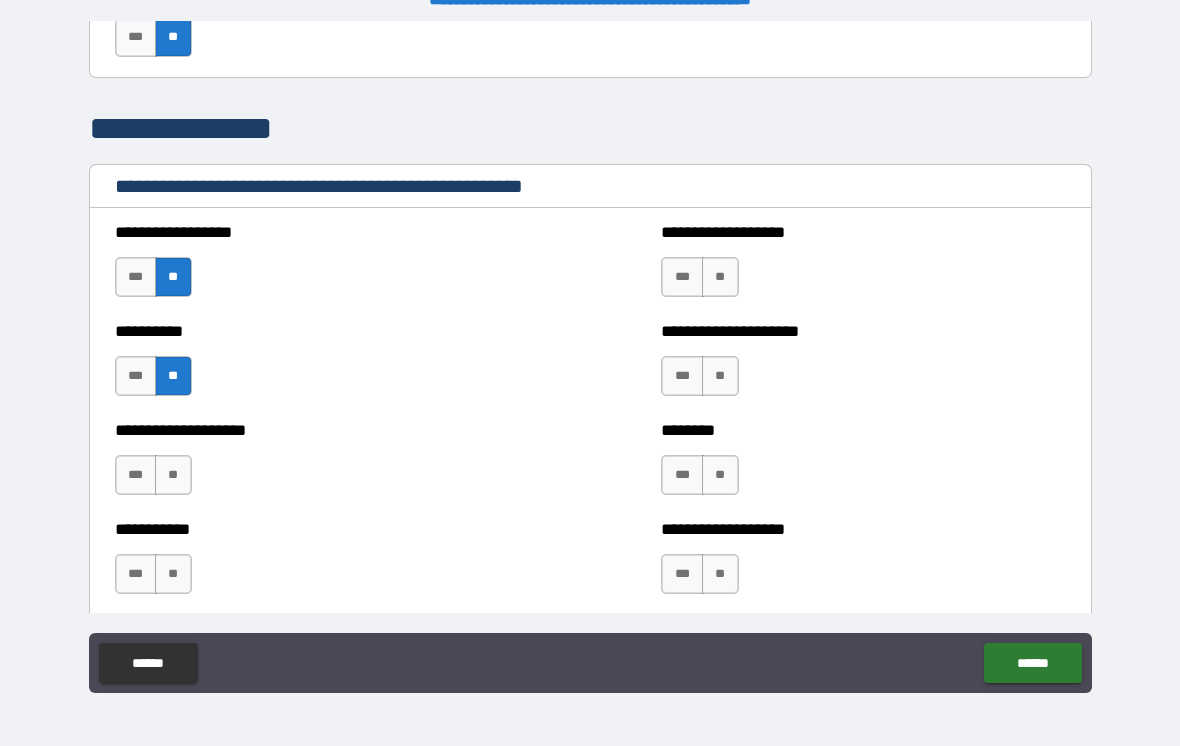 click on "**" at bounding box center [173, 475] 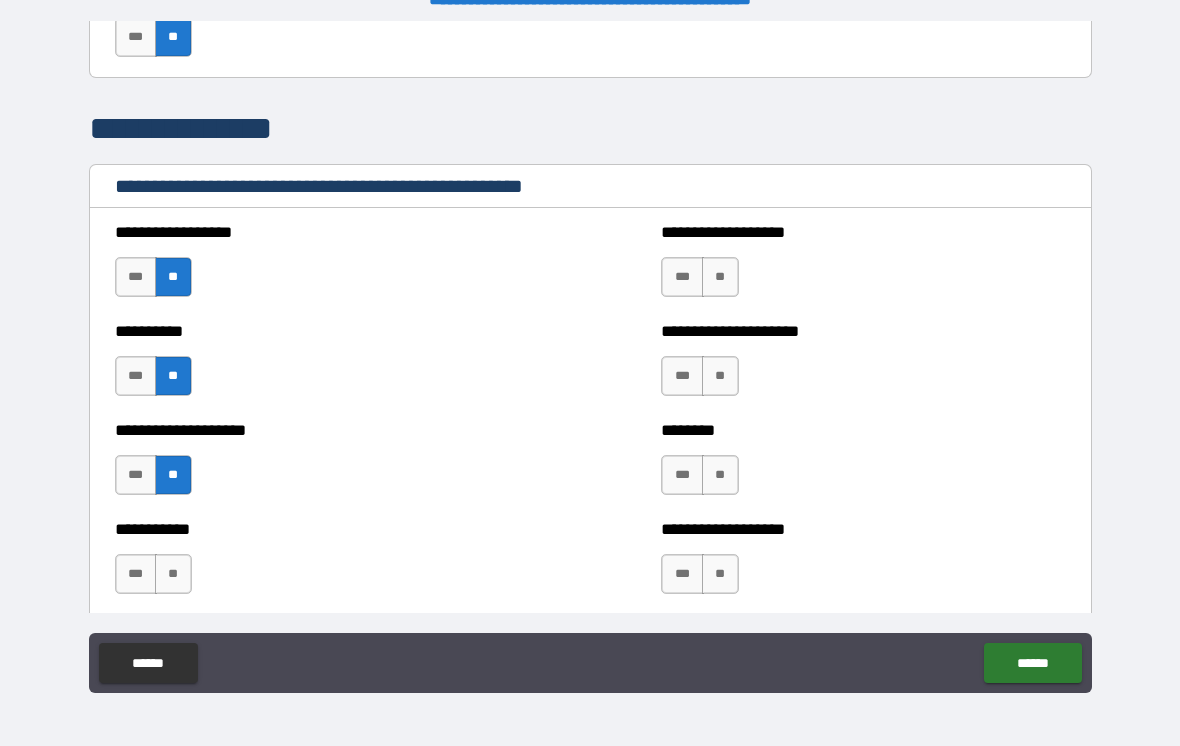 click on "**" at bounding box center (173, 574) 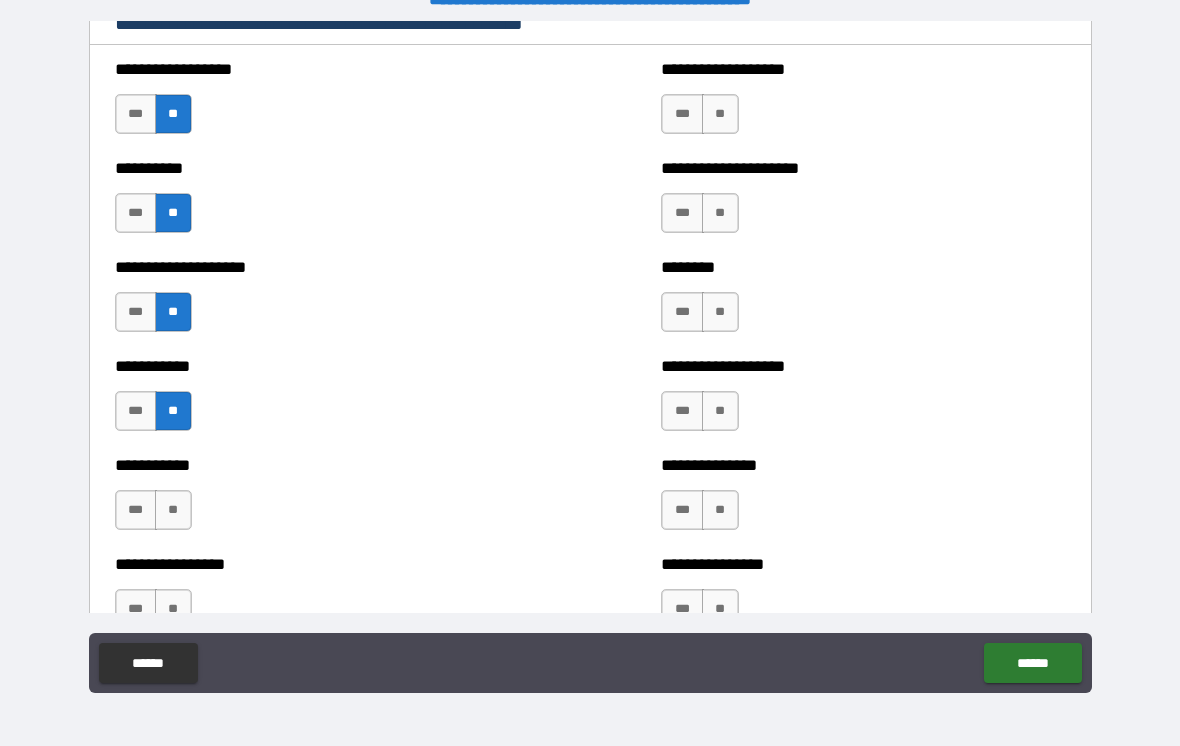 click on "**" at bounding box center [173, 510] 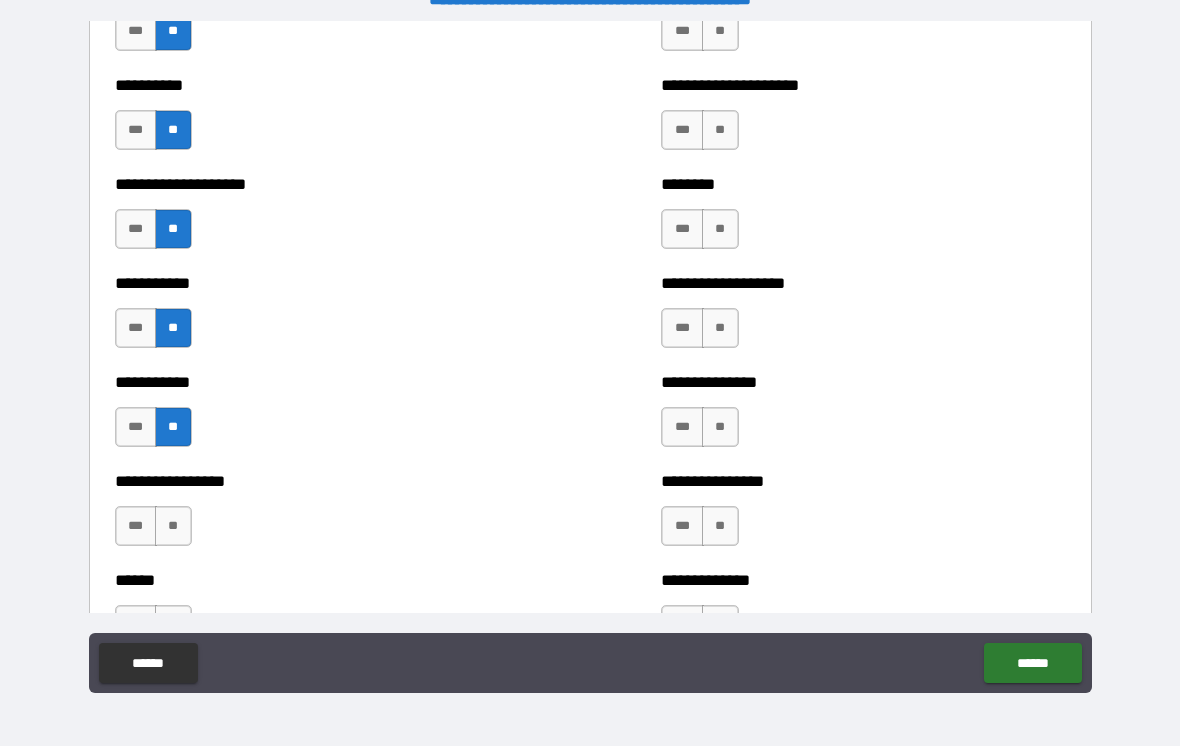 scroll, scrollTop: 2641, scrollLeft: 0, axis: vertical 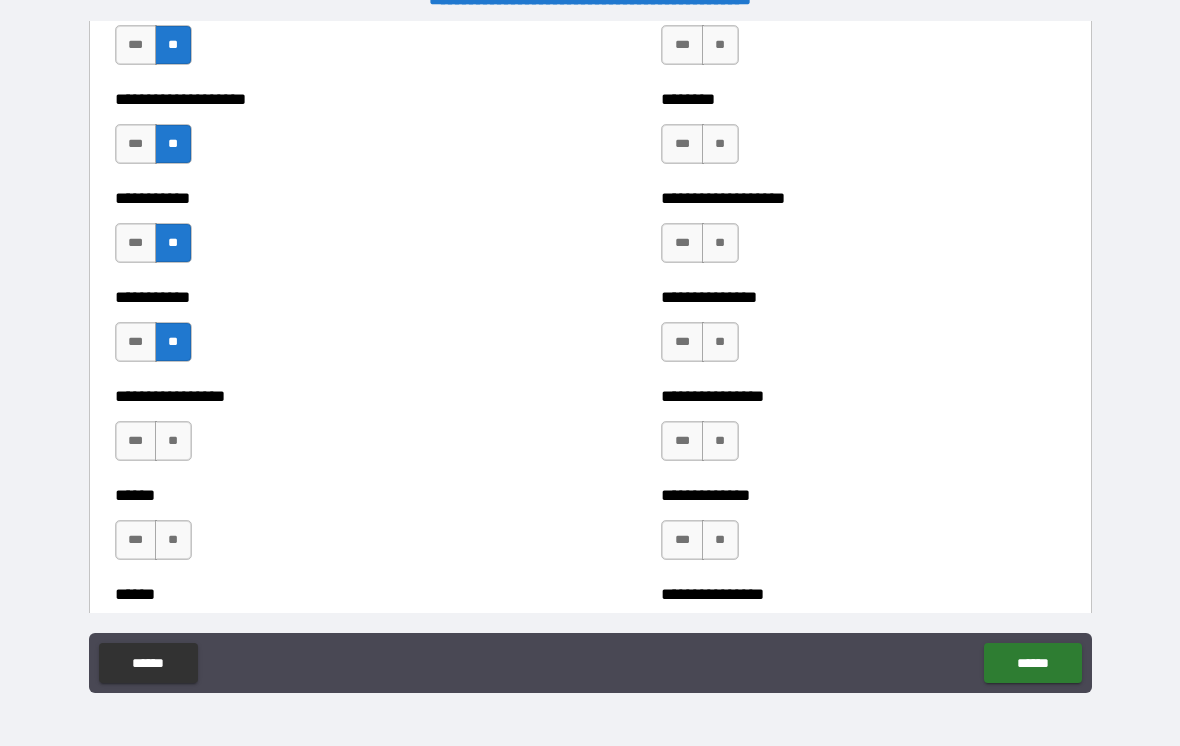 click on "**" at bounding box center [173, 441] 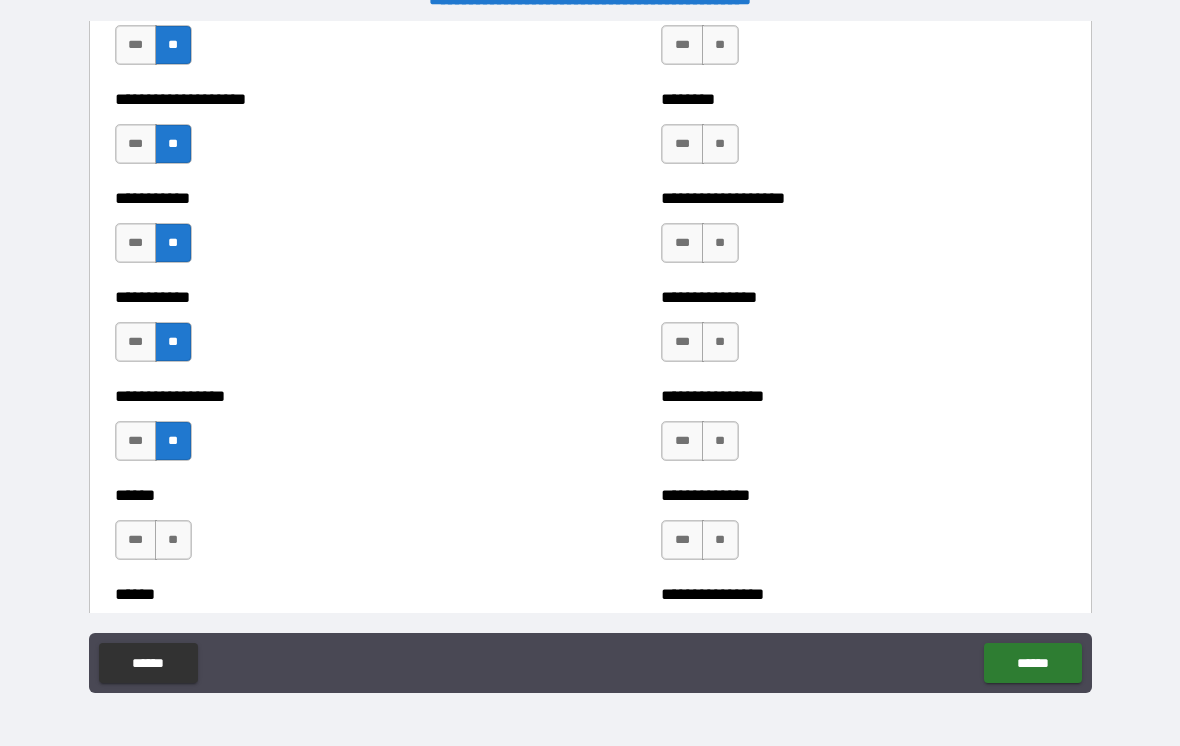 click on "**" at bounding box center [173, 540] 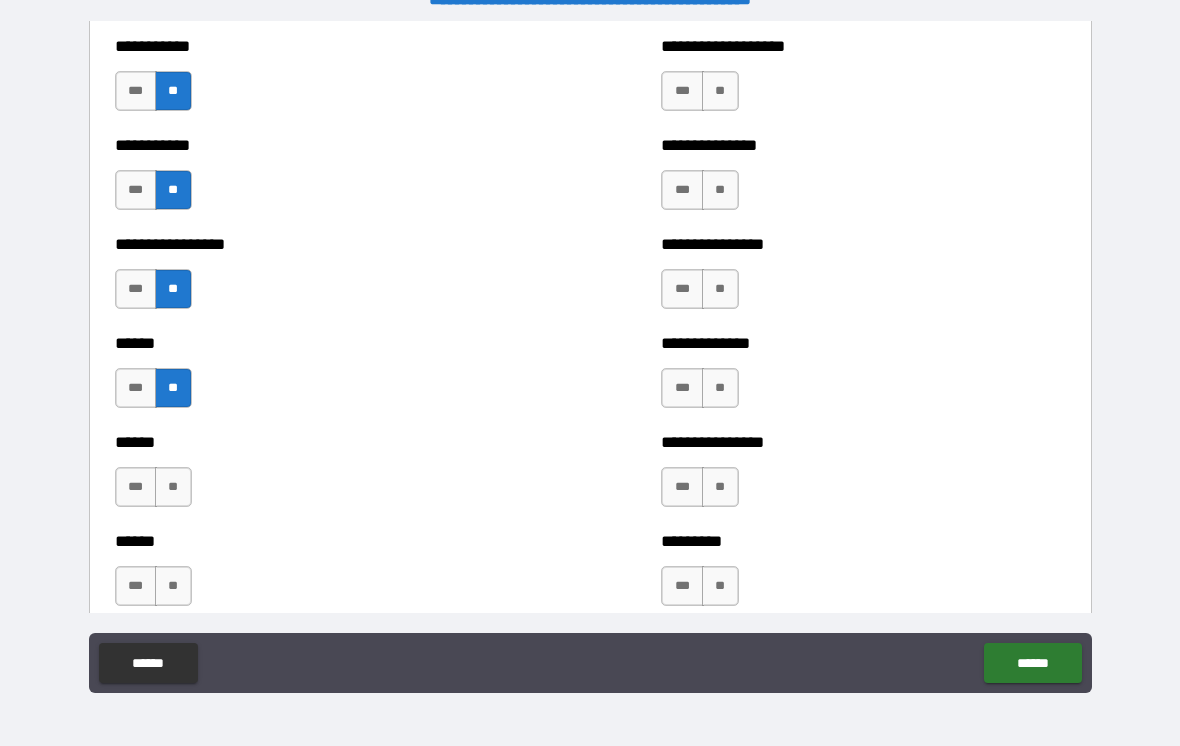 scroll, scrollTop: 2840, scrollLeft: 0, axis: vertical 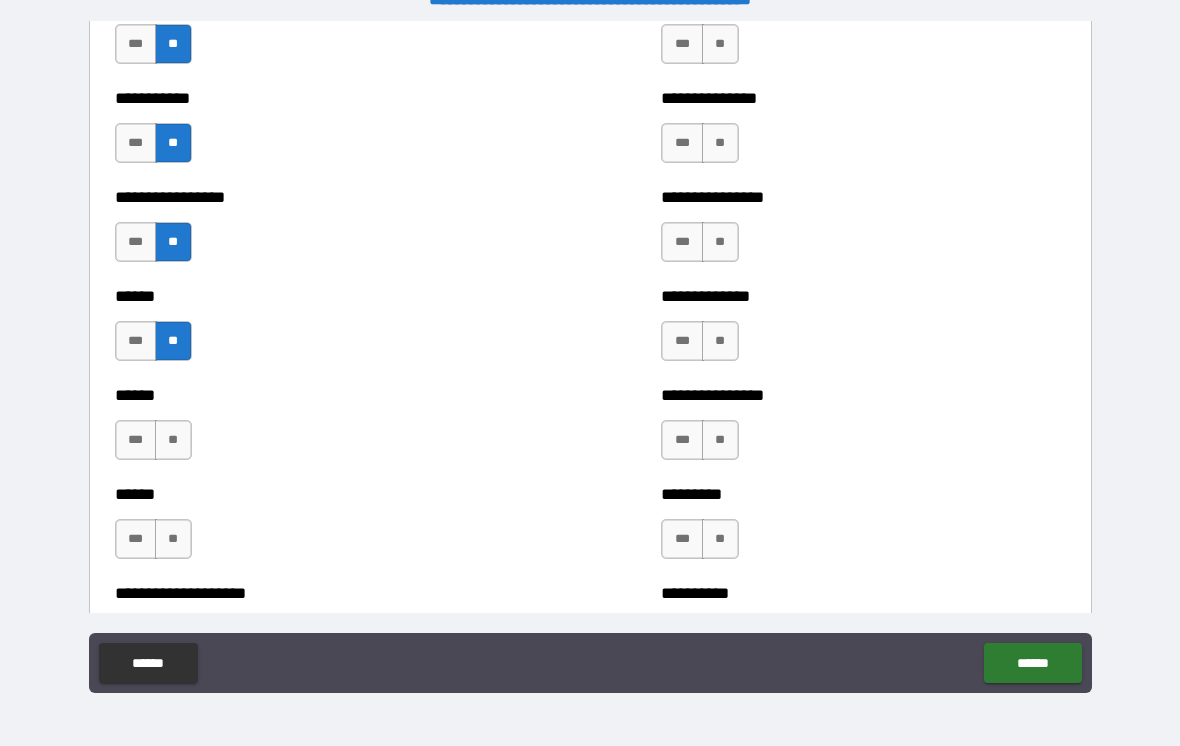 click on "**" at bounding box center (173, 440) 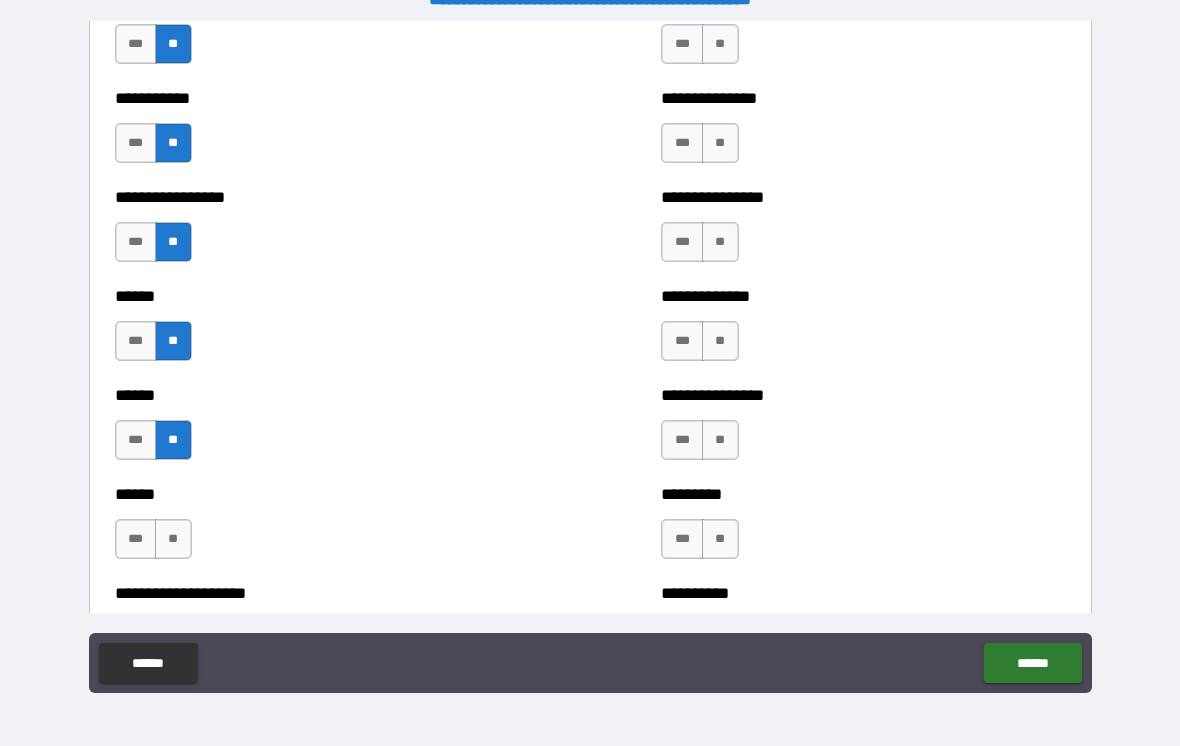 click on "**" at bounding box center [173, 539] 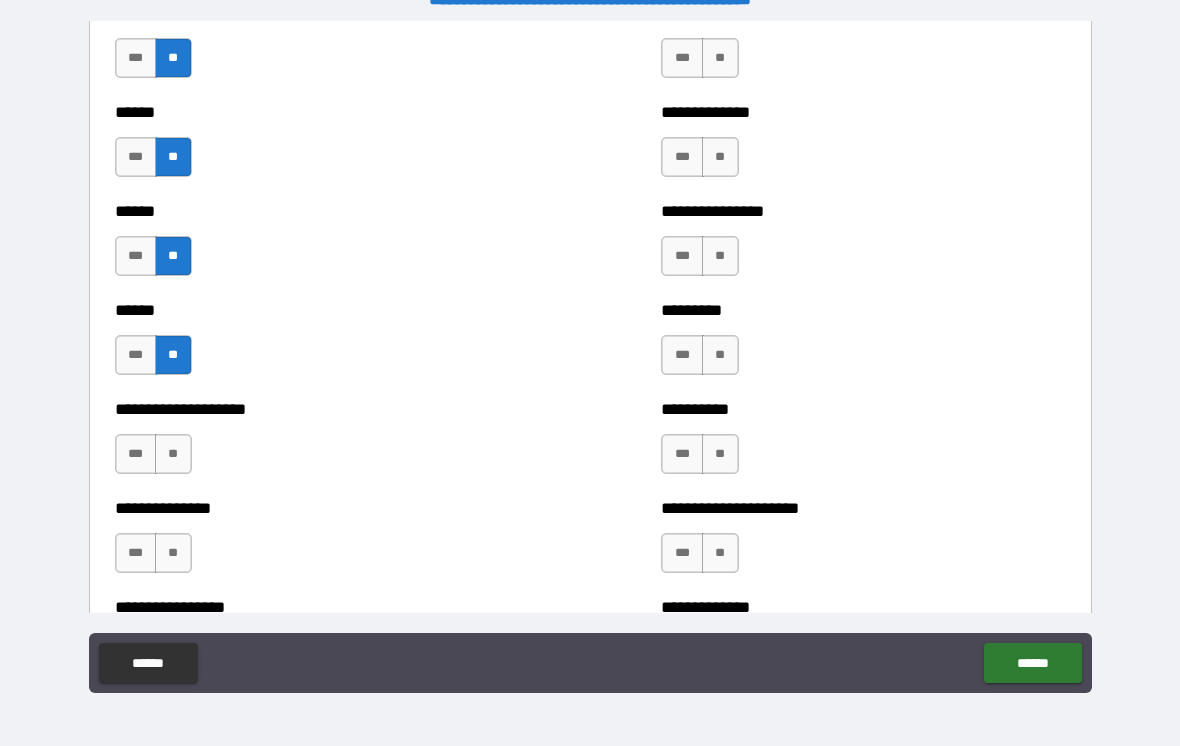 click on "**" at bounding box center [173, 454] 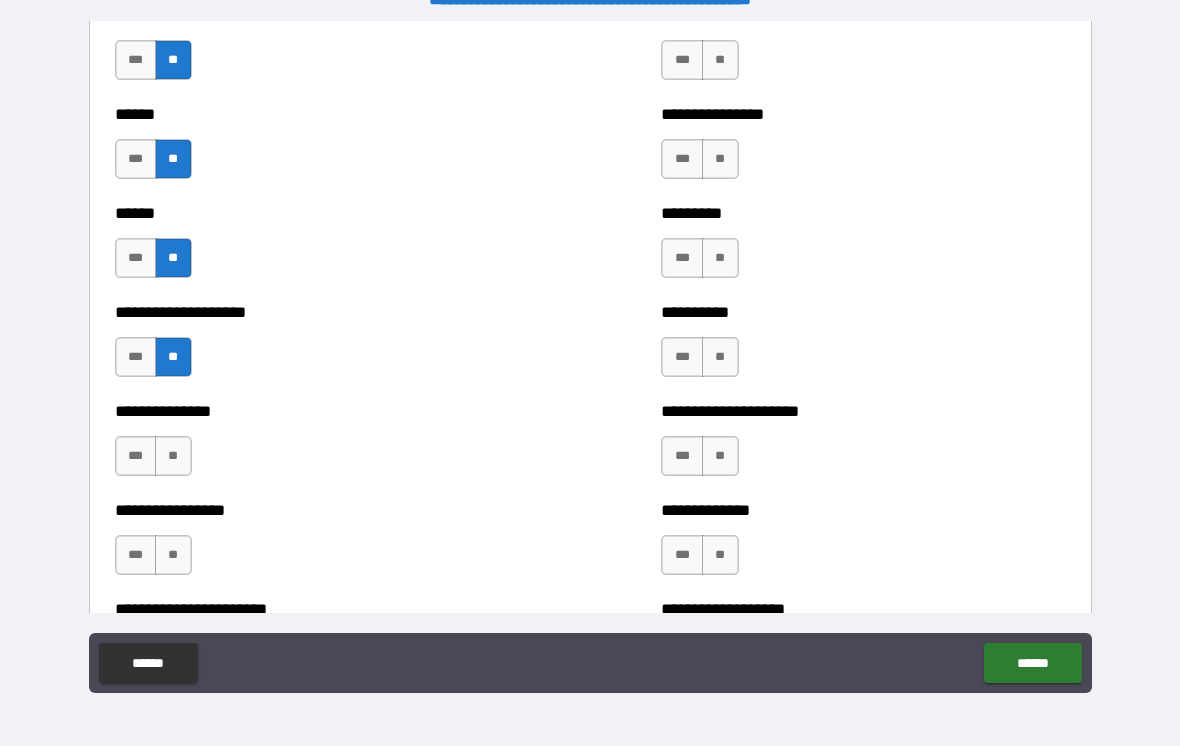 click on "**" at bounding box center [173, 456] 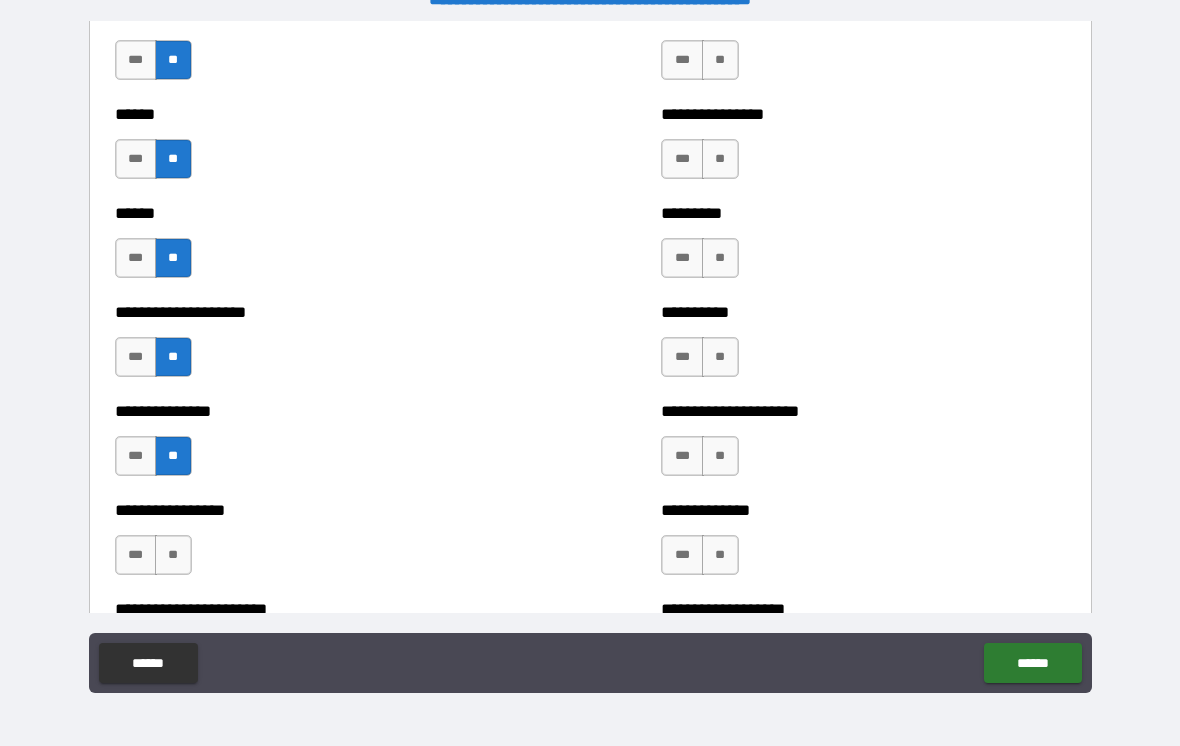 click on "**" at bounding box center [173, 555] 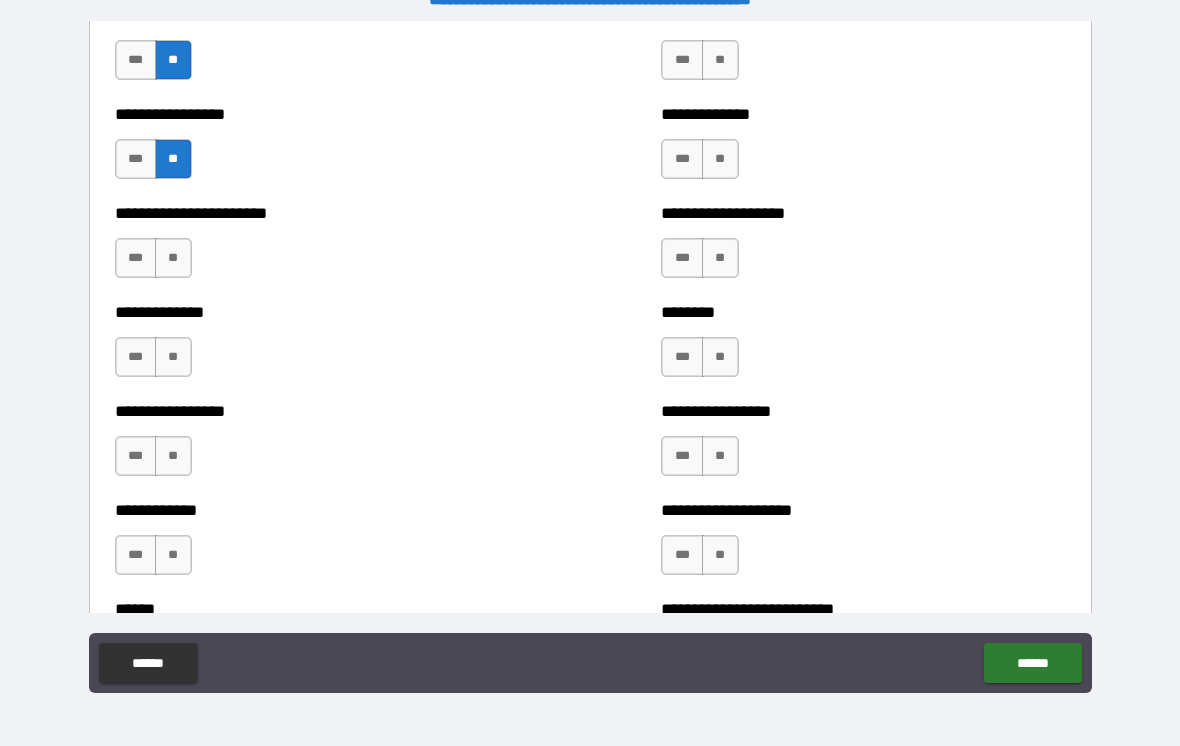 scroll, scrollTop: 3538, scrollLeft: 0, axis: vertical 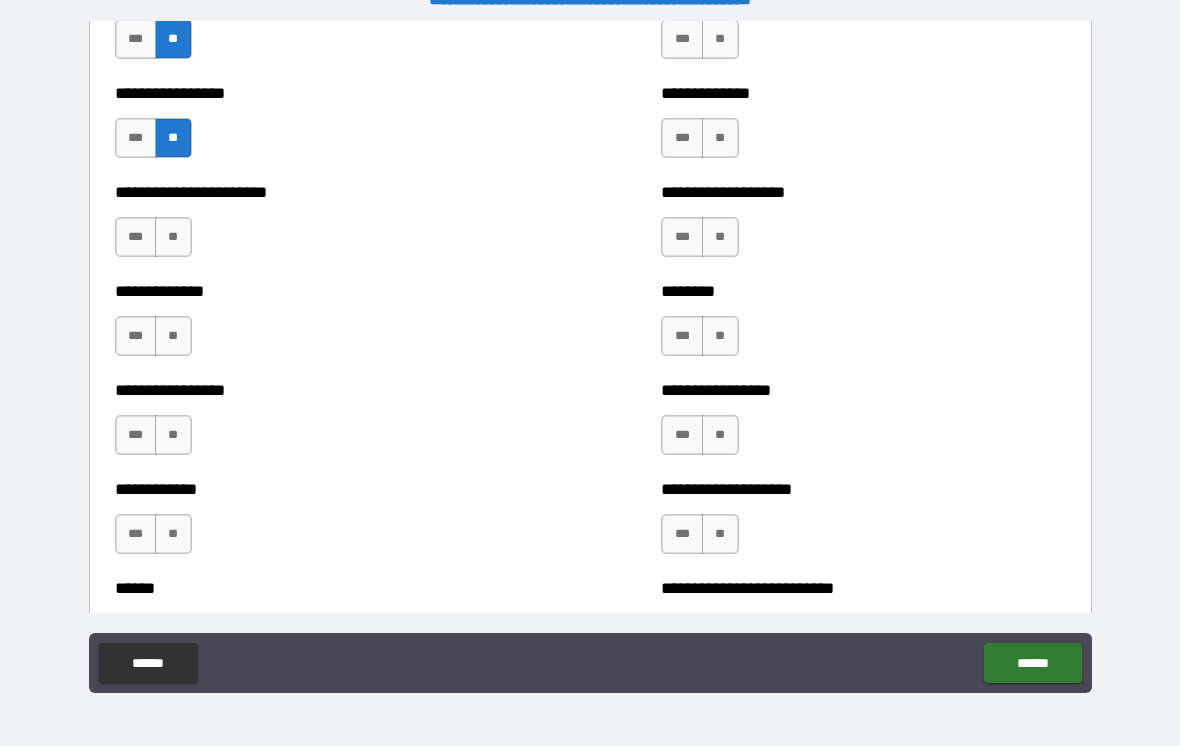 click on "**" at bounding box center (173, 237) 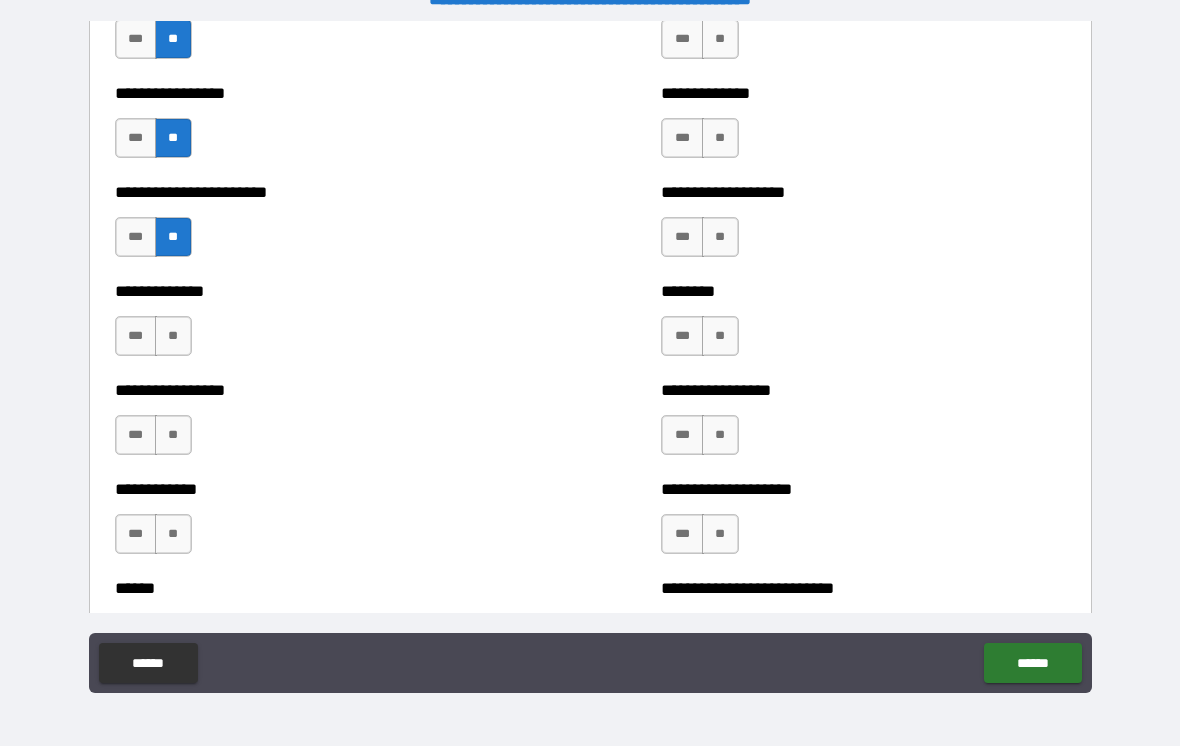 click on "**" at bounding box center [173, 336] 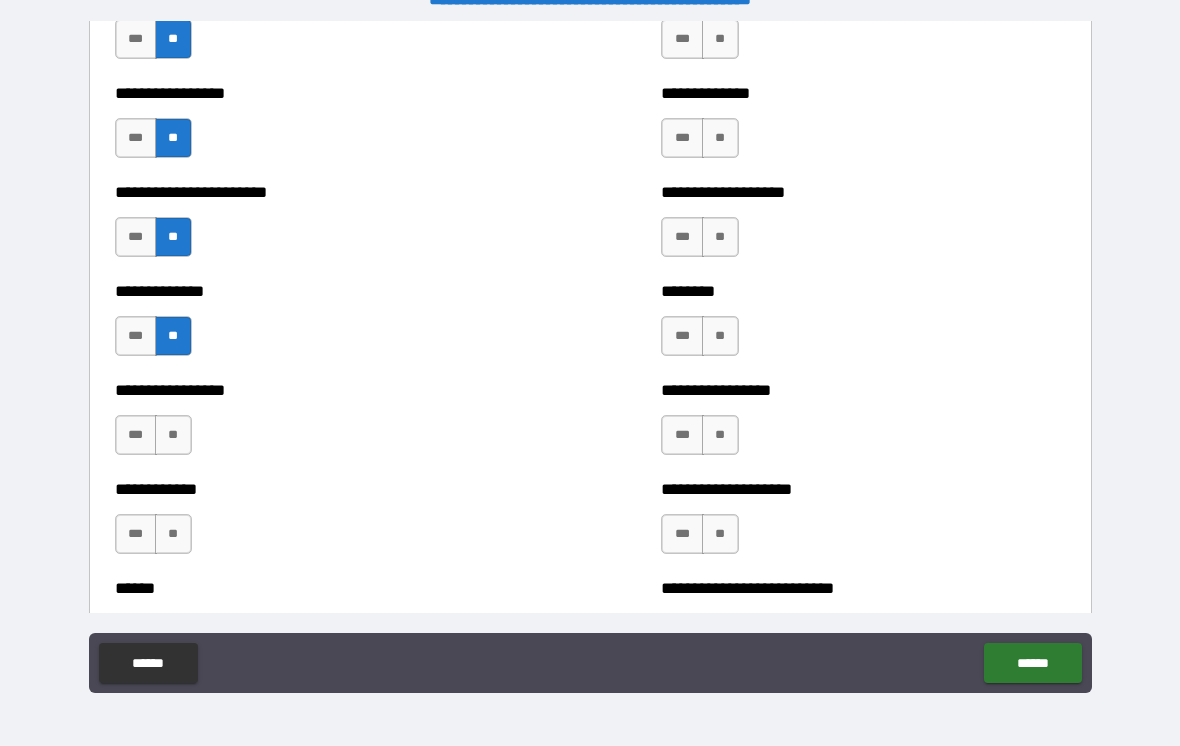 click on "**" at bounding box center (173, 435) 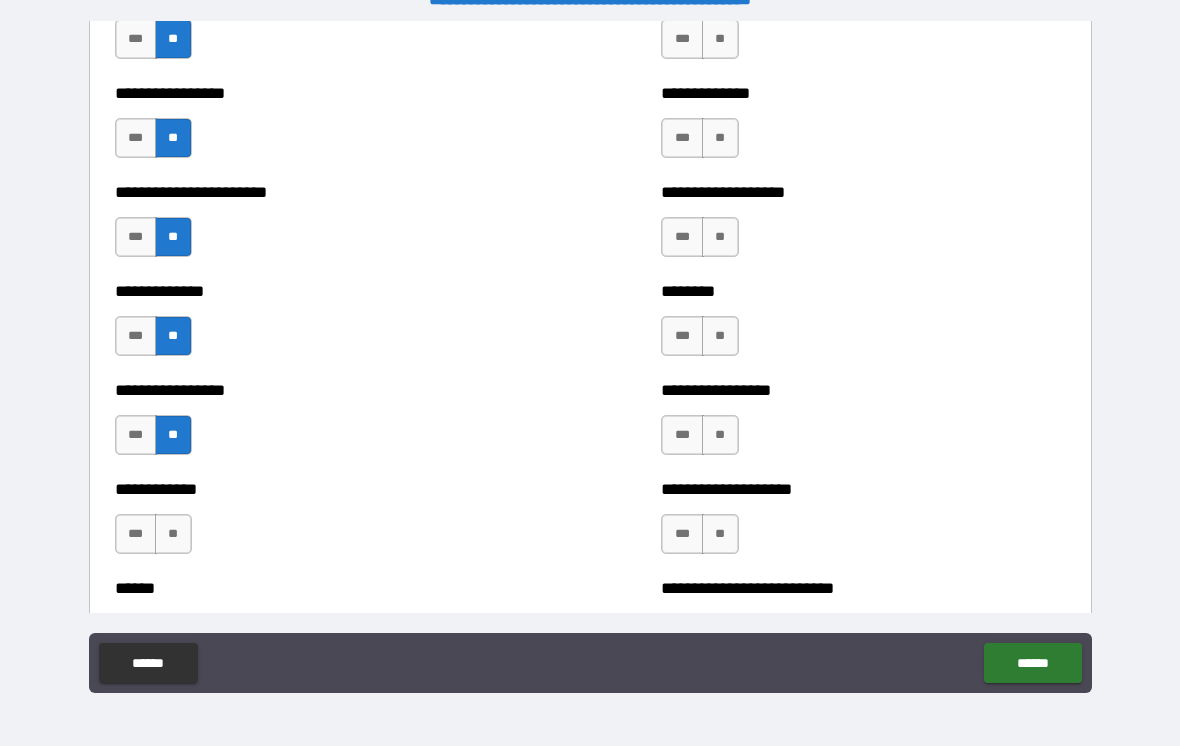 click on "**" at bounding box center [173, 534] 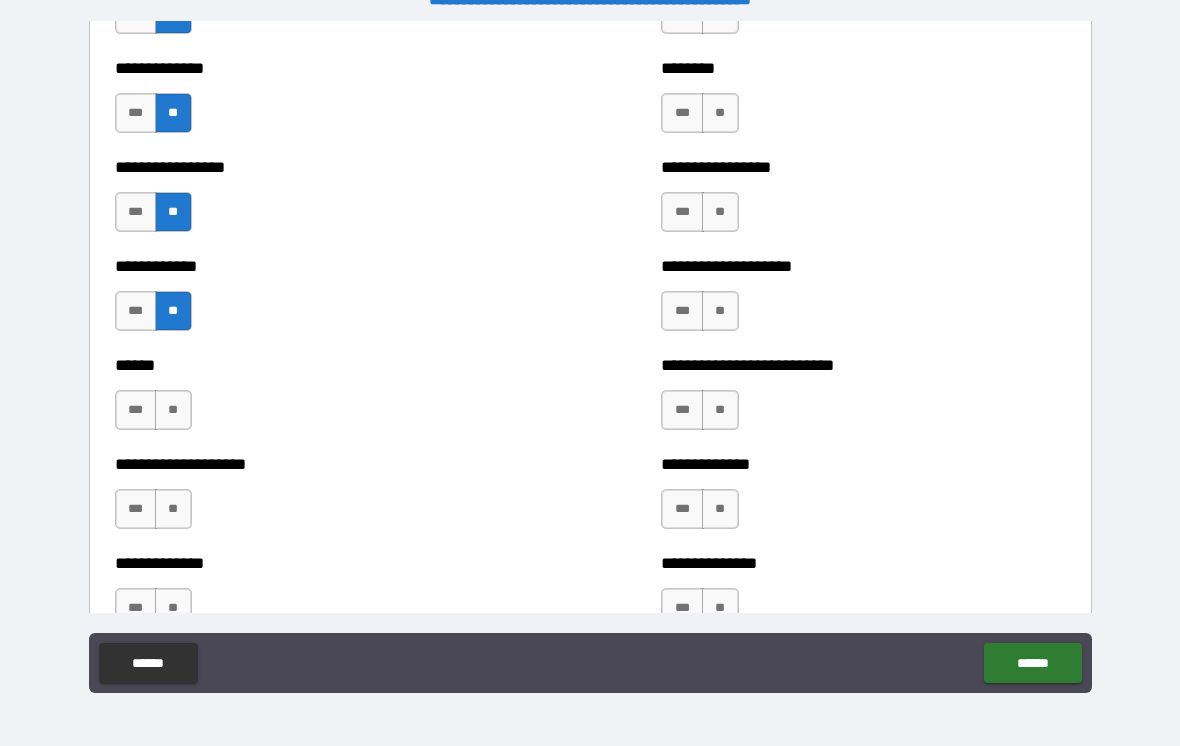 scroll, scrollTop: 3768, scrollLeft: 0, axis: vertical 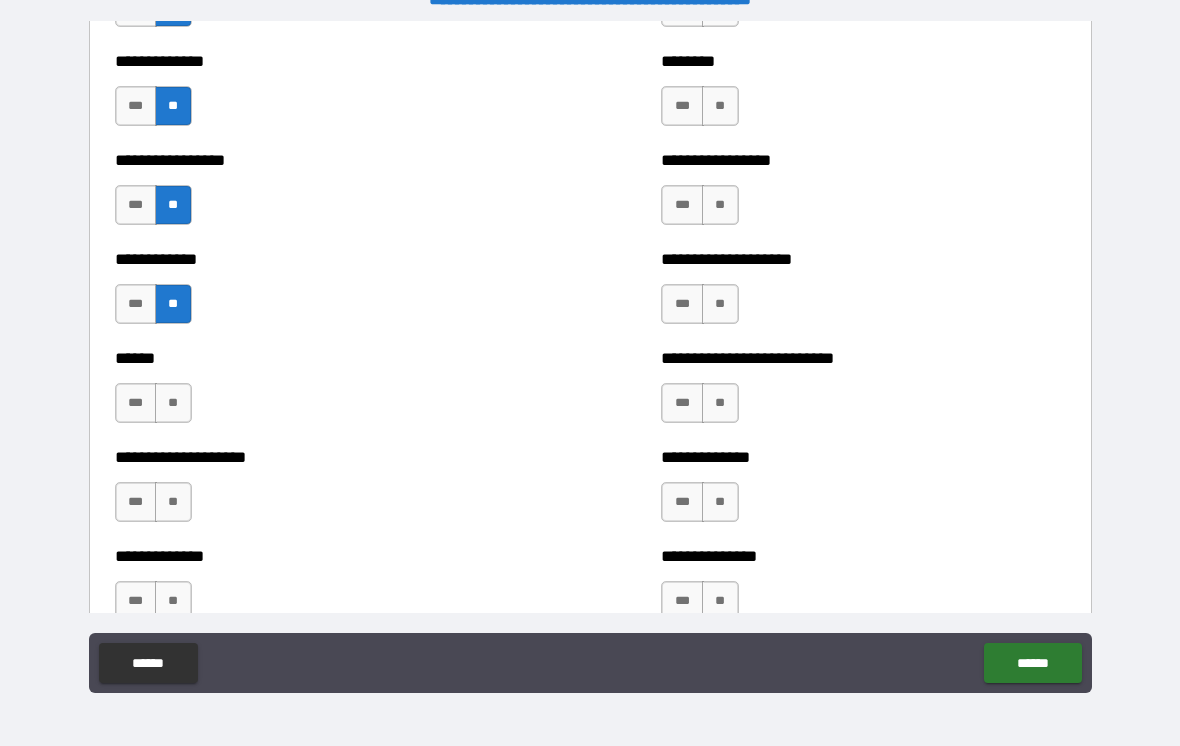 click on "**" at bounding box center [173, 403] 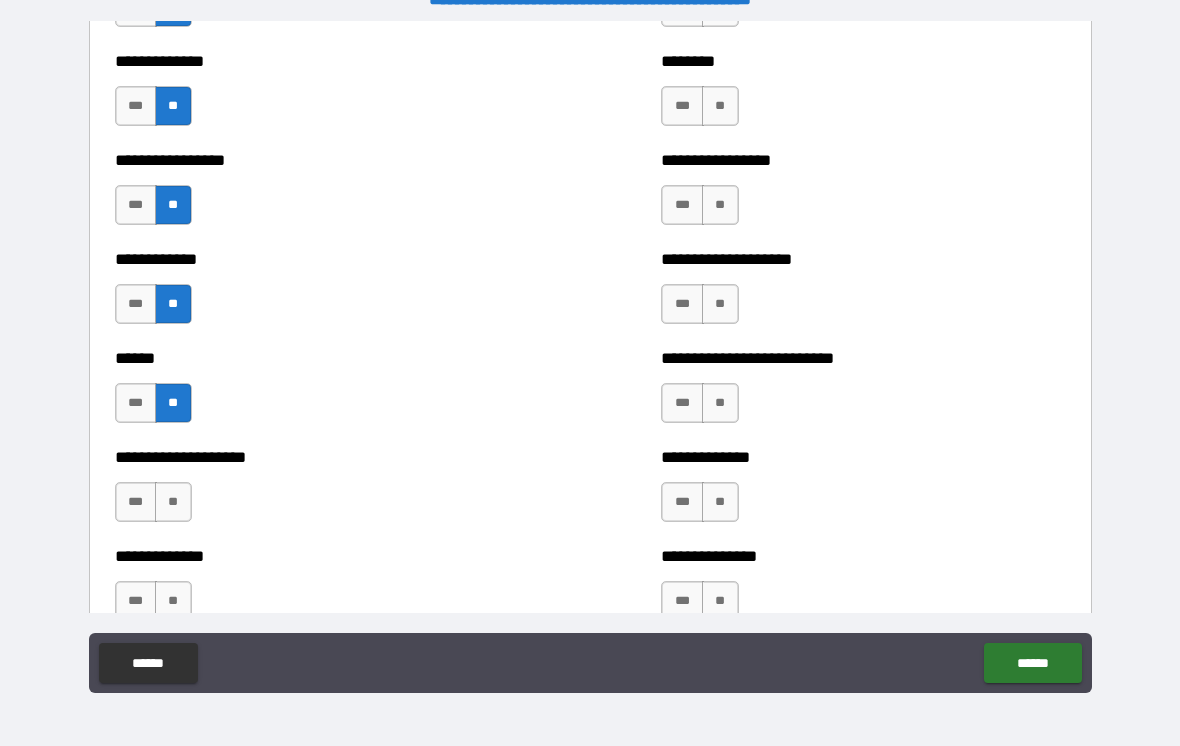 click on "**" at bounding box center [173, 502] 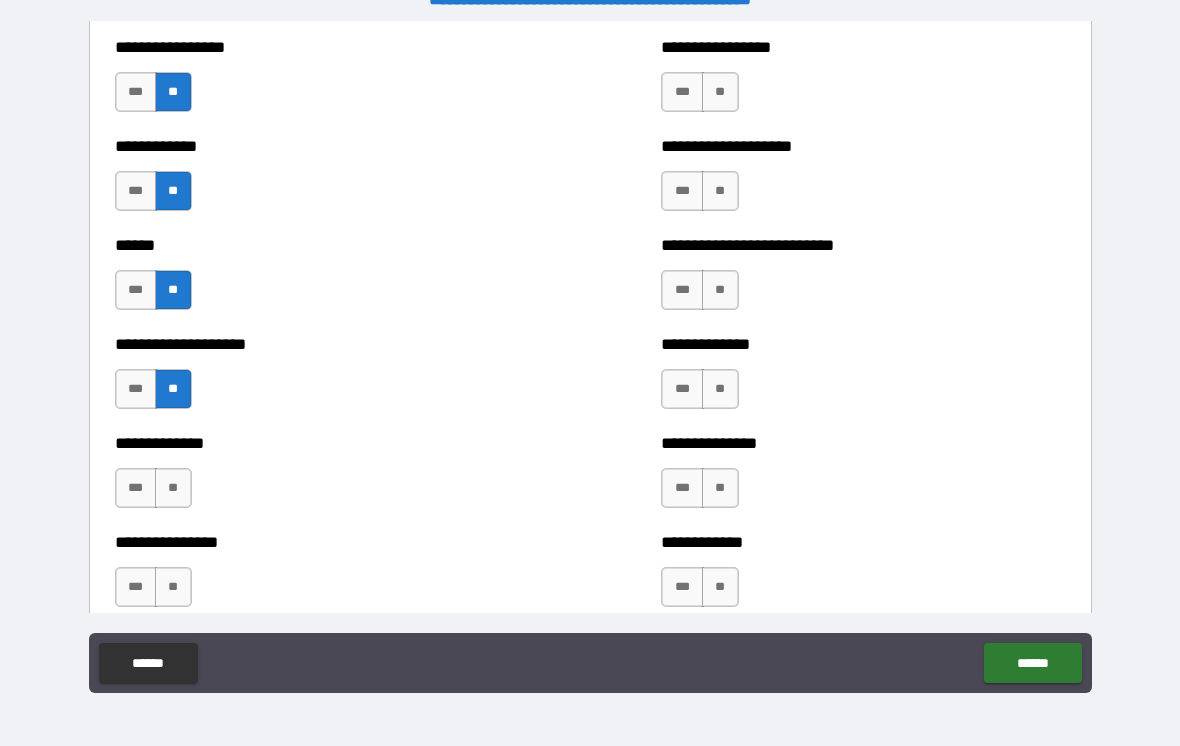 scroll, scrollTop: 3945, scrollLeft: 0, axis: vertical 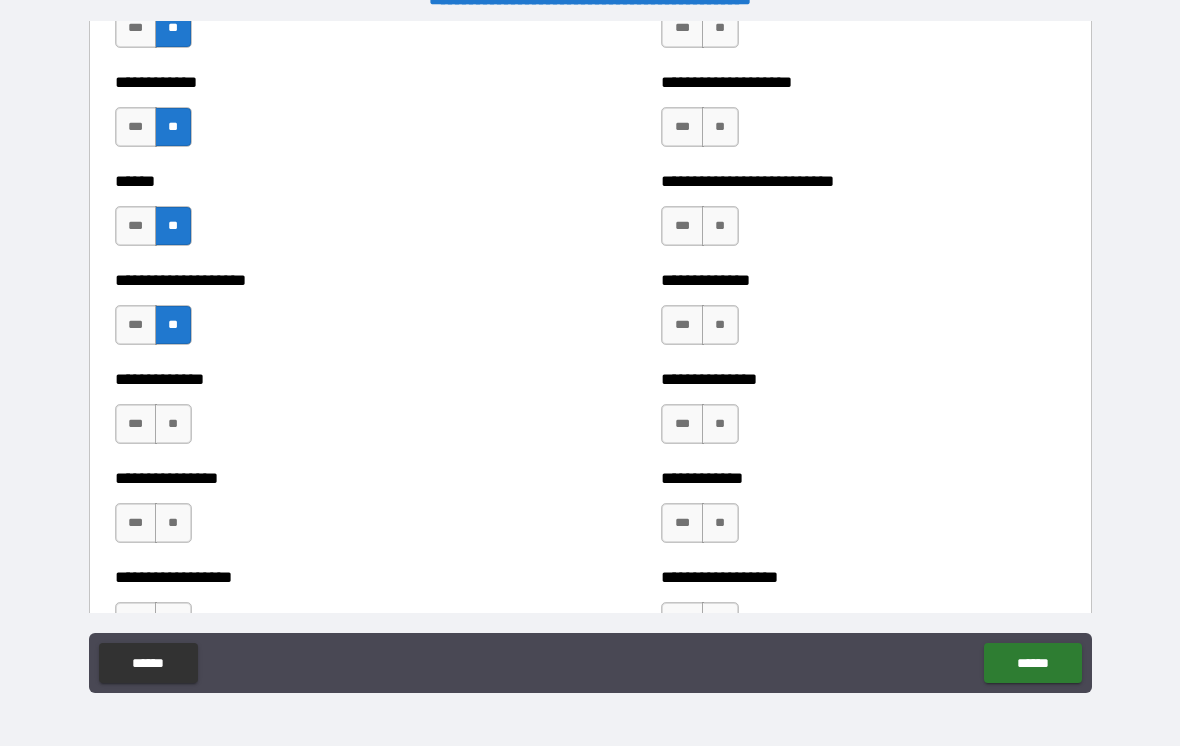 click on "**" at bounding box center [173, 424] 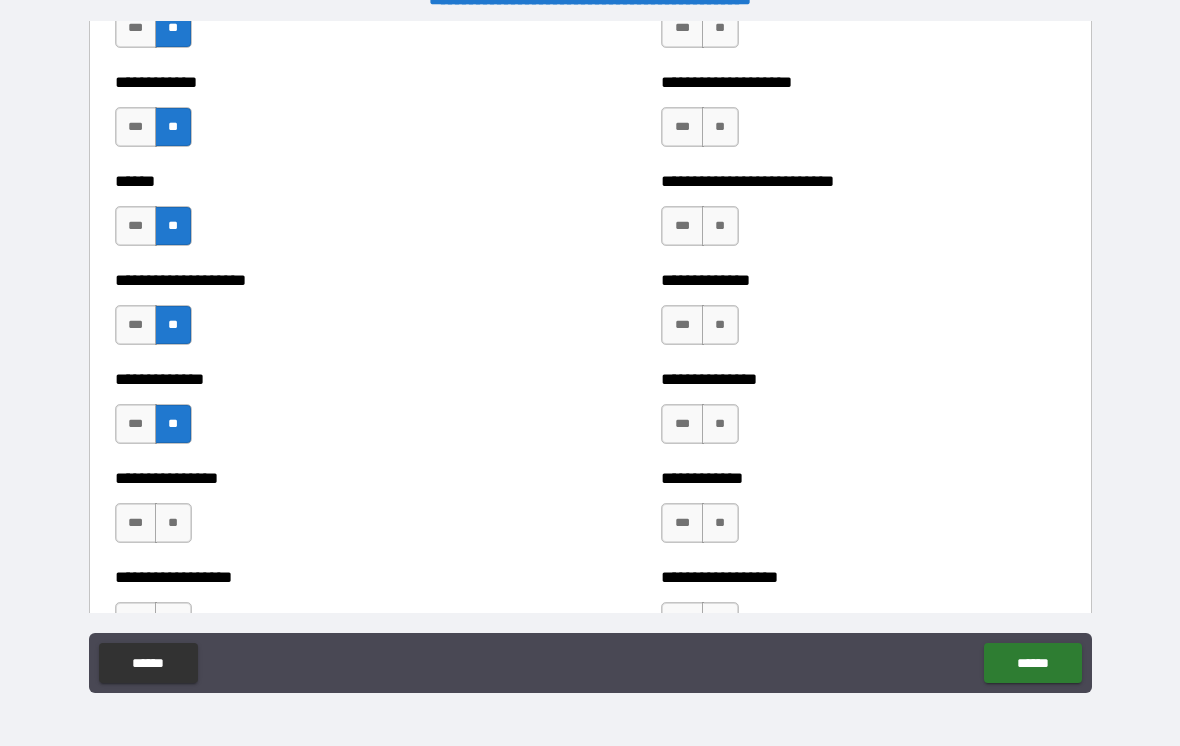 click on "**" at bounding box center (173, 523) 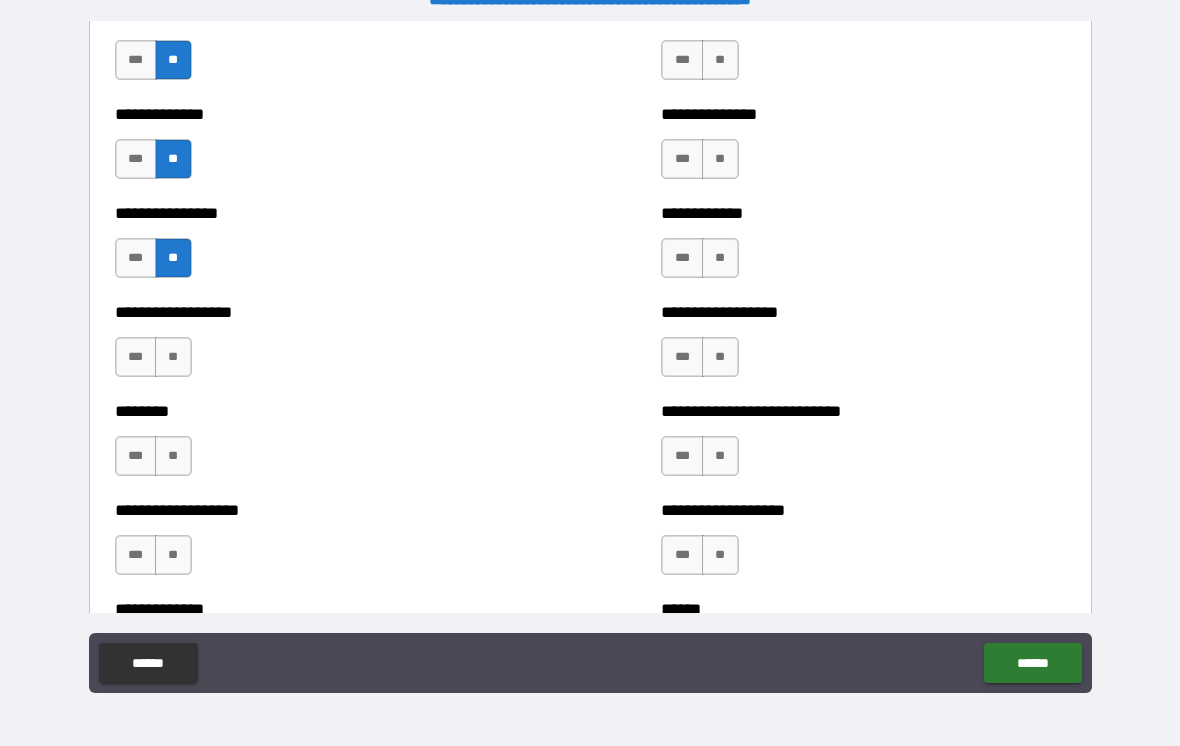 scroll, scrollTop: 4231, scrollLeft: 0, axis: vertical 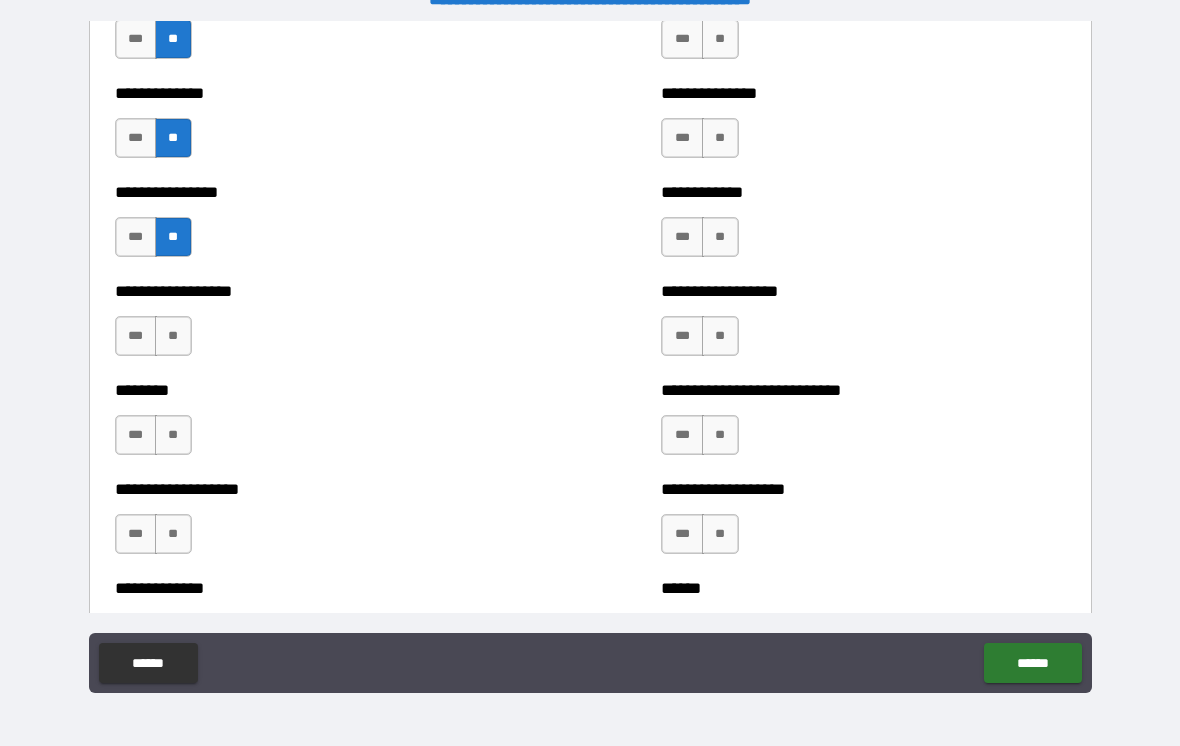 click on "**" at bounding box center [173, 336] 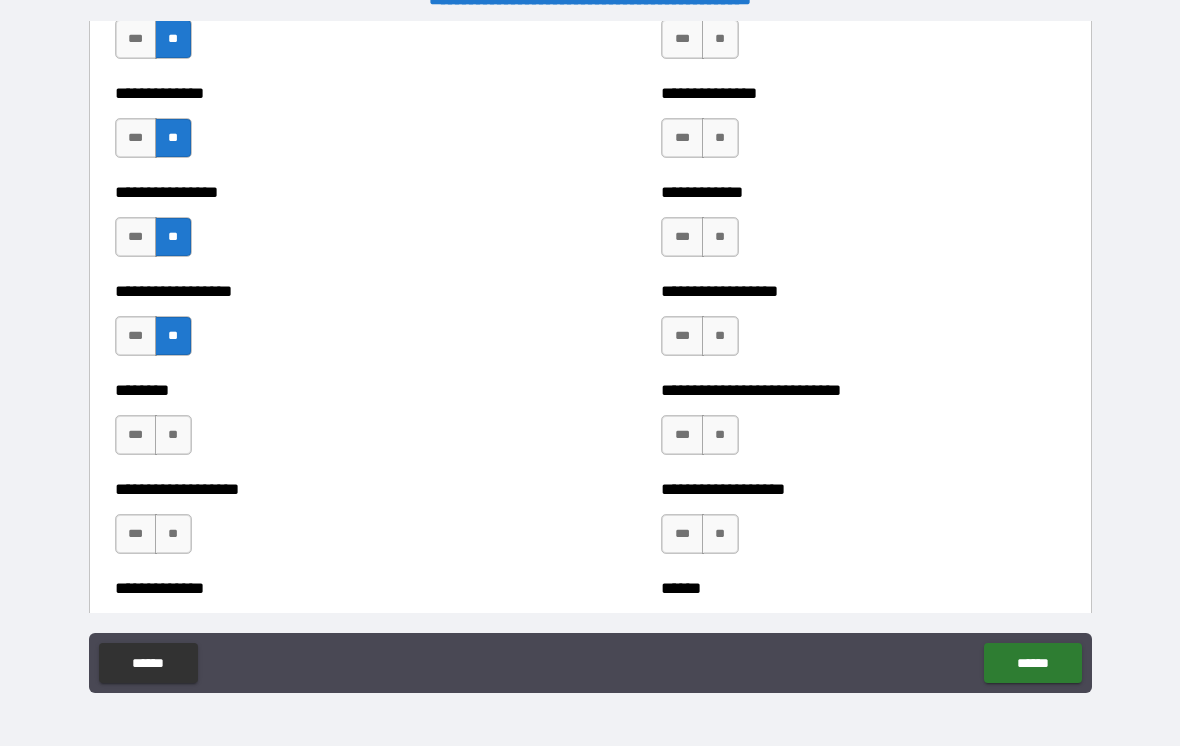 click on "**" at bounding box center (173, 435) 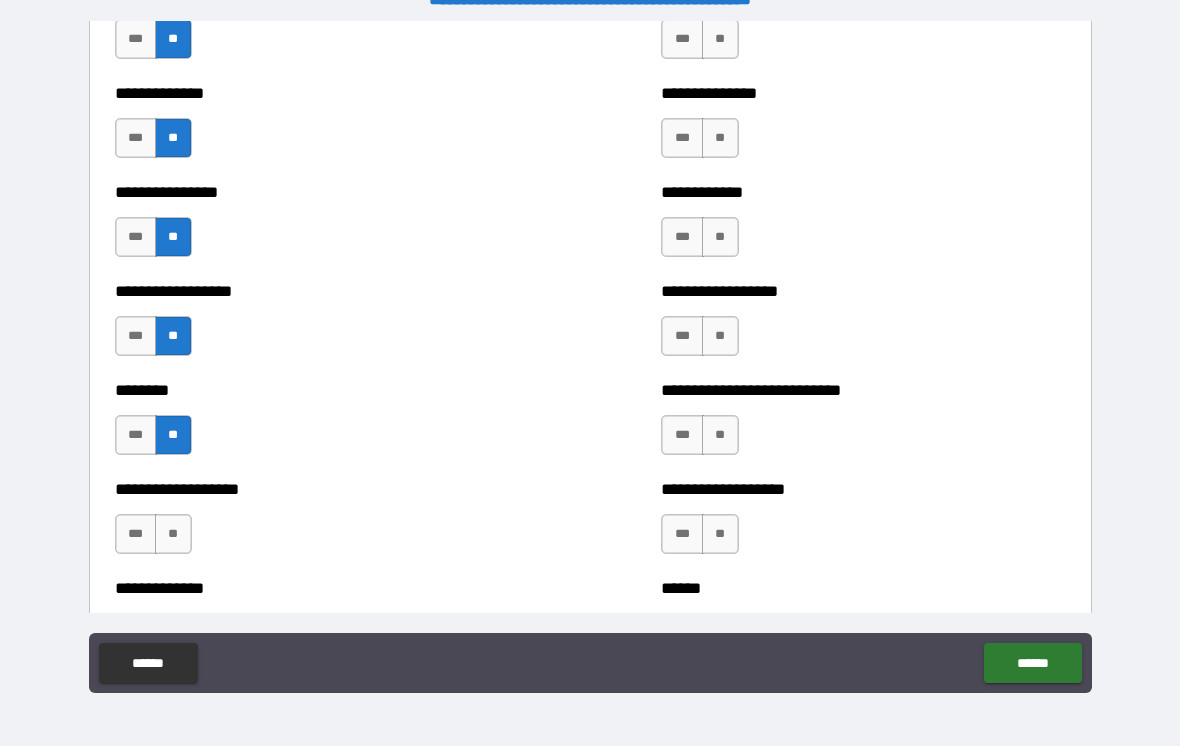 click on "**" at bounding box center [173, 534] 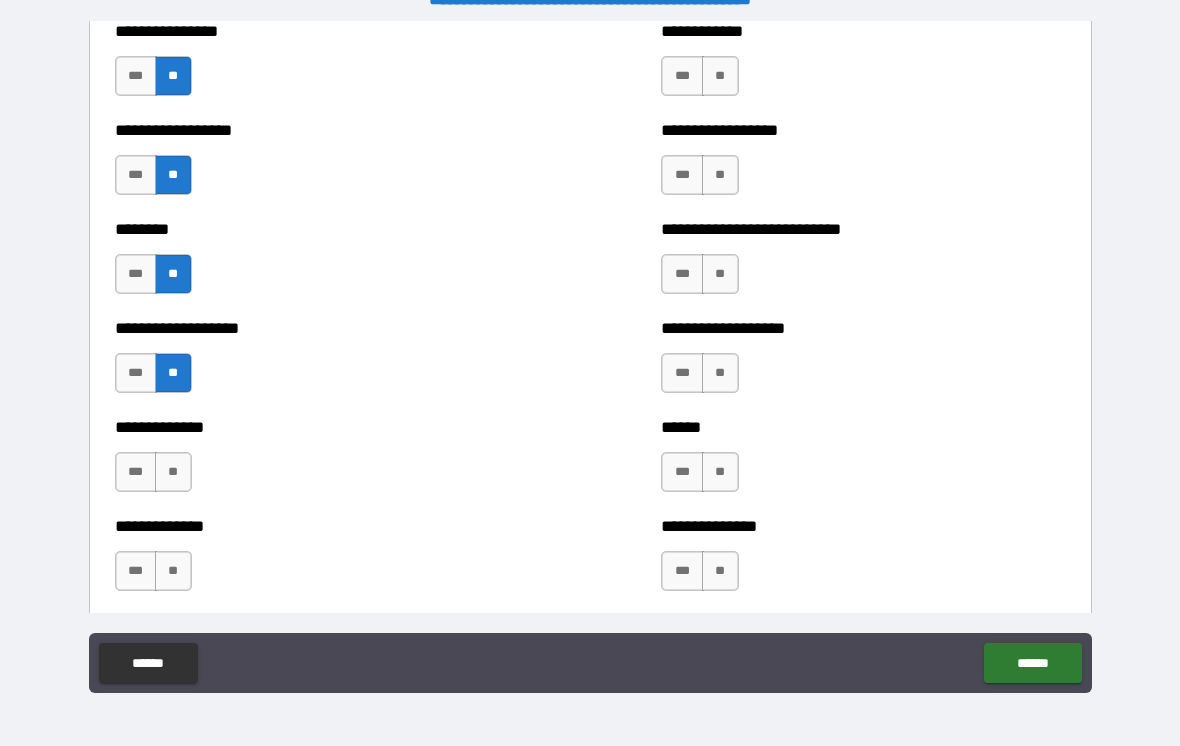 scroll, scrollTop: 4454, scrollLeft: 0, axis: vertical 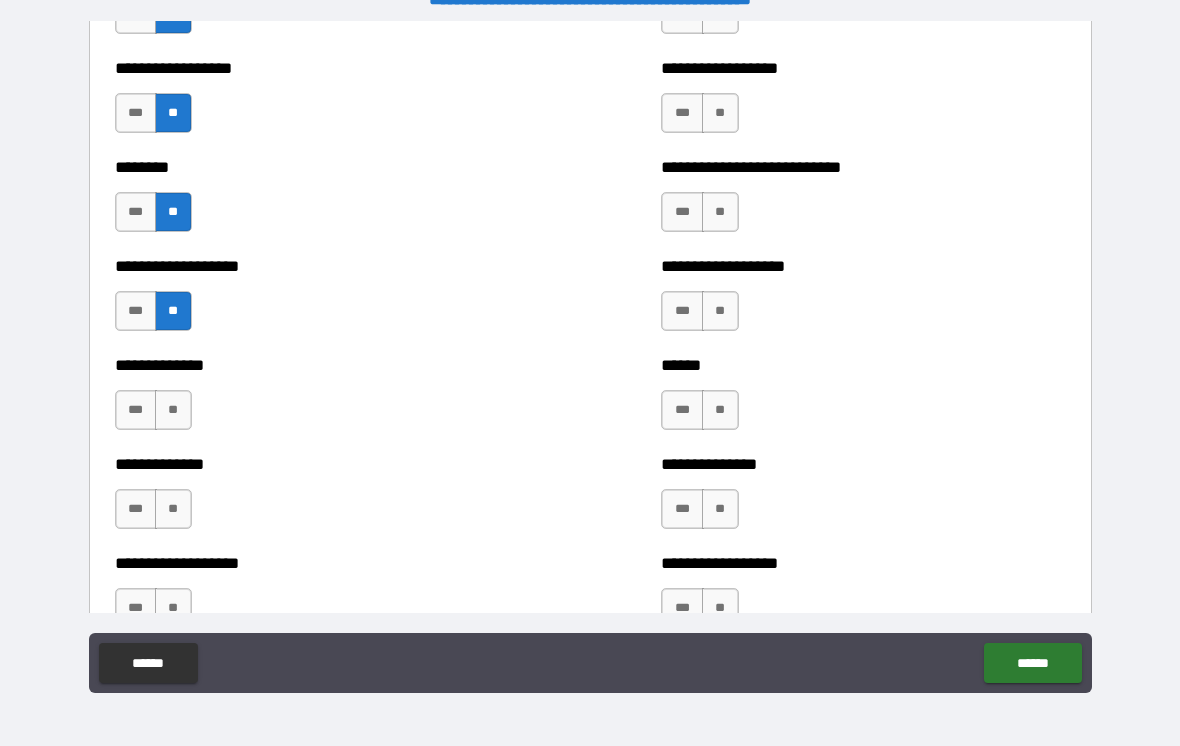click on "**" at bounding box center [173, 410] 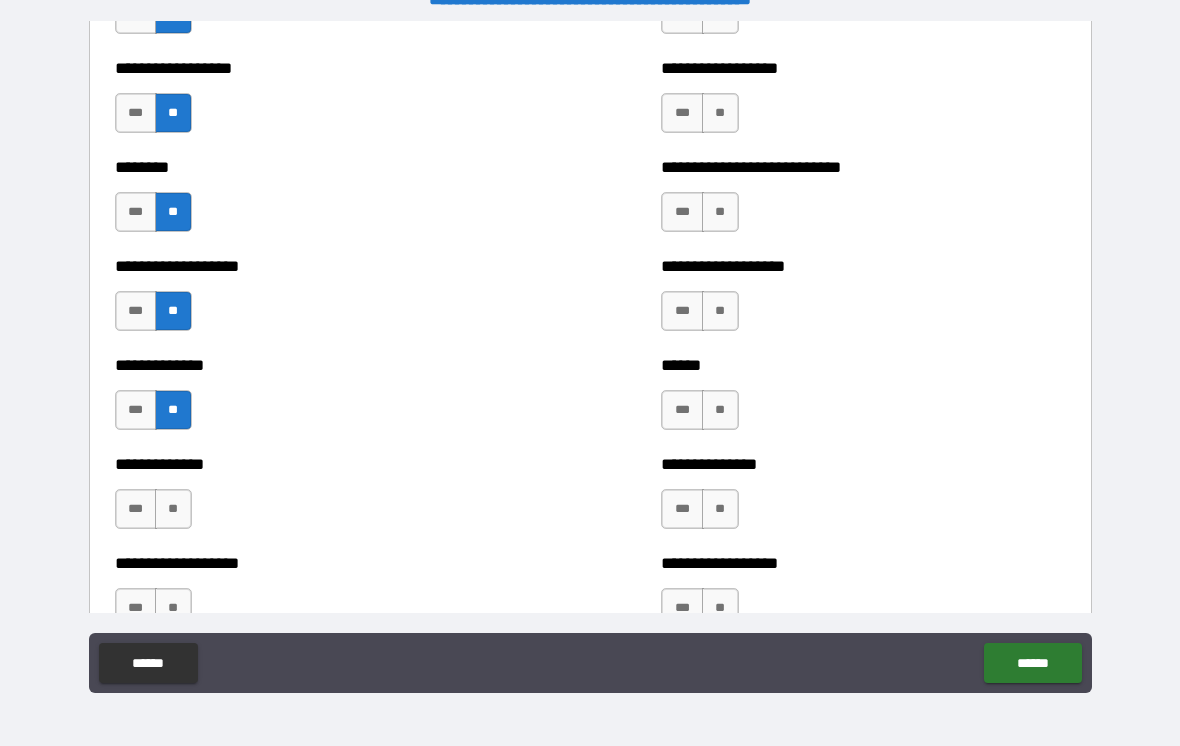 click on "**" at bounding box center [173, 509] 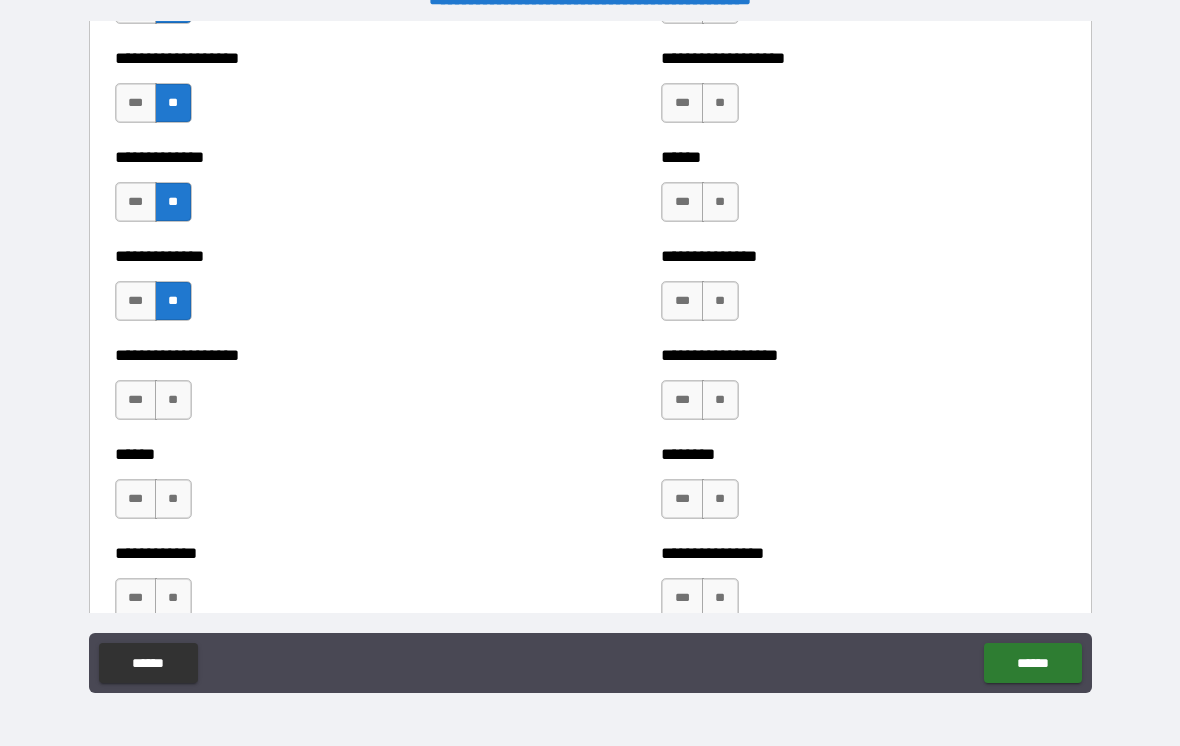 click on "**" at bounding box center [173, 400] 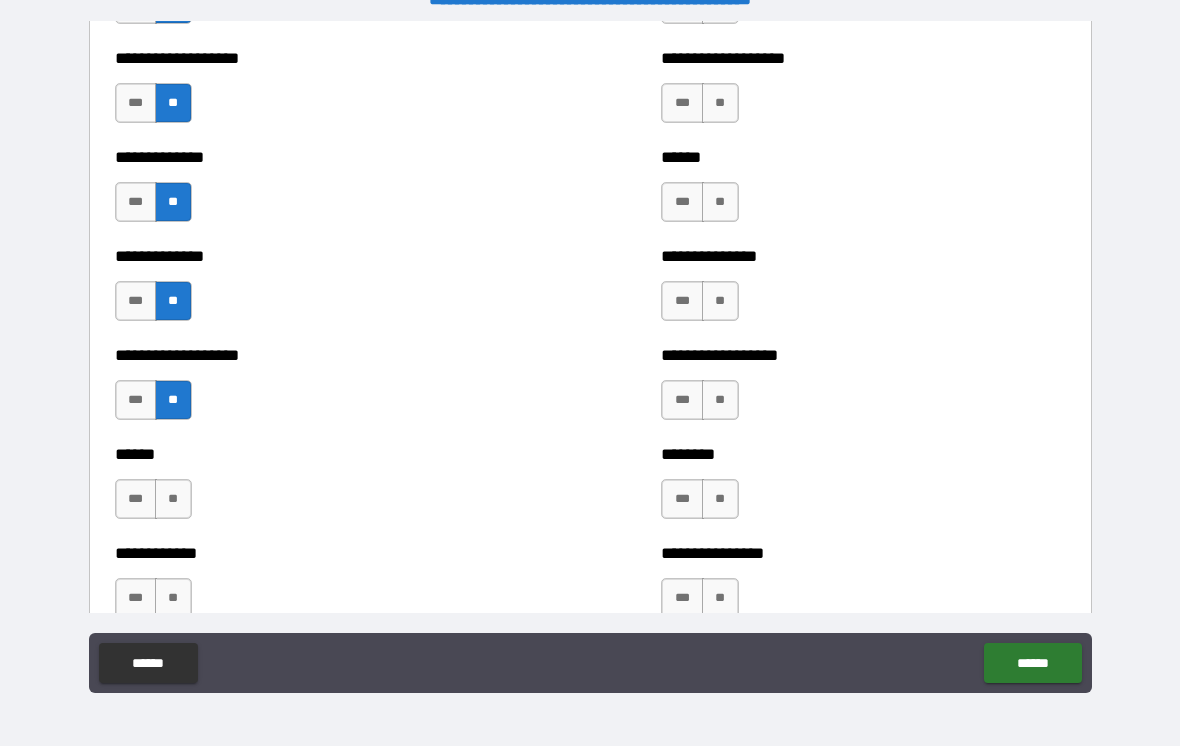 click on "**" at bounding box center [173, 499] 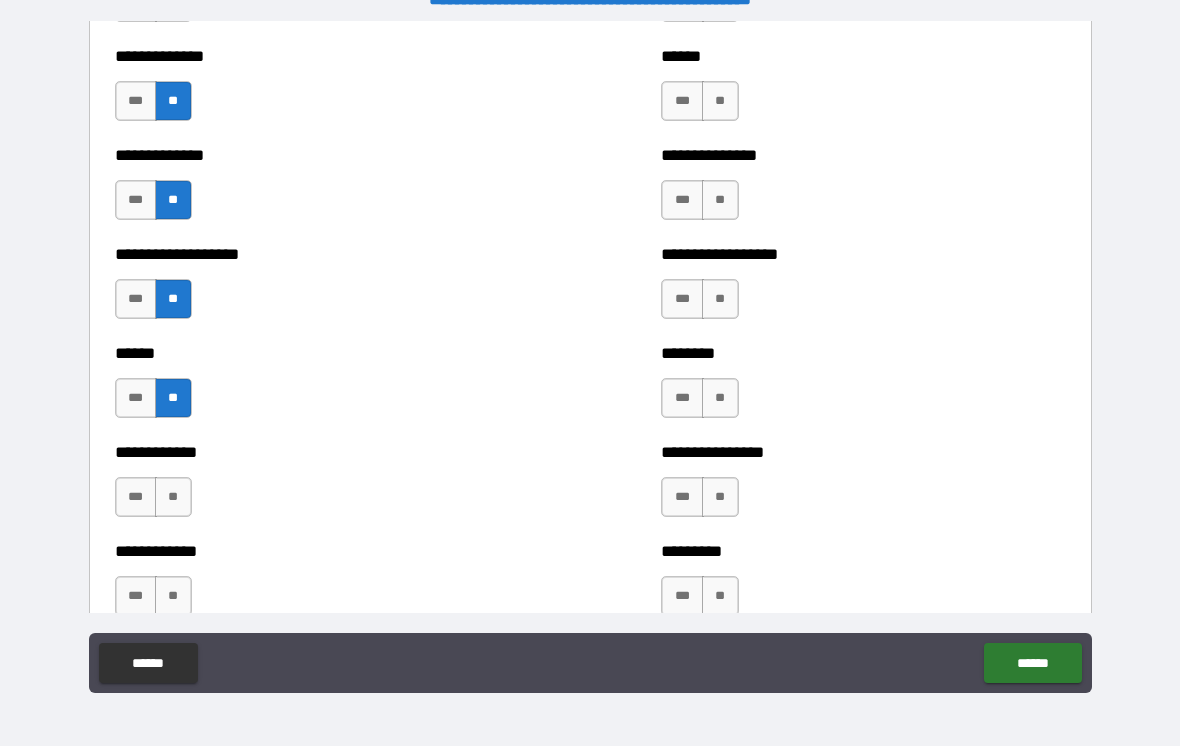 scroll, scrollTop: 4848, scrollLeft: 0, axis: vertical 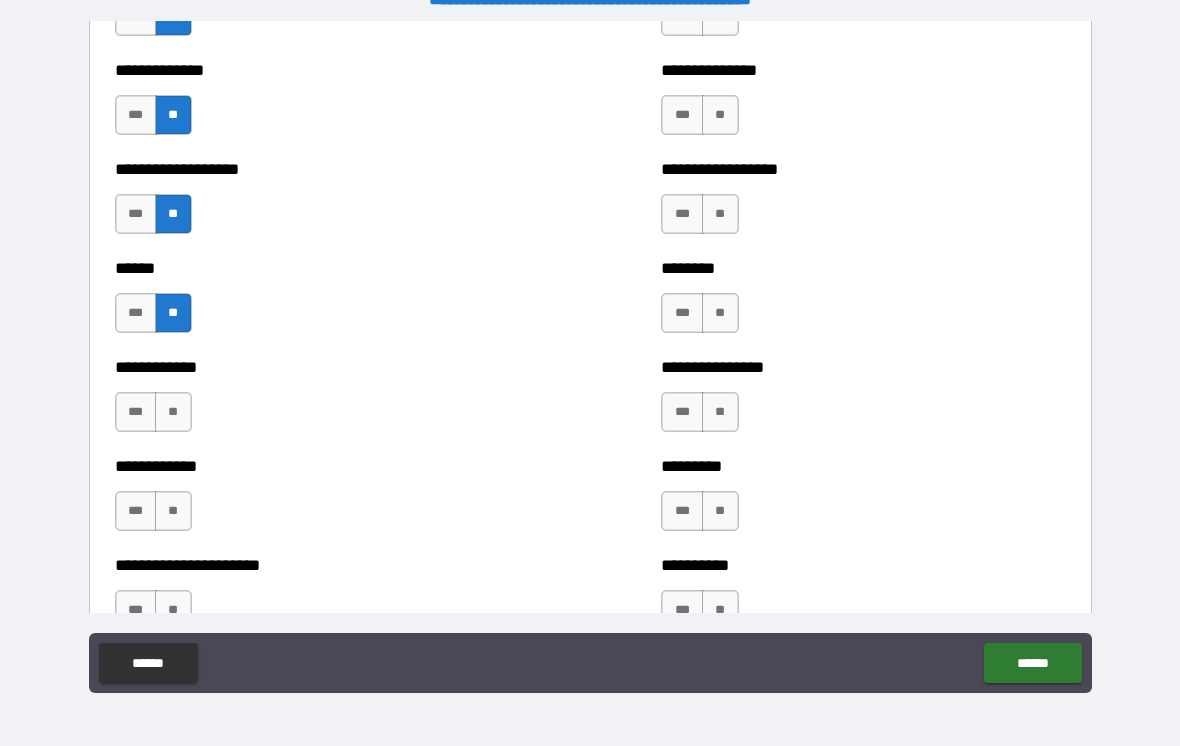 click on "**" at bounding box center [173, 412] 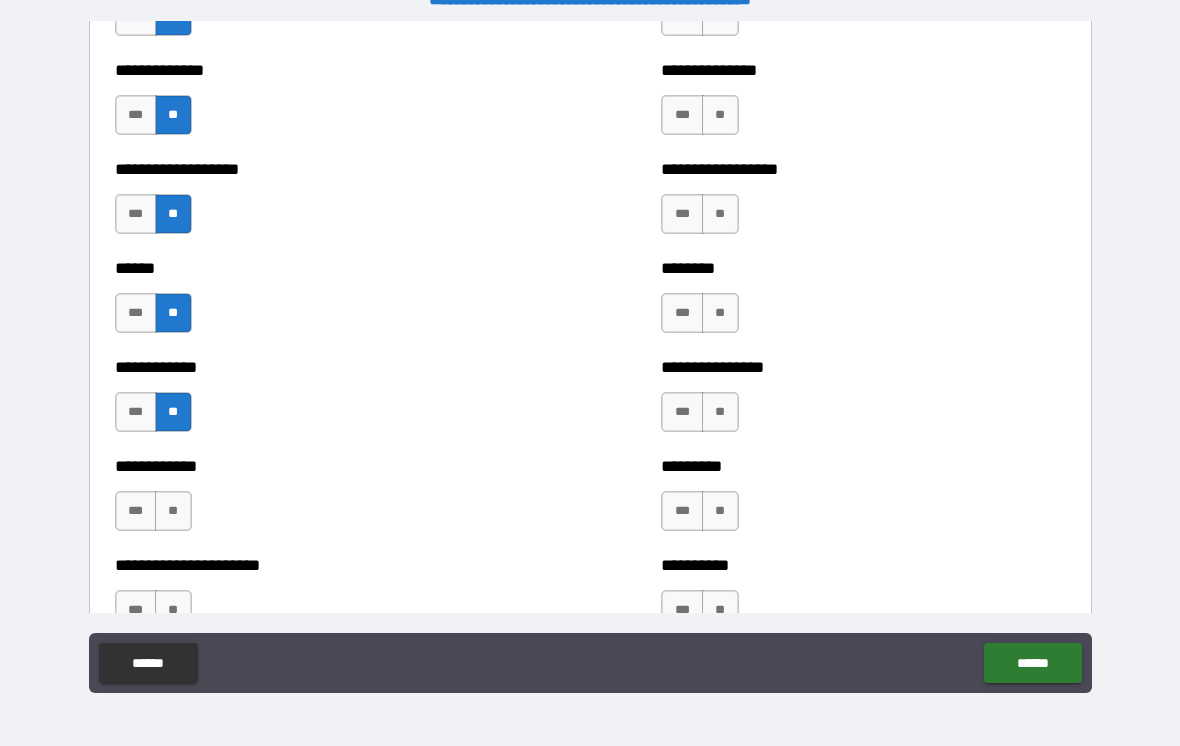 click on "**" at bounding box center [173, 511] 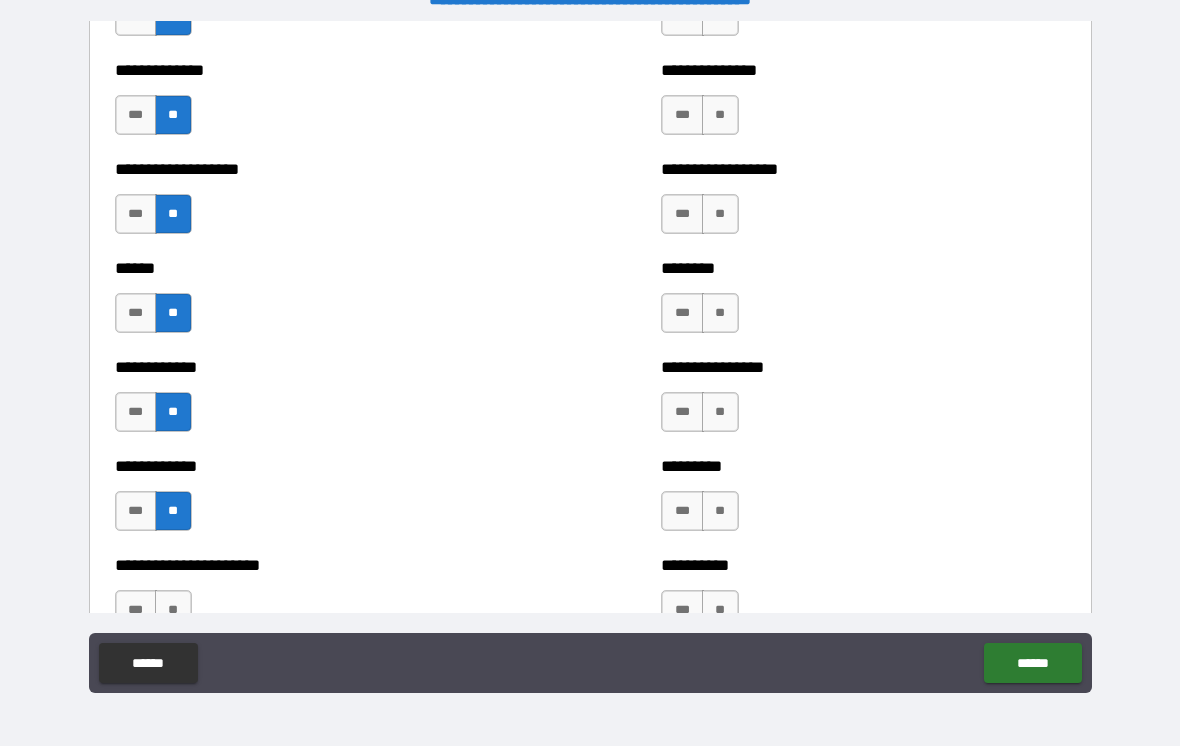 click on "**" at bounding box center [173, 610] 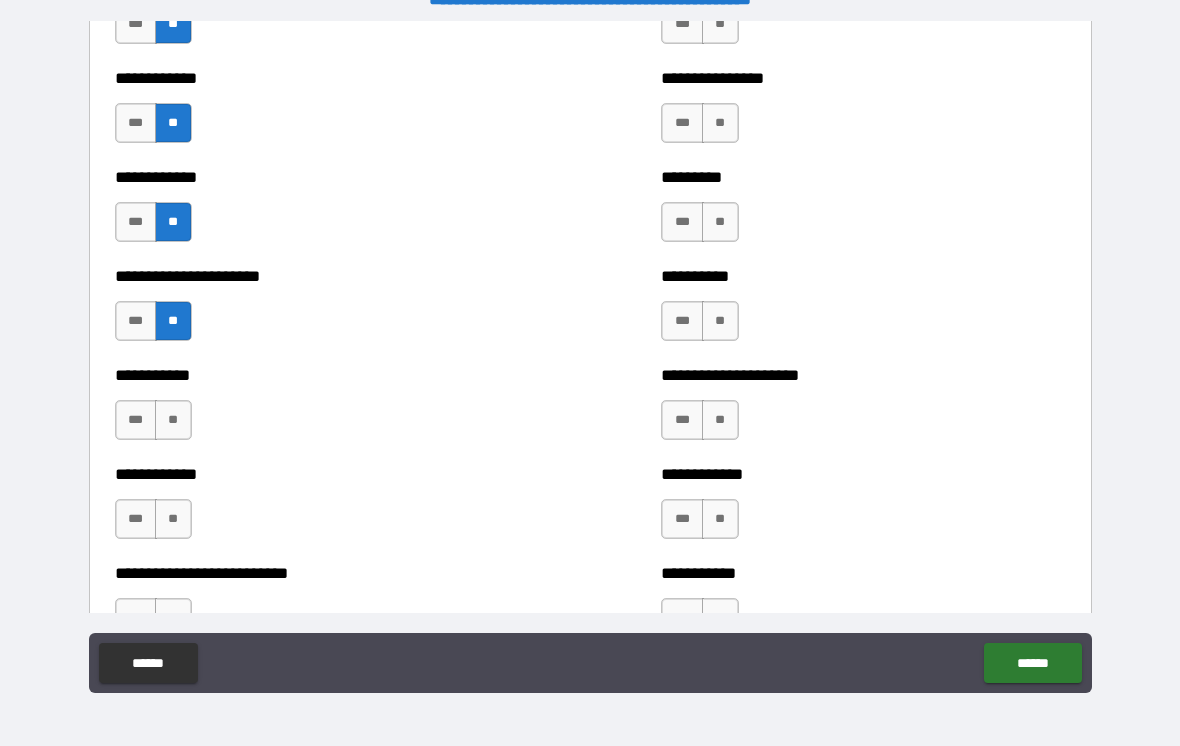 scroll, scrollTop: 5140, scrollLeft: 0, axis: vertical 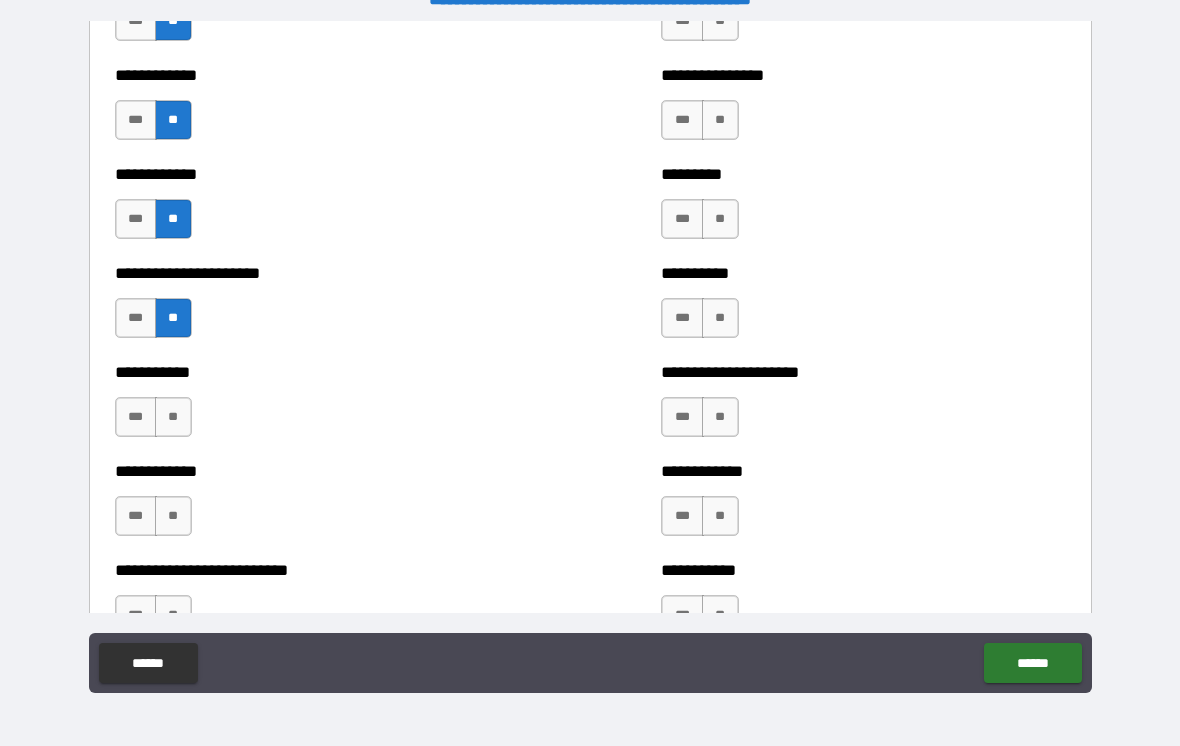 click on "**" at bounding box center (173, 417) 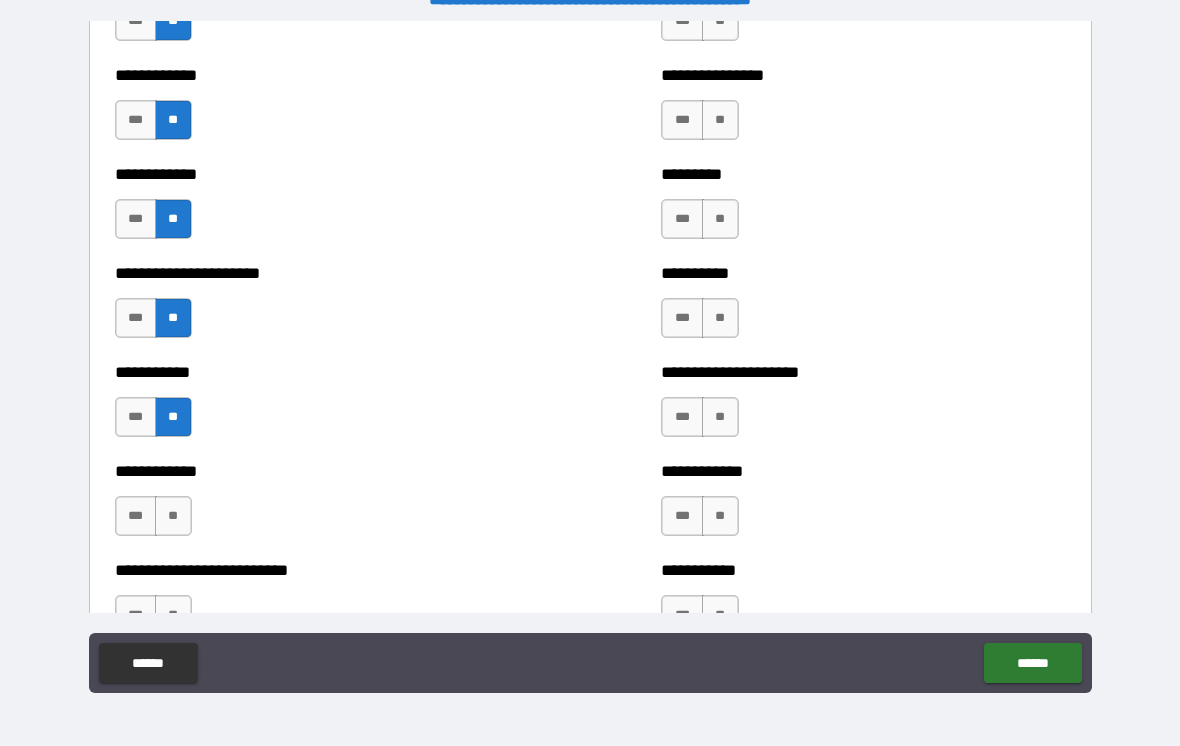 click on "**" at bounding box center (173, 516) 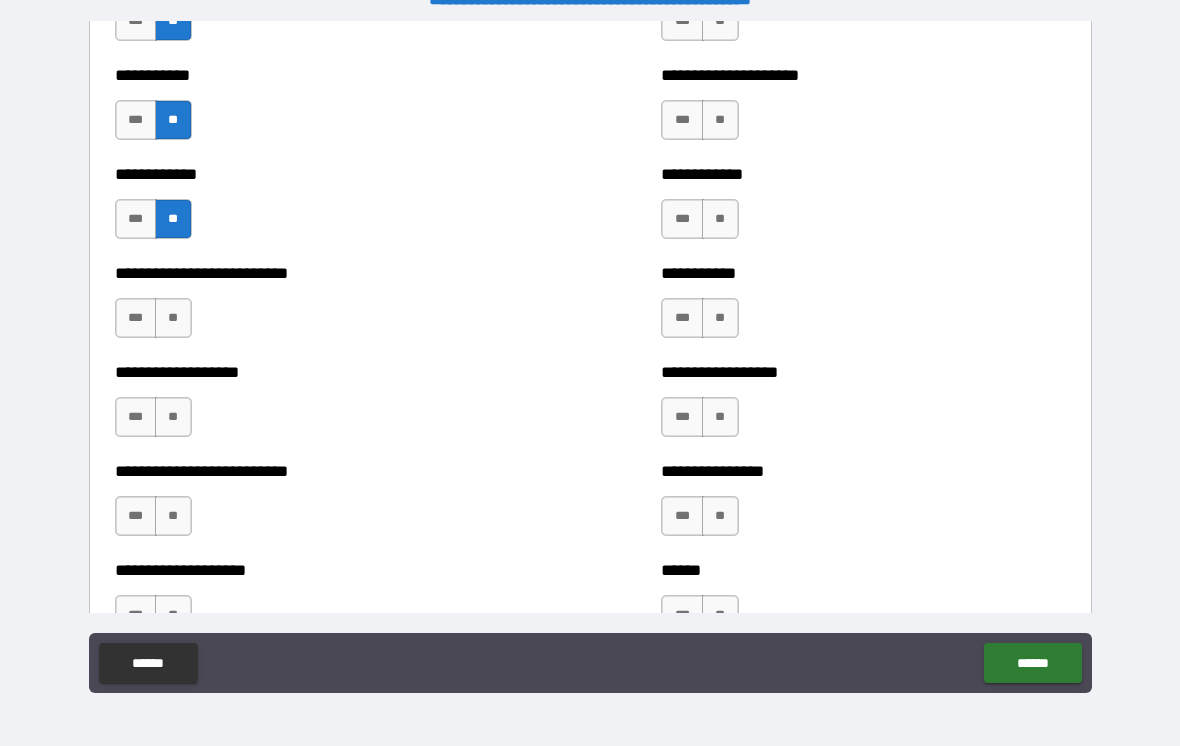click on "**" at bounding box center (173, 318) 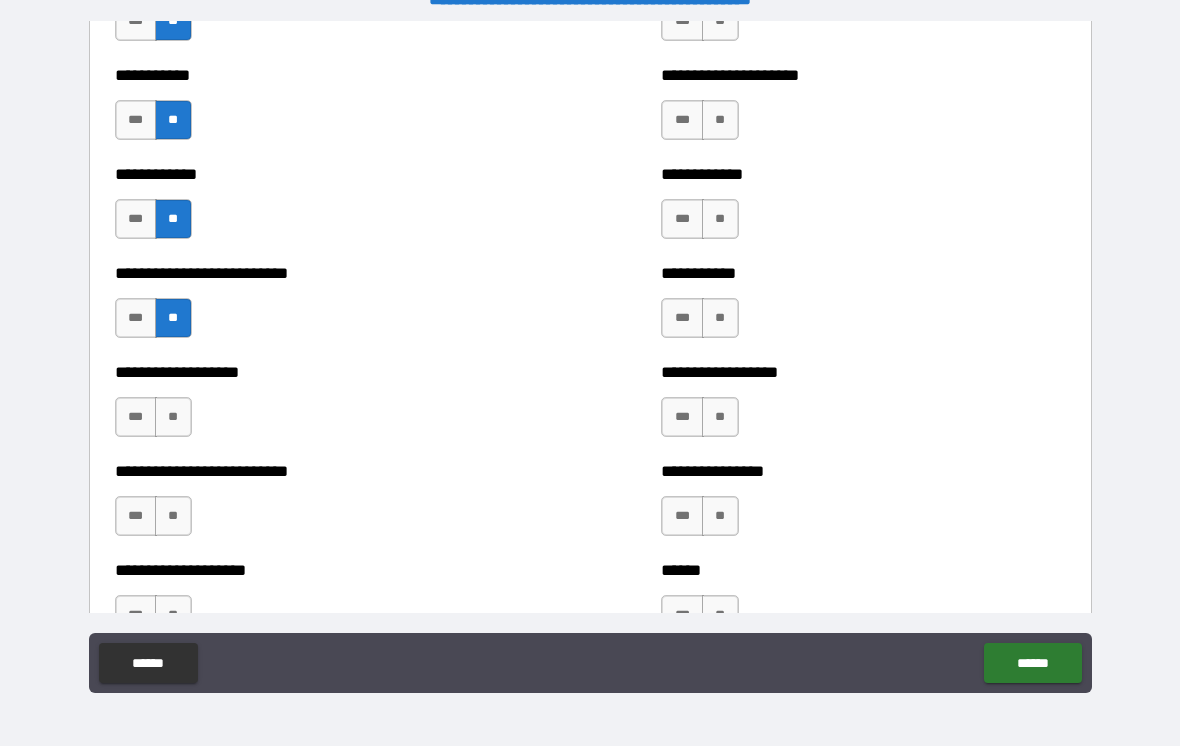 click on "**" at bounding box center [173, 417] 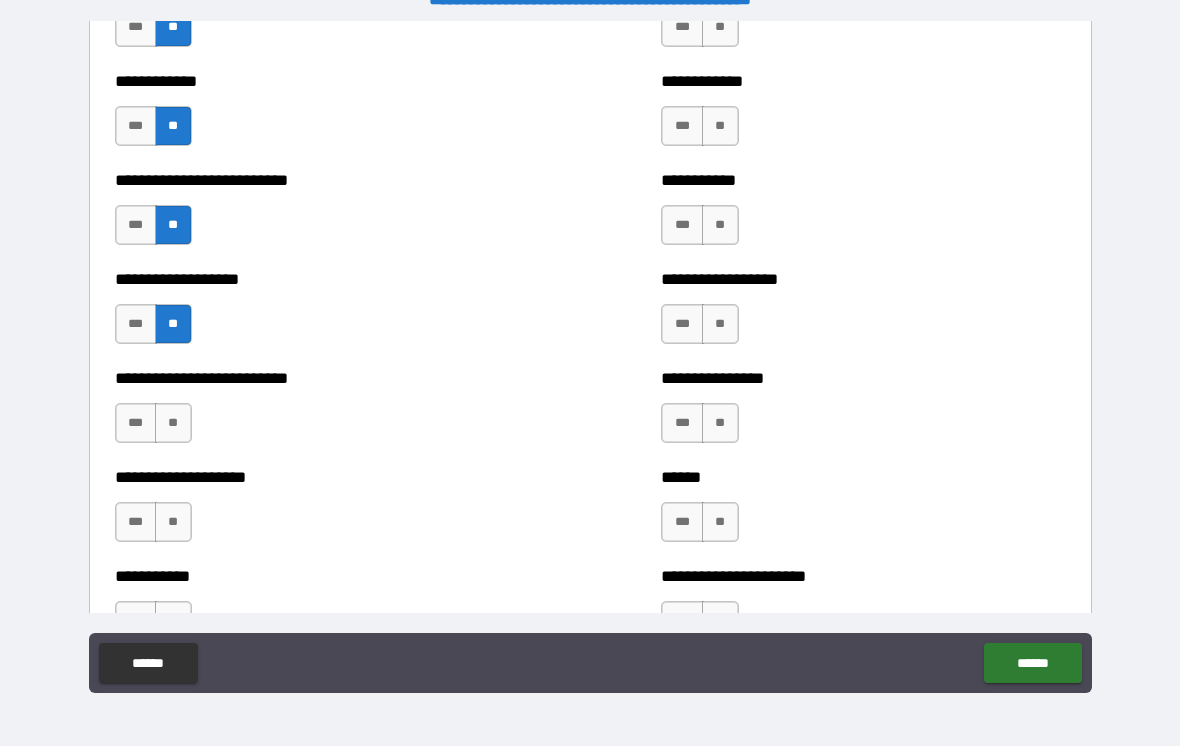 scroll, scrollTop: 5616, scrollLeft: 0, axis: vertical 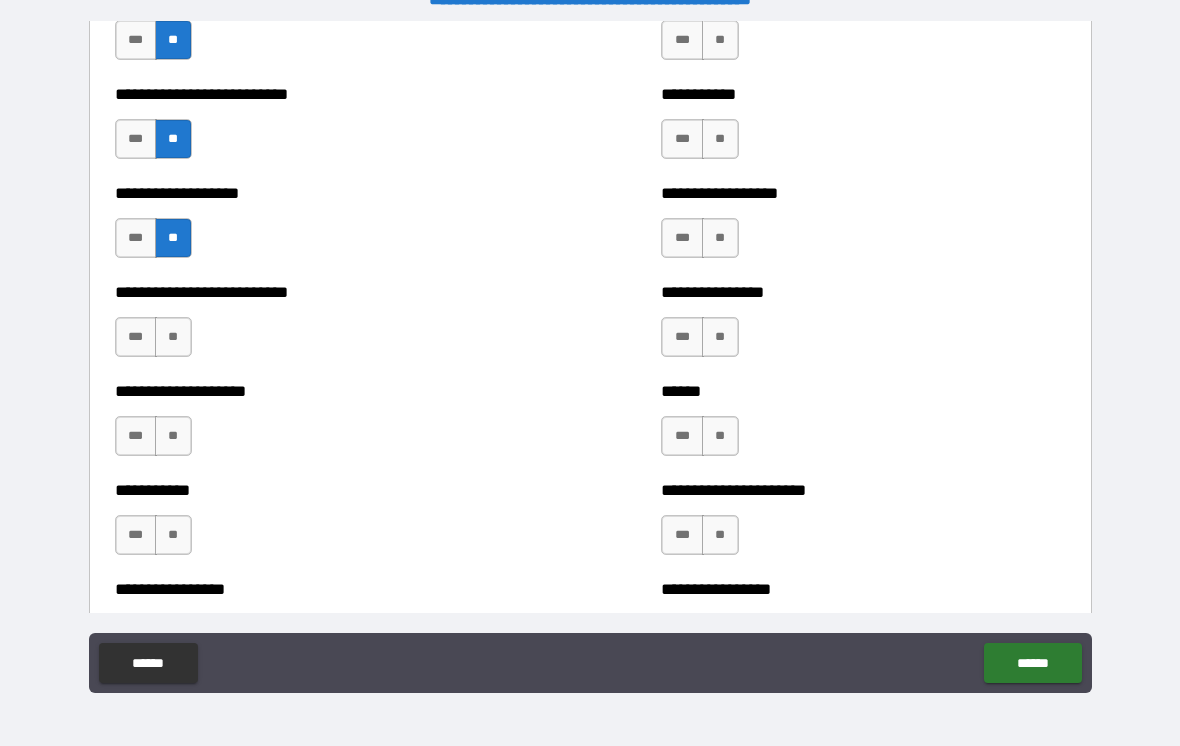 click on "**" at bounding box center (173, 337) 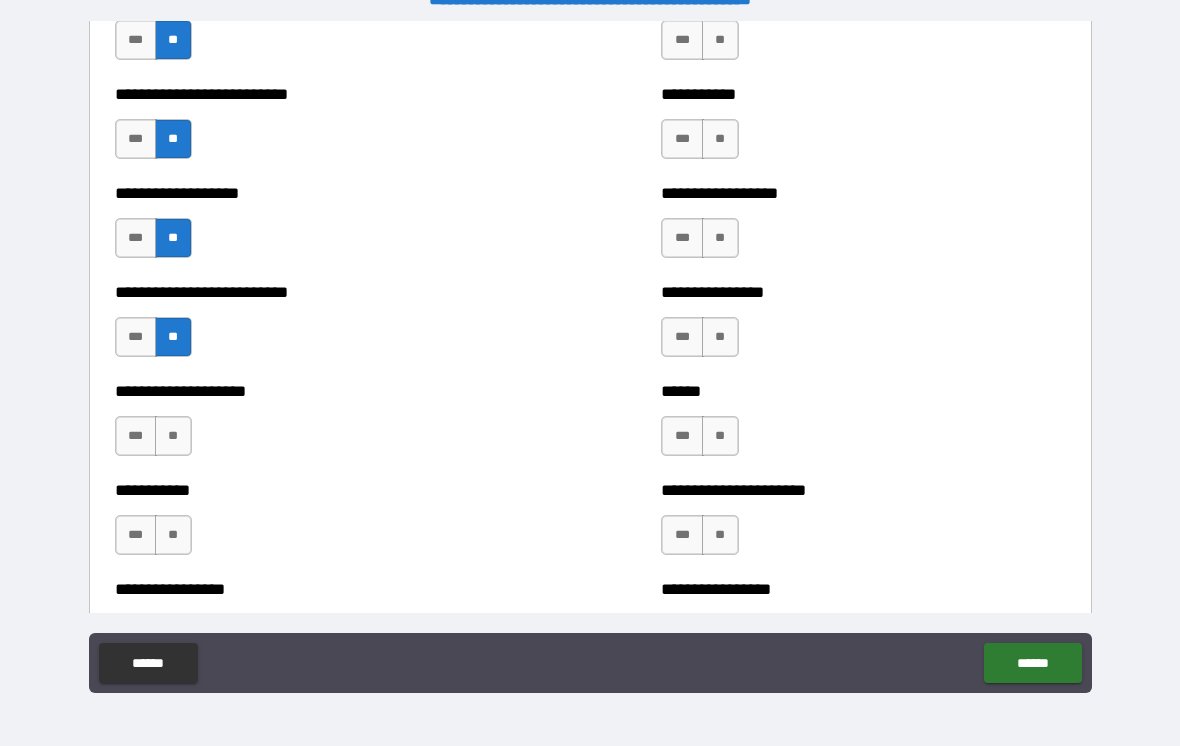click on "**" at bounding box center (173, 436) 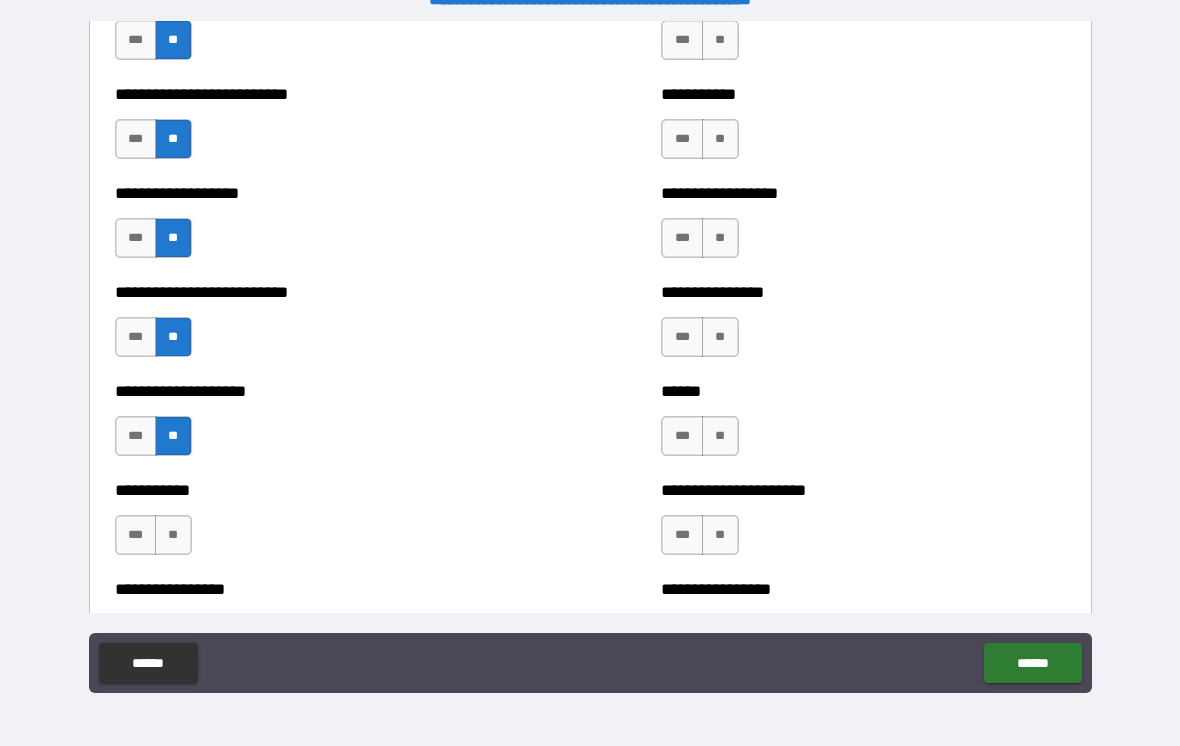 click on "**" at bounding box center (173, 535) 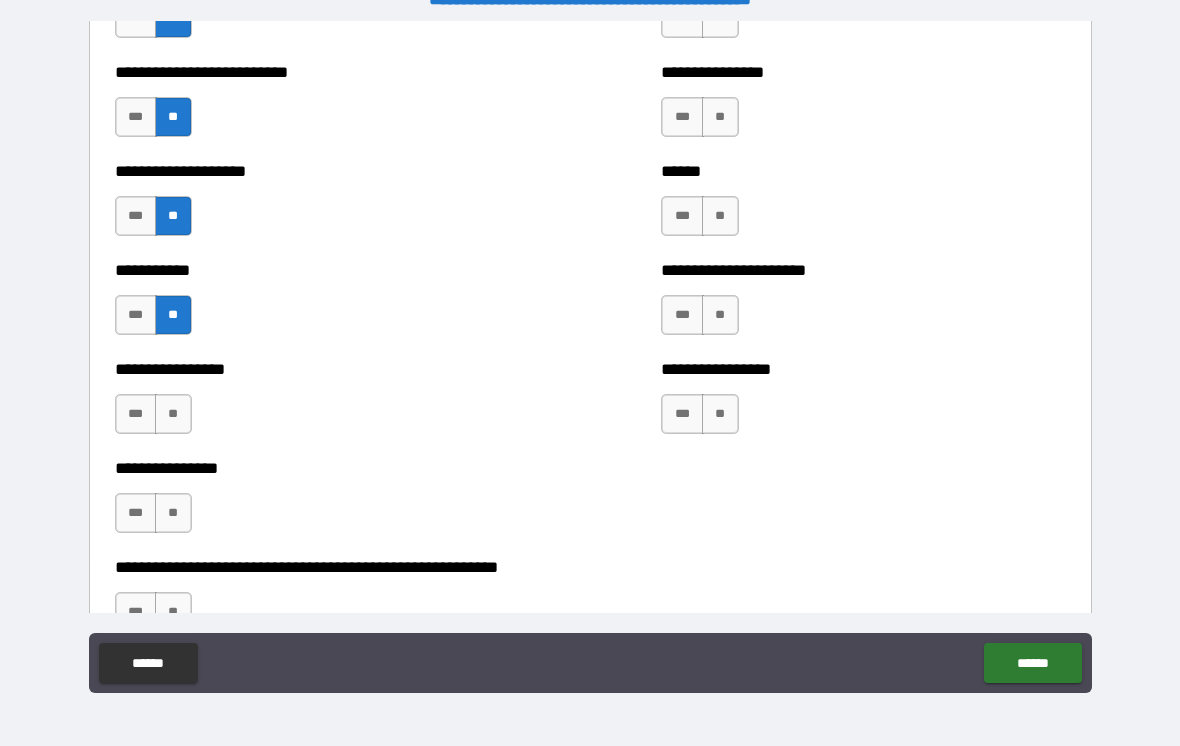 scroll, scrollTop: 5839, scrollLeft: 0, axis: vertical 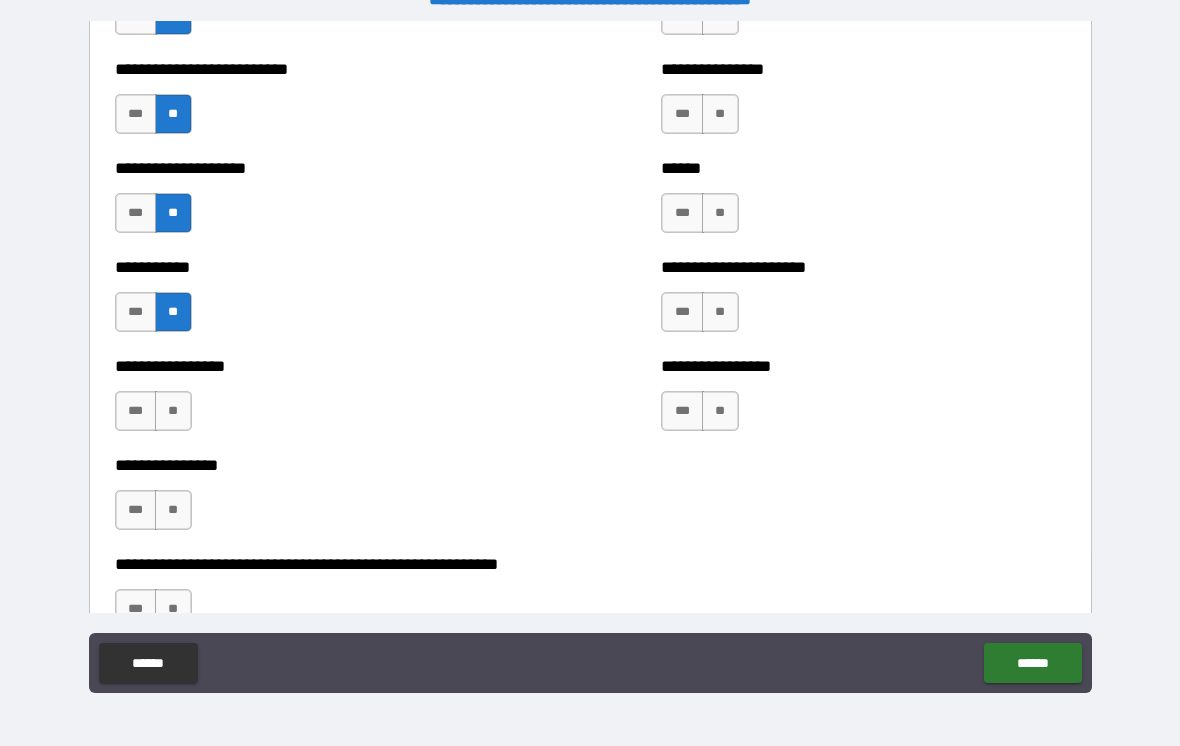 click on "**" at bounding box center (173, 411) 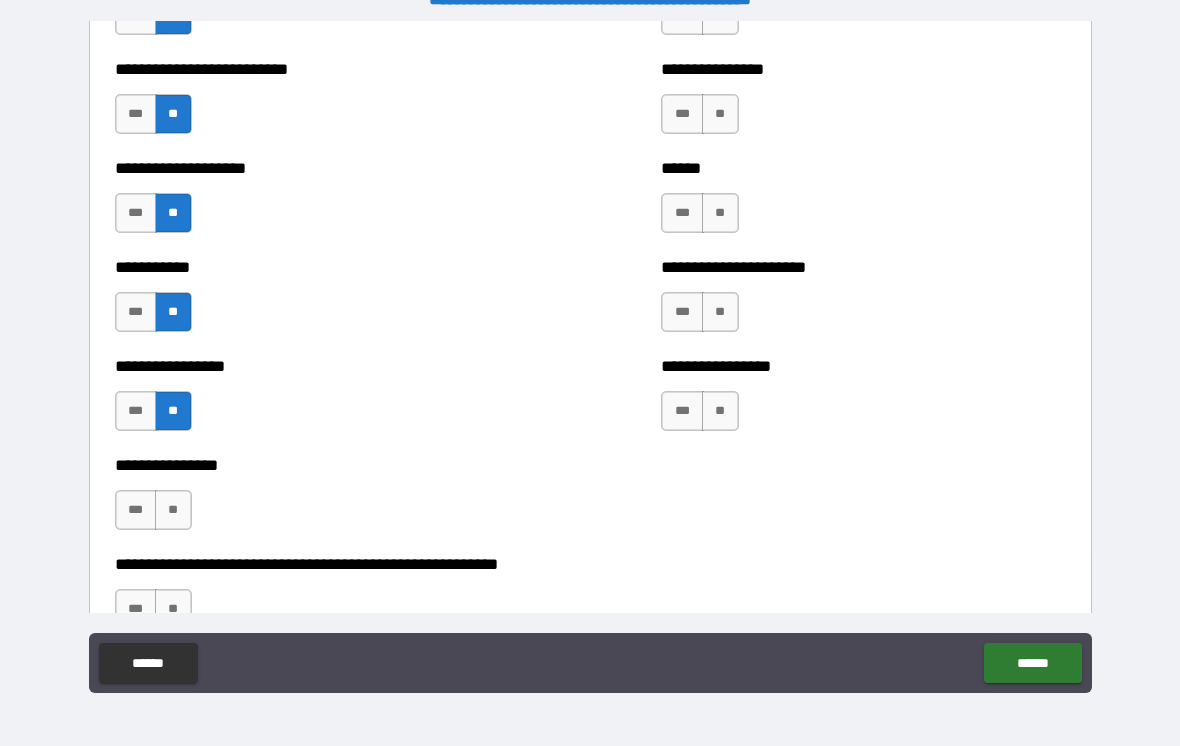 click on "**" at bounding box center [173, 510] 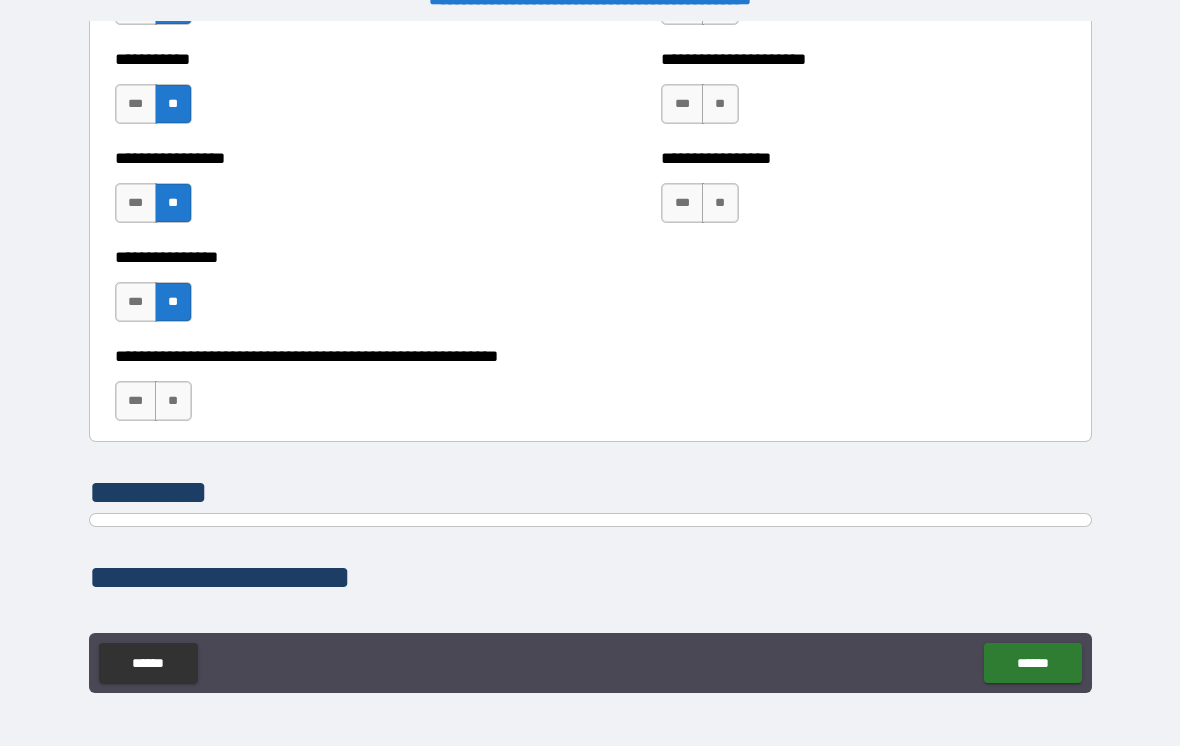 scroll, scrollTop: 6048, scrollLeft: 0, axis: vertical 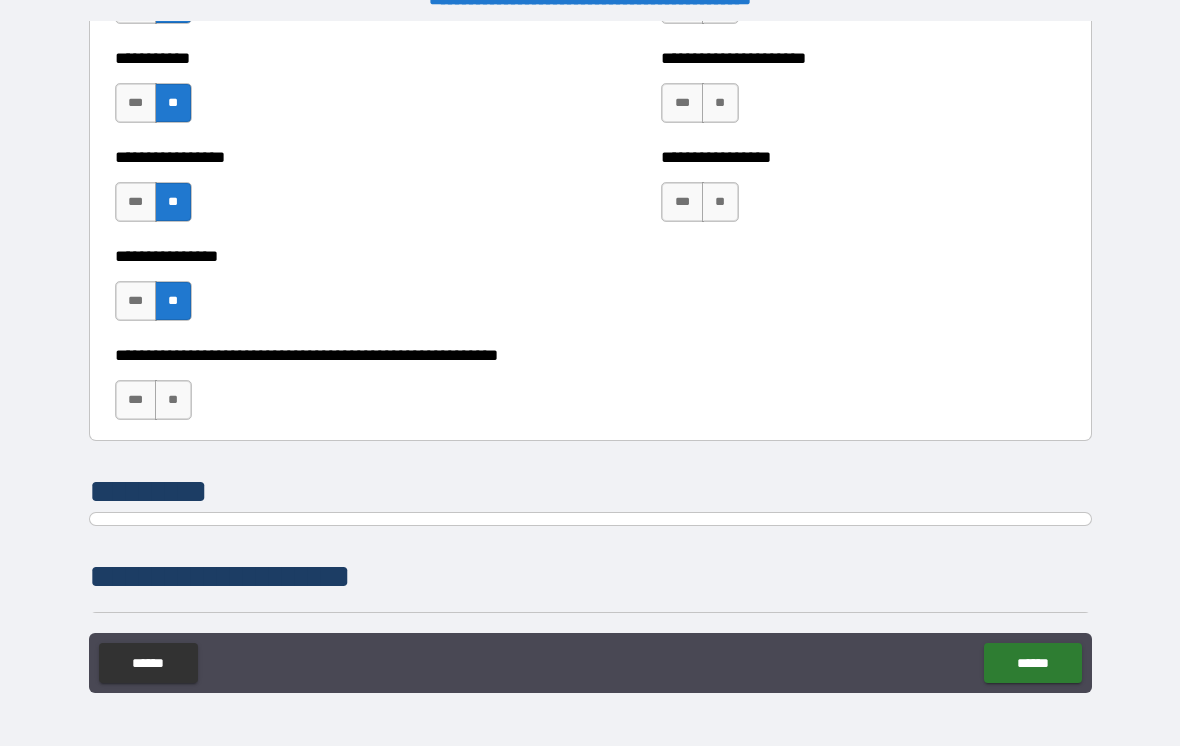 click on "**" at bounding box center (173, 400) 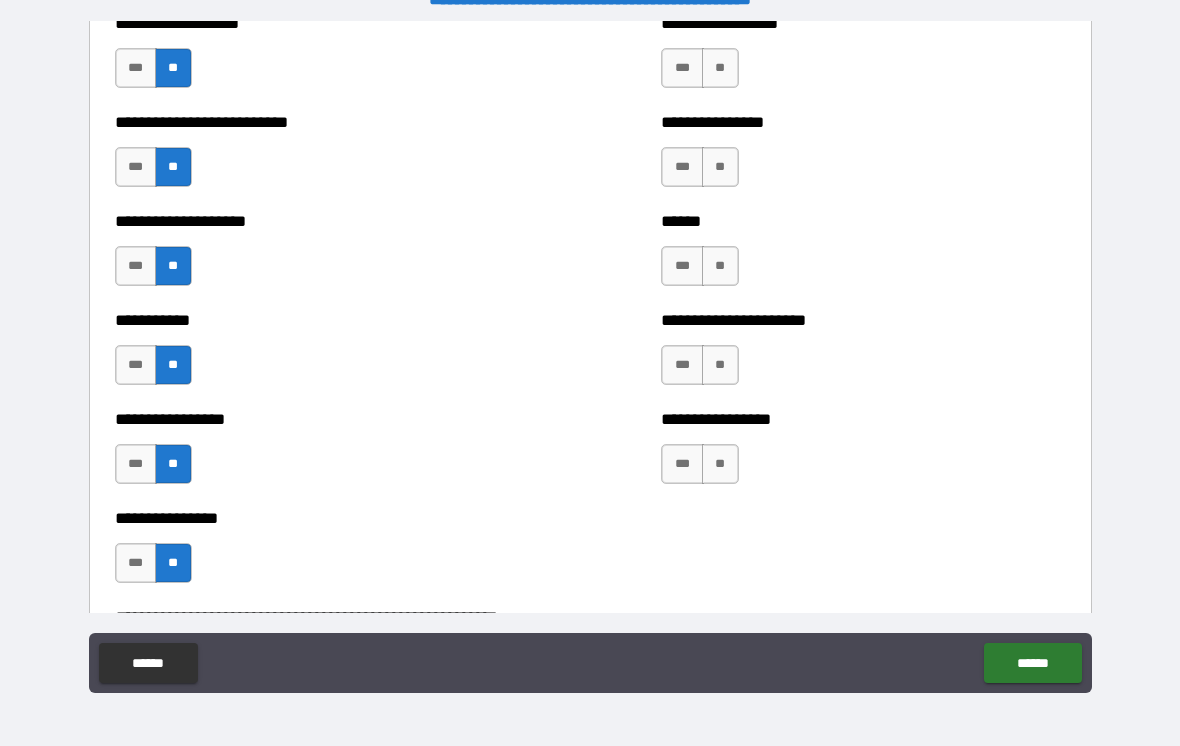 scroll, scrollTop: 5784, scrollLeft: 0, axis: vertical 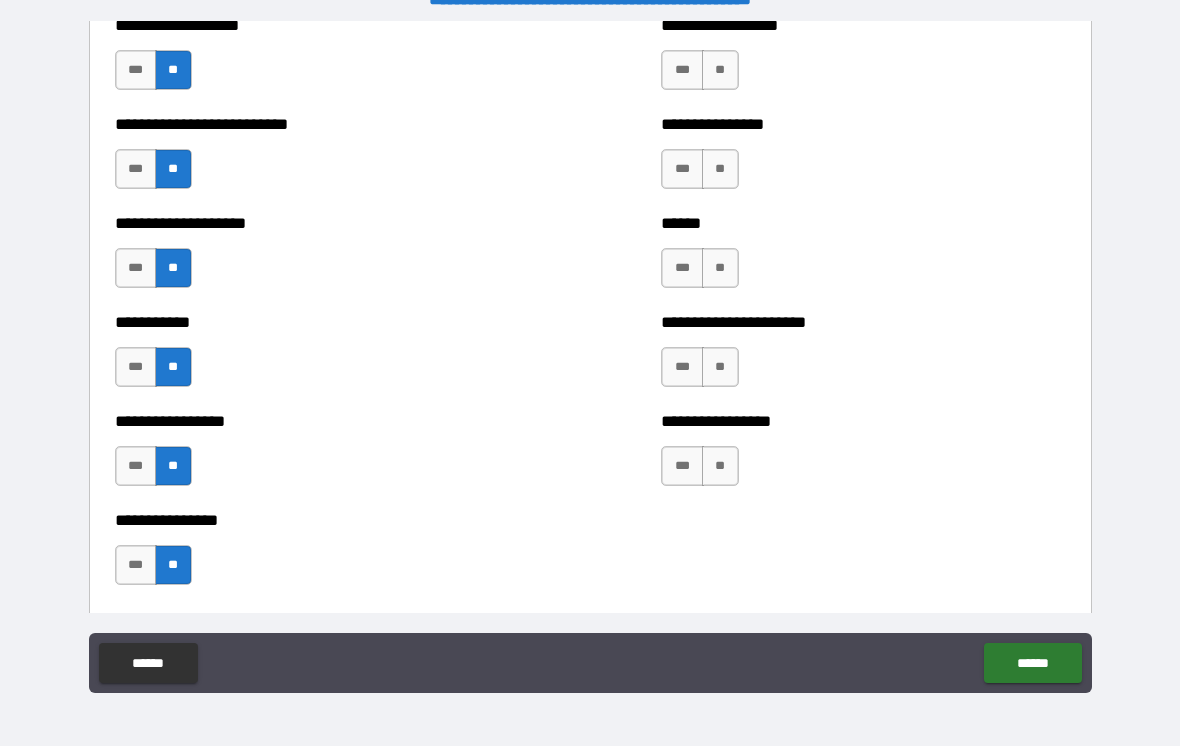 click on "**" at bounding box center (720, 466) 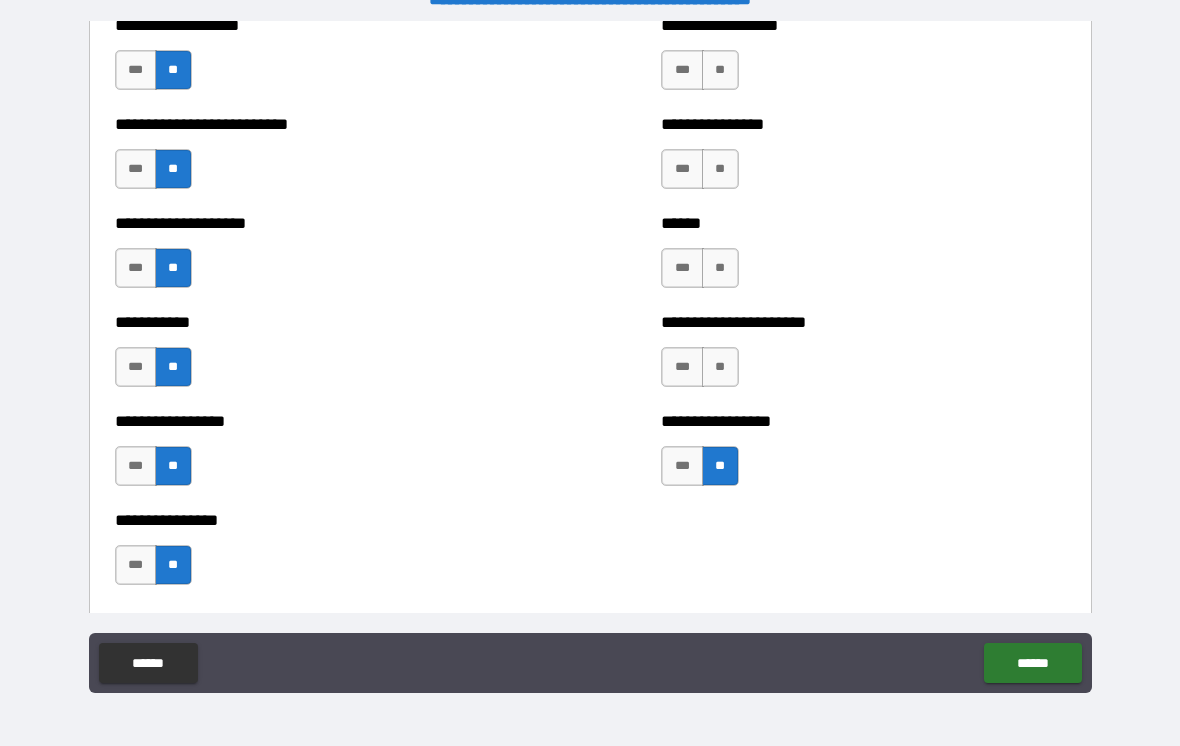 click on "**" at bounding box center (720, 367) 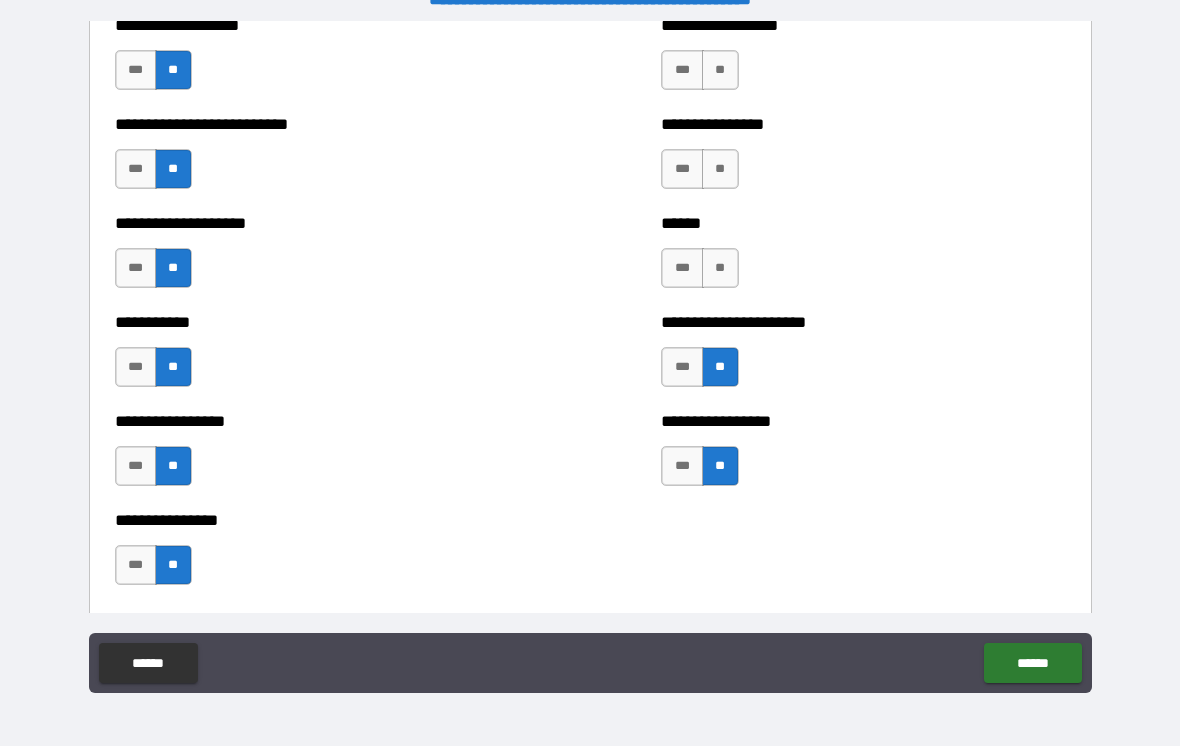 click on "**" at bounding box center (720, 268) 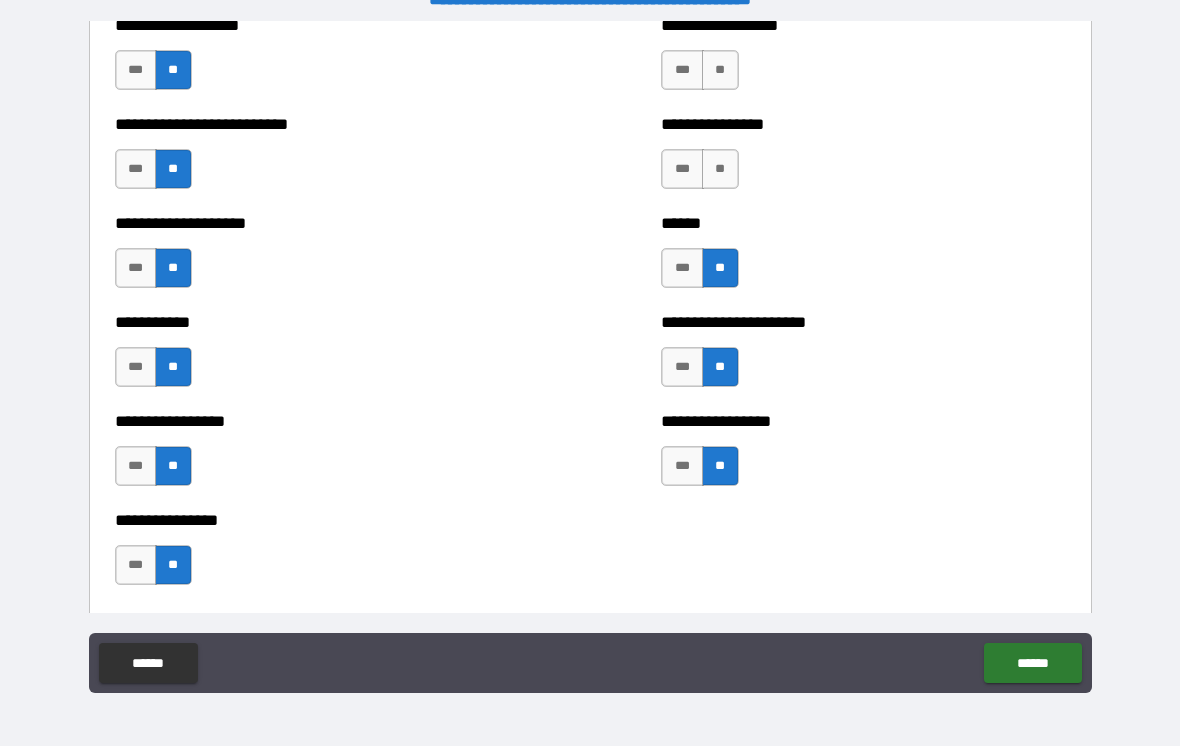 click on "**" at bounding box center (720, 169) 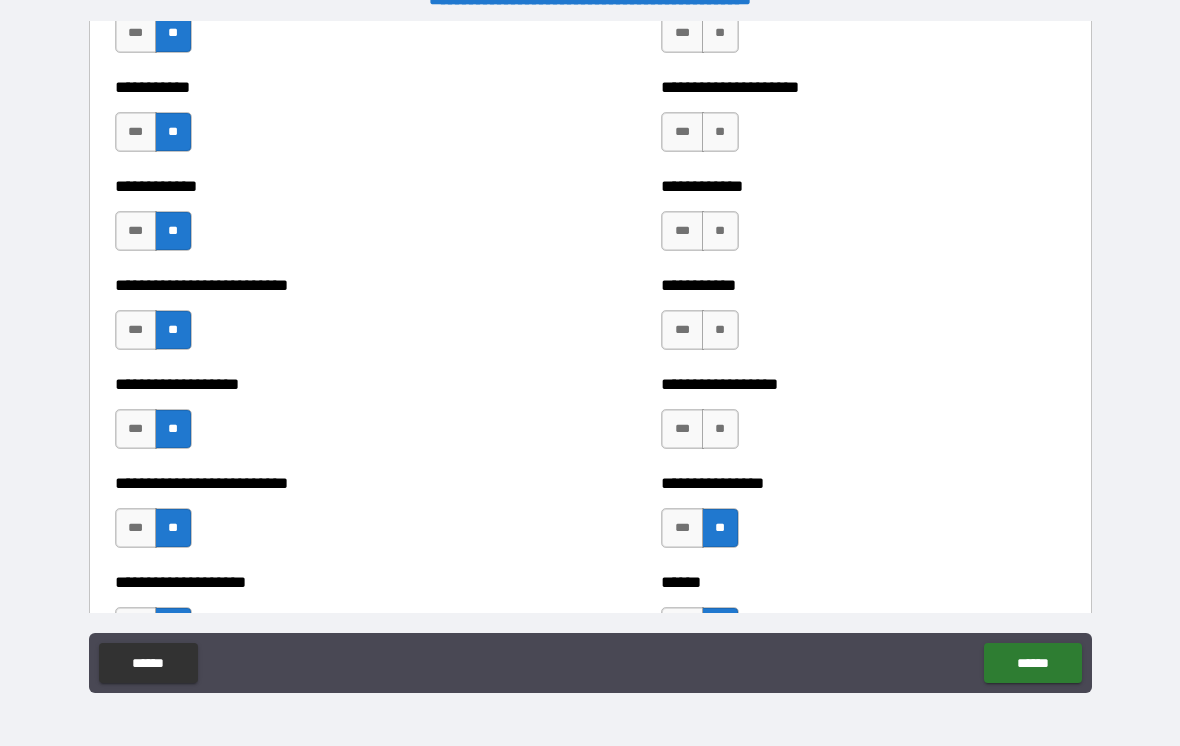 scroll, scrollTop: 5421, scrollLeft: 0, axis: vertical 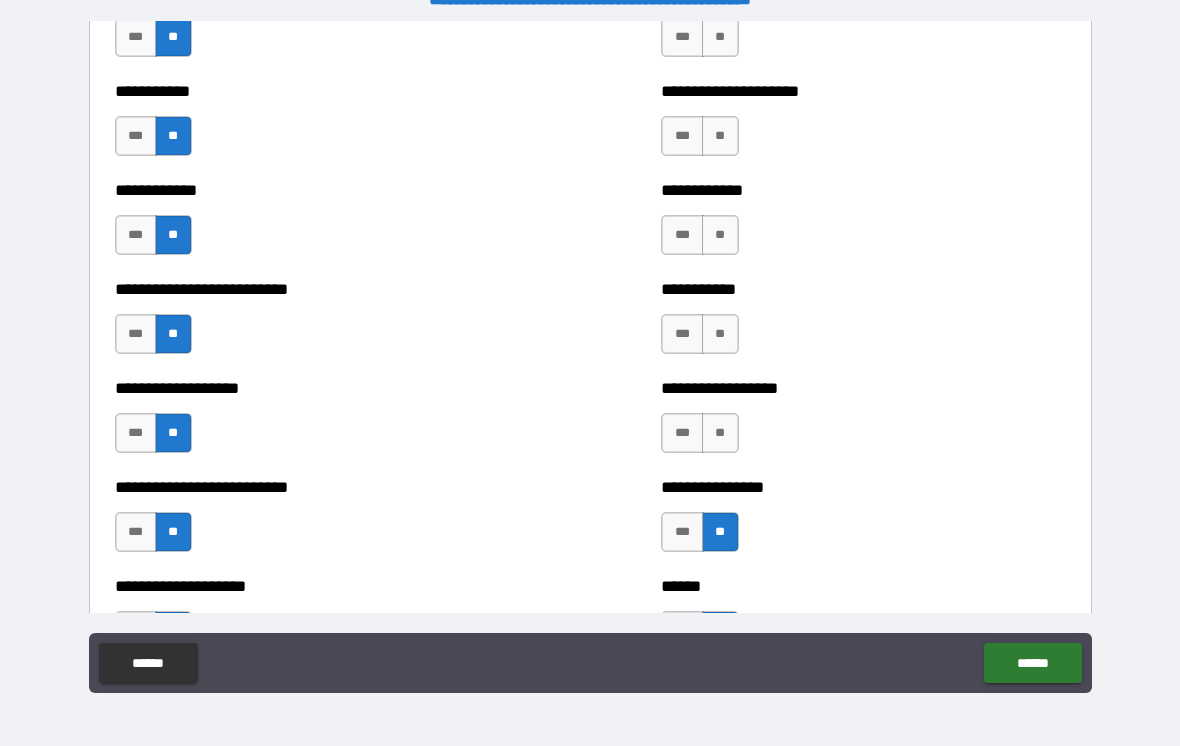 click on "[FIRST] [LAST]" at bounding box center [863, 423] 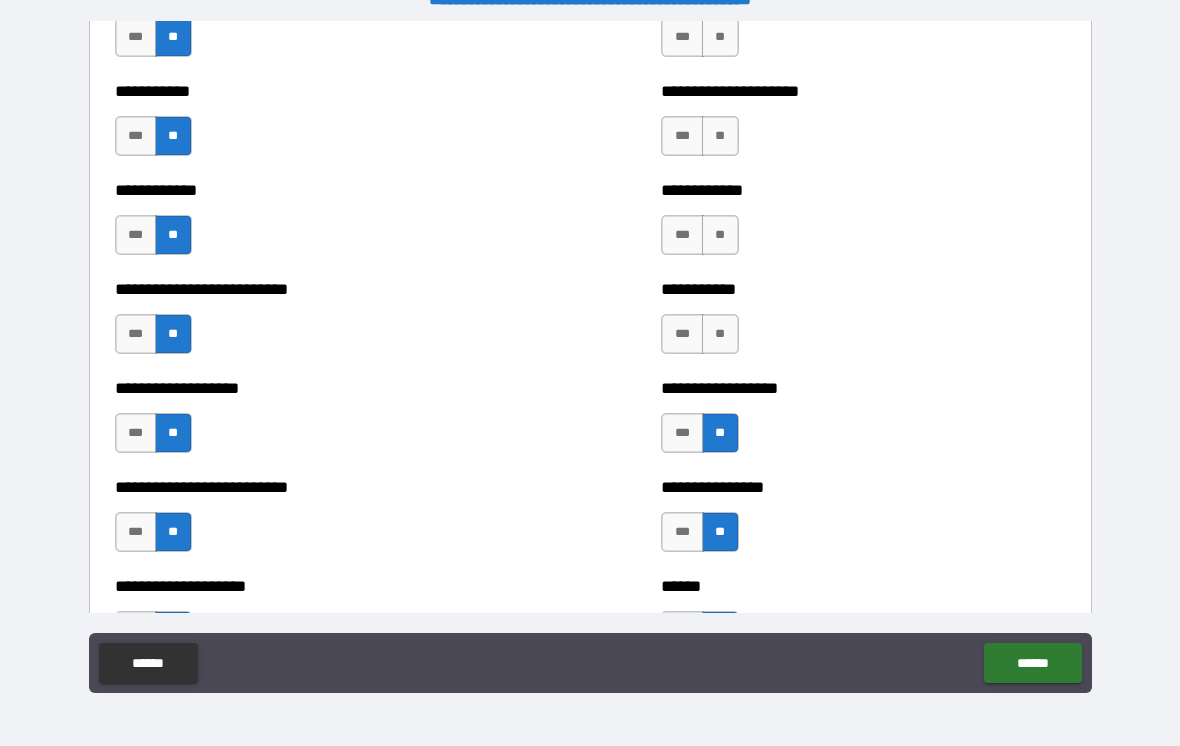 click on "**" at bounding box center [720, 334] 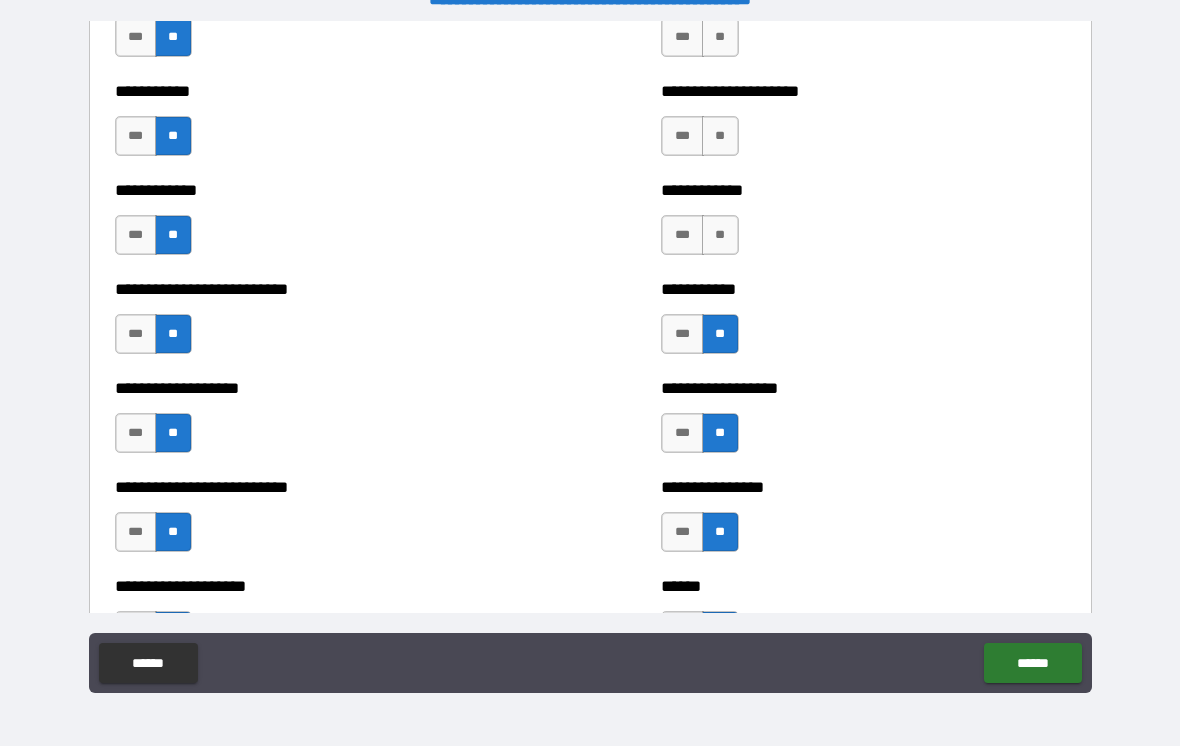 click on "**" at bounding box center (720, 235) 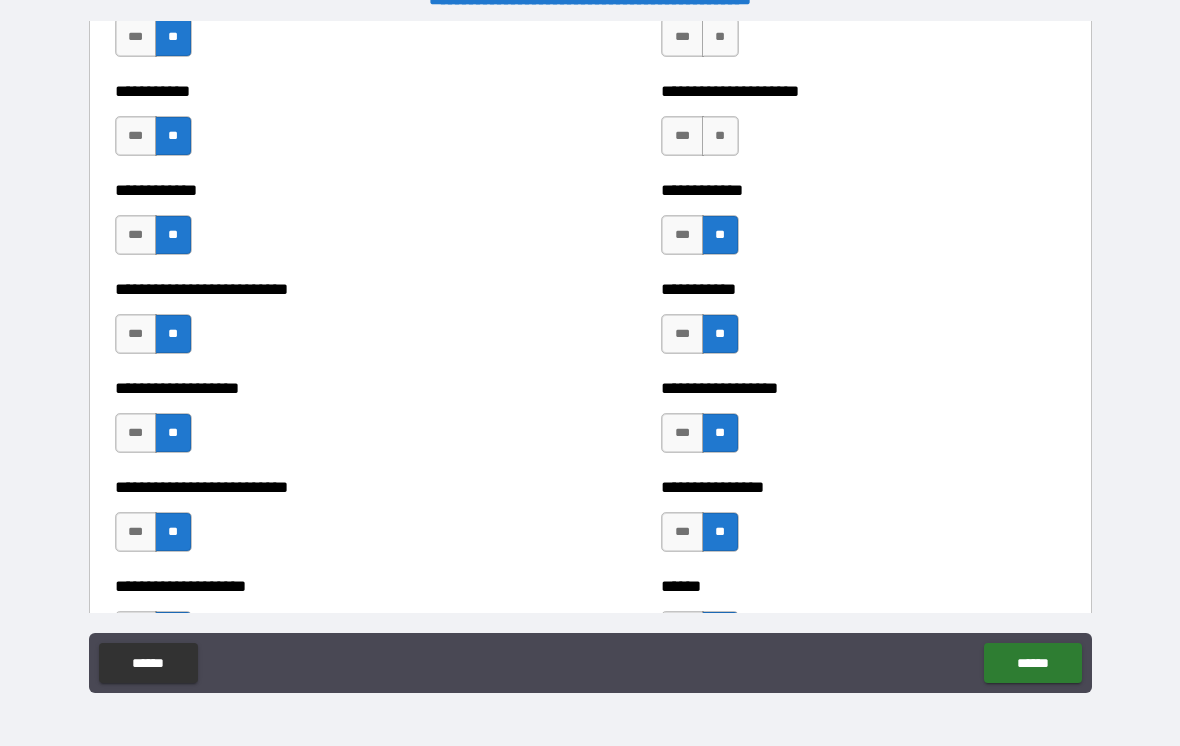 click on "**" at bounding box center (720, 136) 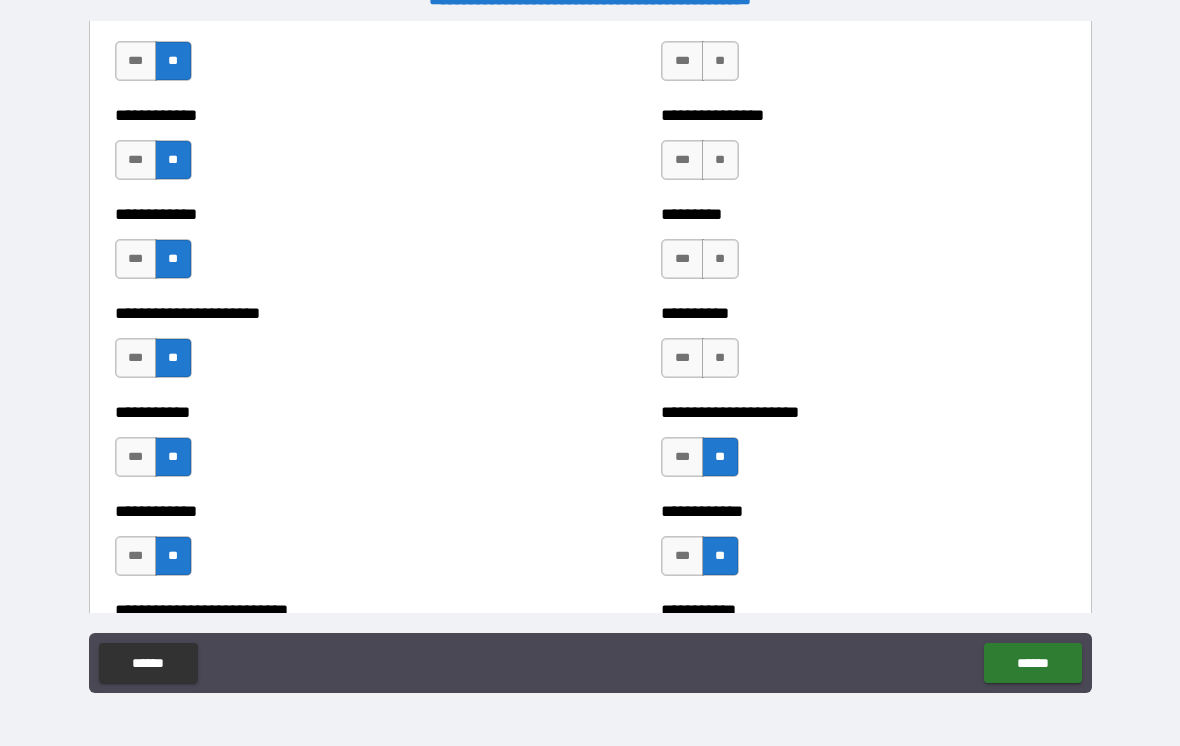 scroll, scrollTop: 5016, scrollLeft: 0, axis: vertical 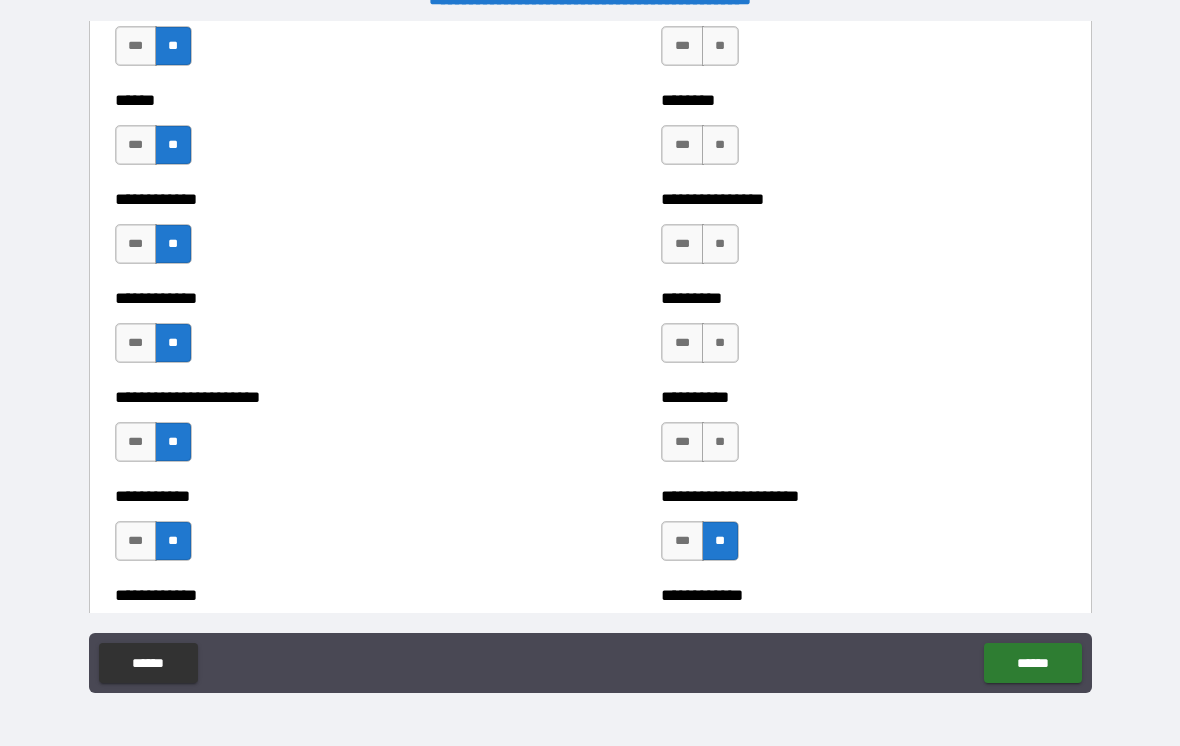 click on "**" at bounding box center [720, 442] 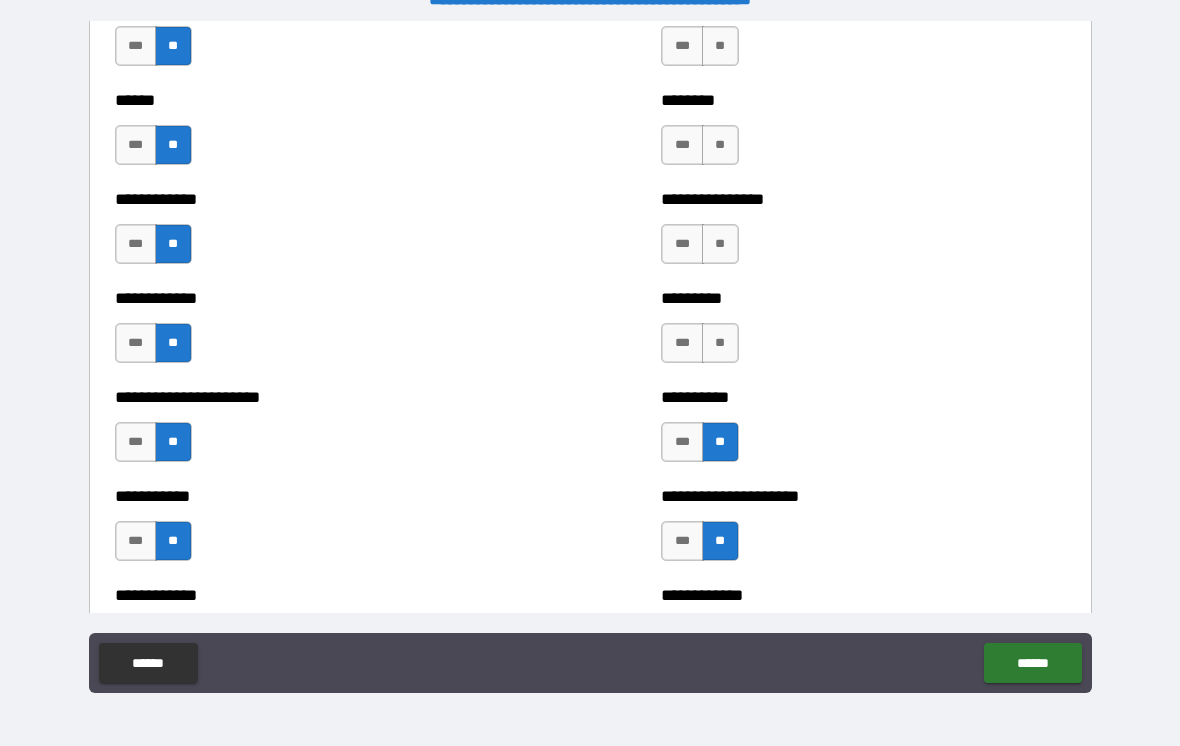 click on "**" at bounding box center [720, 343] 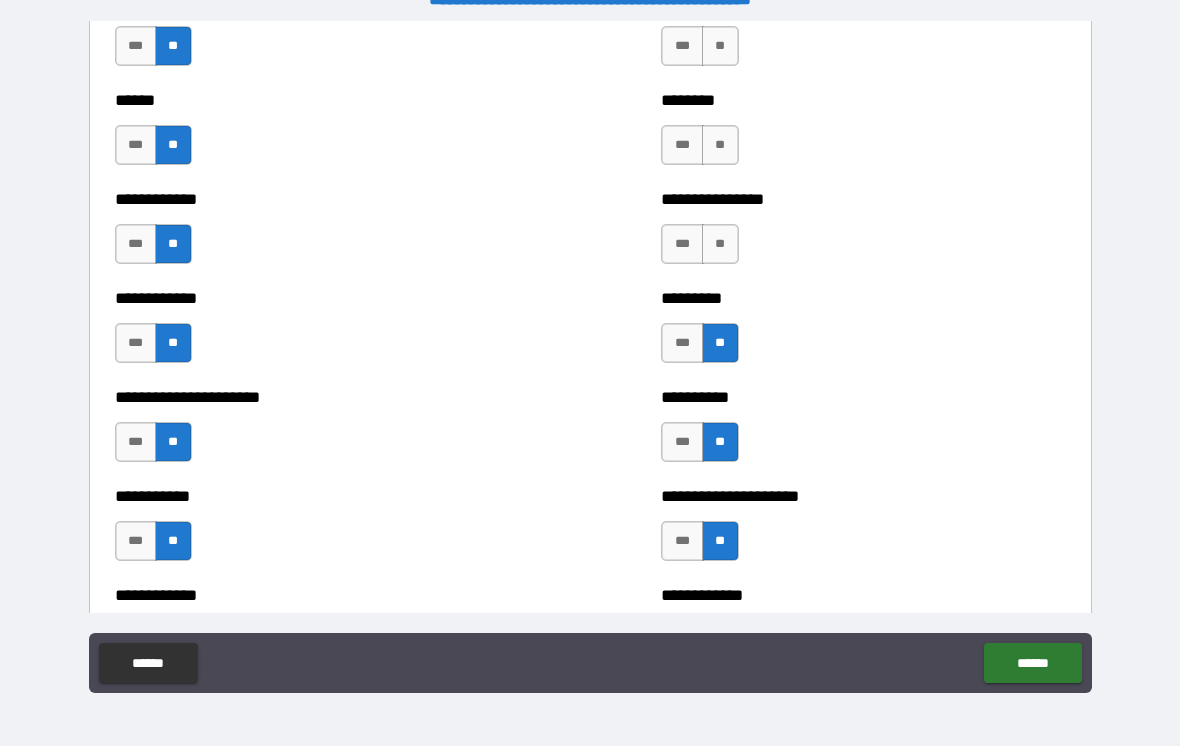 click on "**" at bounding box center [720, 244] 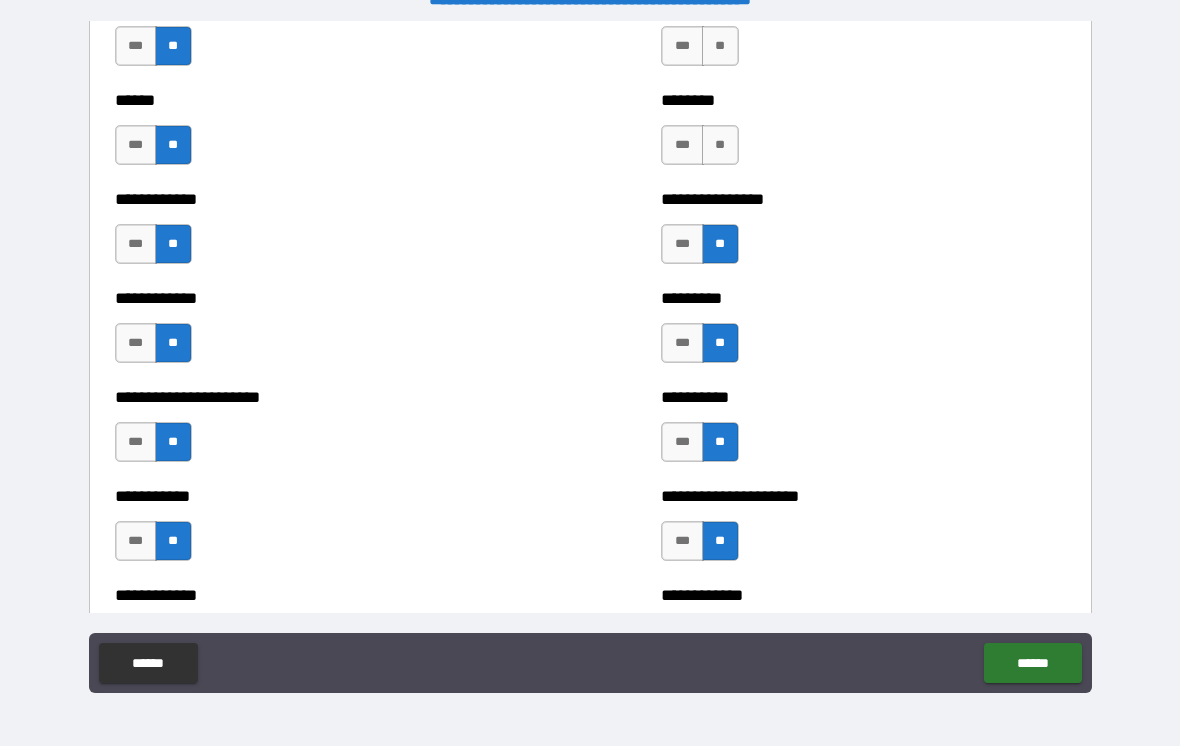 click on "**" at bounding box center [720, 145] 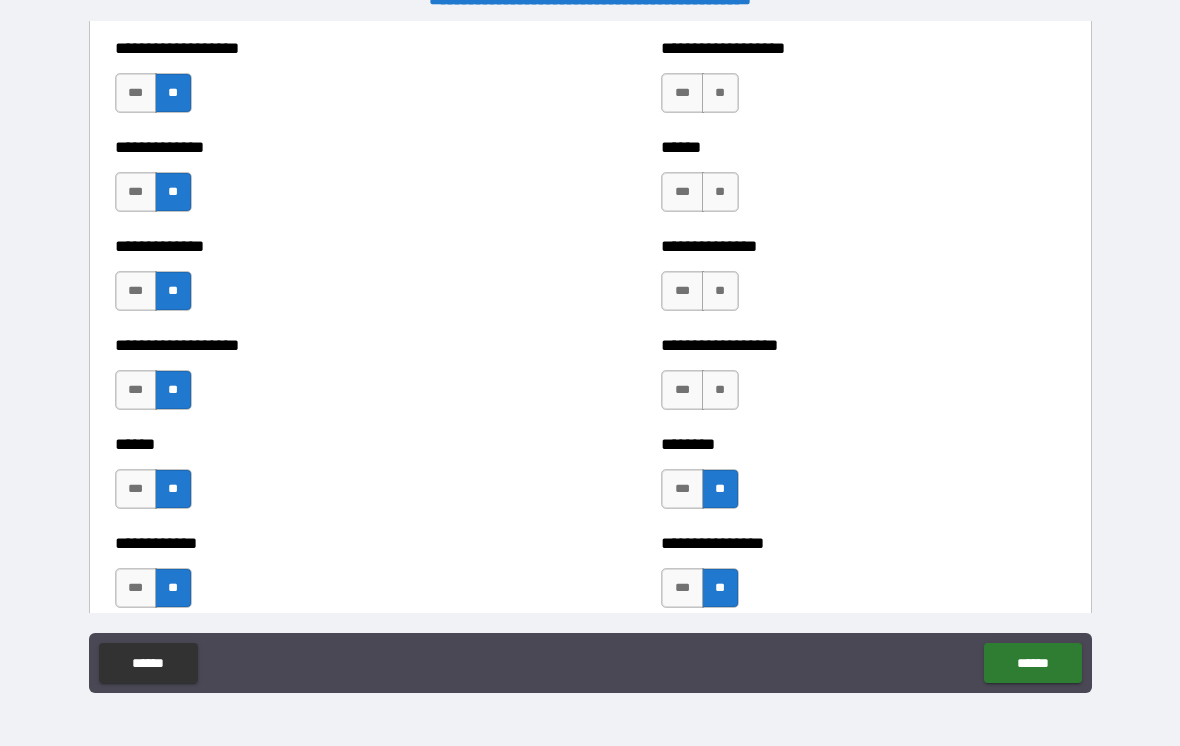 scroll, scrollTop: 4670, scrollLeft: 0, axis: vertical 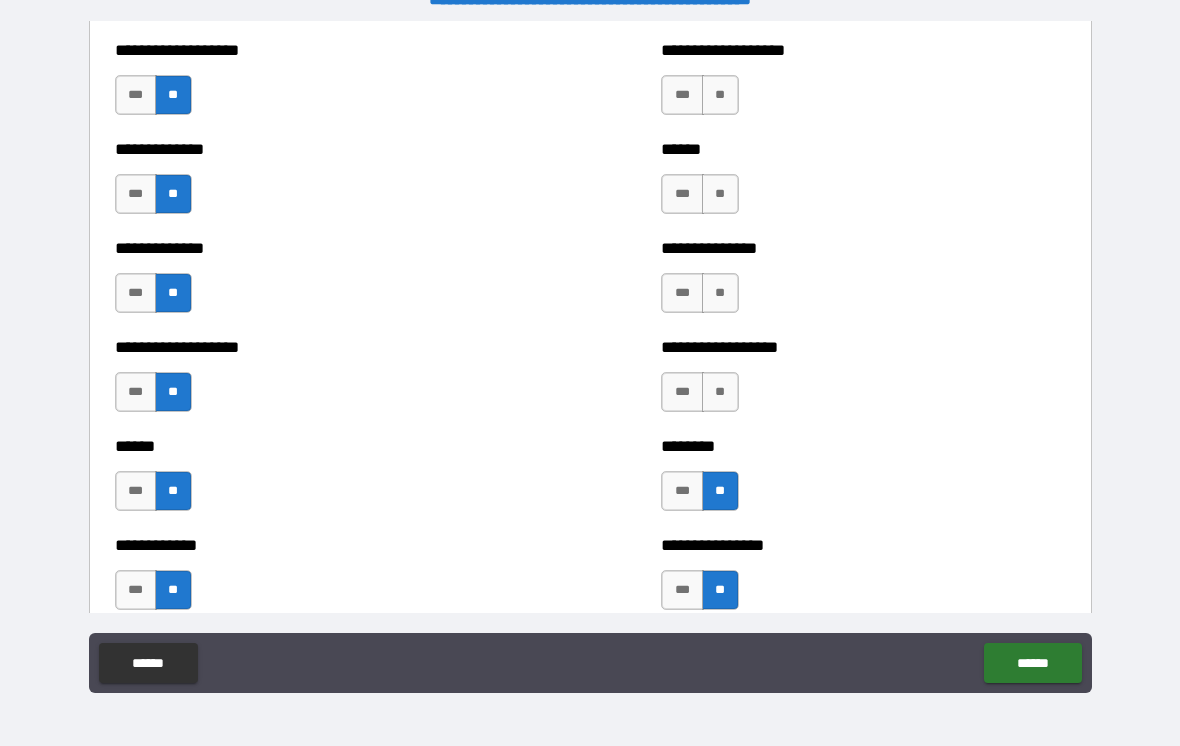 click on "**" at bounding box center [720, 392] 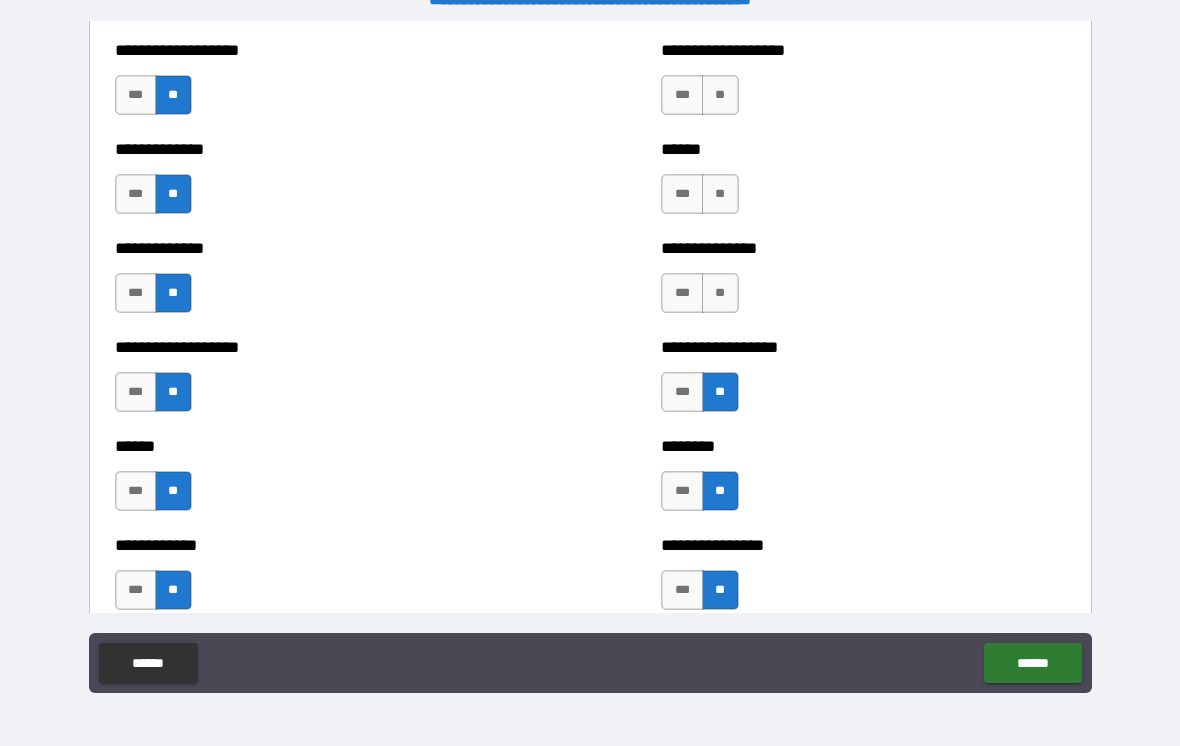click on "**" at bounding box center (720, 293) 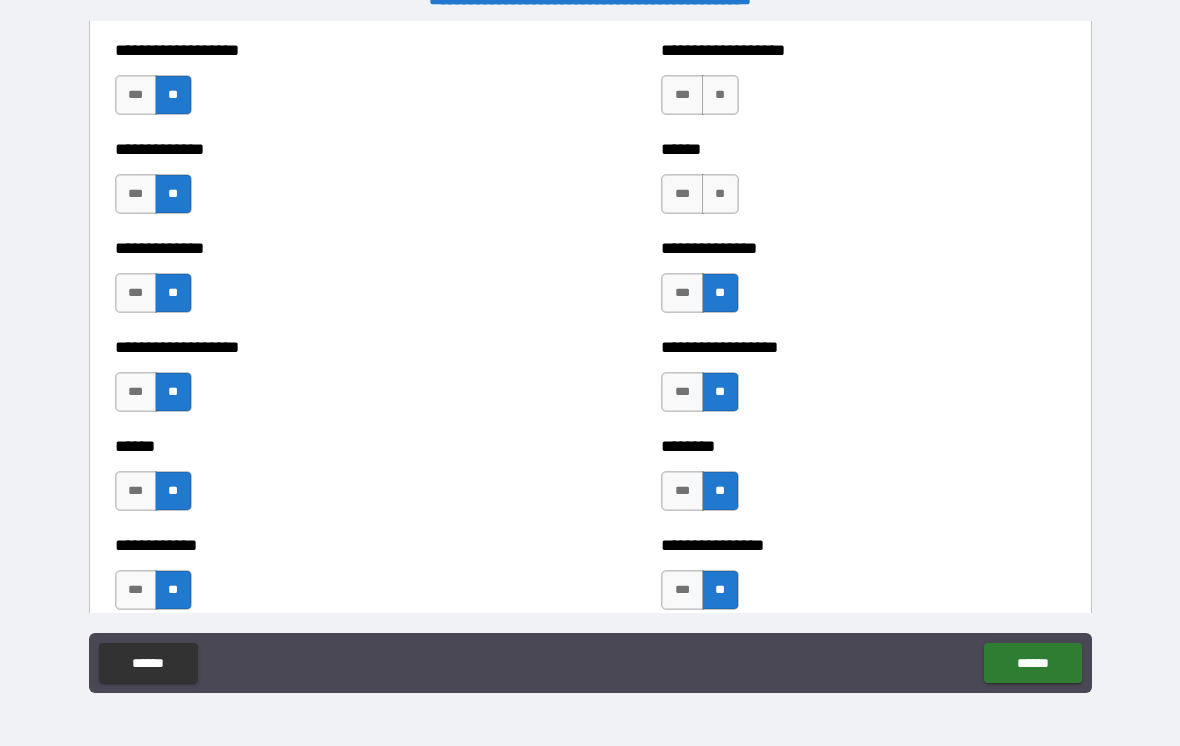 click on "**" at bounding box center [720, 194] 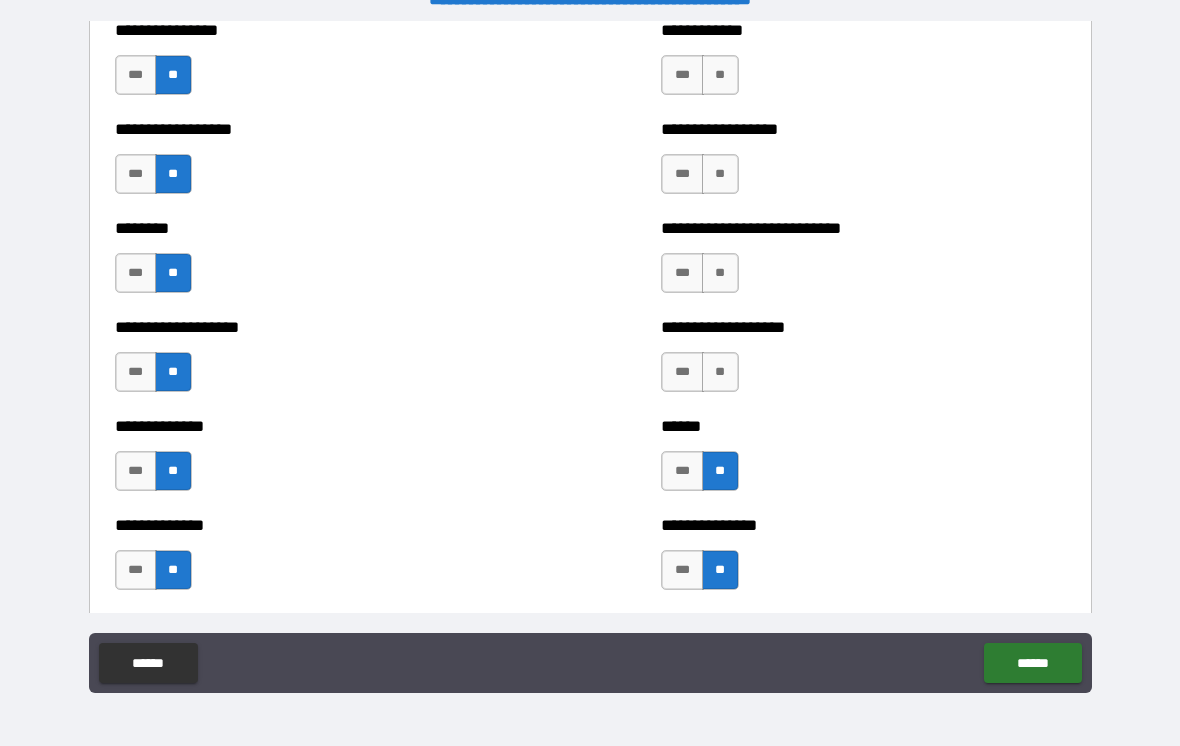 scroll, scrollTop: 4386, scrollLeft: 0, axis: vertical 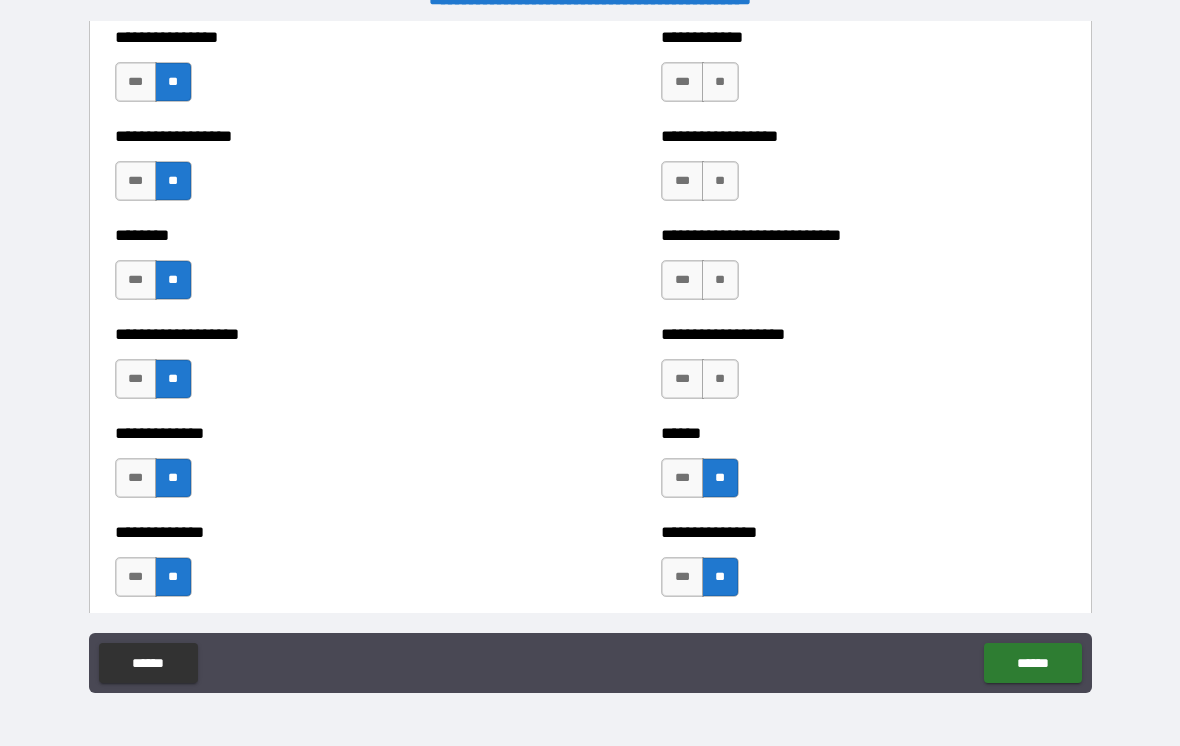 click on "**" at bounding box center [720, 379] 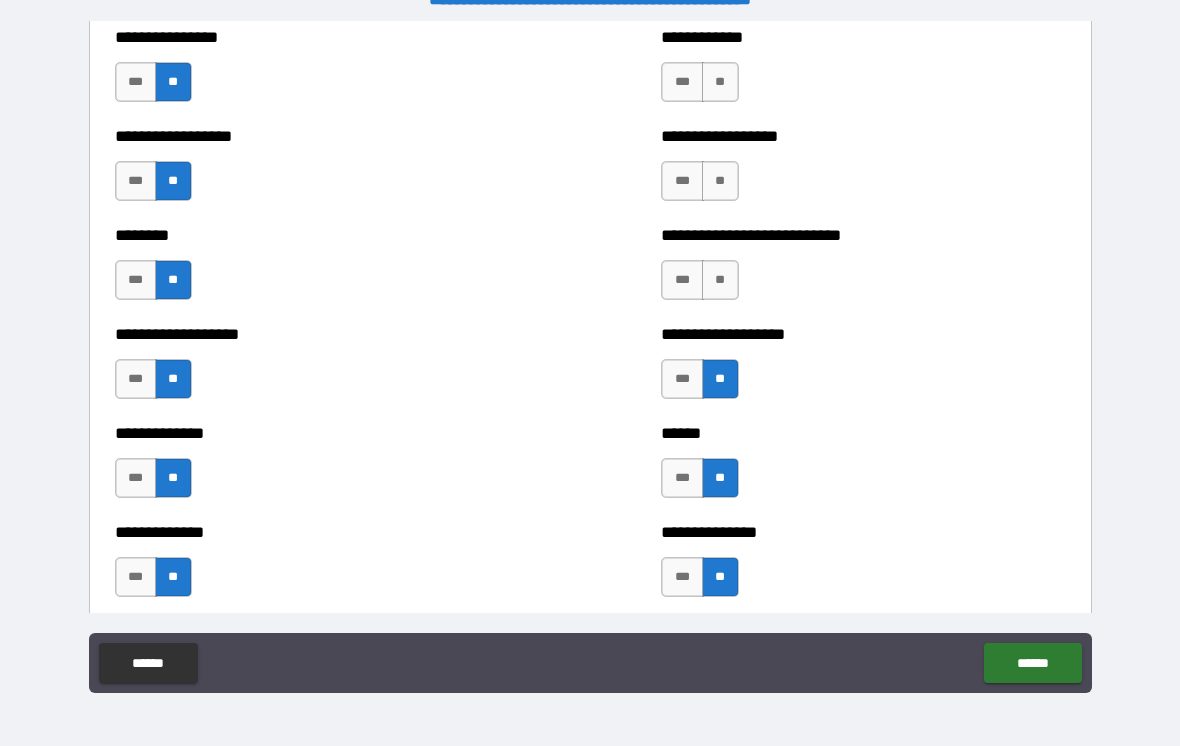 click on "**" at bounding box center (720, 280) 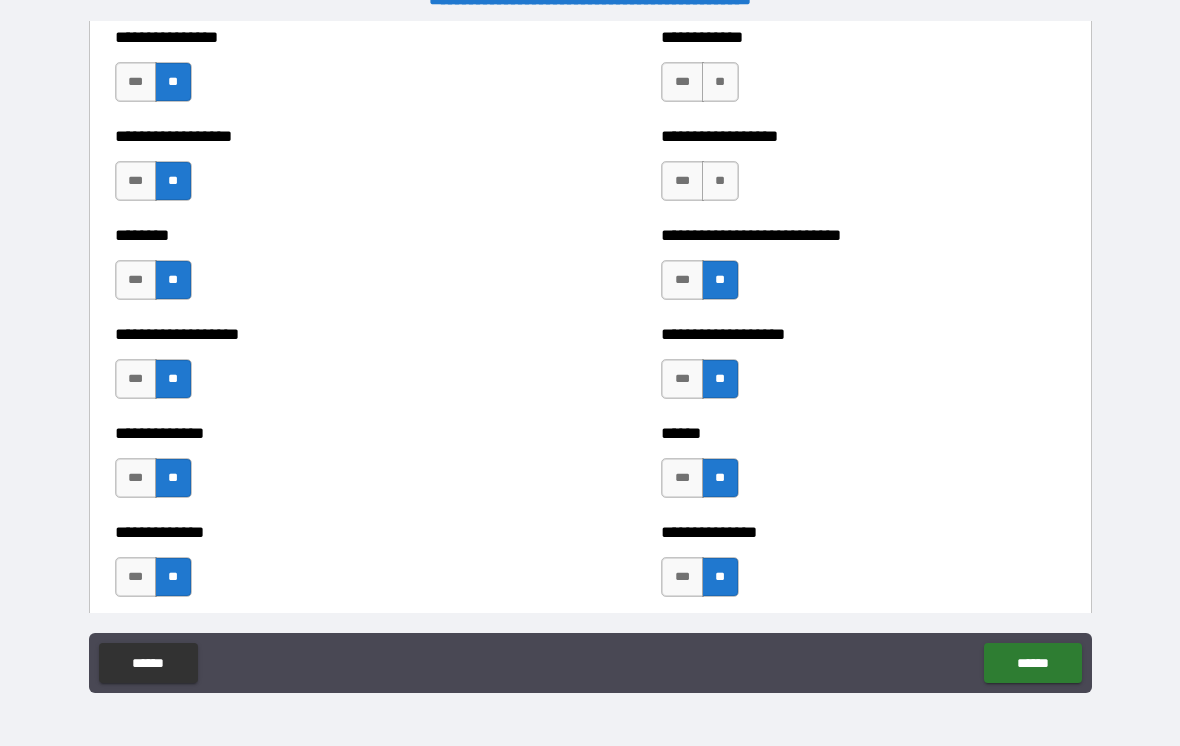 click on "**" at bounding box center [720, 181] 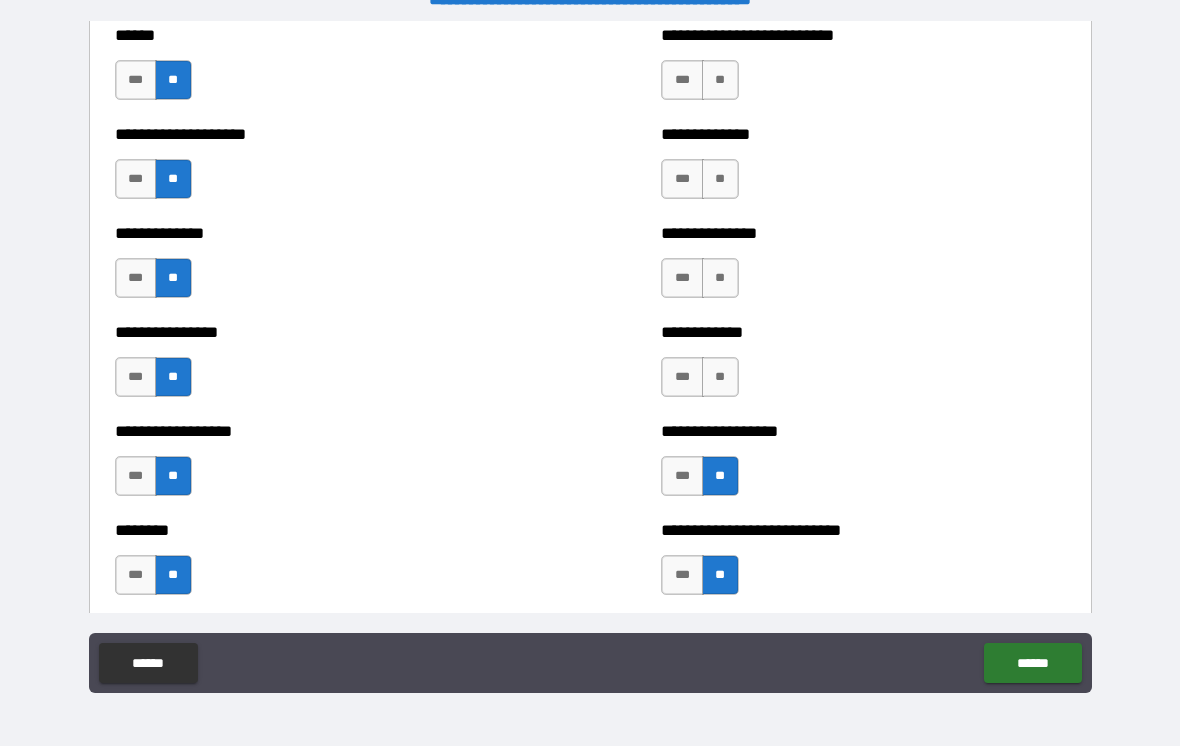 scroll, scrollTop: 4068, scrollLeft: 0, axis: vertical 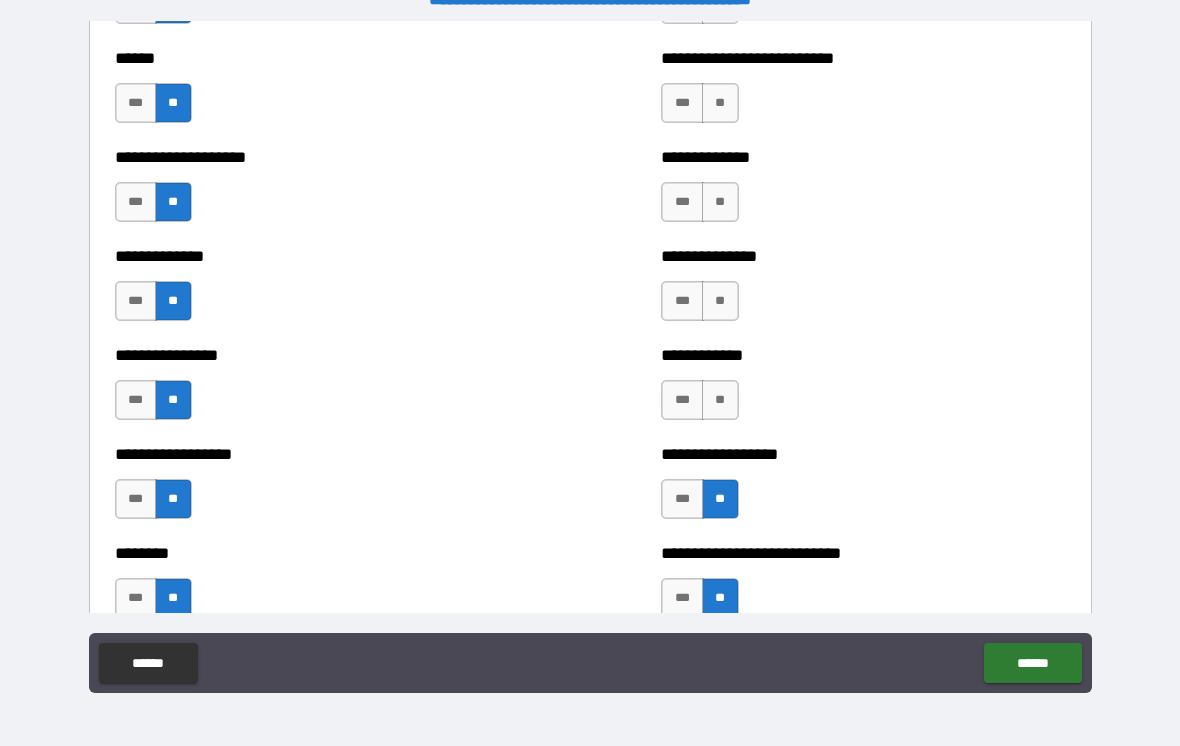 click on "**" at bounding box center [720, 400] 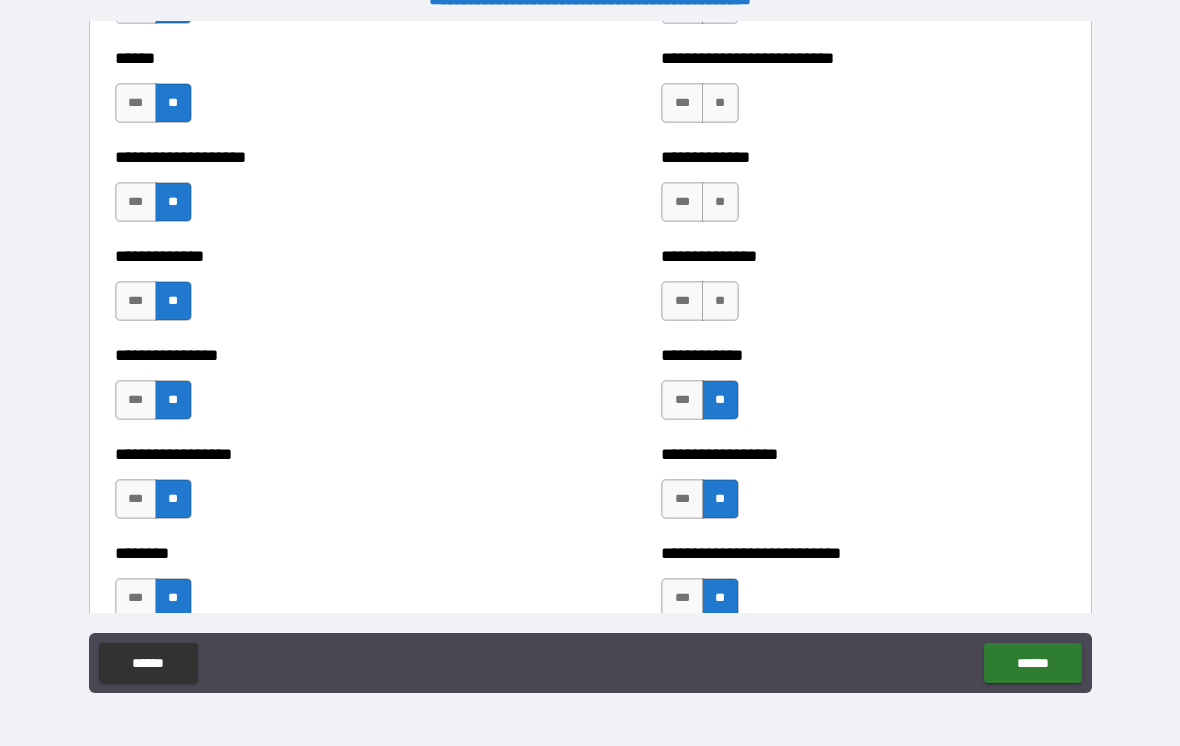 click on "**" at bounding box center [720, 301] 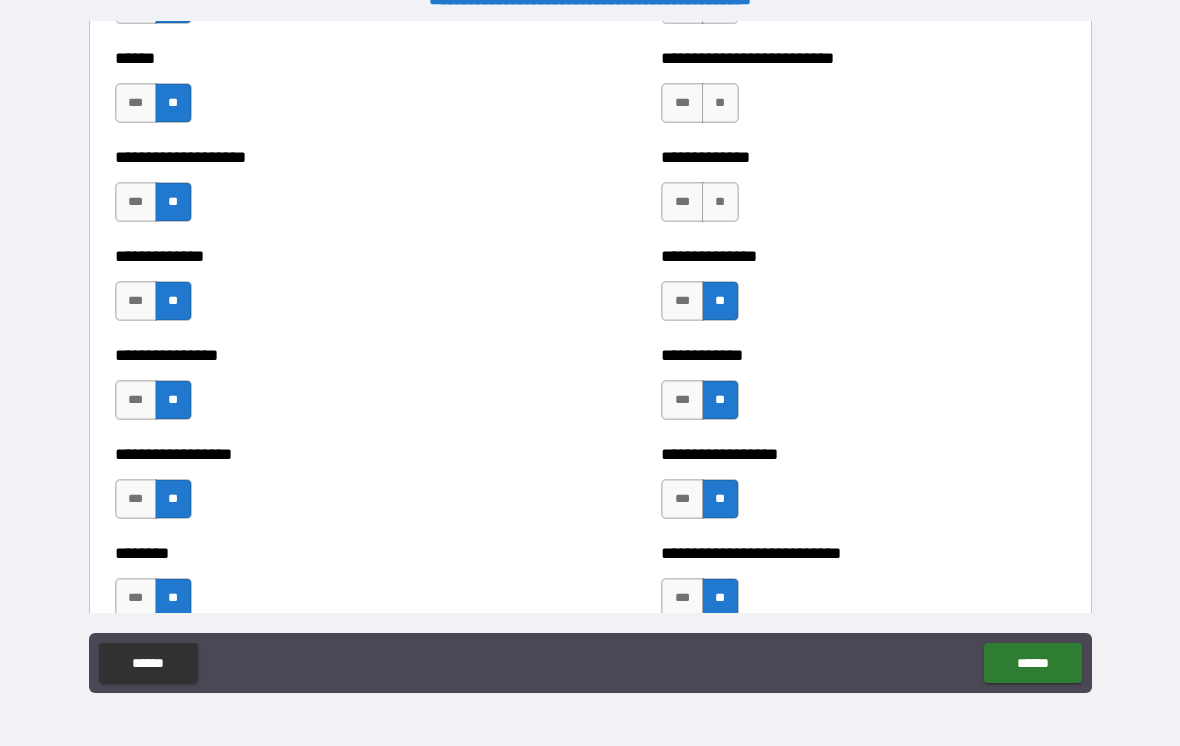click on "**" at bounding box center [720, 202] 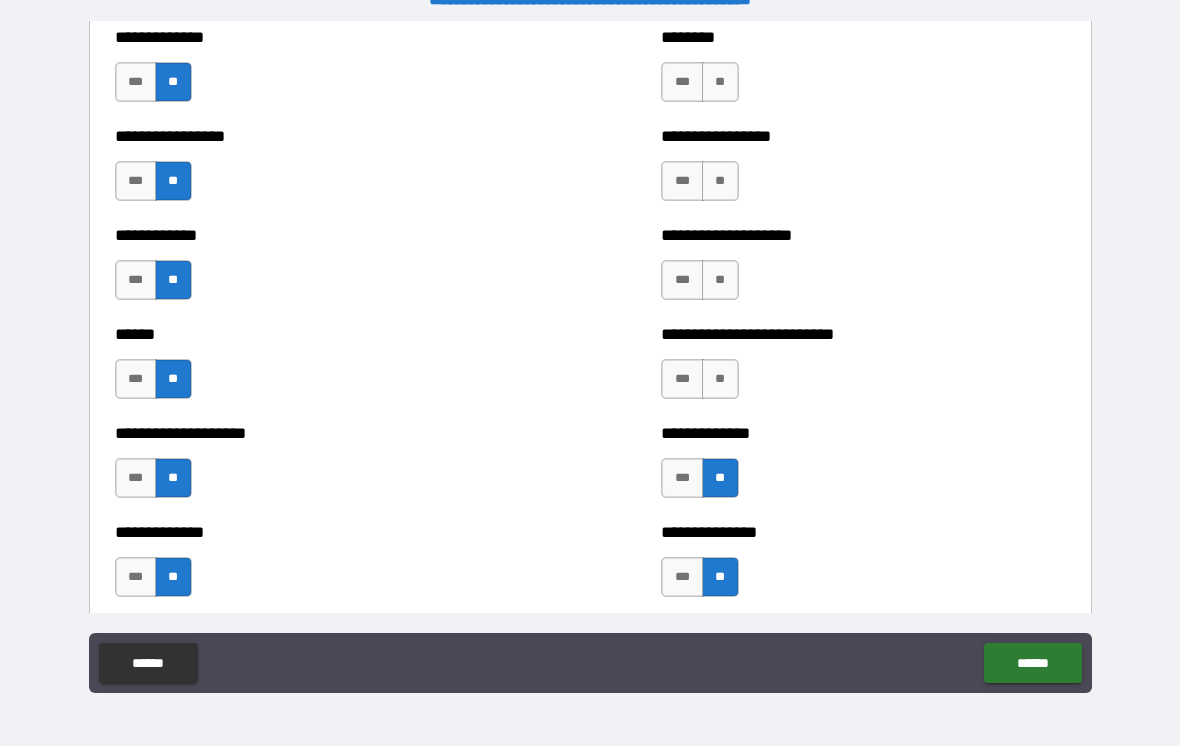 scroll, scrollTop: 3779, scrollLeft: 0, axis: vertical 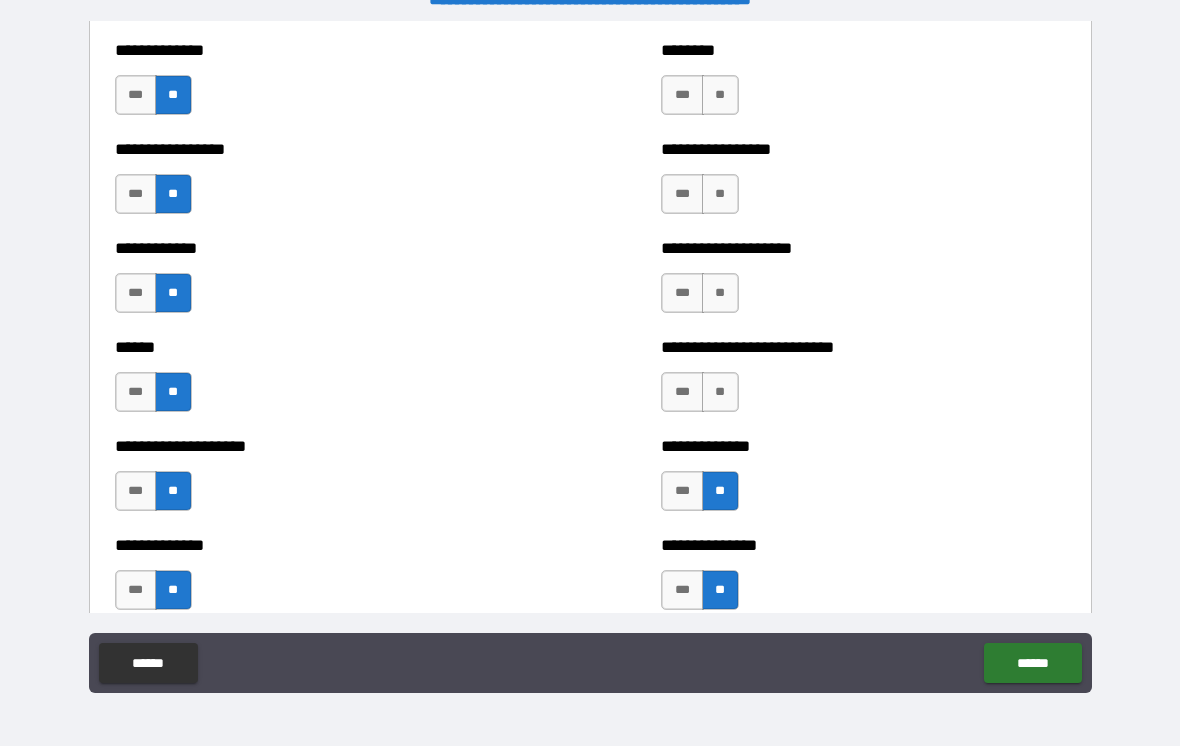 click on "**" at bounding box center [720, 392] 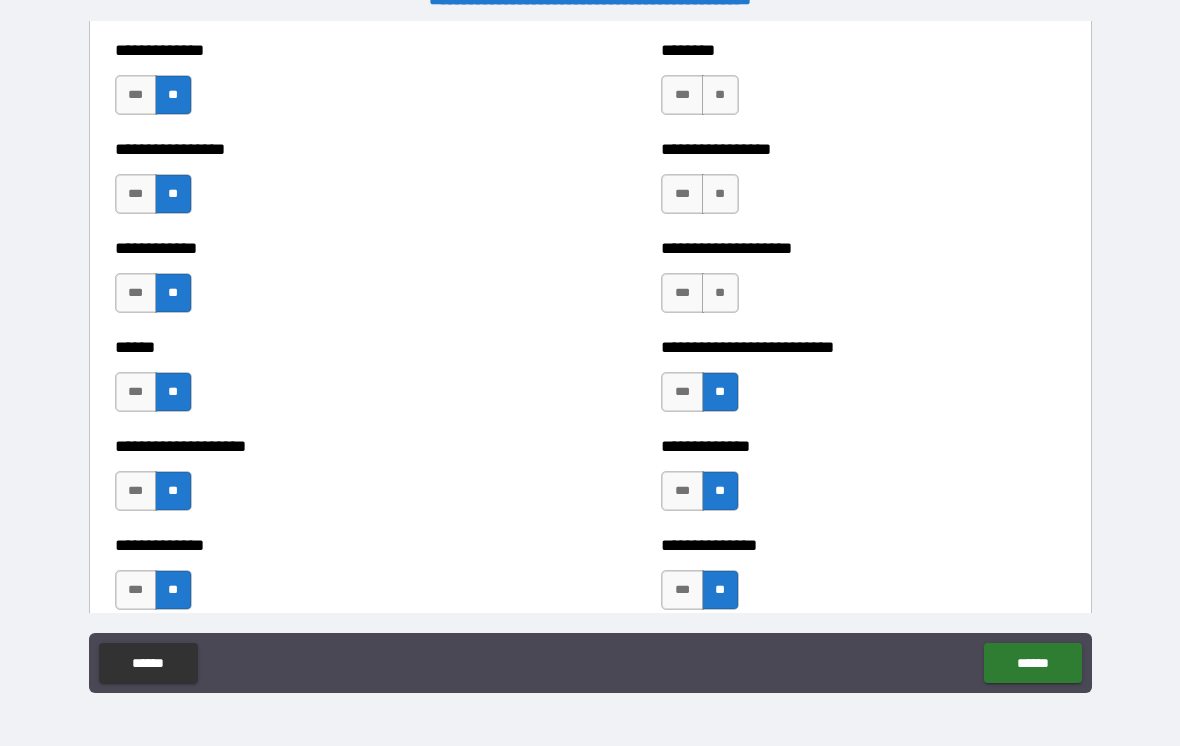 click on "**" at bounding box center (720, 293) 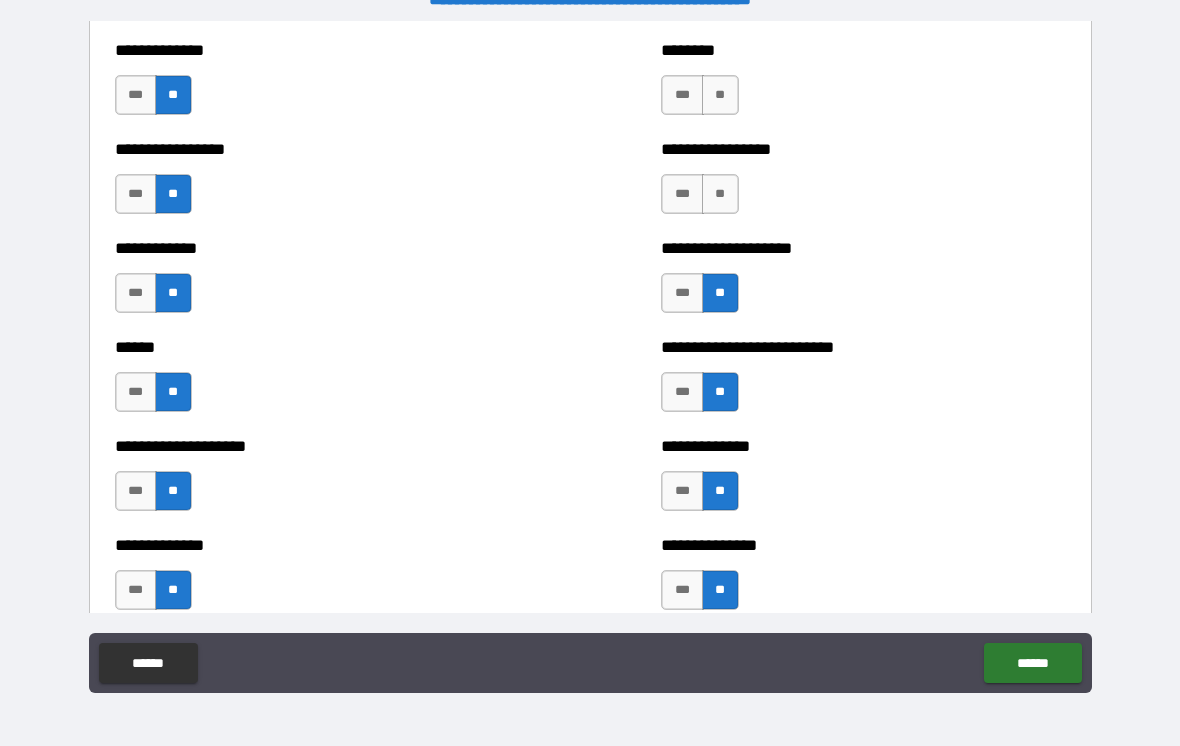 click on "**" at bounding box center [720, 194] 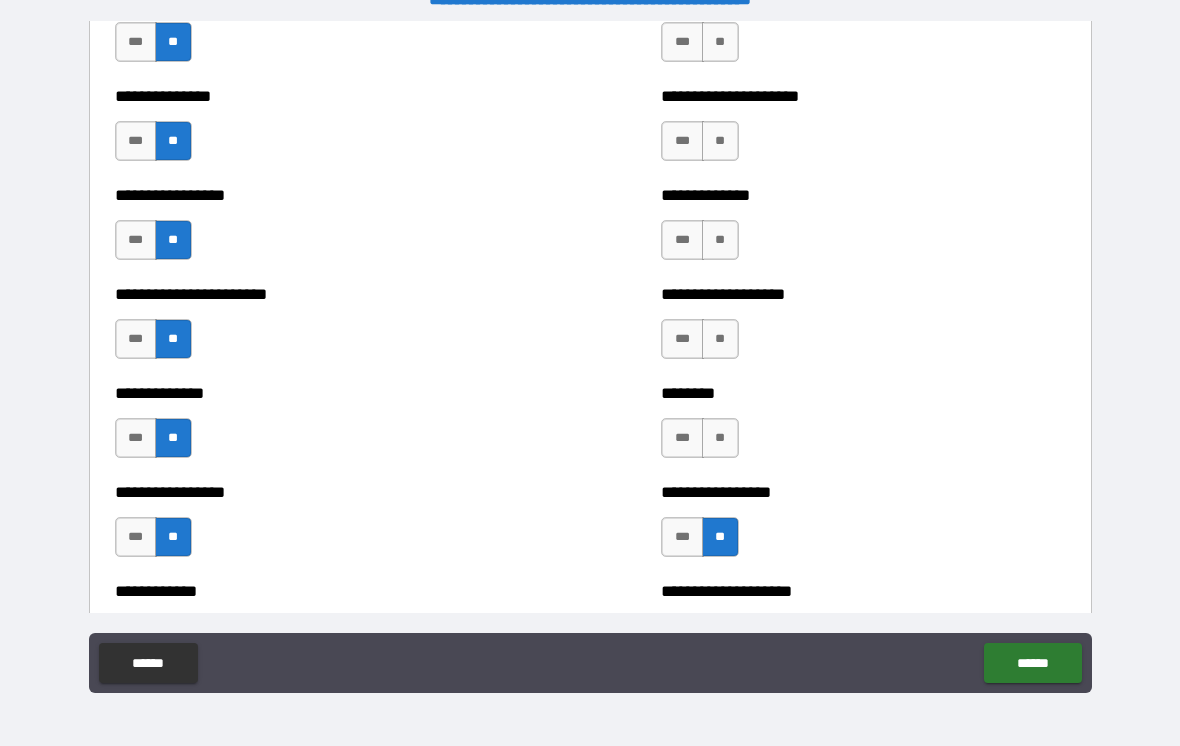 scroll, scrollTop: 3429, scrollLeft: 0, axis: vertical 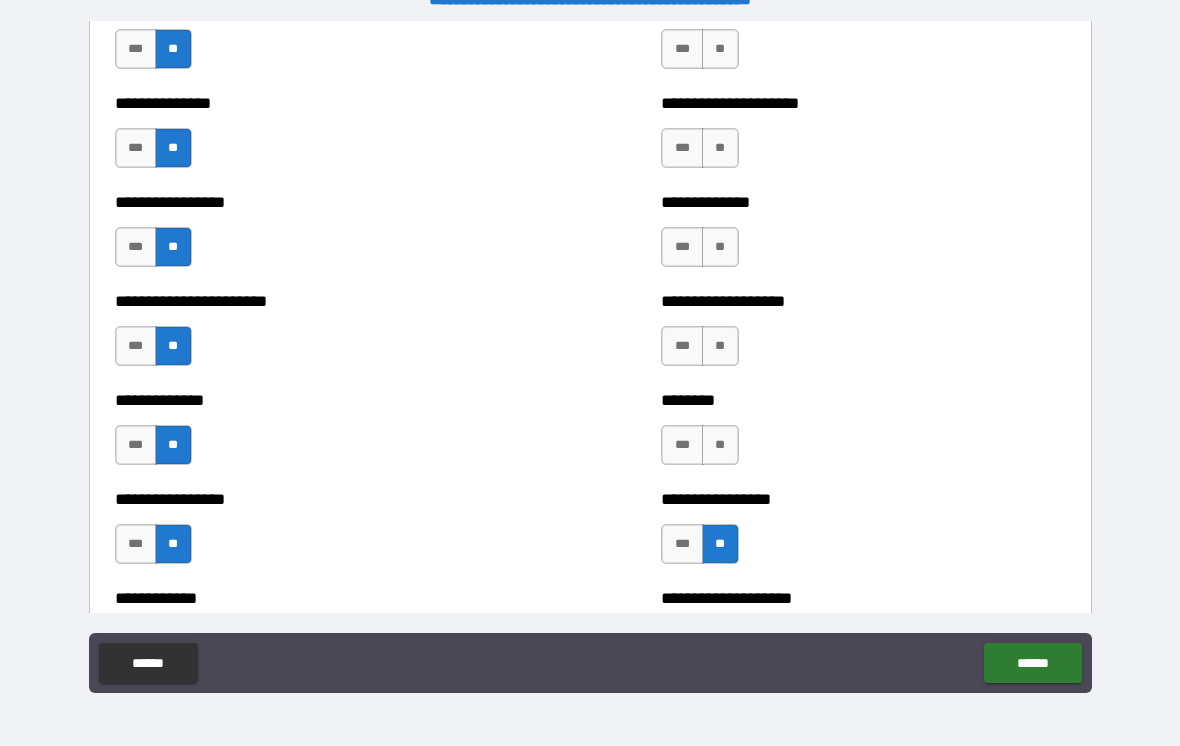 click on "**" at bounding box center [720, 445] 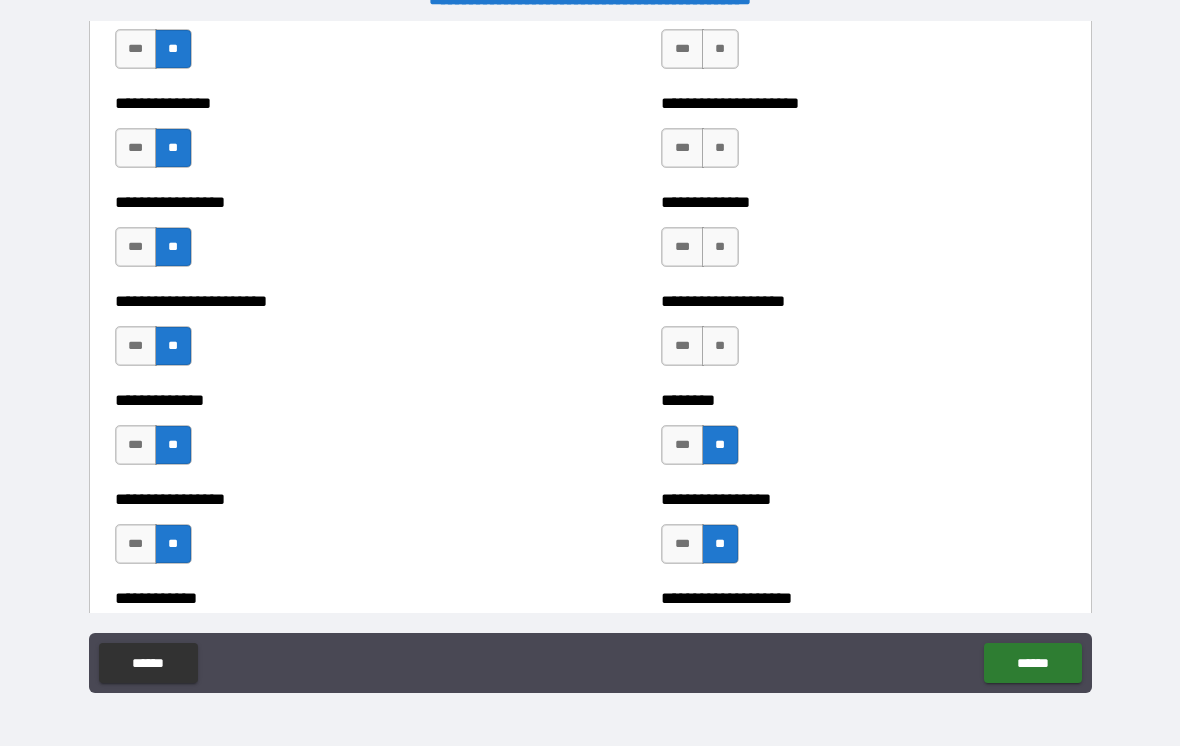 click on "**" at bounding box center [720, 346] 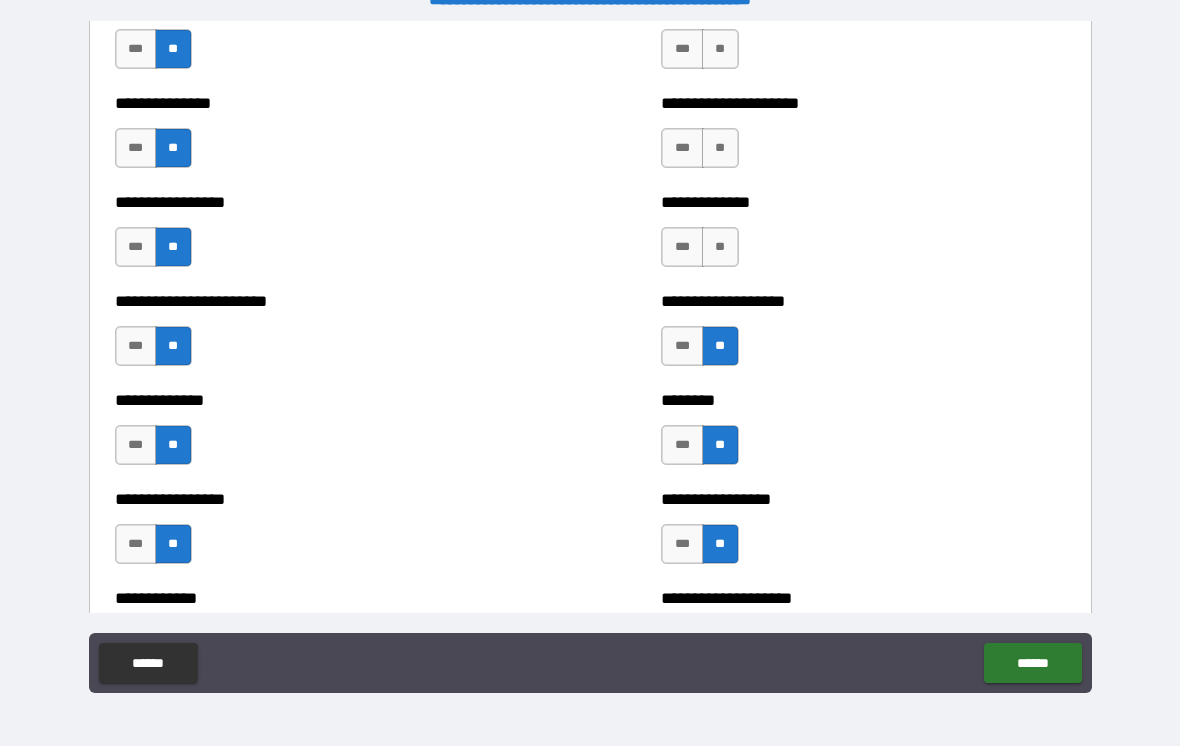 click on "**" at bounding box center [720, 247] 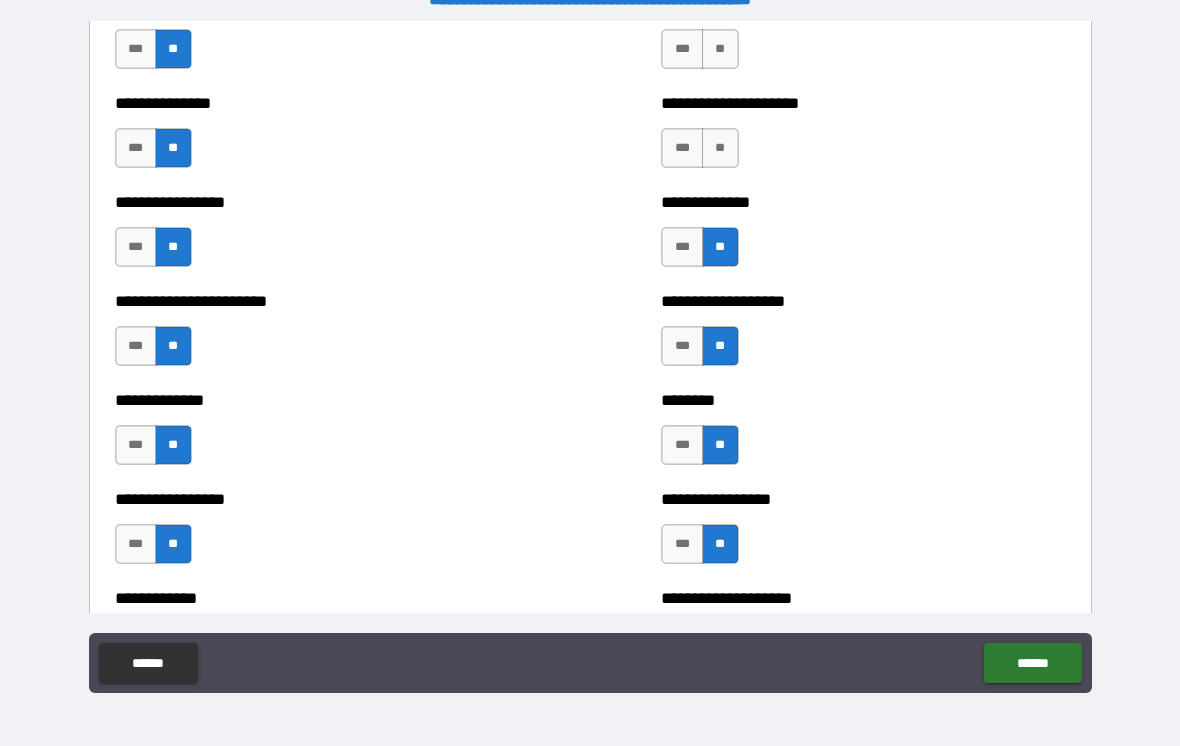 click on "**" at bounding box center (720, 148) 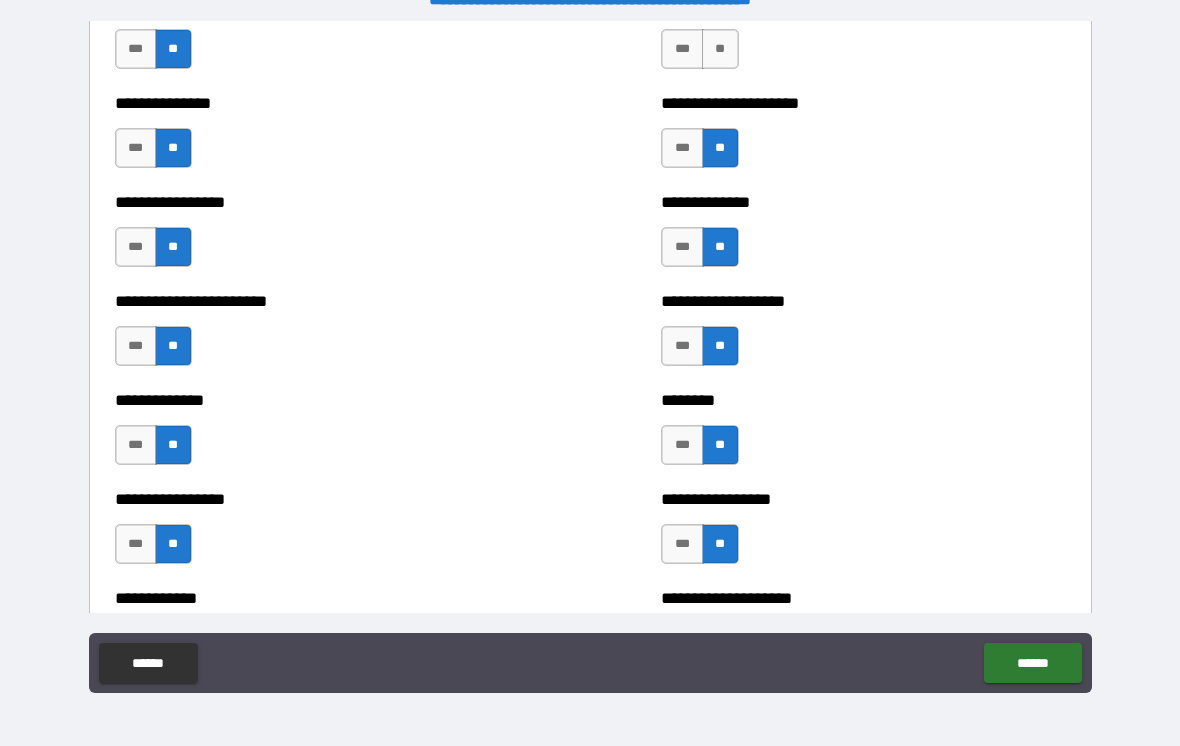 click on "**" at bounding box center [720, 49] 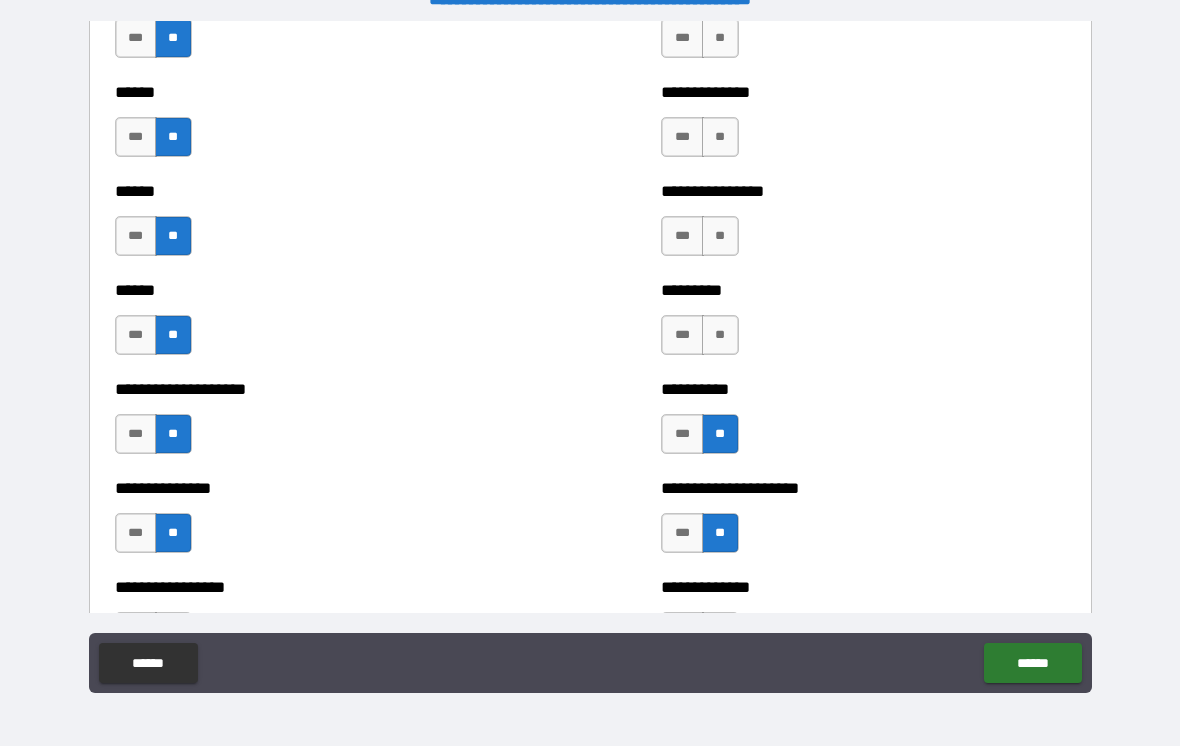 scroll, scrollTop: 3023, scrollLeft: 0, axis: vertical 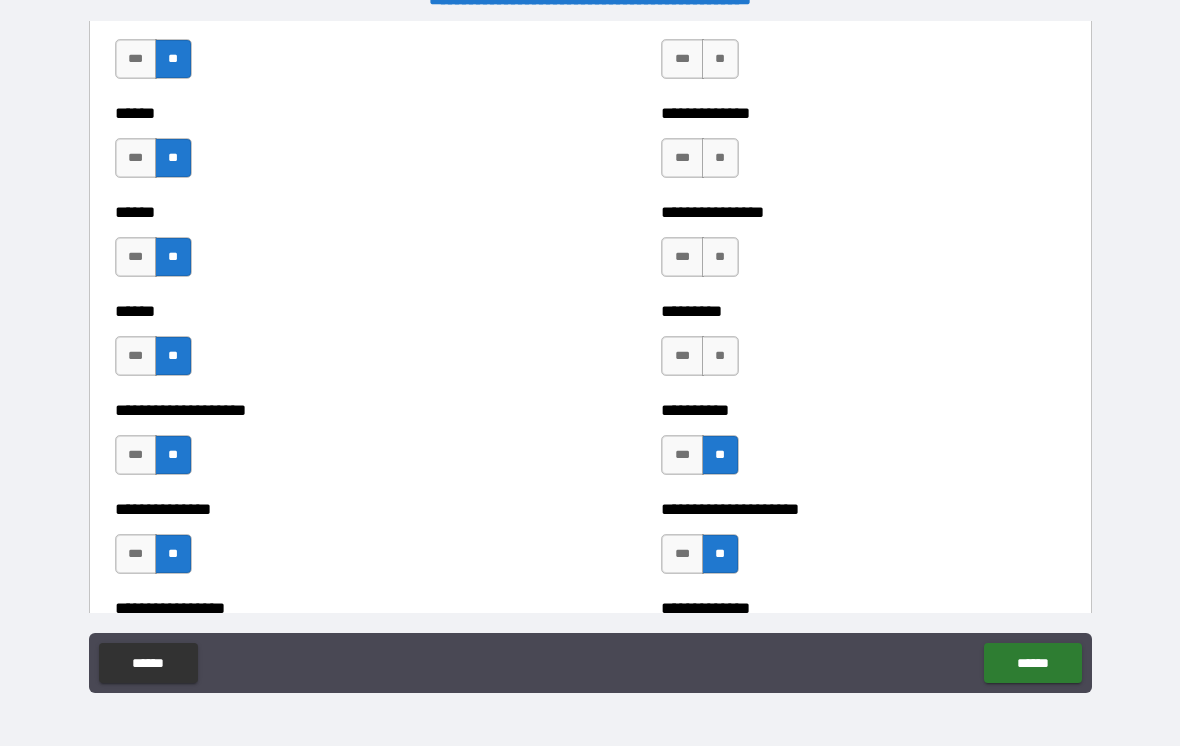 click on "**" at bounding box center [720, 356] 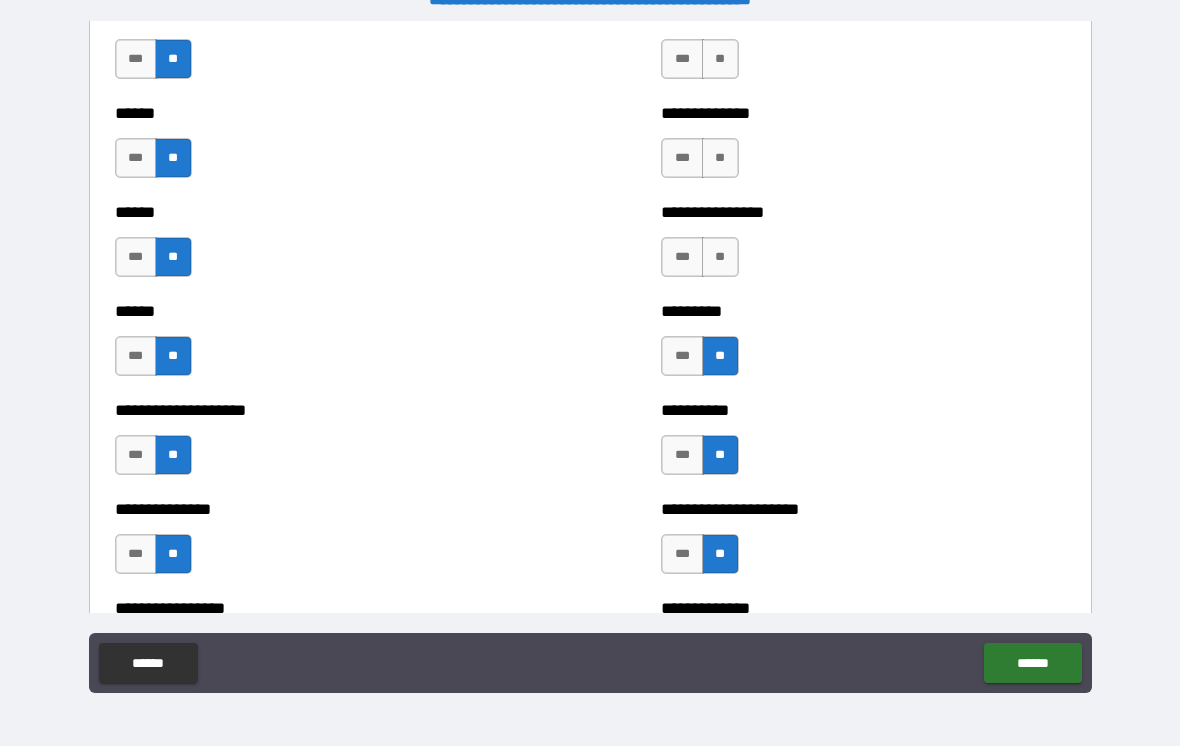 click on "**" at bounding box center [720, 257] 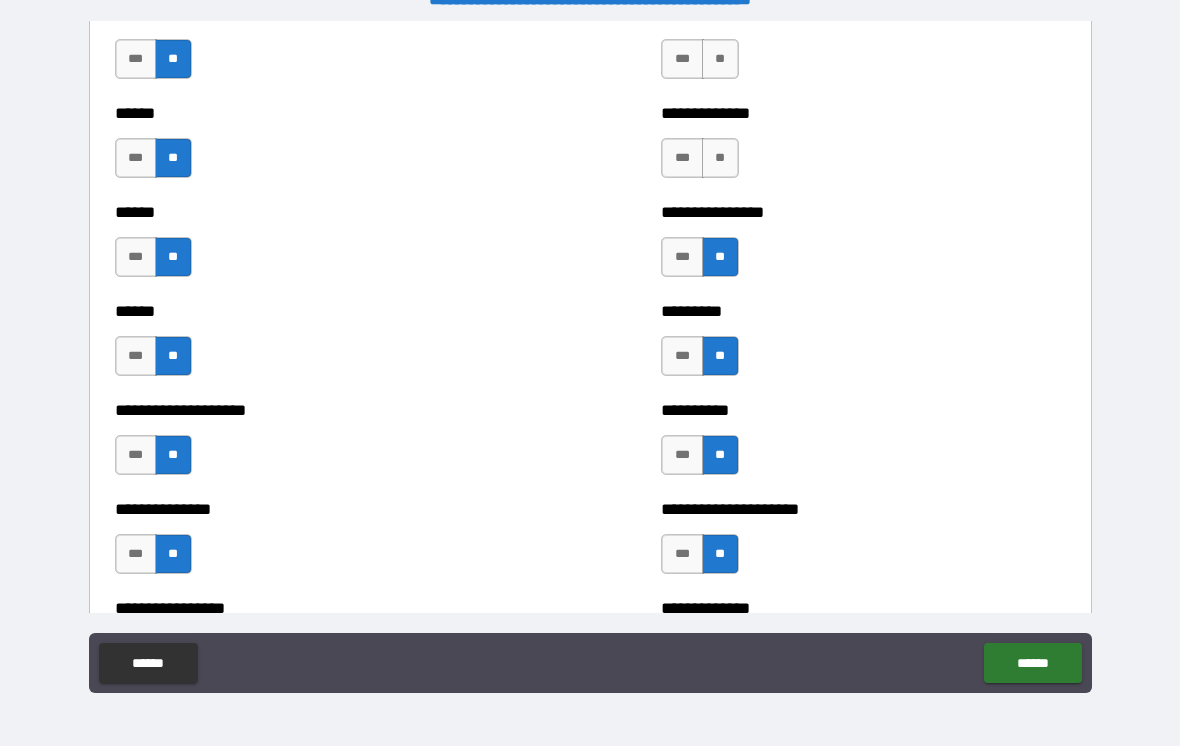 click on "**" at bounding box center [720, 158] 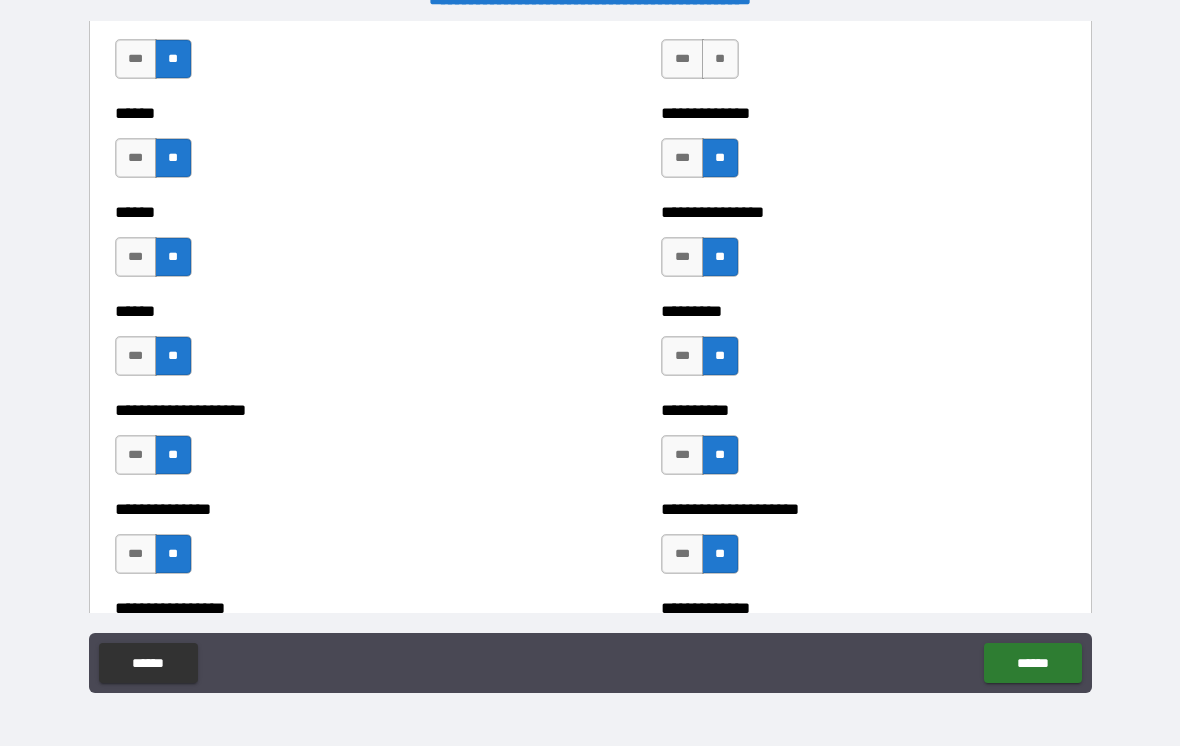 click on "**" at bounding box center [720, 59] 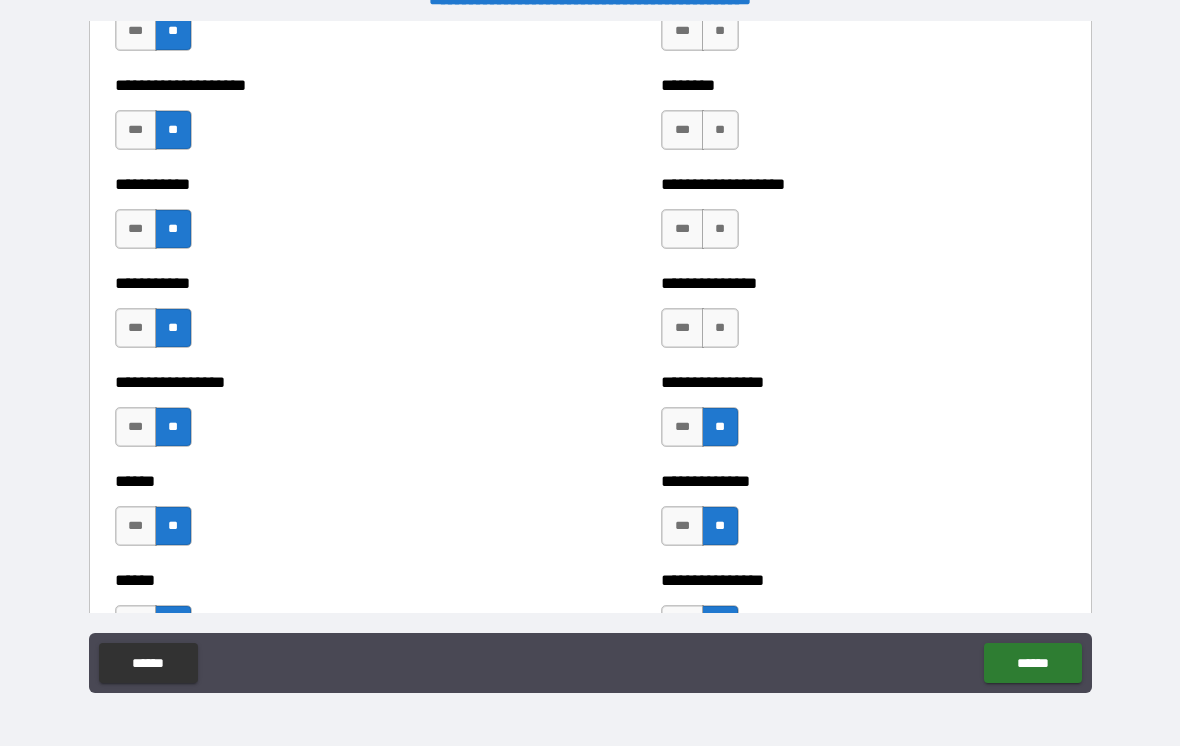 scroll, scrollTop: 2647, scrollLeft: 0, axis: vertical 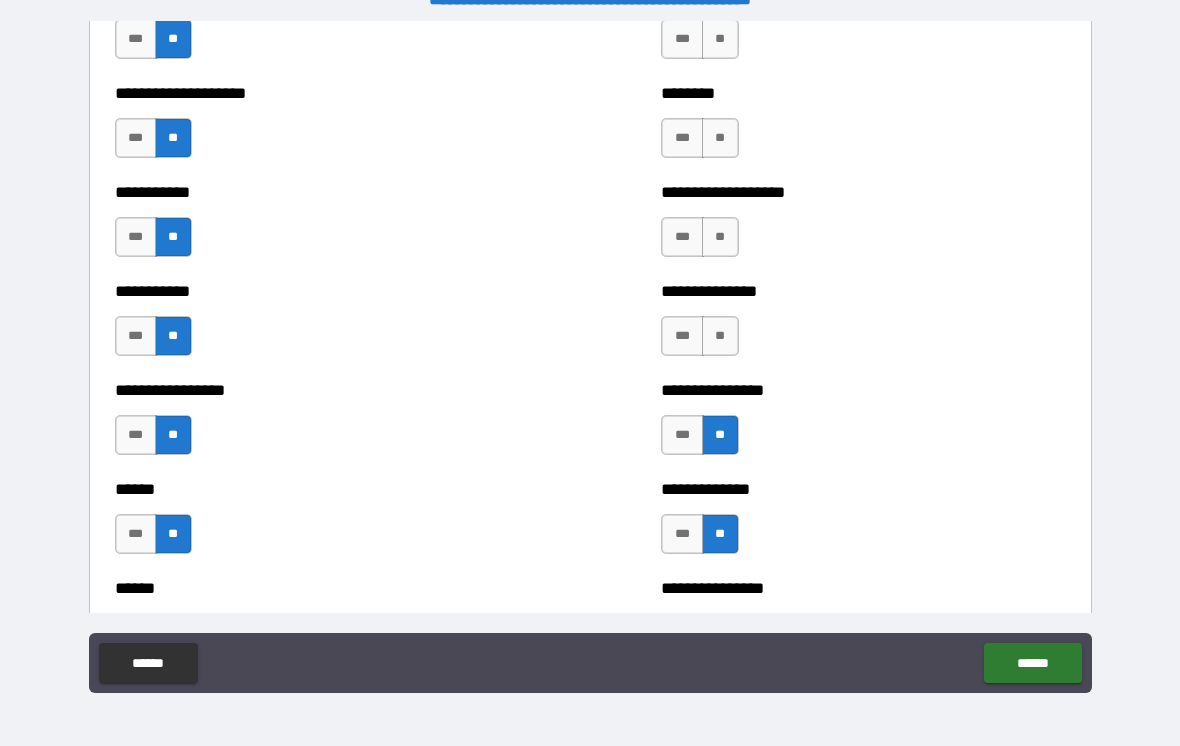 click on "**" at bounding box center (720, 336) 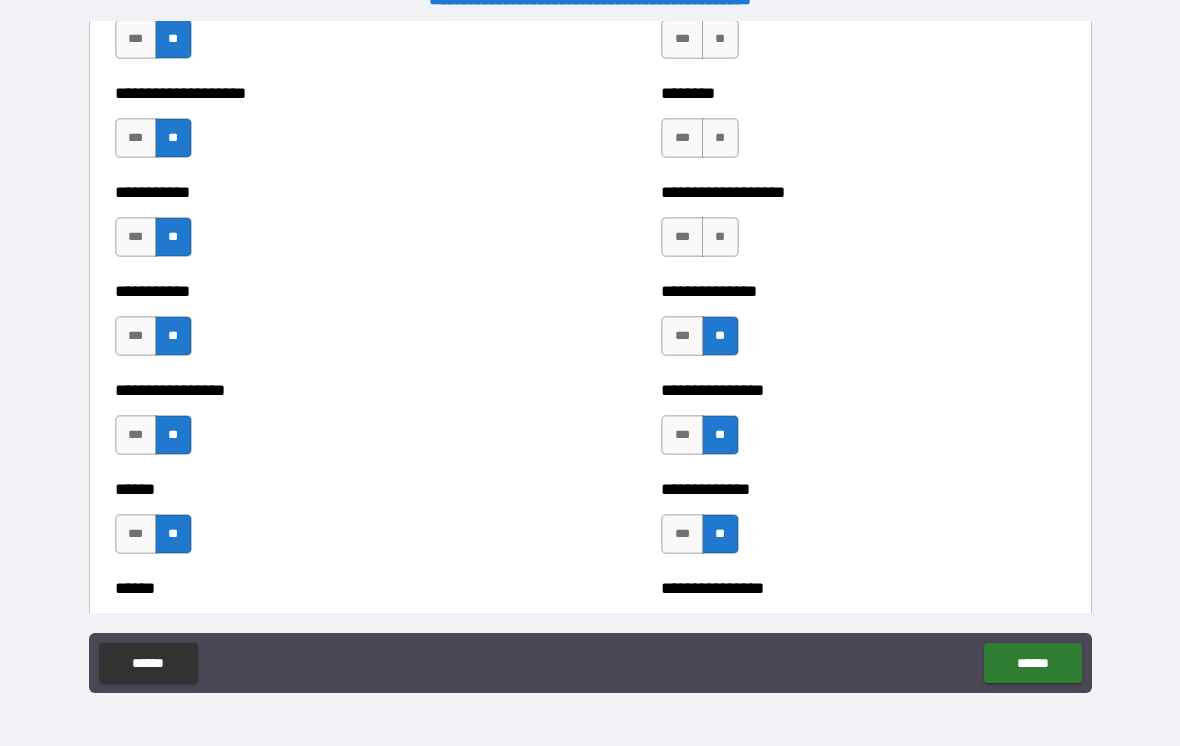 click on "**" at bounding box center (720, 237) 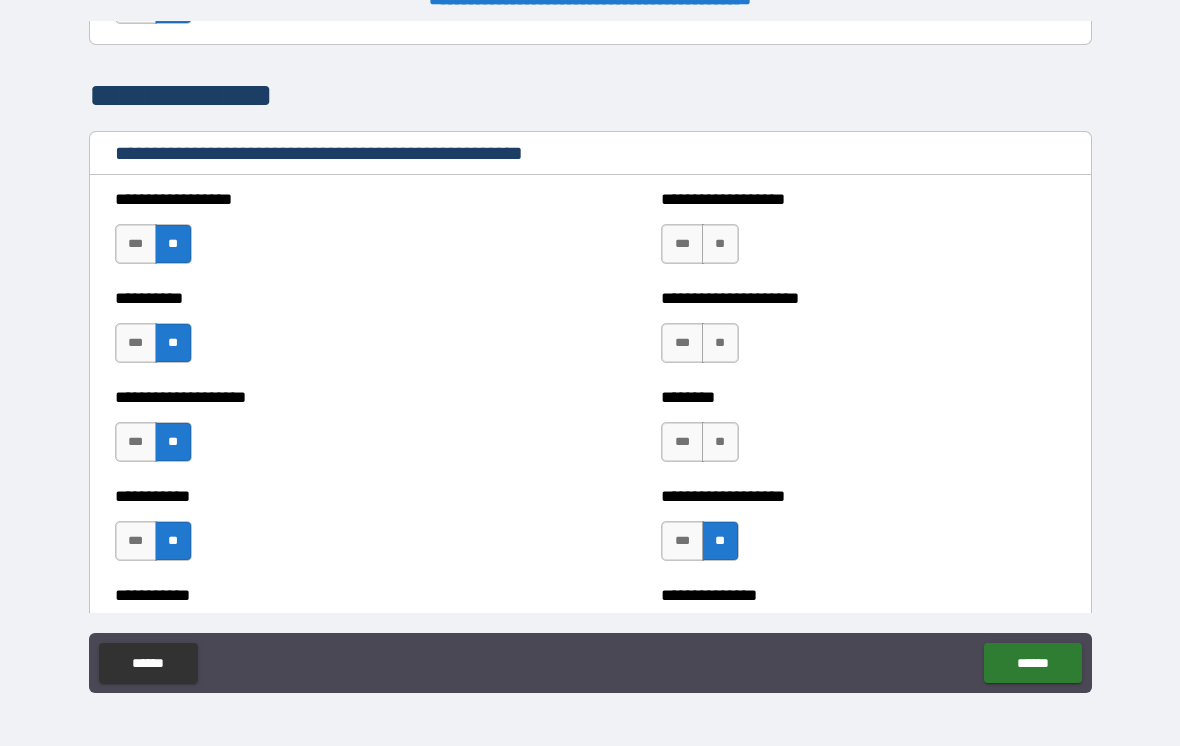 scroll, scrollTop: 2342, scrollLeft: 0, axis: vertical 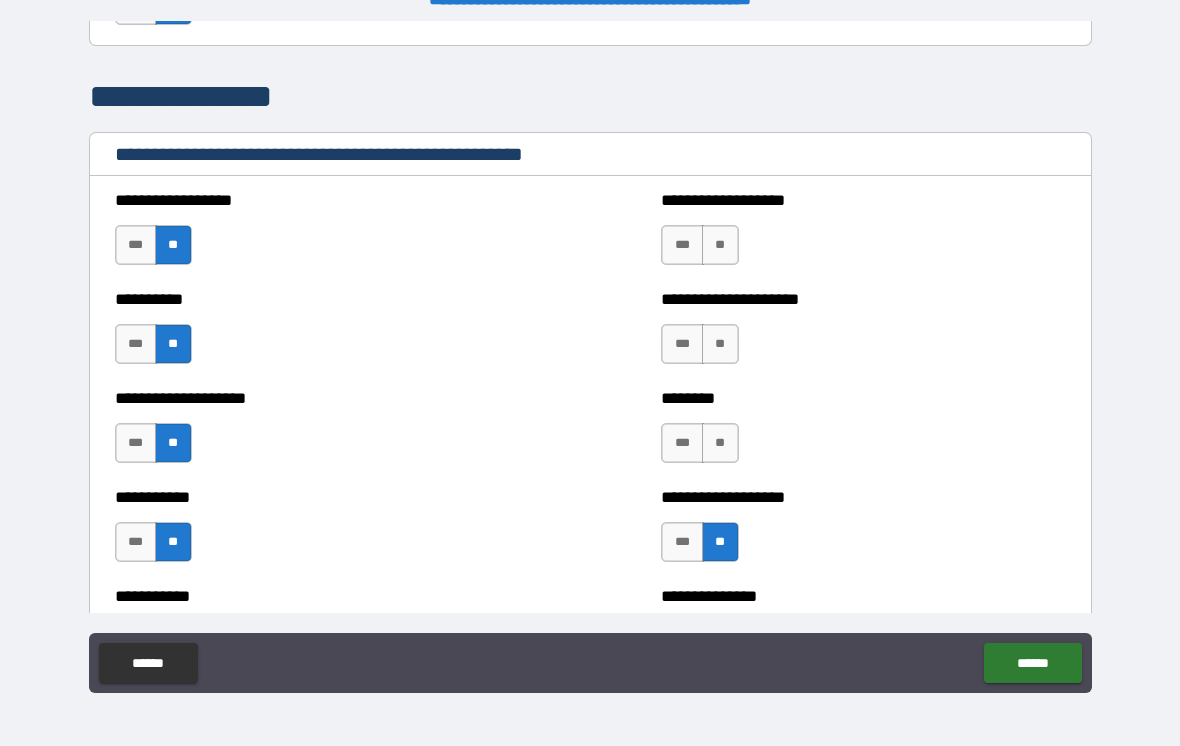 click on "**" at bounding box center (720, 443) 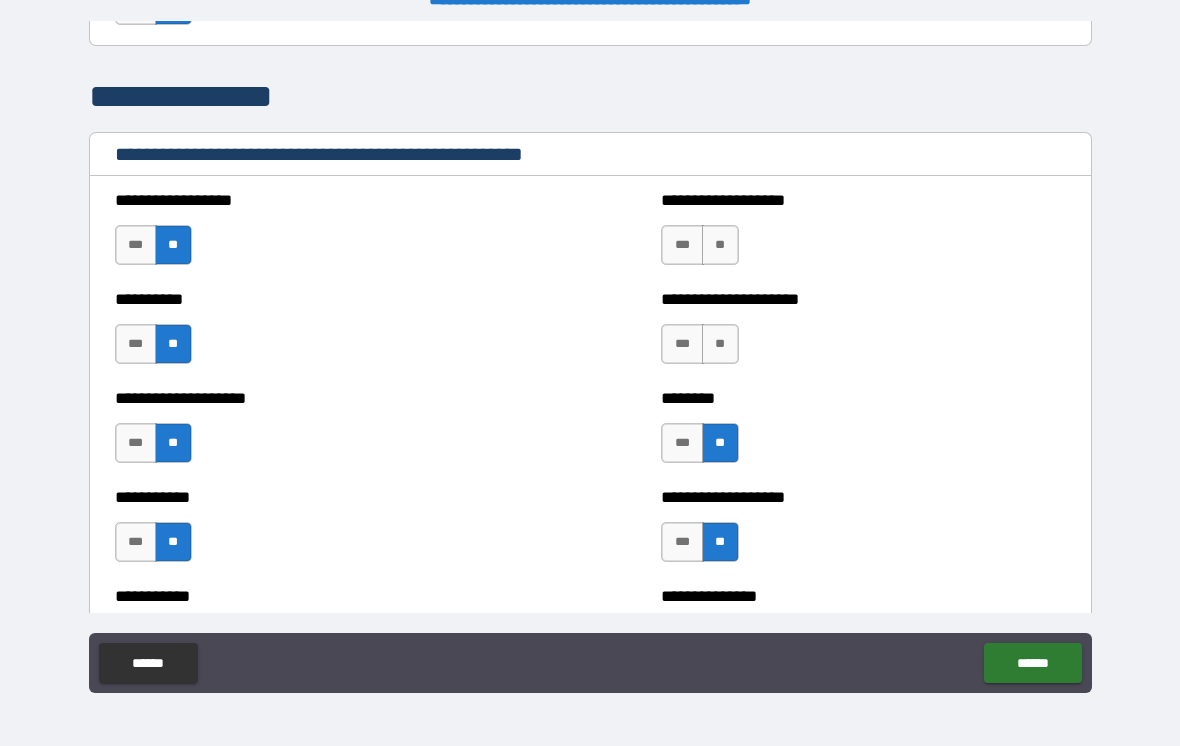 click on "**" at bounding box center (720, 344) 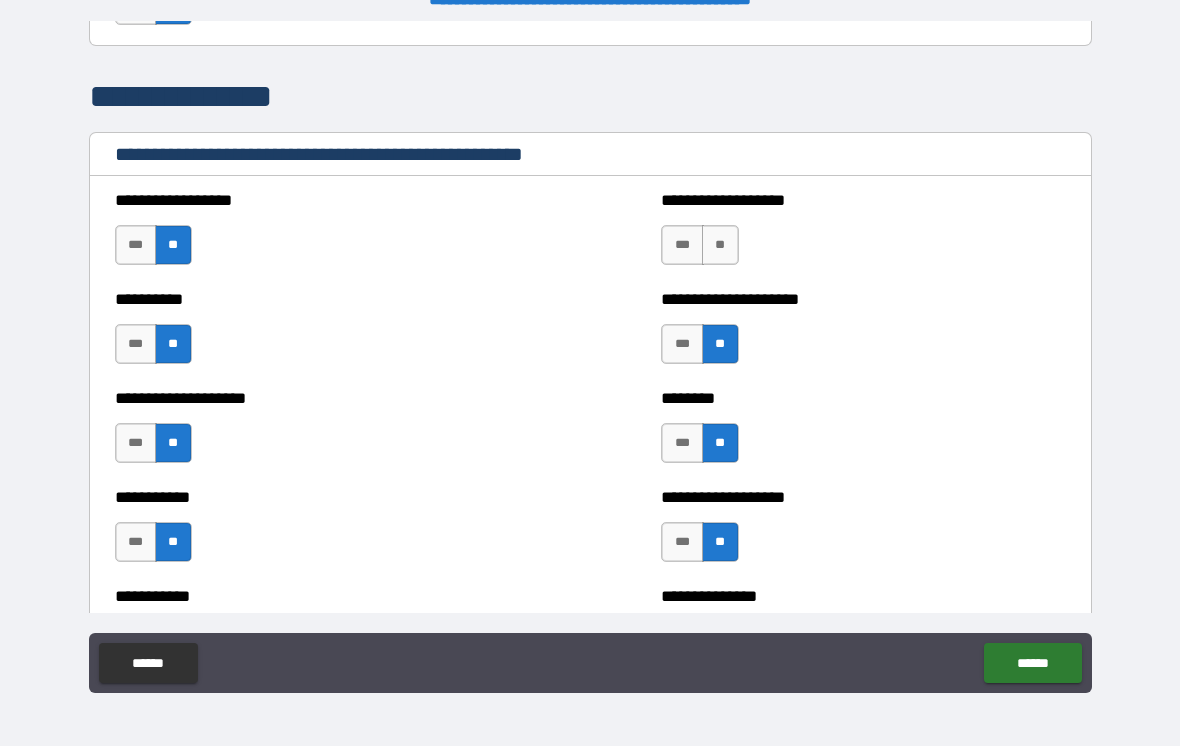 click on "**" at bounding box center (720, 245) 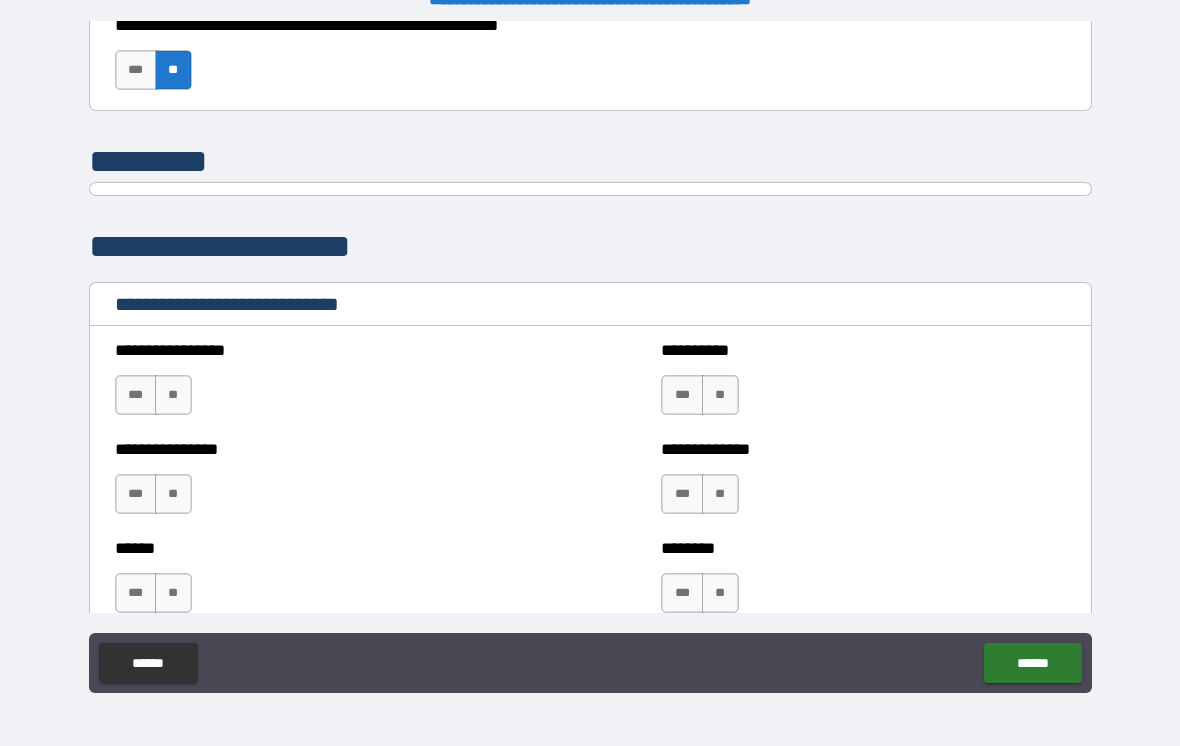 scroll, scrollTop: 6375, scrollLeft: 0, axis: vertical 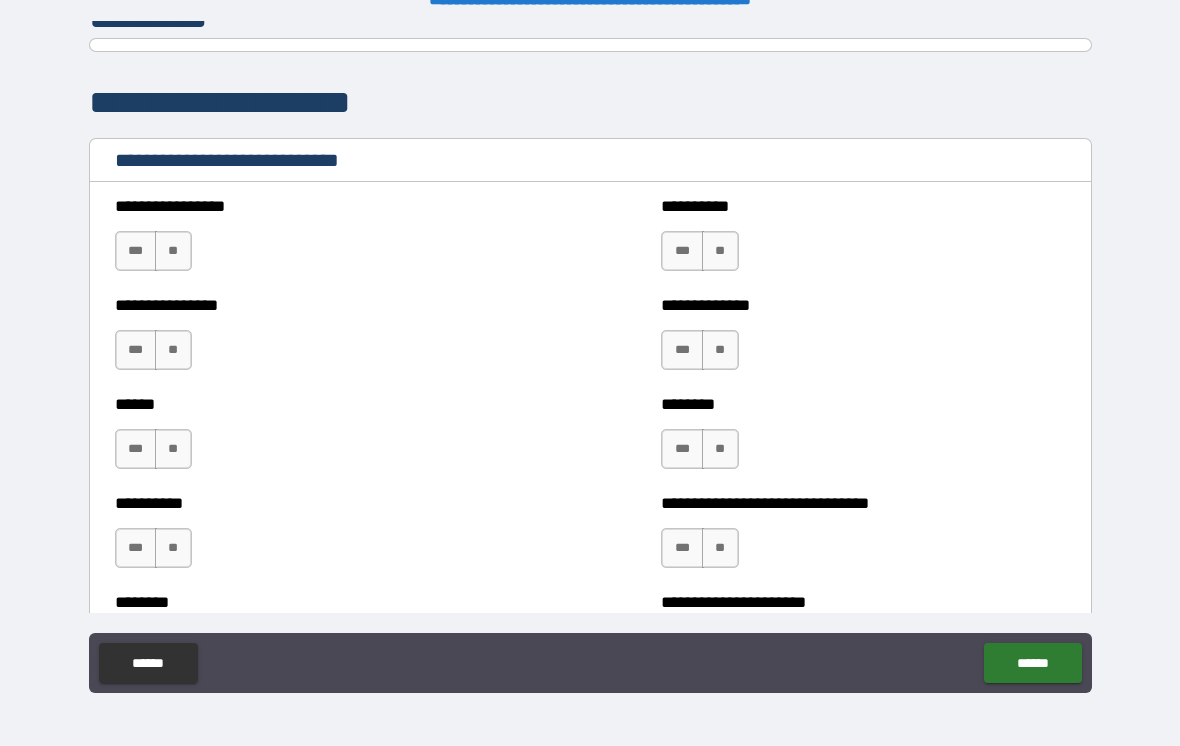 click on "**" at bounding box center [173, 251] 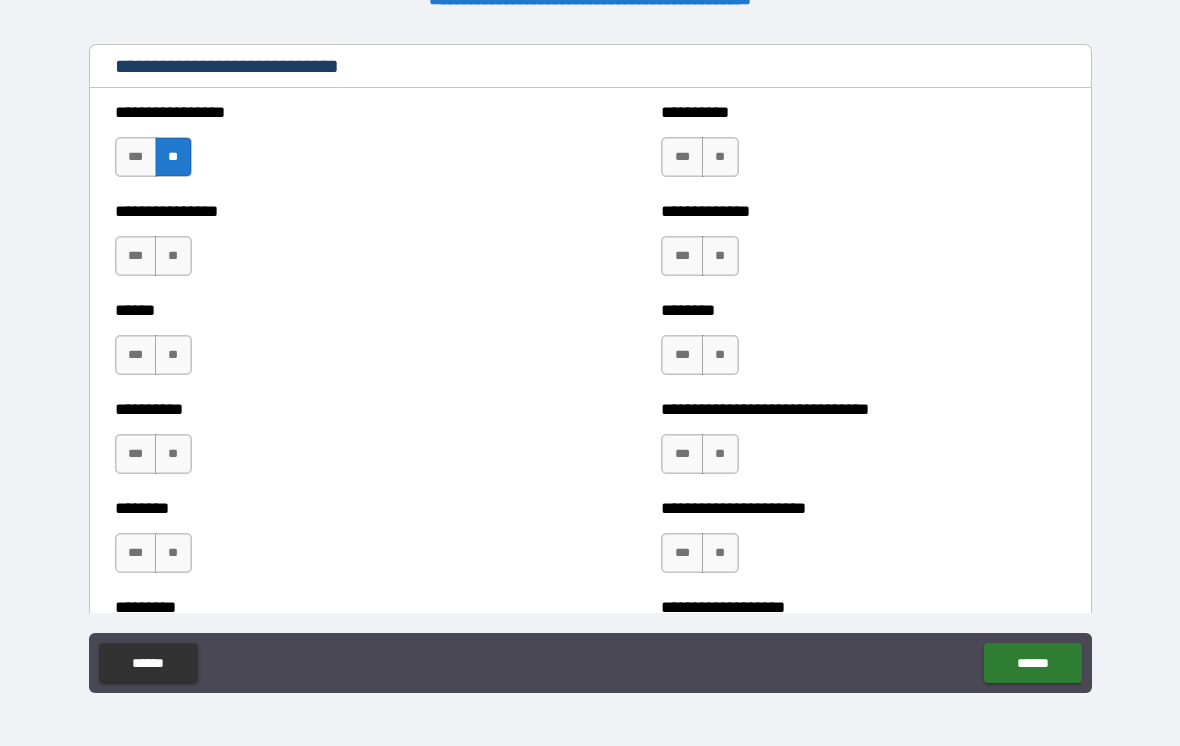 click on "**" at bounding box center (173, 256) 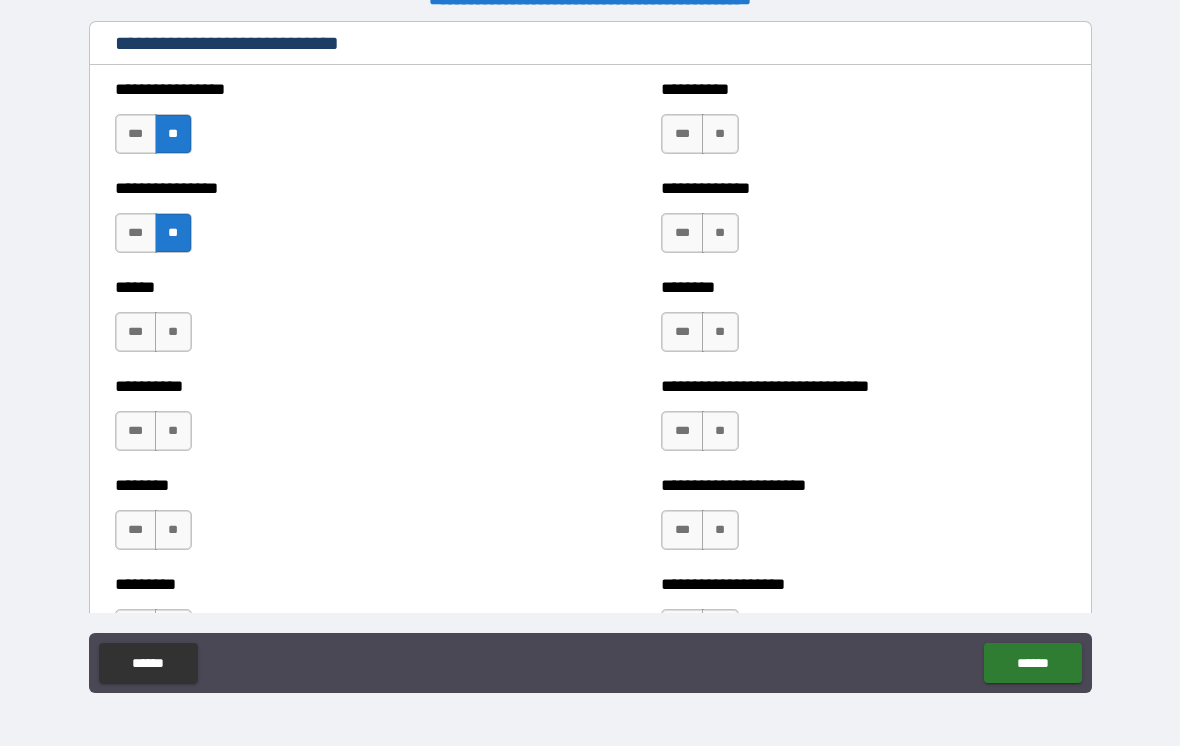 click on "**" at bounding box center [173, 332] 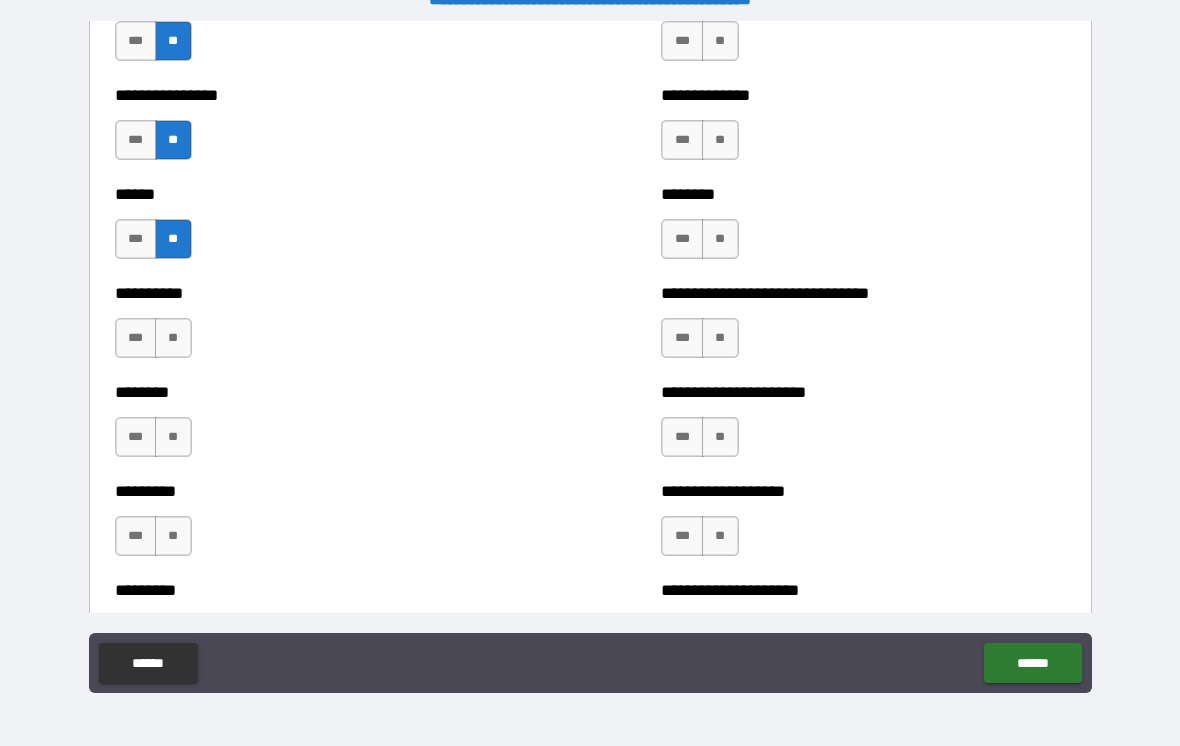scroll, scrollTop: 6733, scrollLeft: 0, axis: vertical 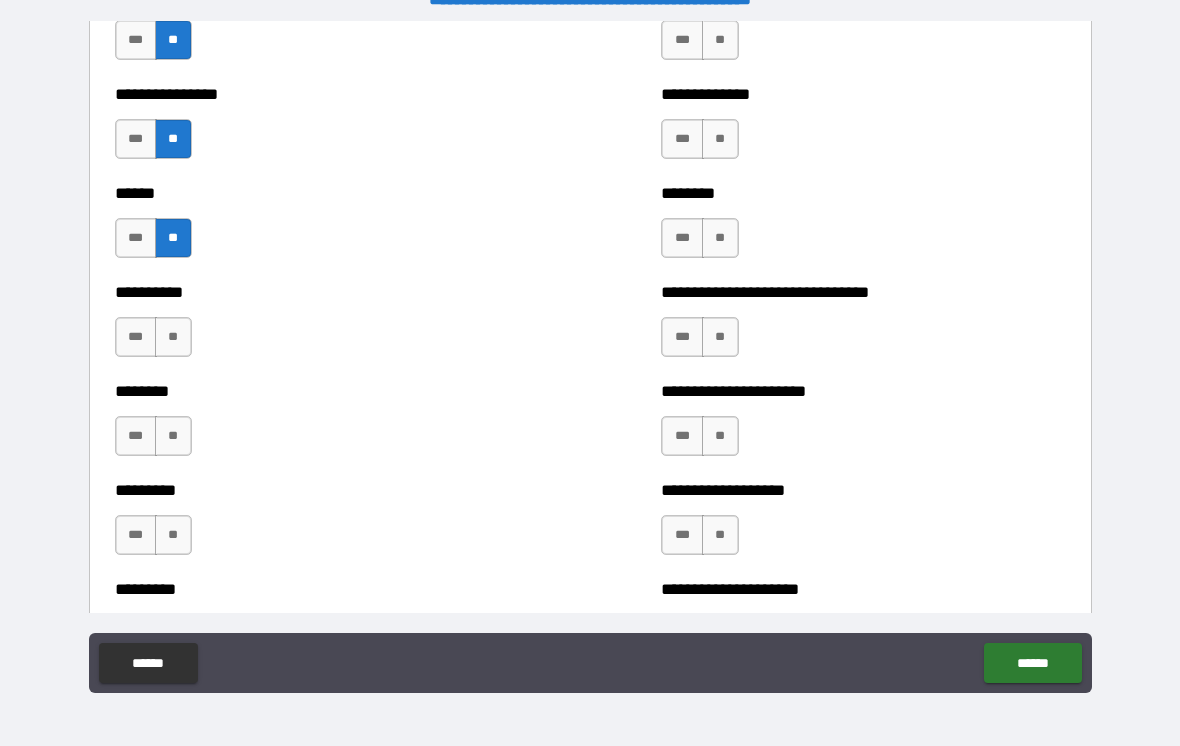 click on "**" at bounding box center (173, 337) 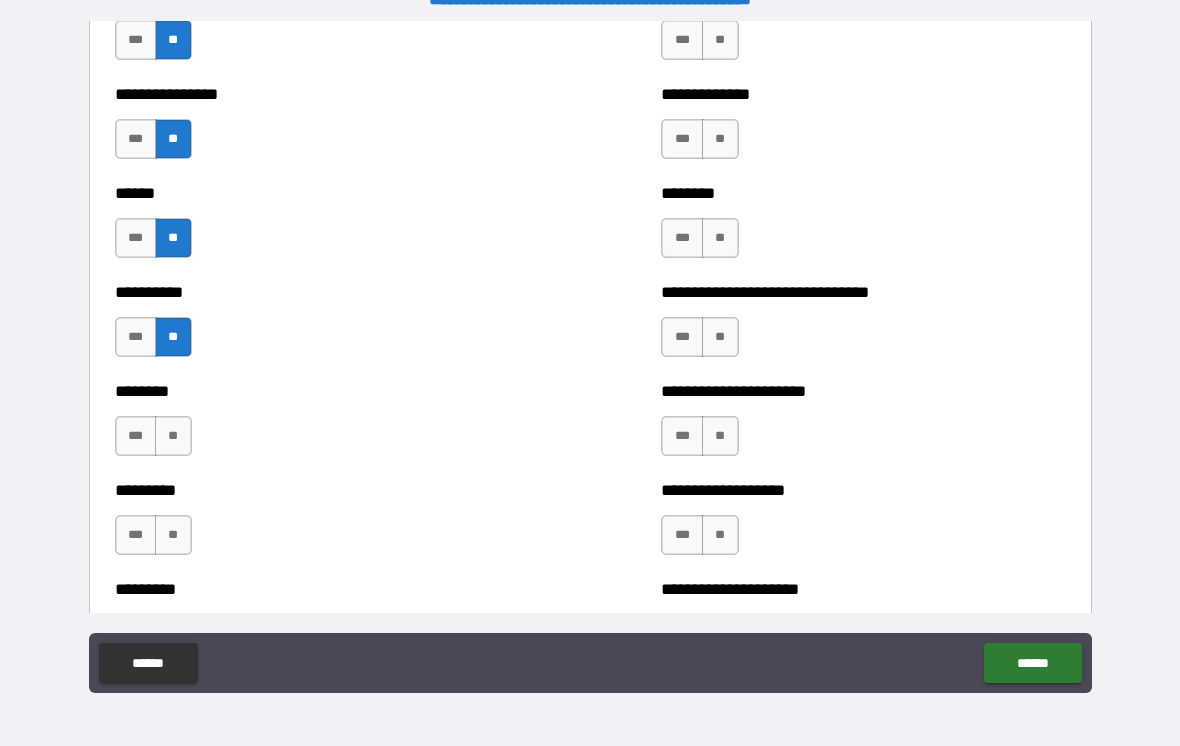 click on "**" at bounding box center (173, 436) 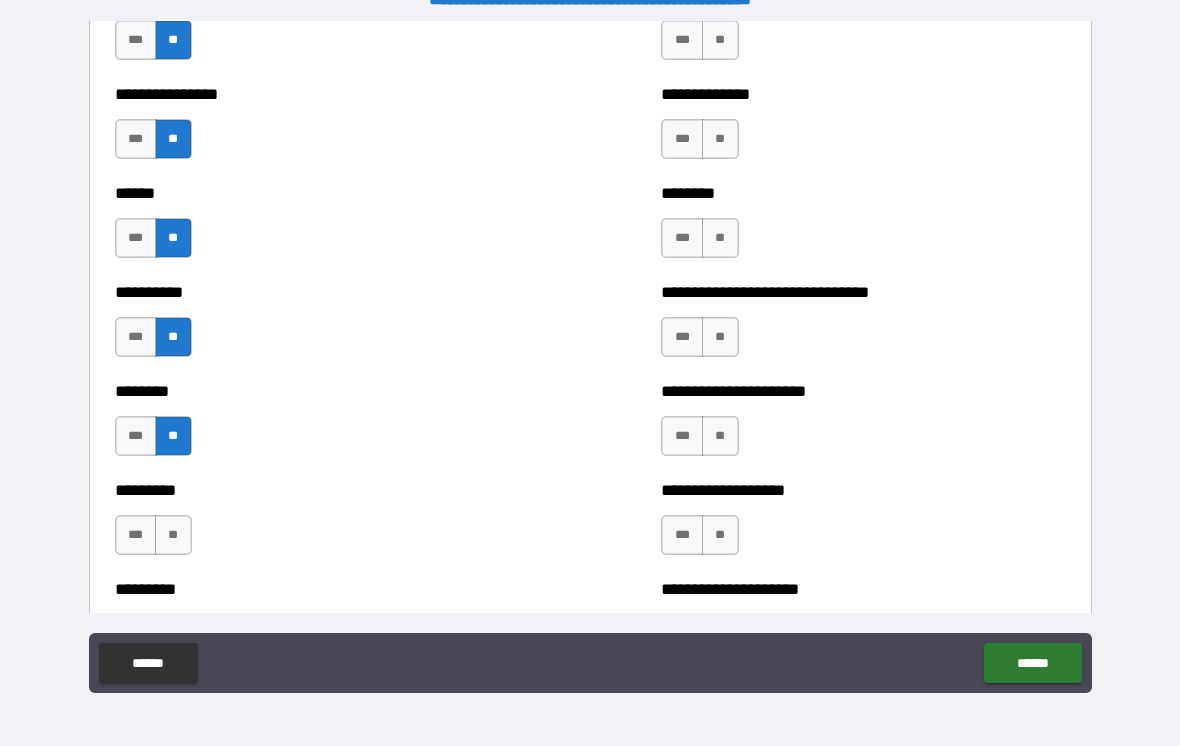 click on "**" at bounding box center (173, 535) 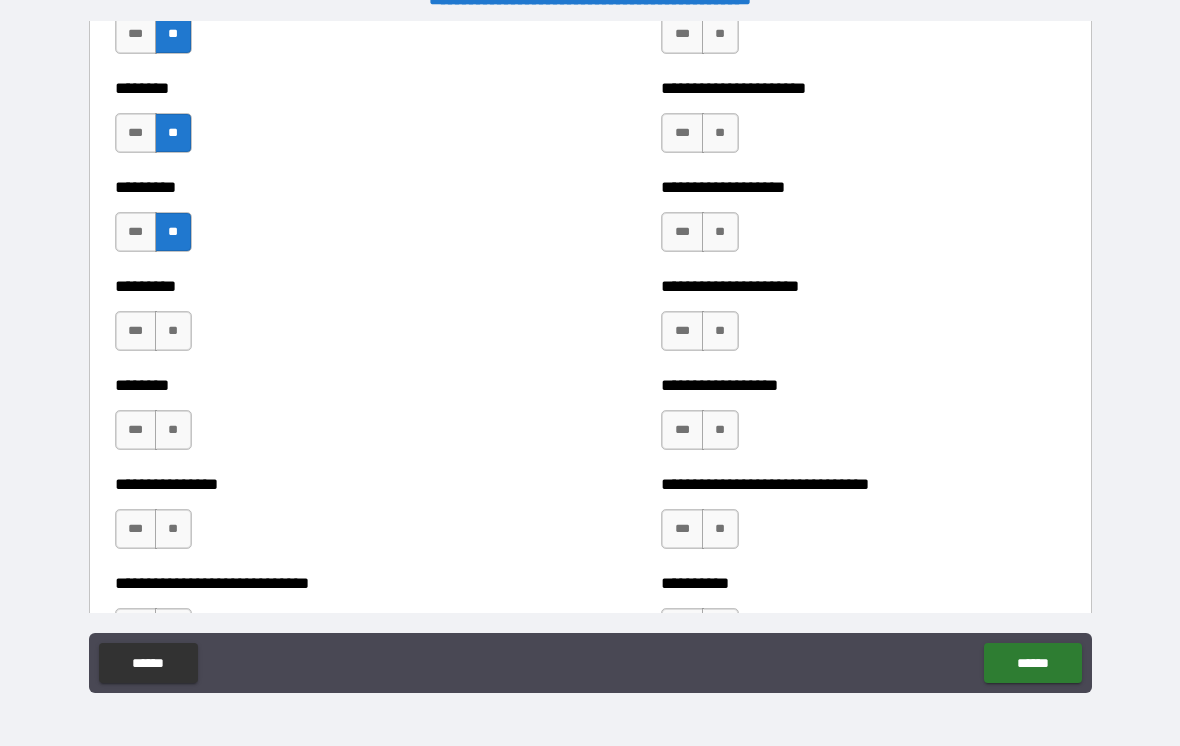 scroll, scrollTop: 7034, scrollLeft: 0, axis: vertical 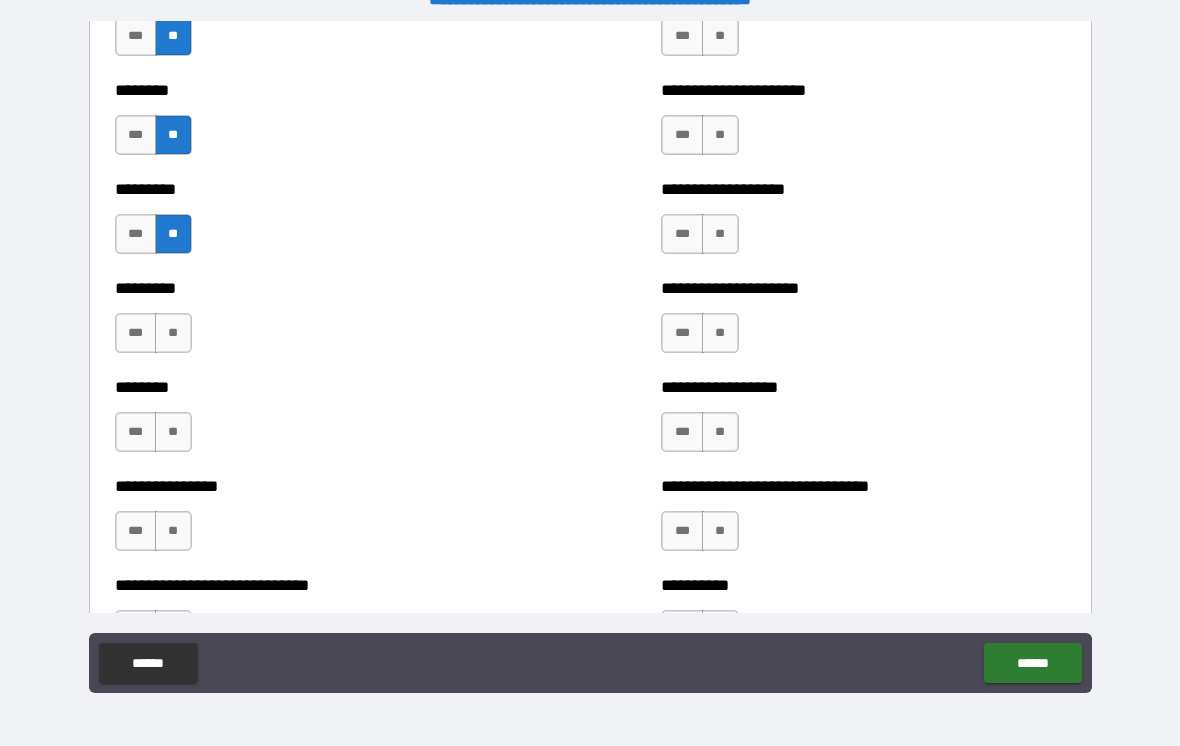 click on "**" at bounding box center (173, 333) 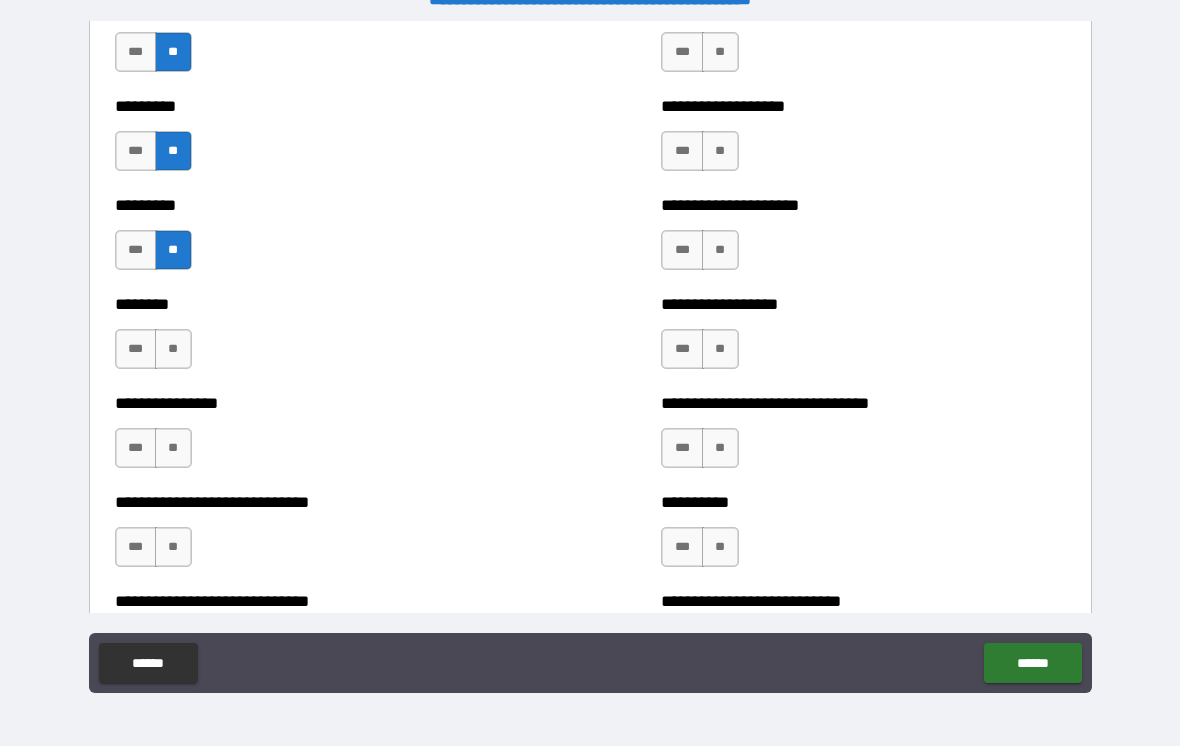 scroll, scrollTop: 7134, scrollLeft: 0, axis: vertical 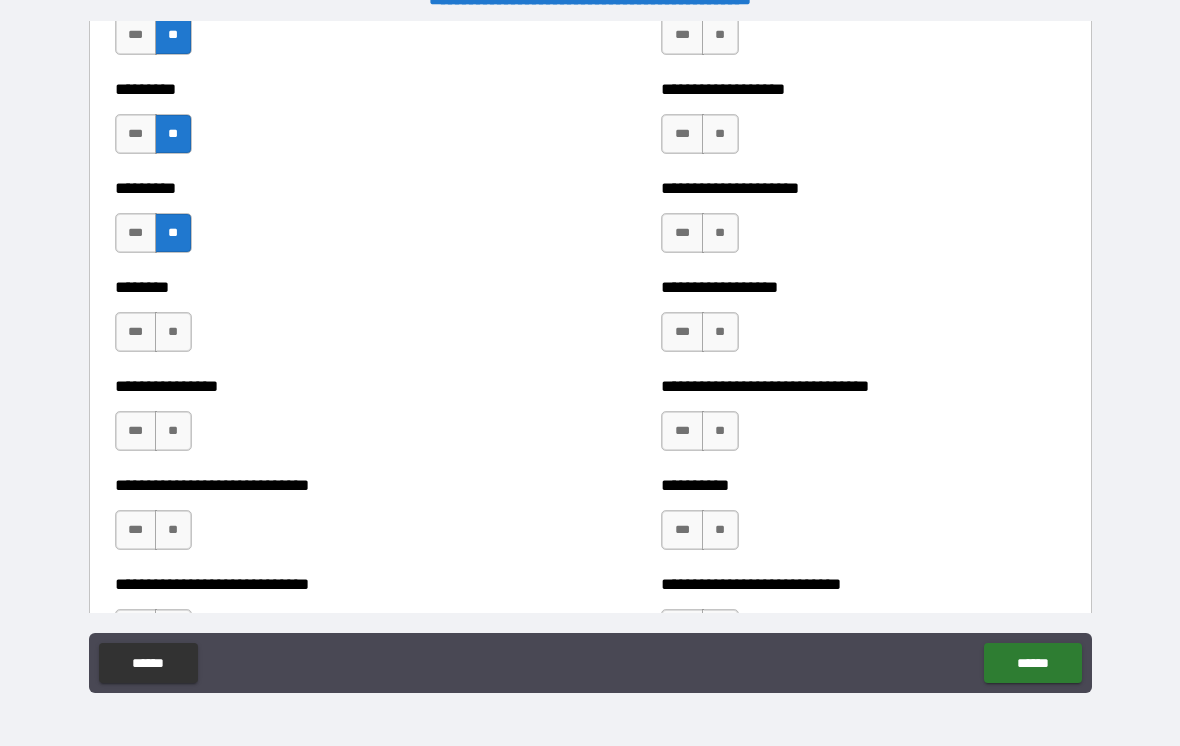 click on "**" at bounding box center (173, 332) 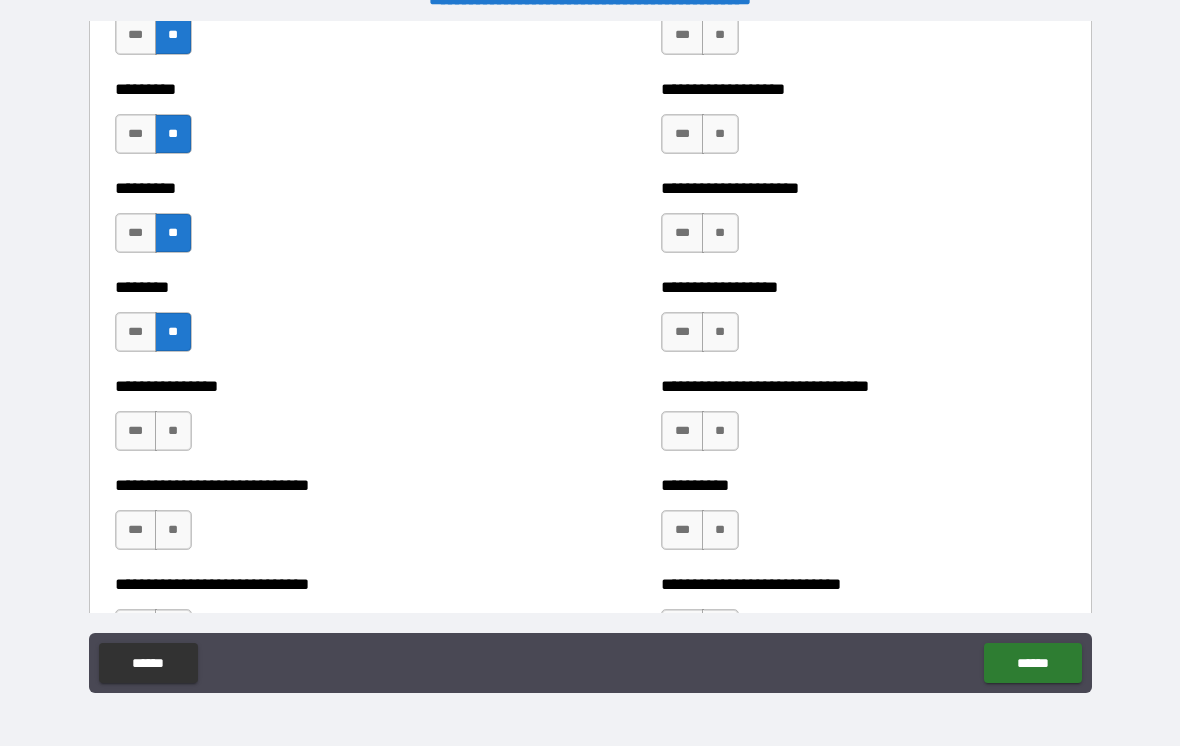 click on "**" at bounding box center [173, 431] 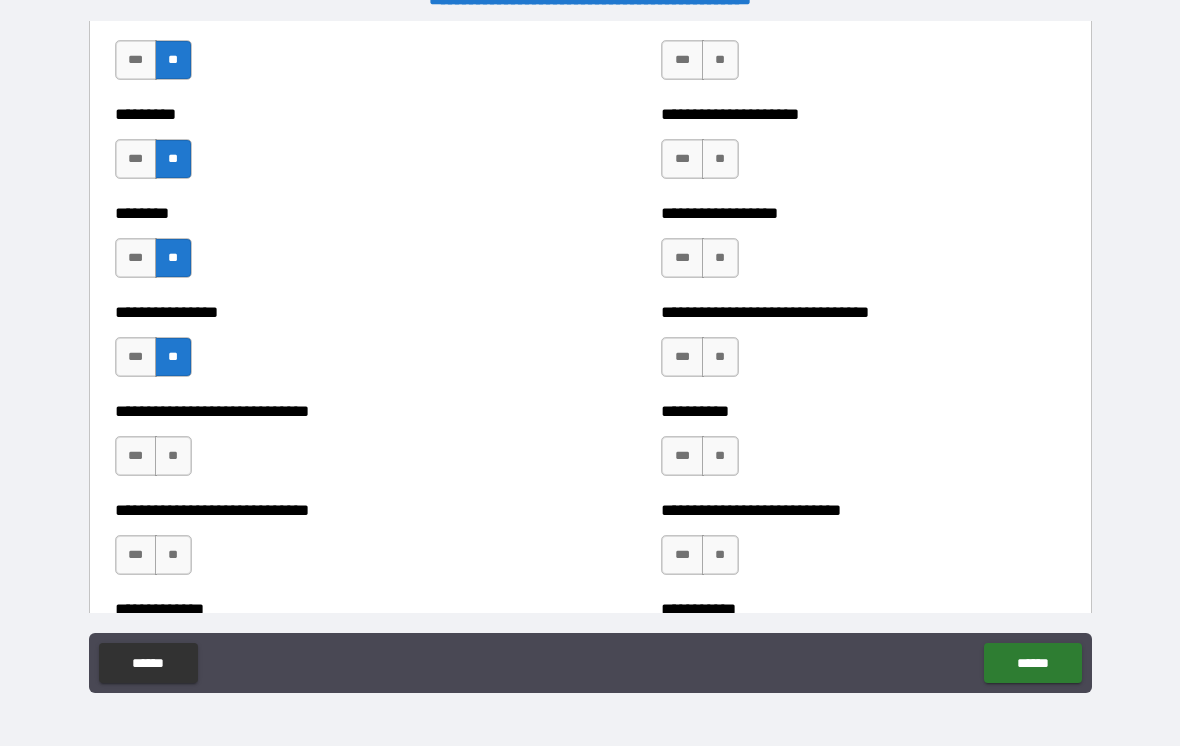 click on "**" at bounding box center [173, 456] 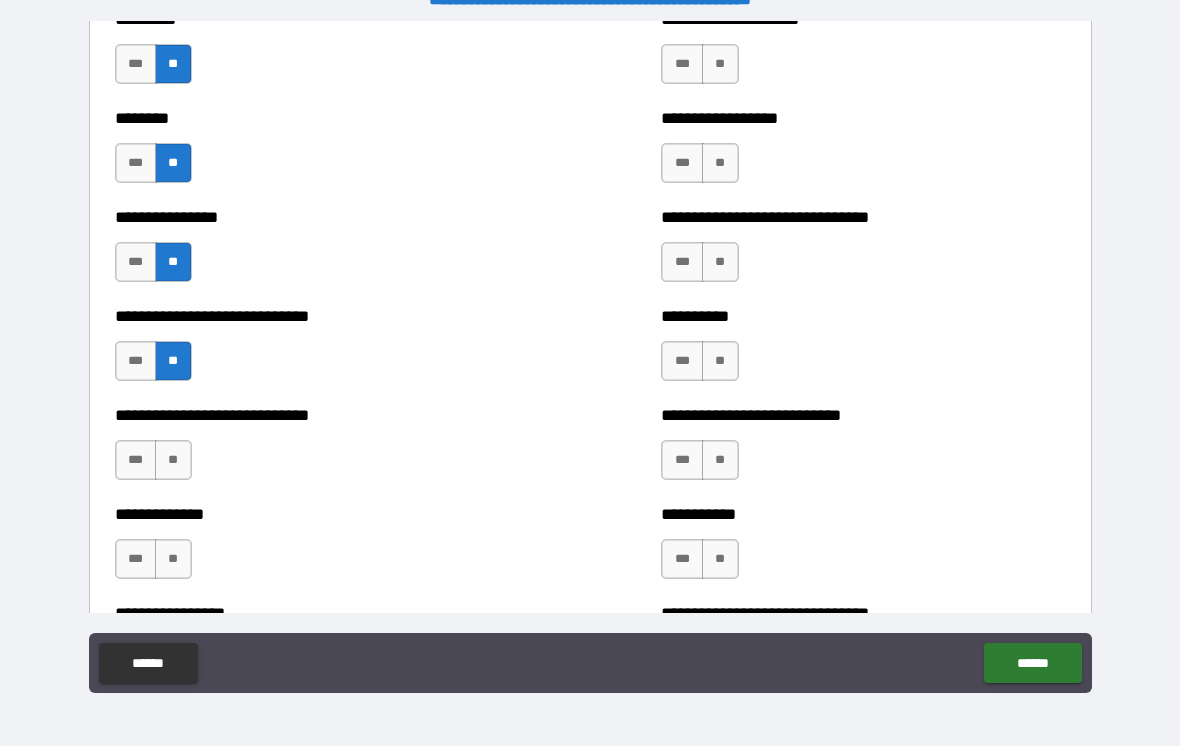 click on "**" at bounding box center (173, 460) 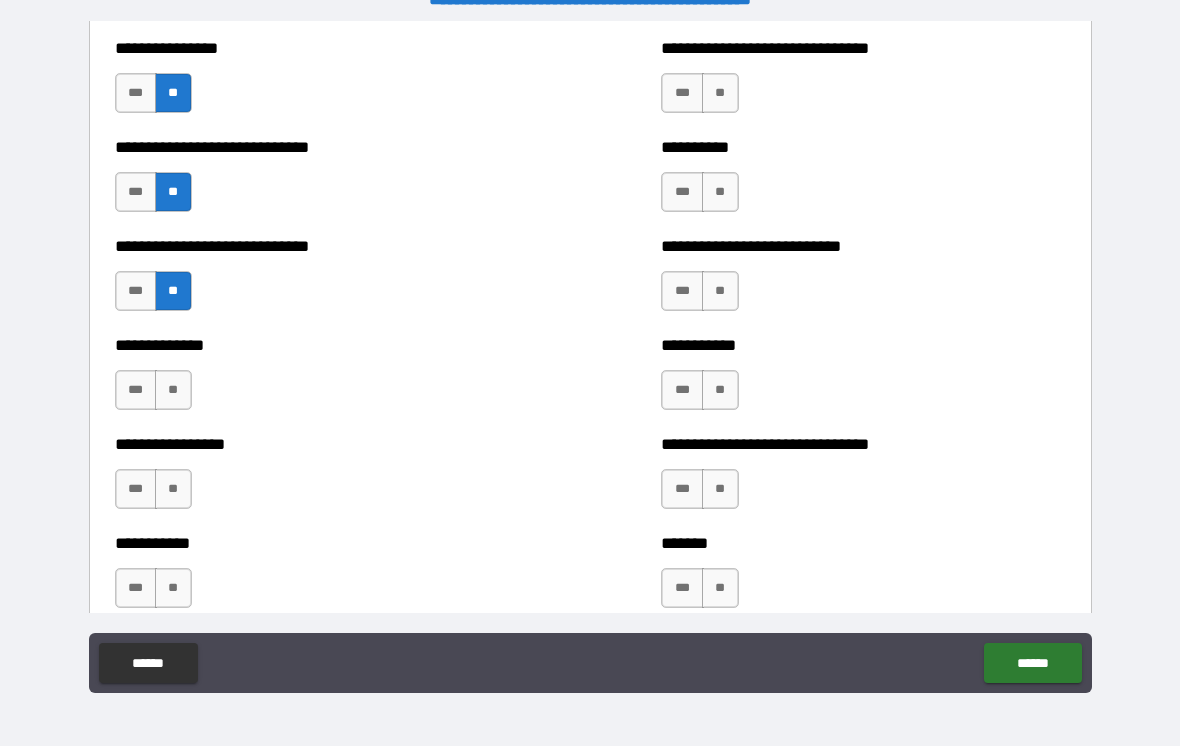 click on "**" at bounding box center (173, 390) 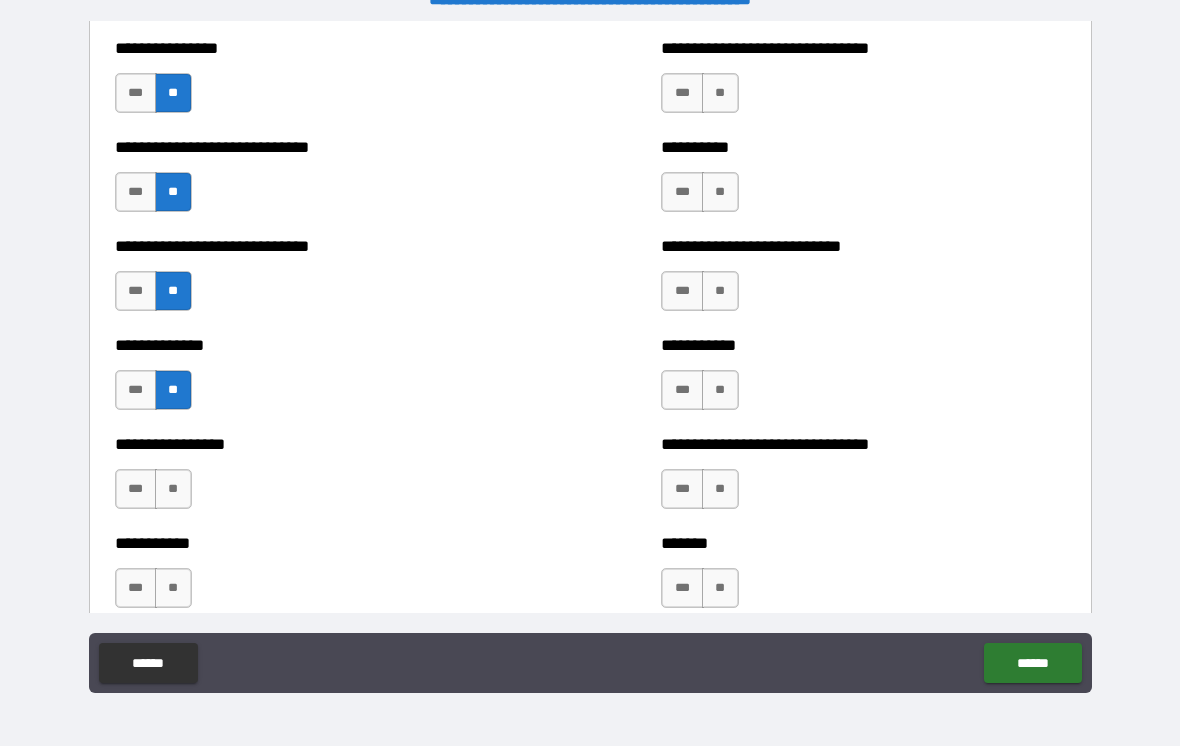 click on "**" at bounding box center [173, 489] 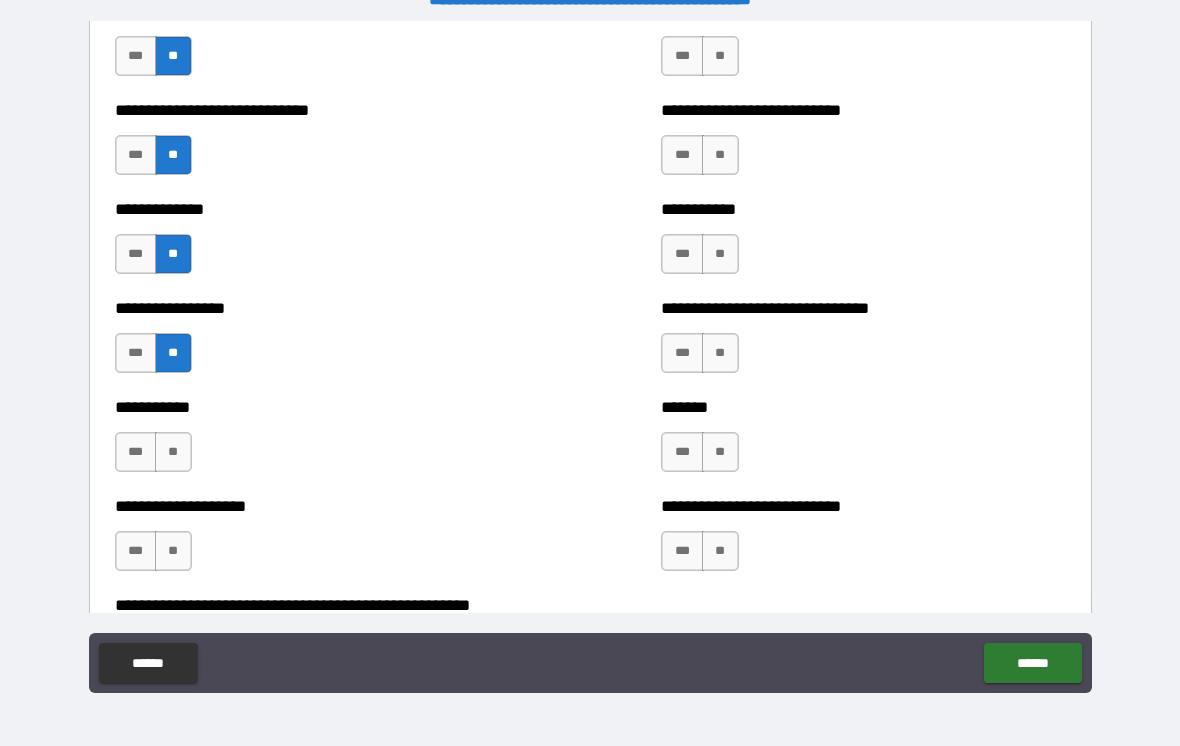 click on "**" at bounding box center (173, 452) 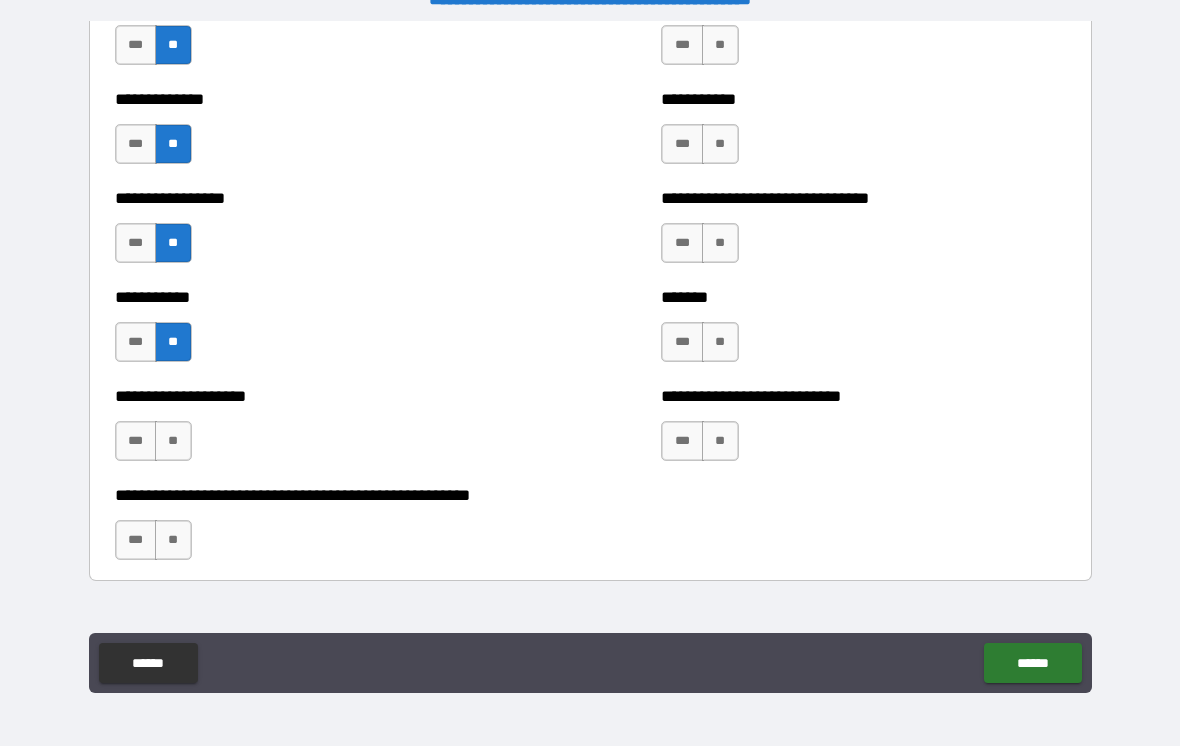 scroll, scrollTop: 7727, scrollLeft: 0, axis: vertical 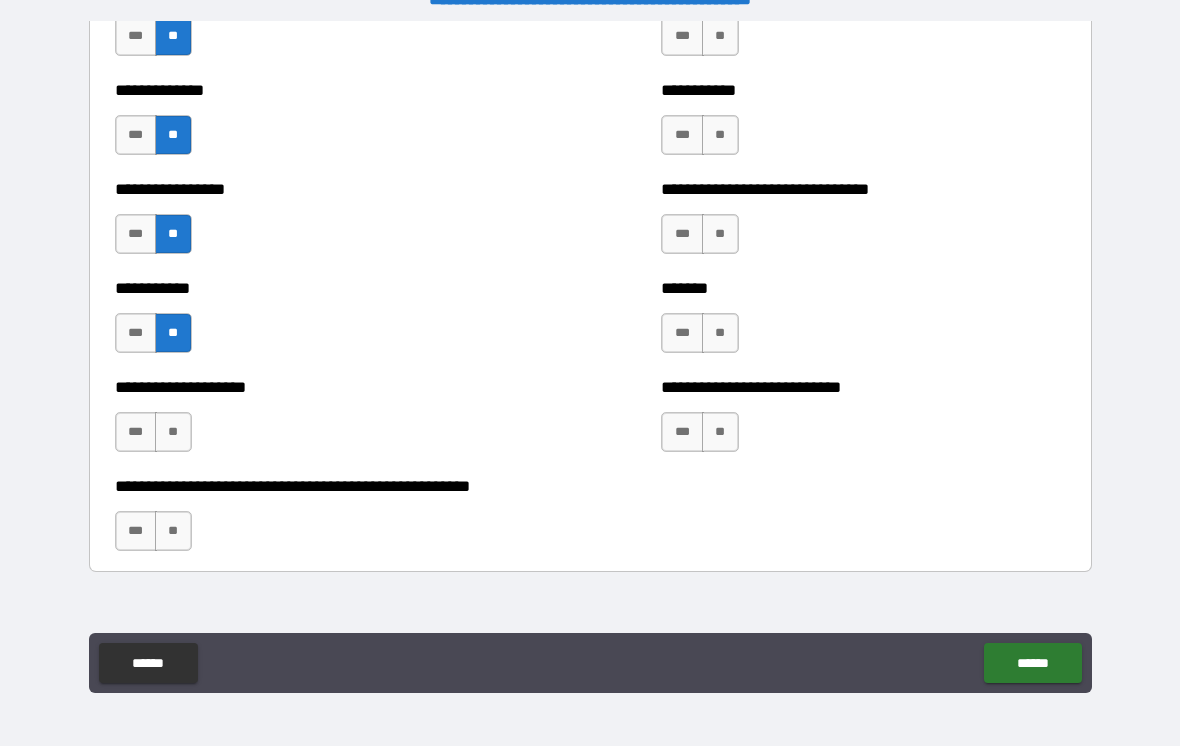 click on "**" at bounding box center (173, 432) 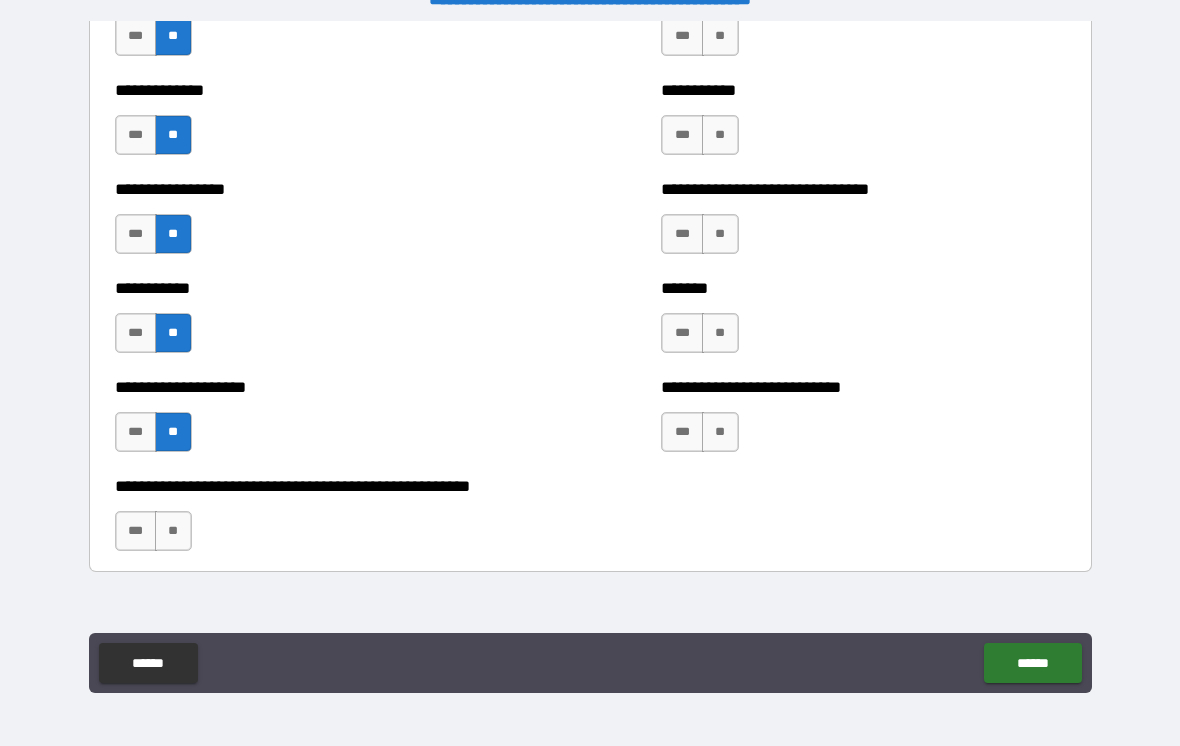 click on "**" at bounding box center [173, 531] 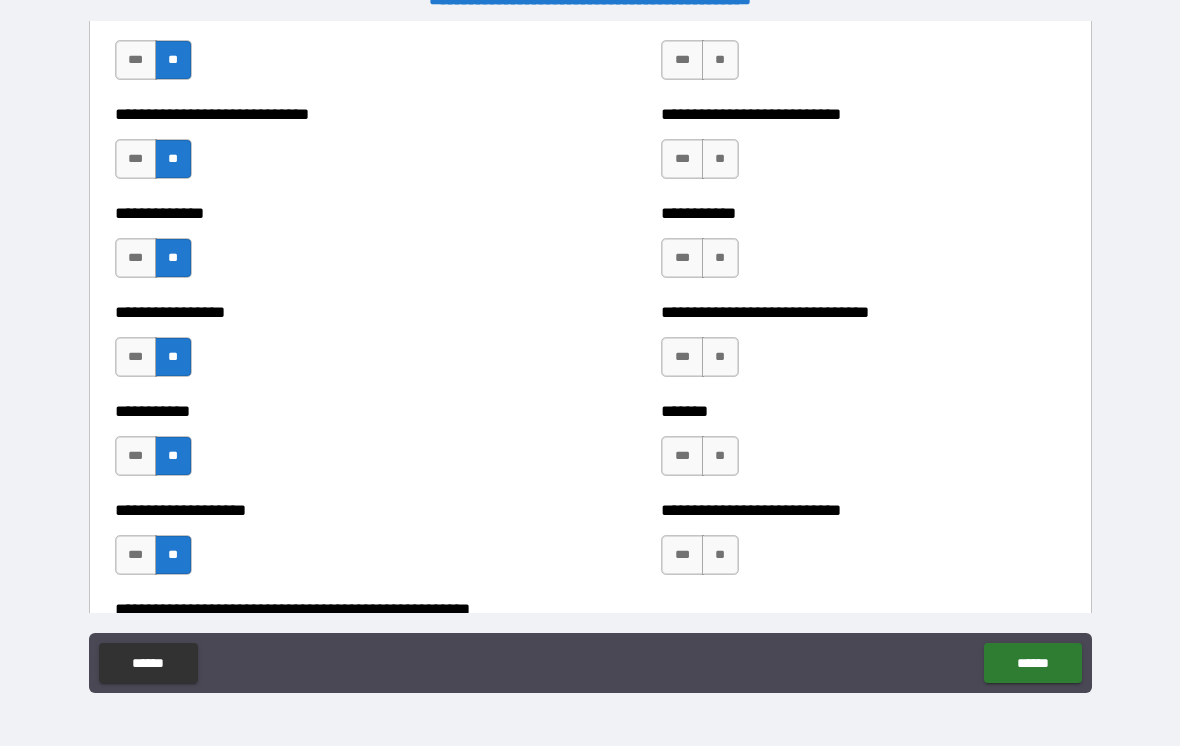 scroll, scrollTop: 7602, scrollLeft: 0, axis: vertical 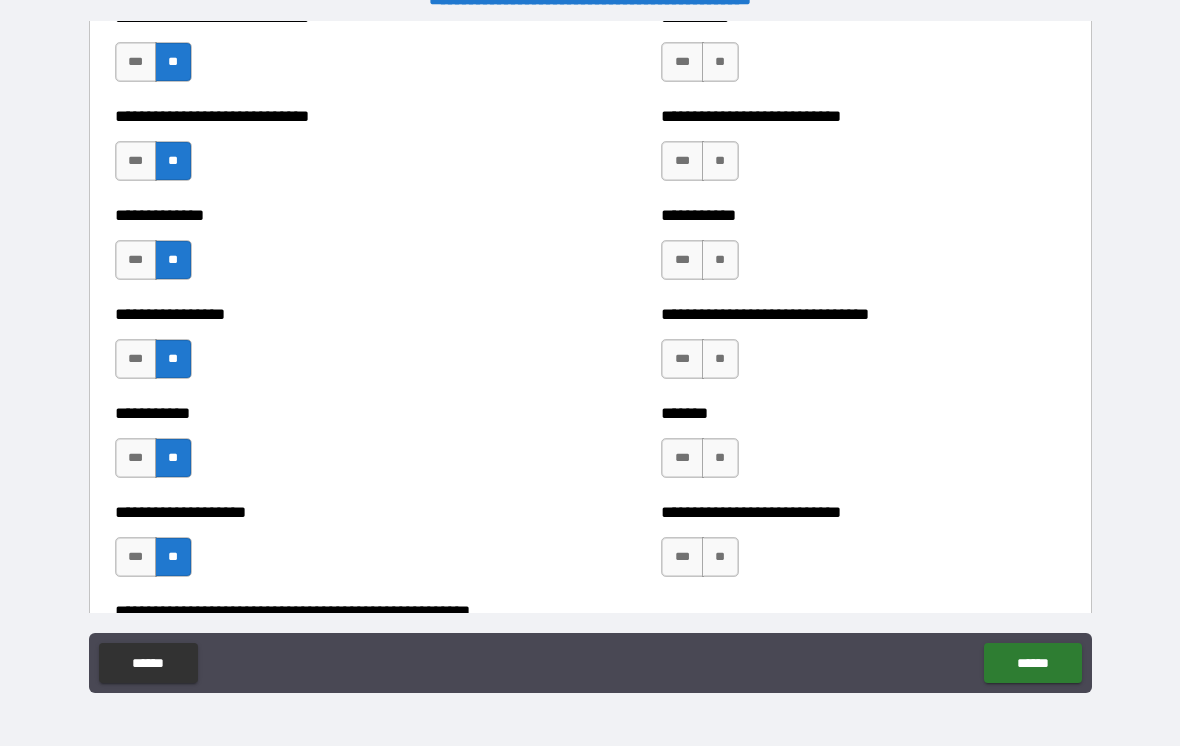 click on "**" at bounding box center [720, 557] 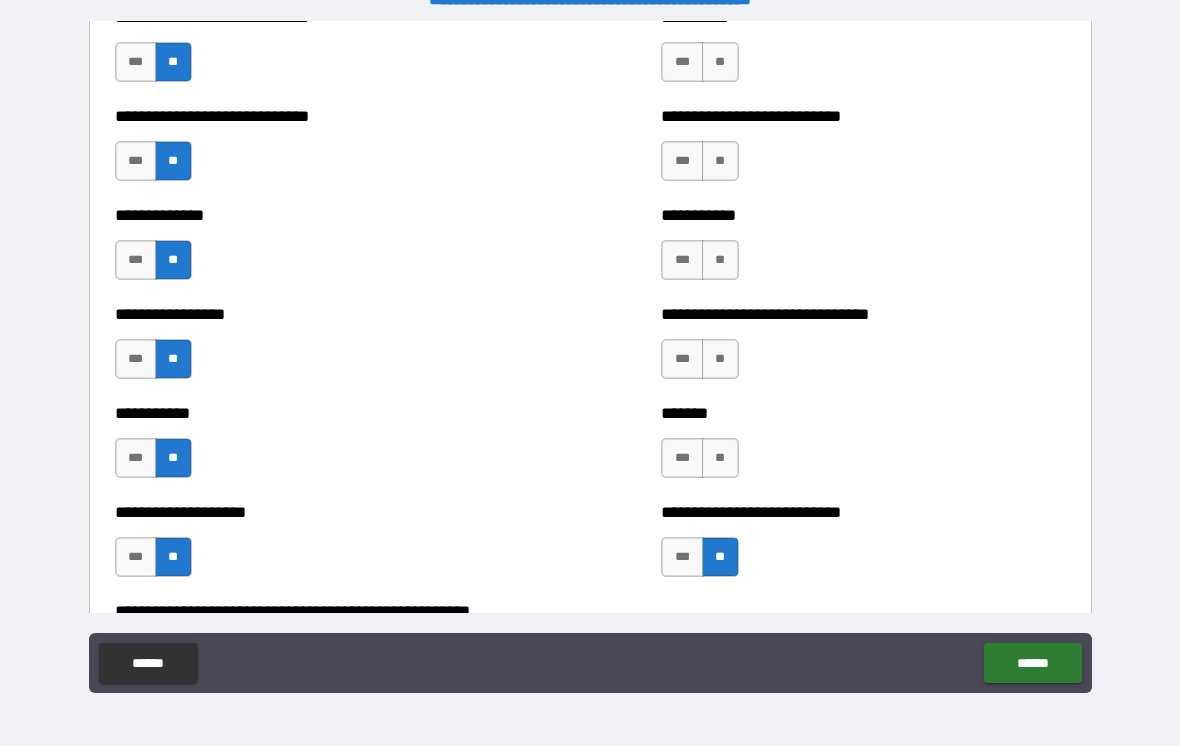 click on "**" at bounding box center [720, 458] 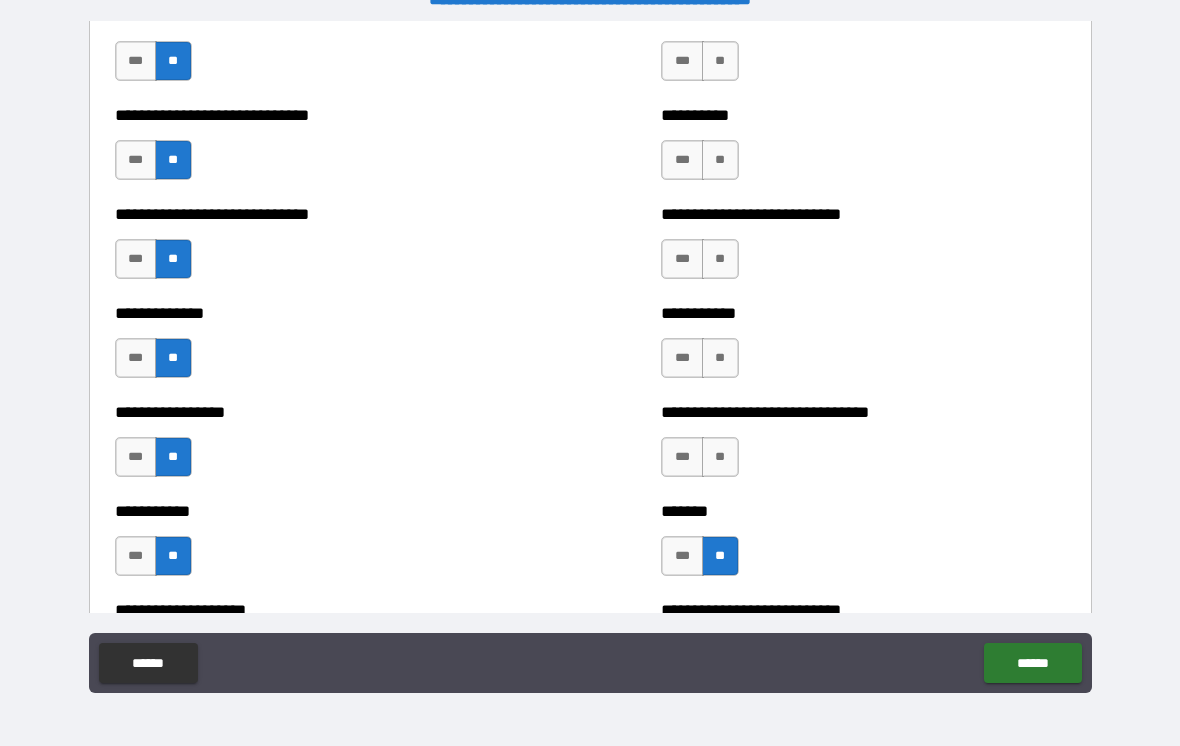 click on "**" at bounding box center (720, 457) 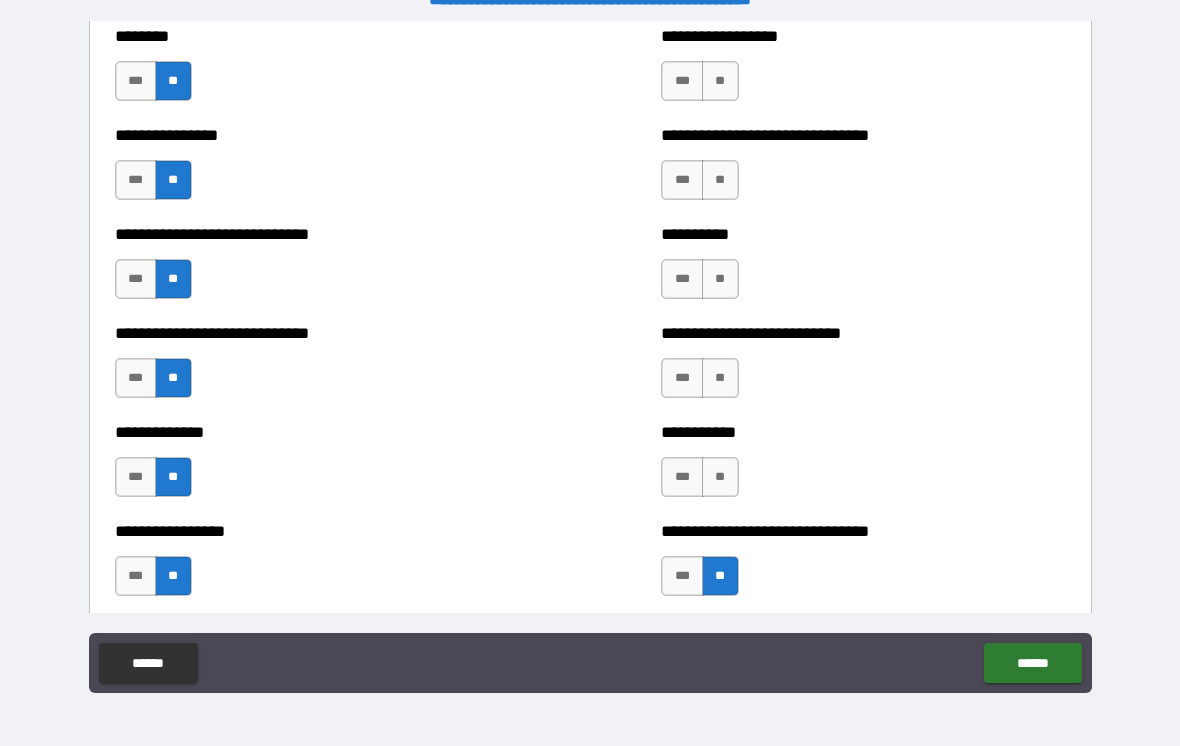 click on "**" at bounding box center (720, 477) 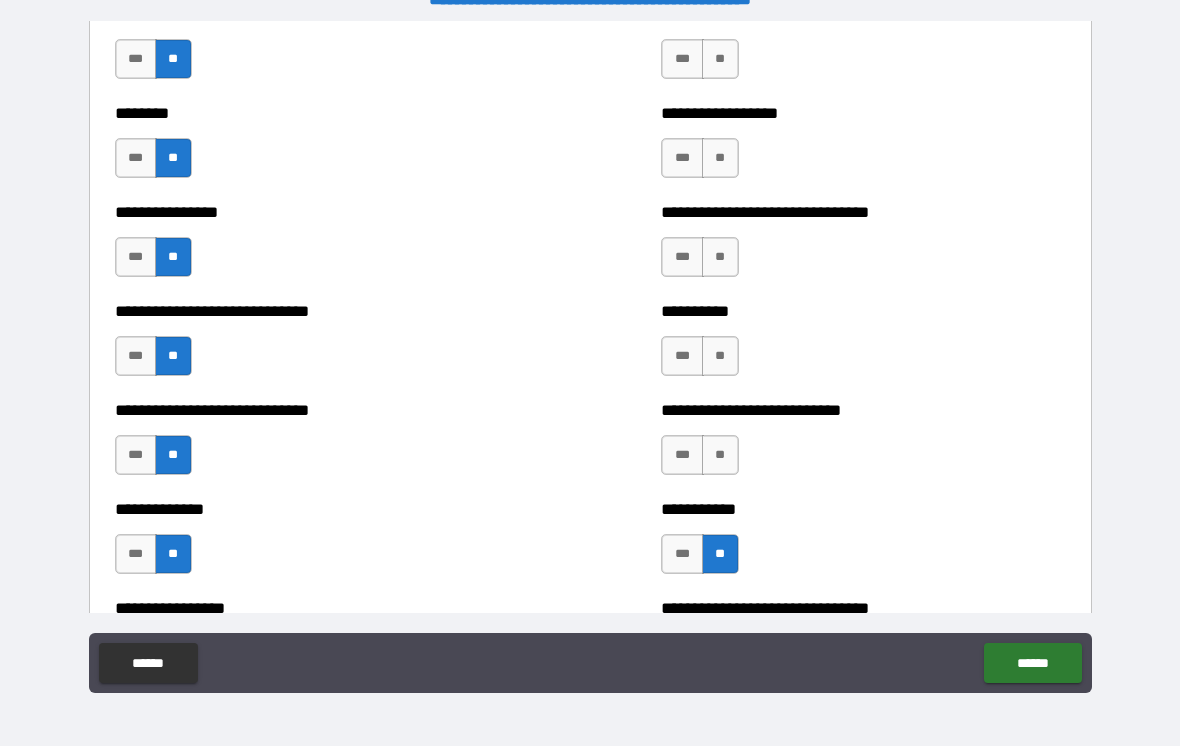 click on "**" at bounding box center [720, 455] 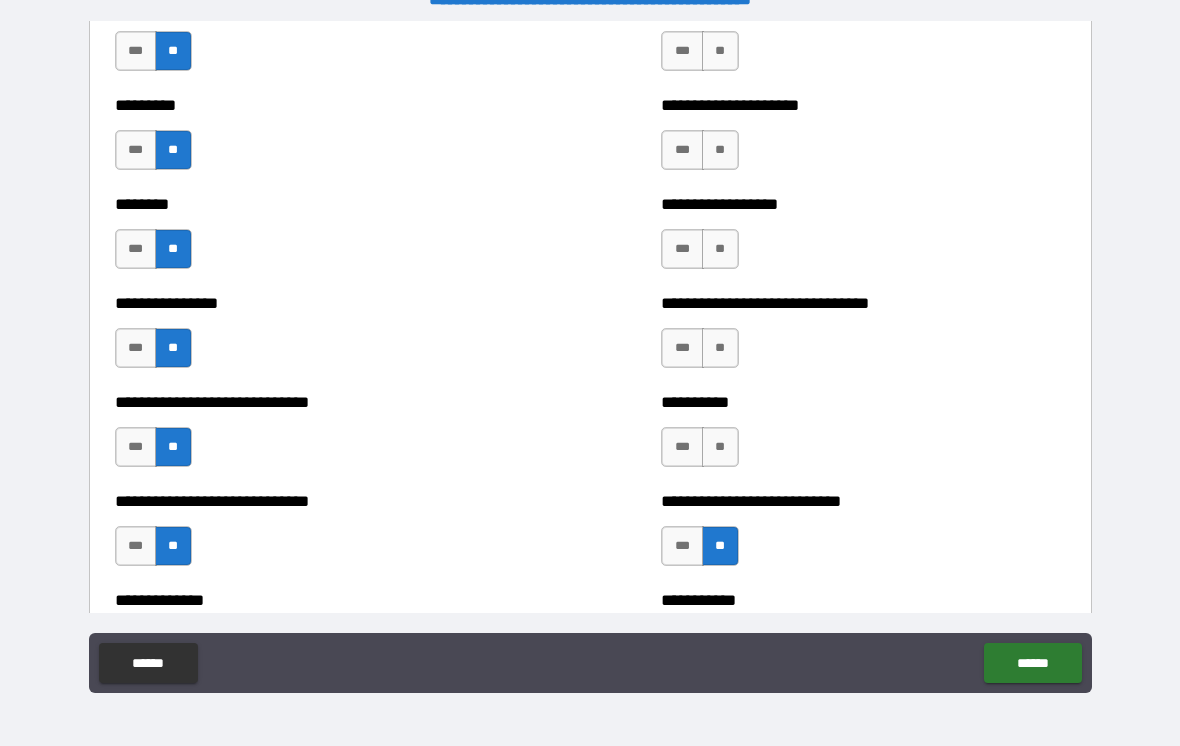 click on "**" at bounding box center (720, 447) 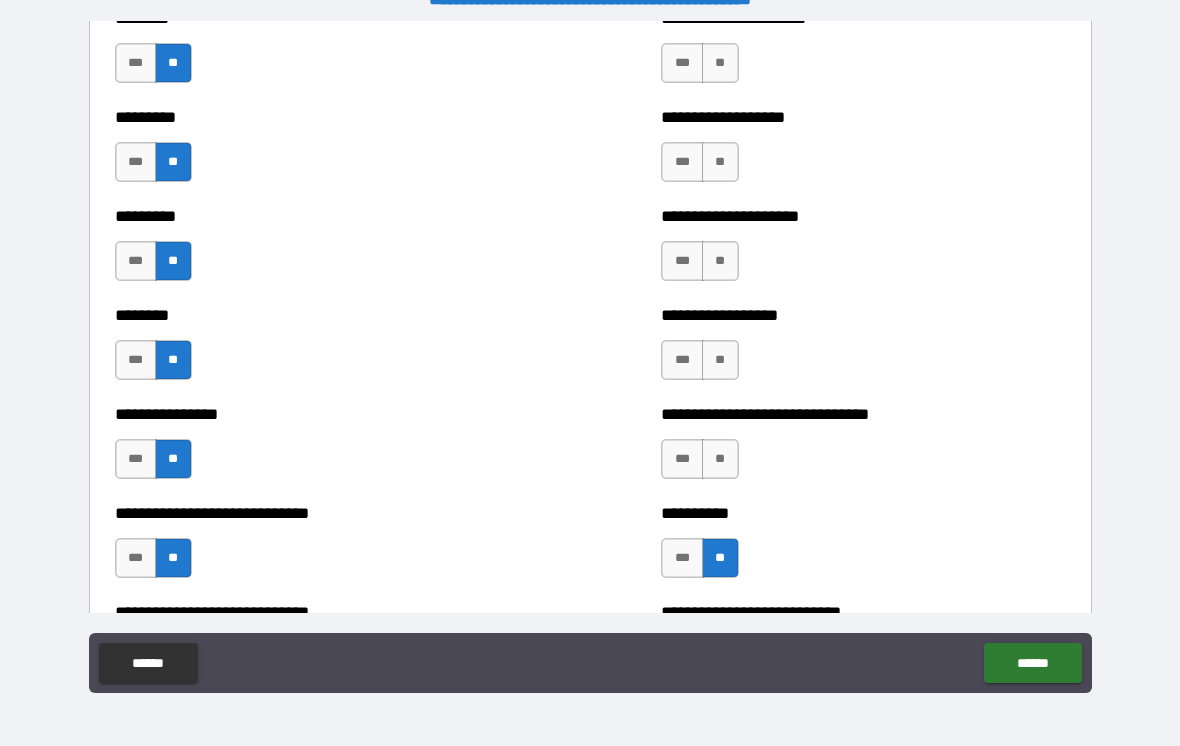 click on "**" at bounding box center [720, 459] 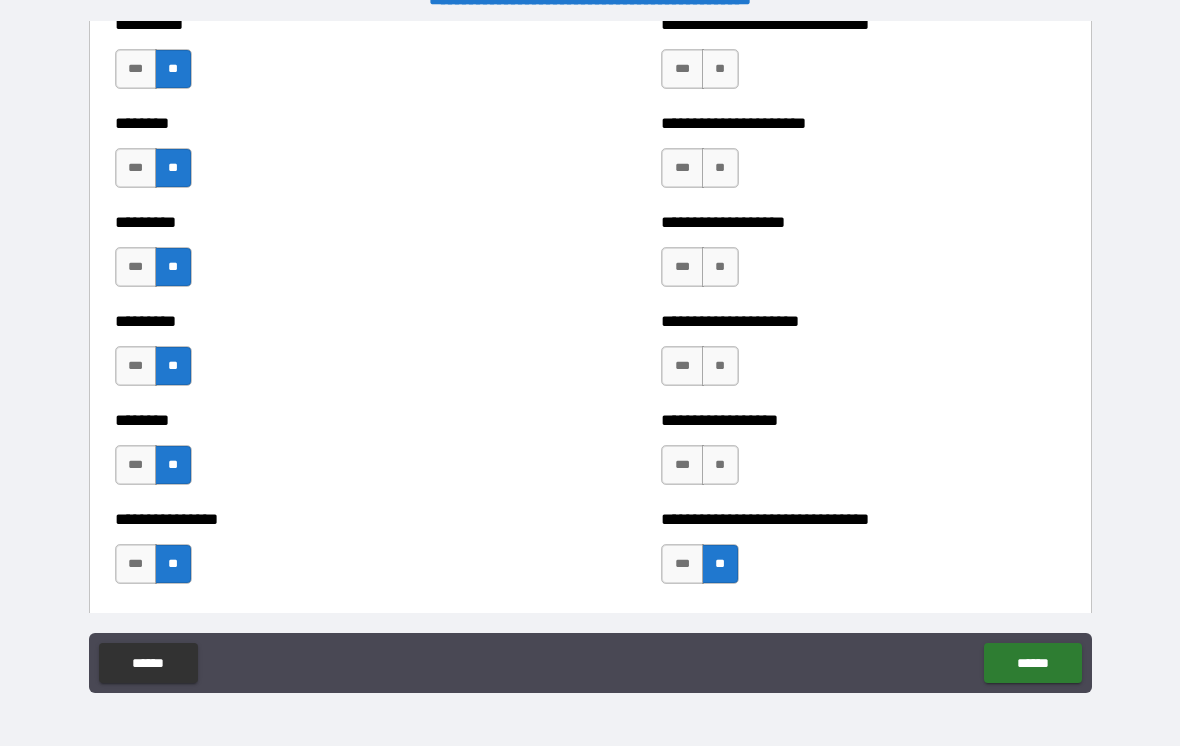 click on "**" at bounding box center (720, 465) 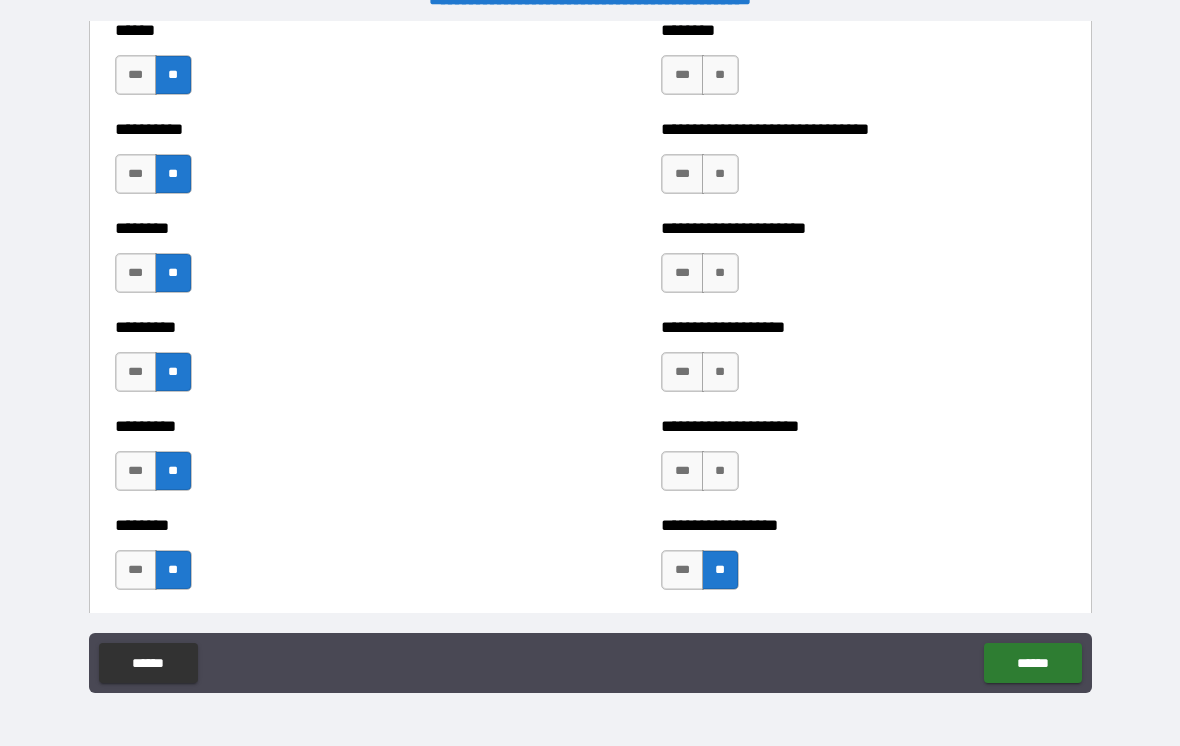 click on "**" at bounding box center [720, 471] 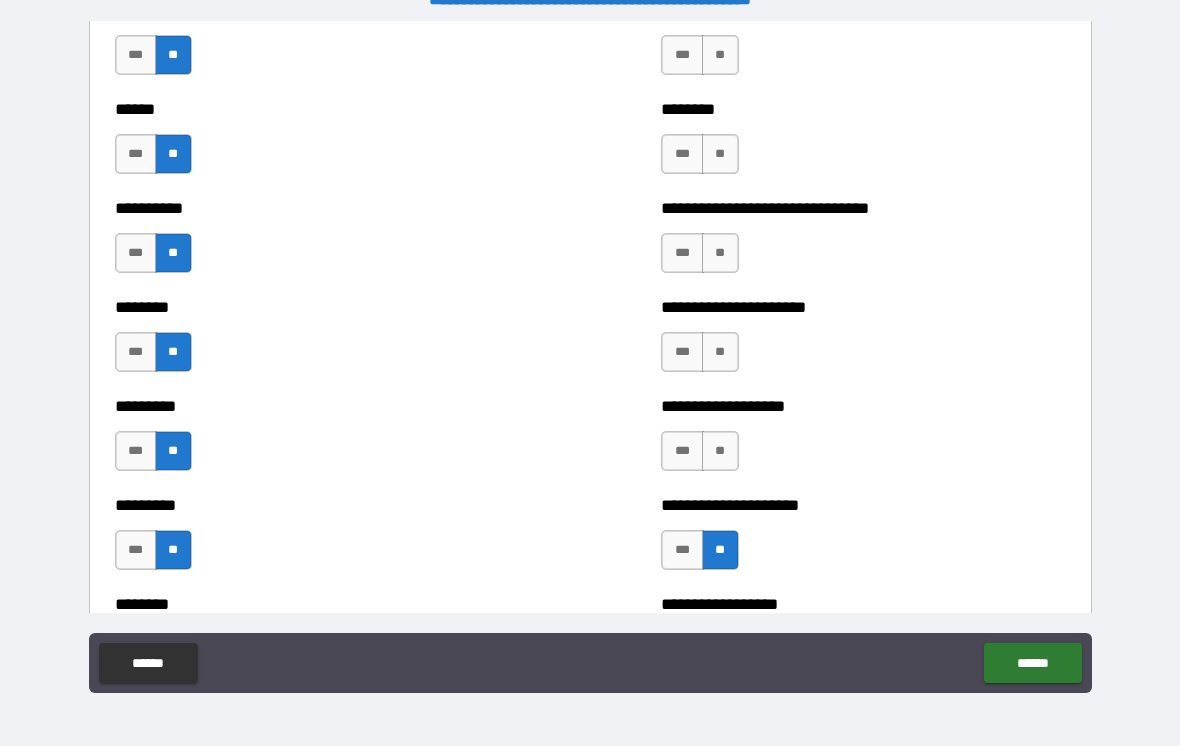 scroll, scrollTop: 6823, scrollLeft: 0, axis: vertical 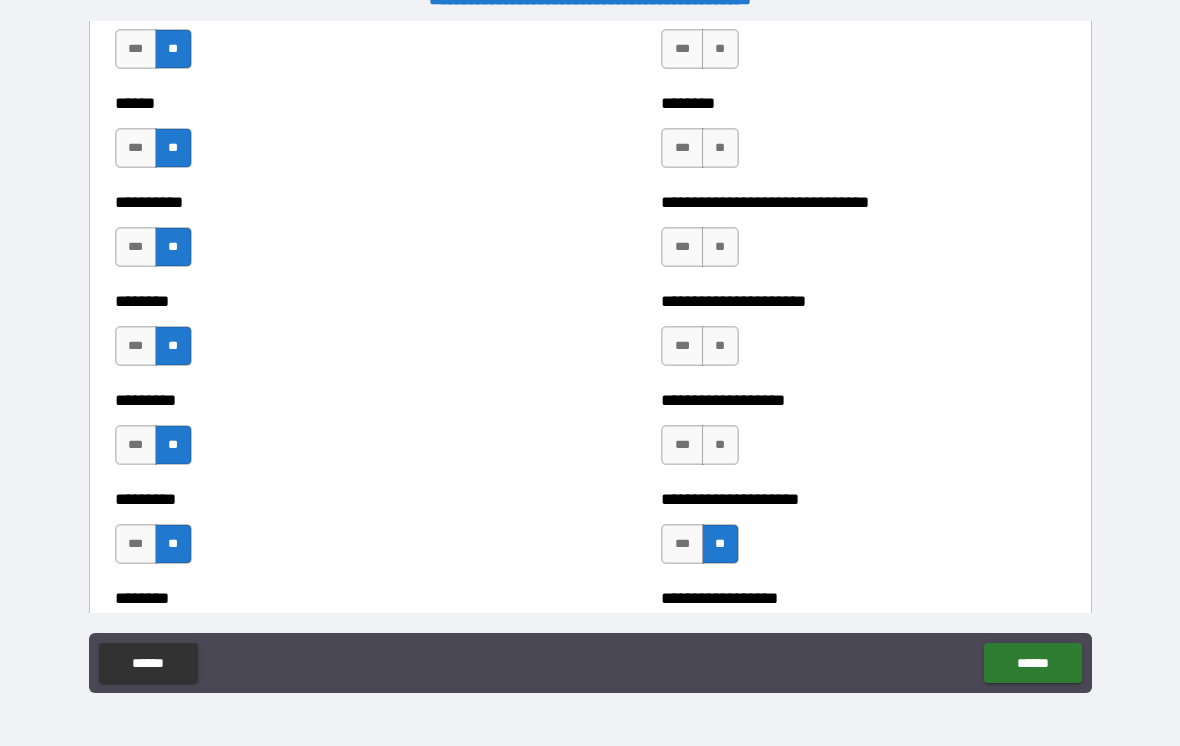 click on "***" at bounding box center [682, 445] 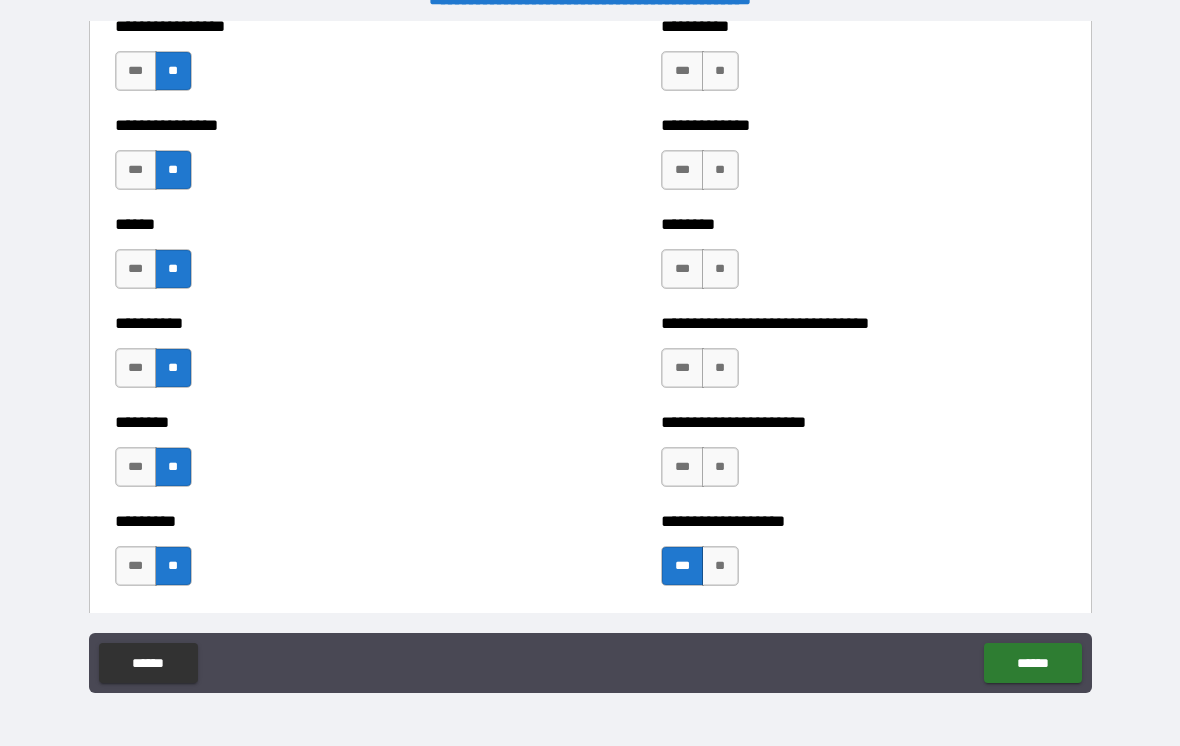 scroll, scrollTop: 6692, scrollLeft: 0, axis: vertical 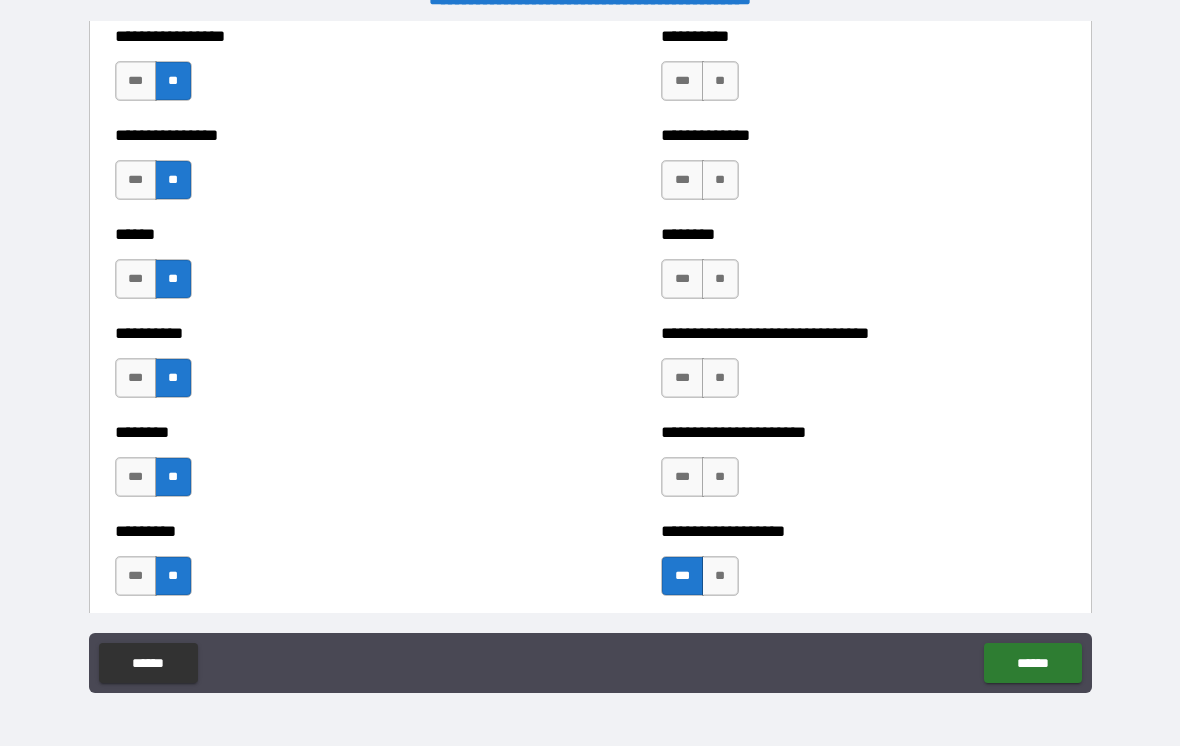 click on "**" at bounding box center (720, 477) 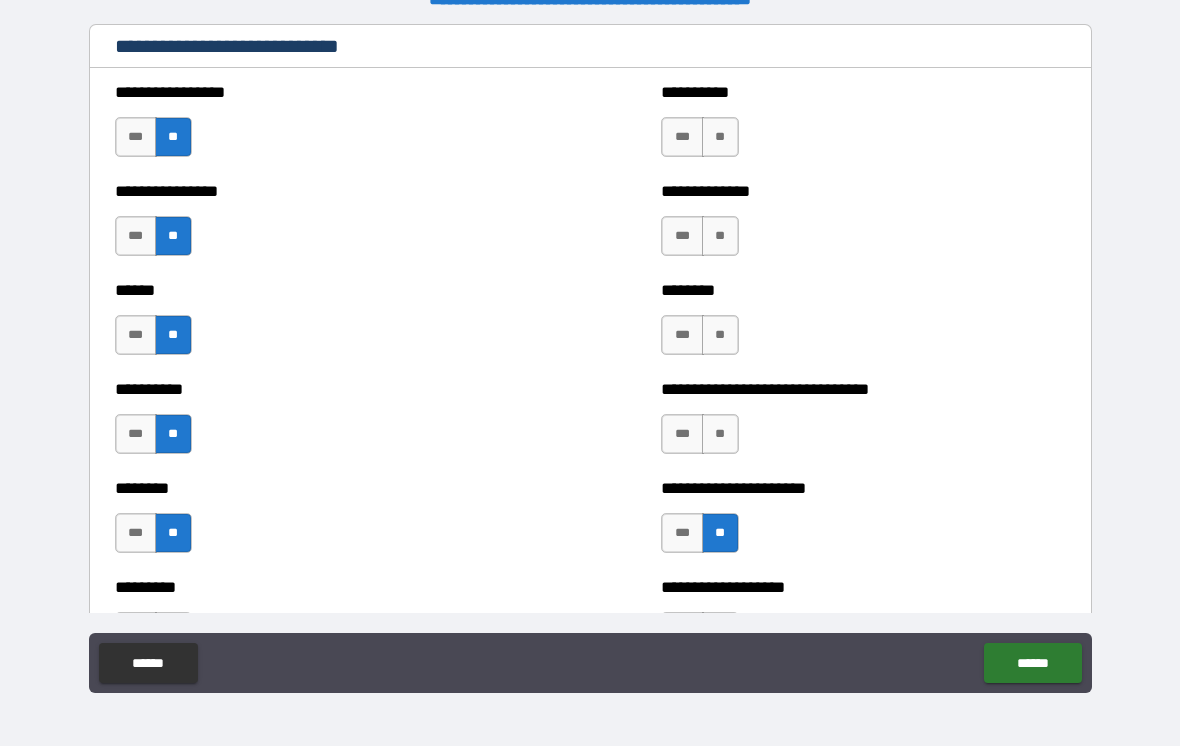 scroll, scrollTop: 6633, scrollLeft: 0, axis: vertical 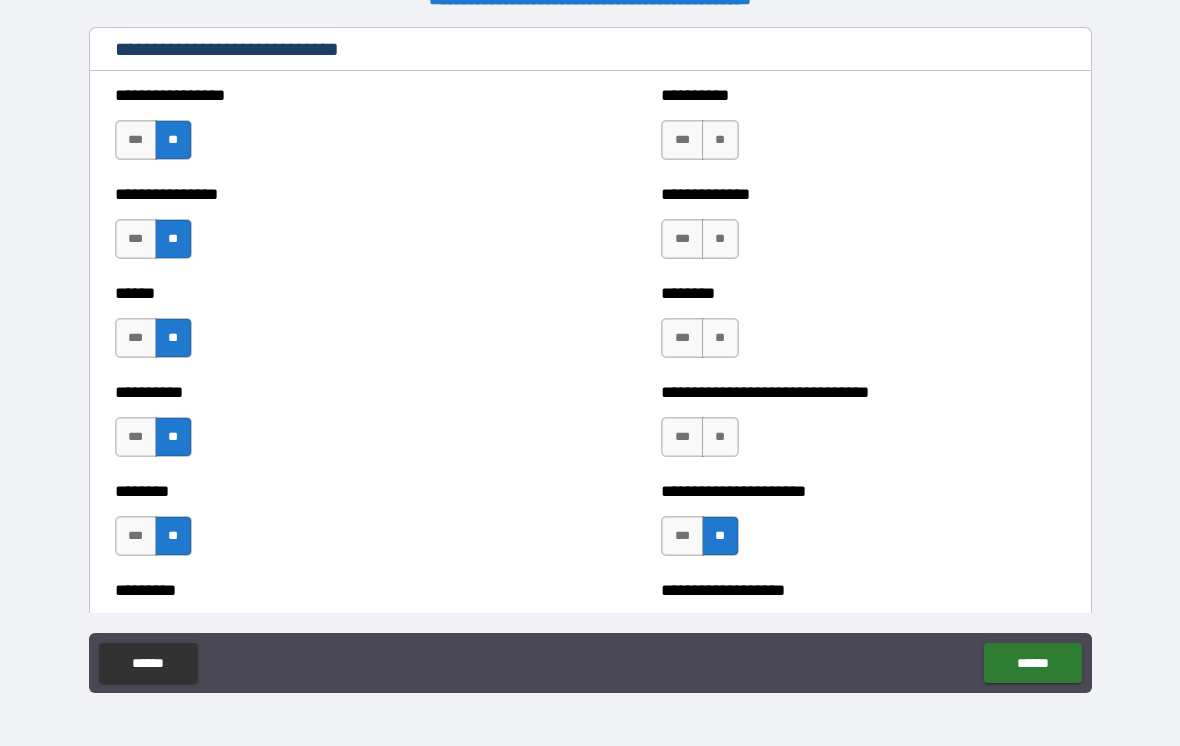 click on "**" at bounding box center (720, 437) 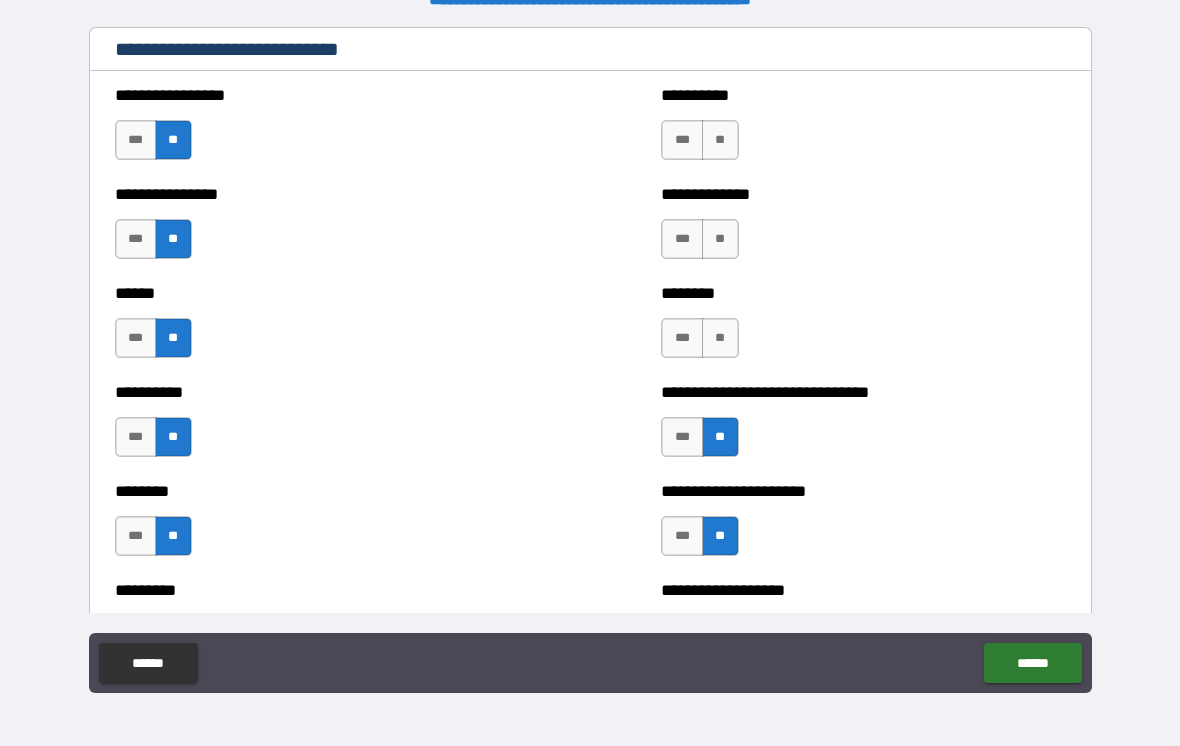scroll, scrollTop: 6588, scrollLeft: 0, axis: vertical 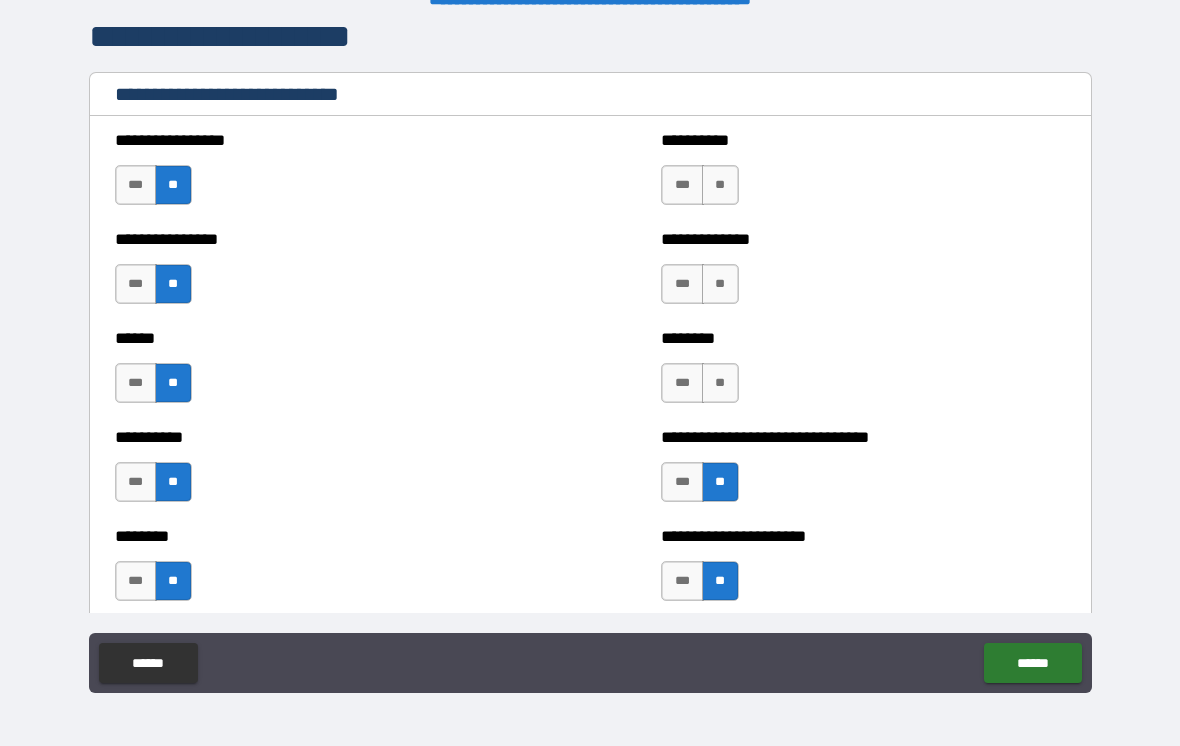 click on "**" at bounding box center (720, 383) 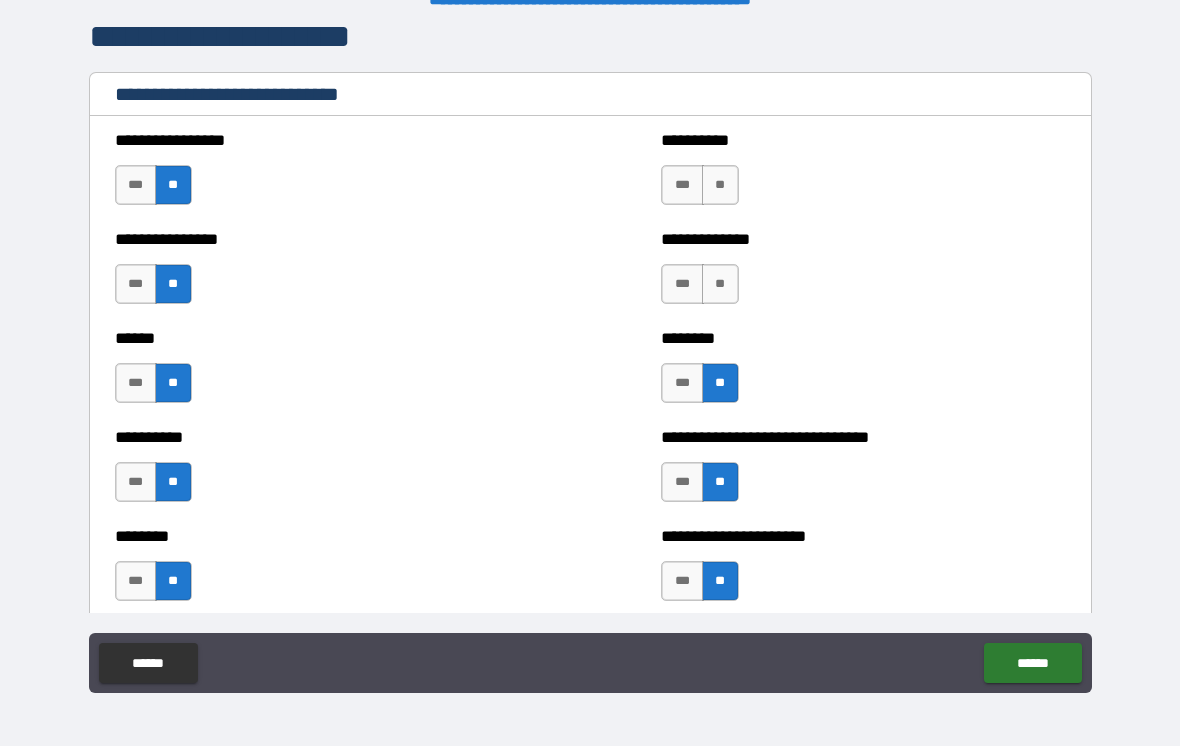click on "**" at bounding box center [720, 284] 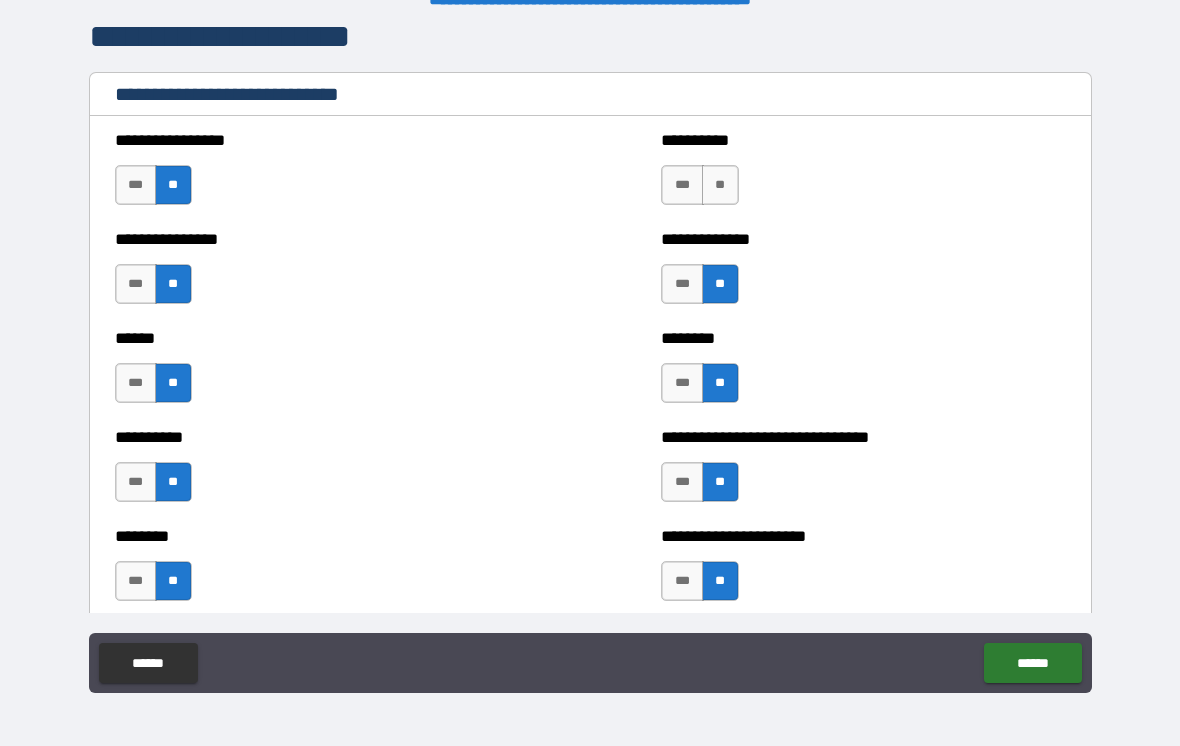 click on "**" at bounding box center (720, 185) 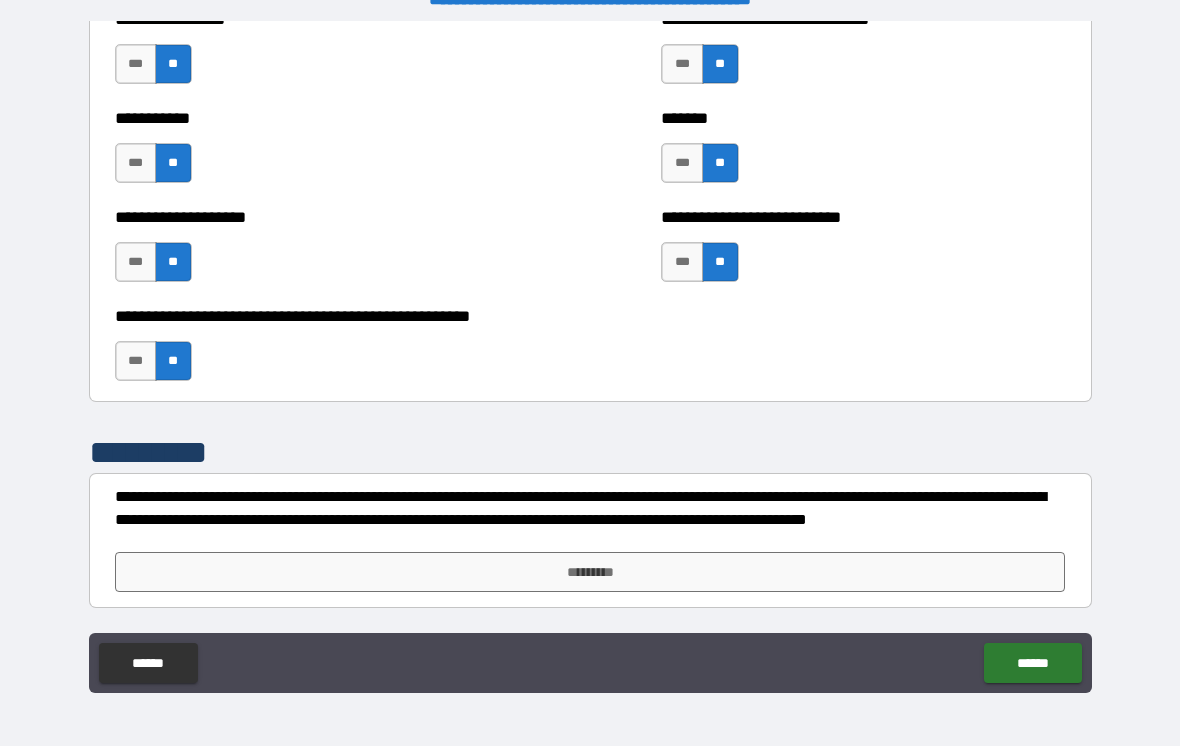 click on "*********" at bounding box center (590, 572) 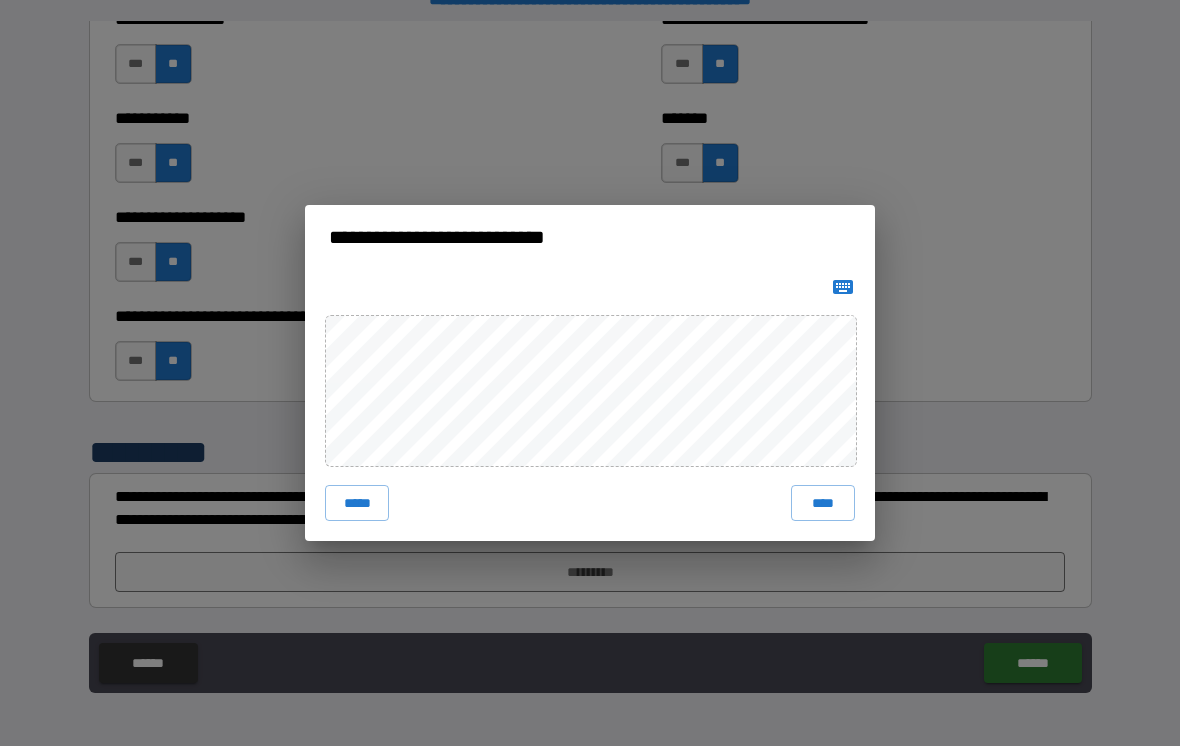 scroll, scrollTop: 7897, scrollLeft: 0, axis: vertical 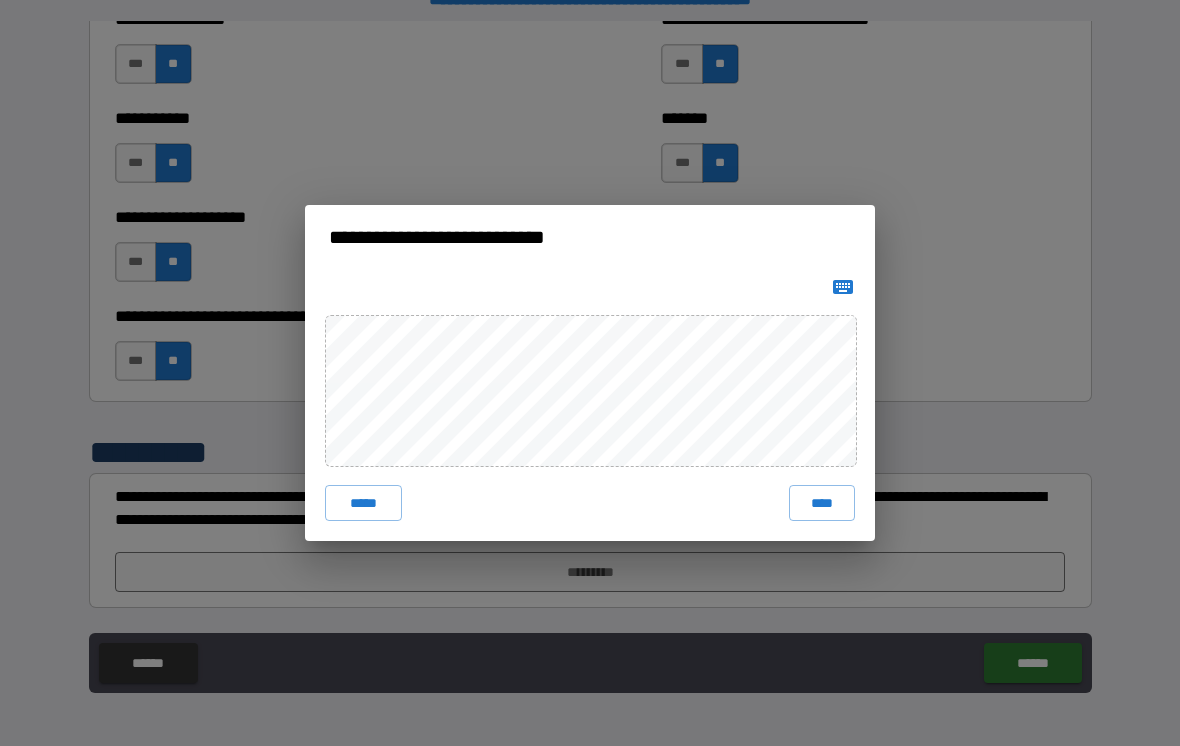 click on "****" at bounding box center (822, 503) 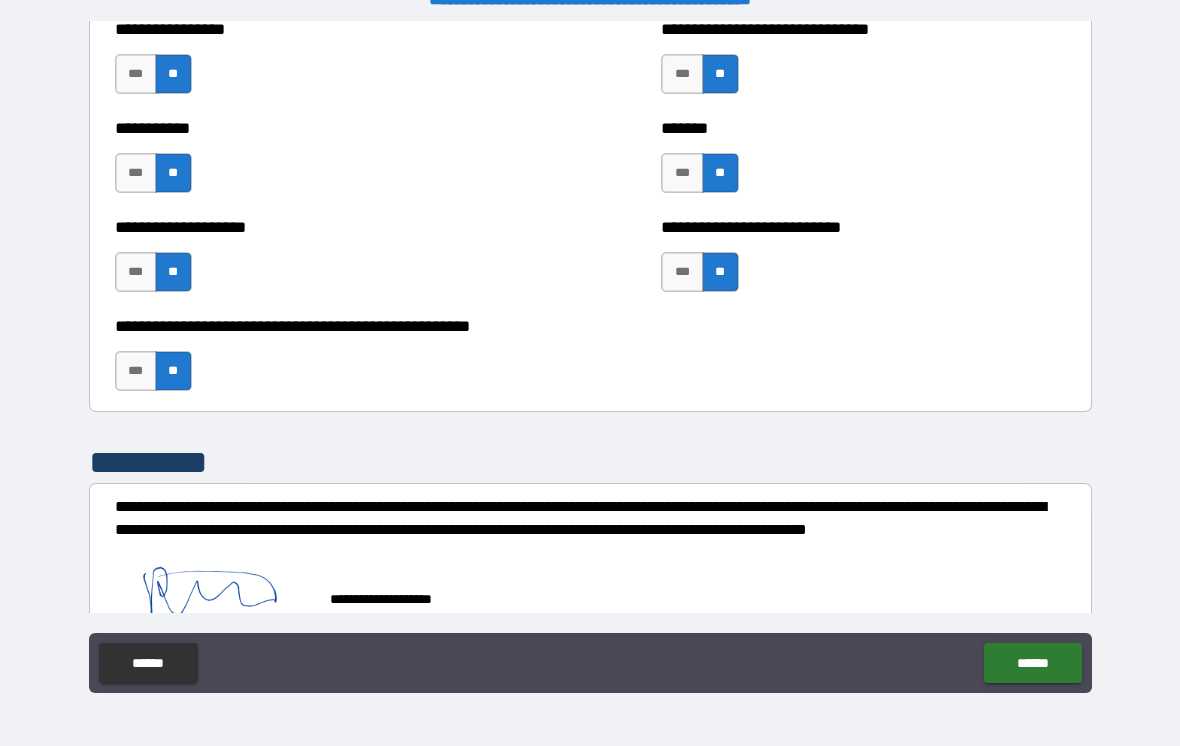 click on "******" at bounding box center [1032, 663] 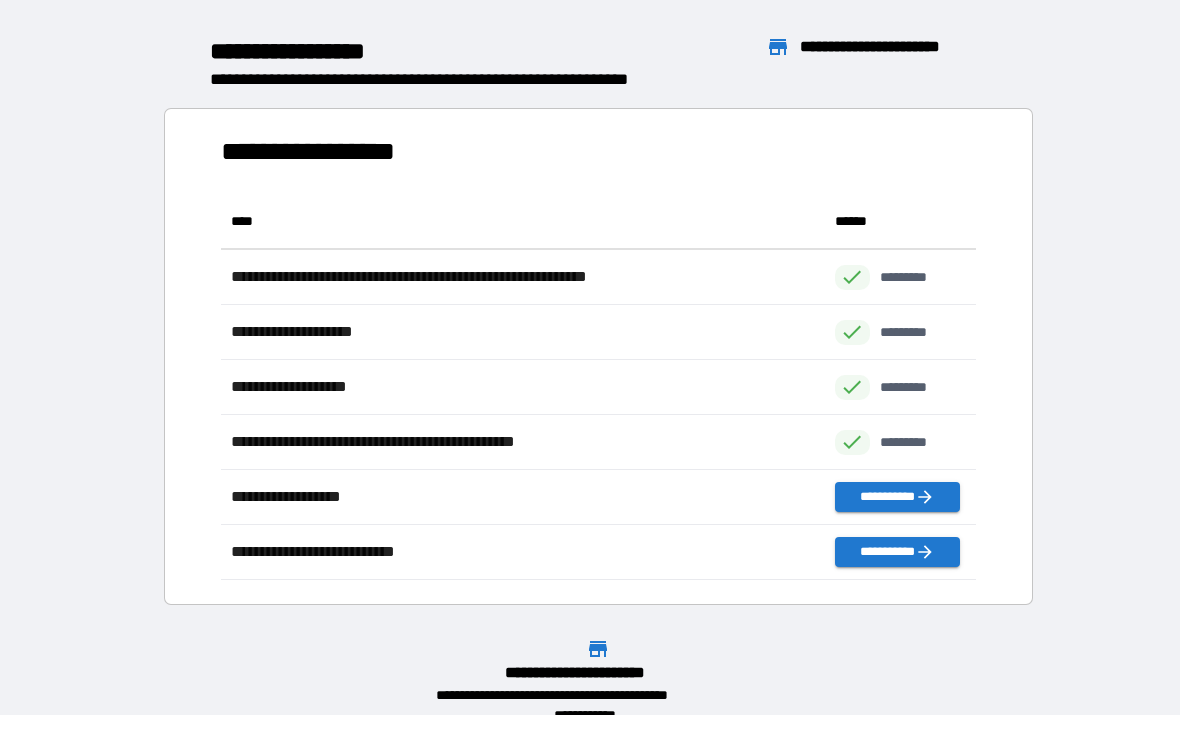 scroll, scrollTop: 1, scrollLeft: 1, axis: both 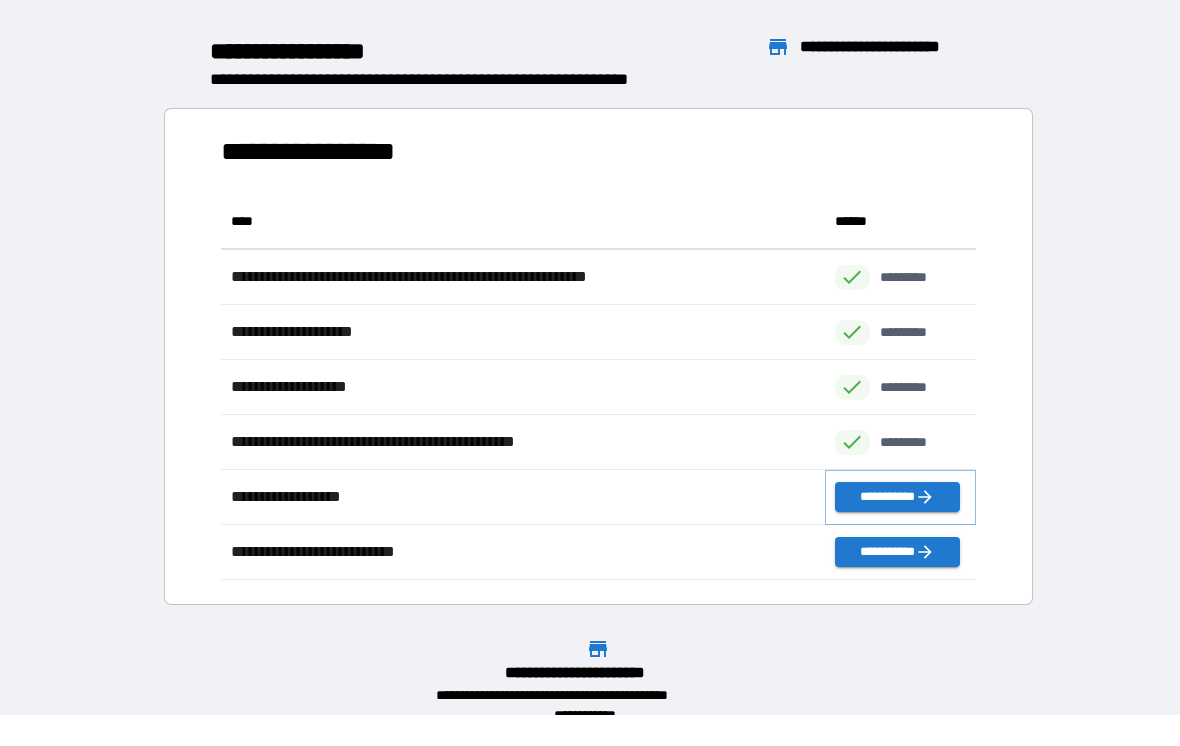 click on "**********" at bounding box center (897, 497) 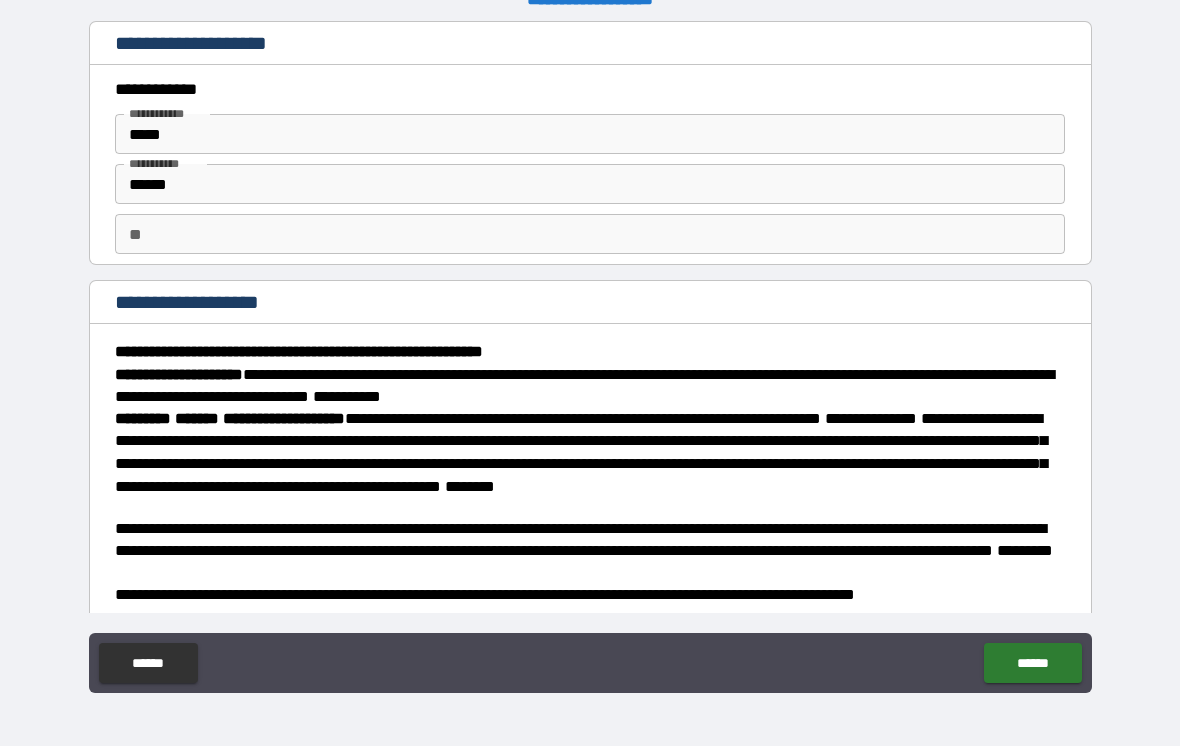 scroll, scrollTop: -4, scrollLeft: 0, axis: vertical 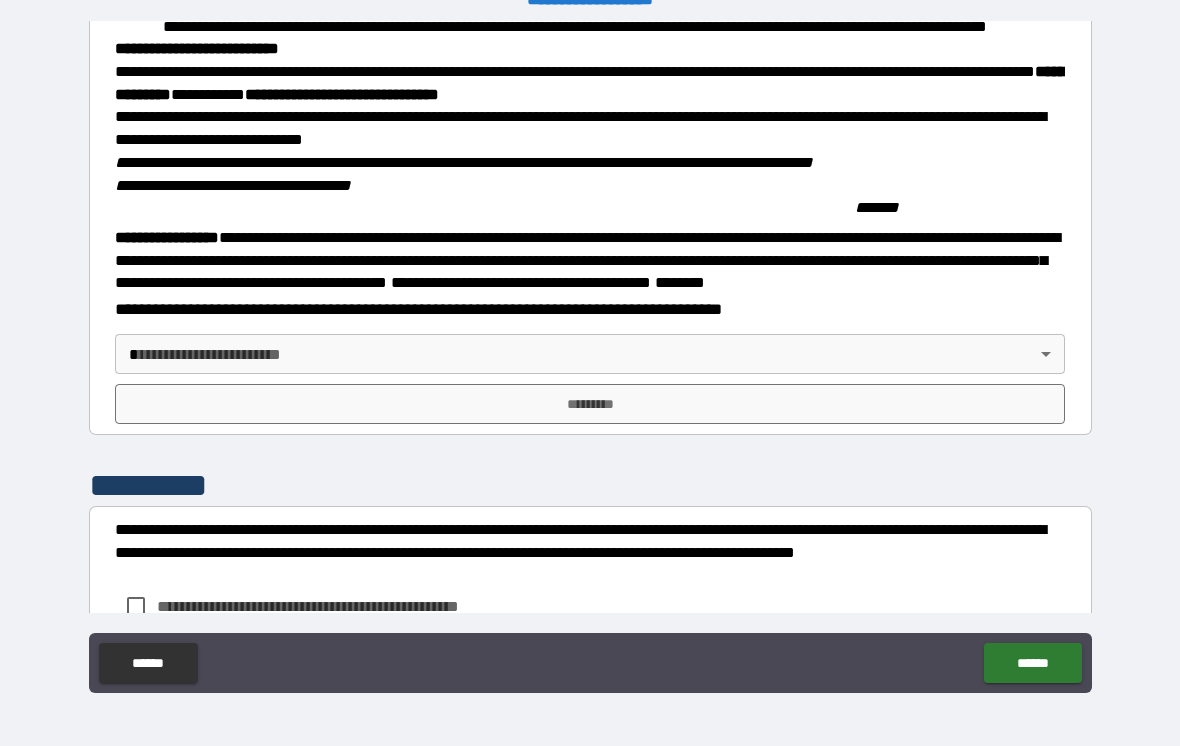 type on "*" 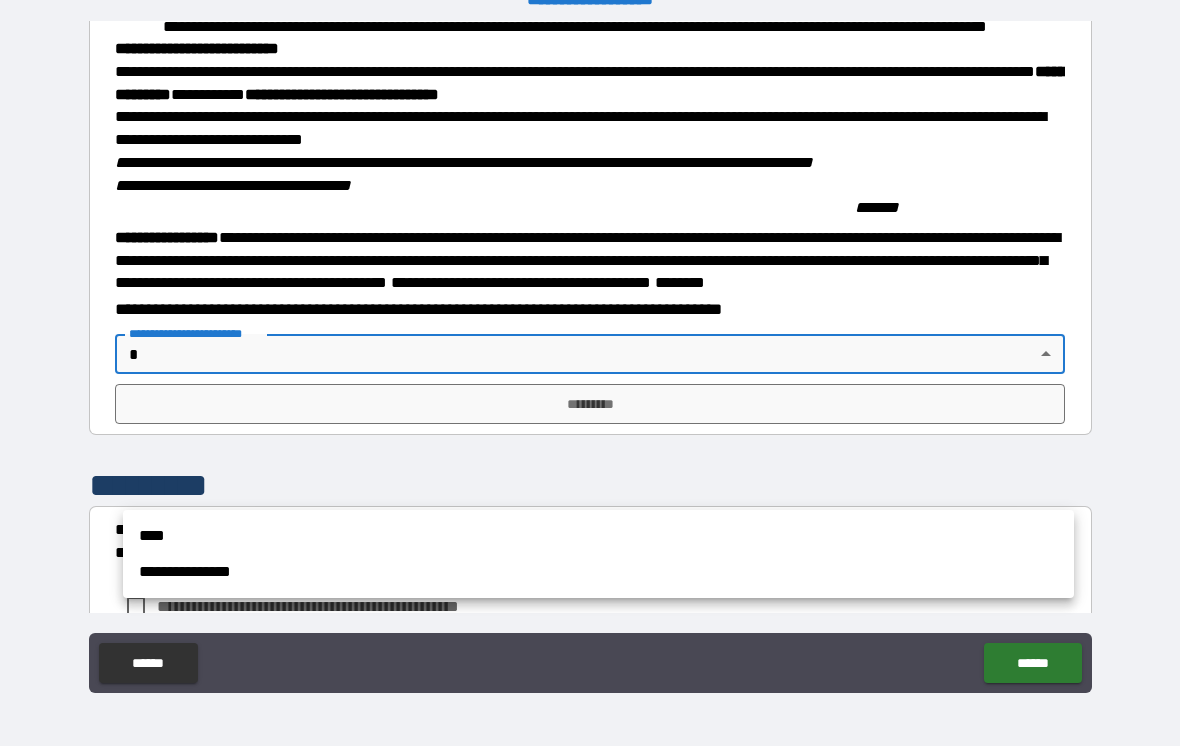 click on "****" at bounding box center (598, 536) 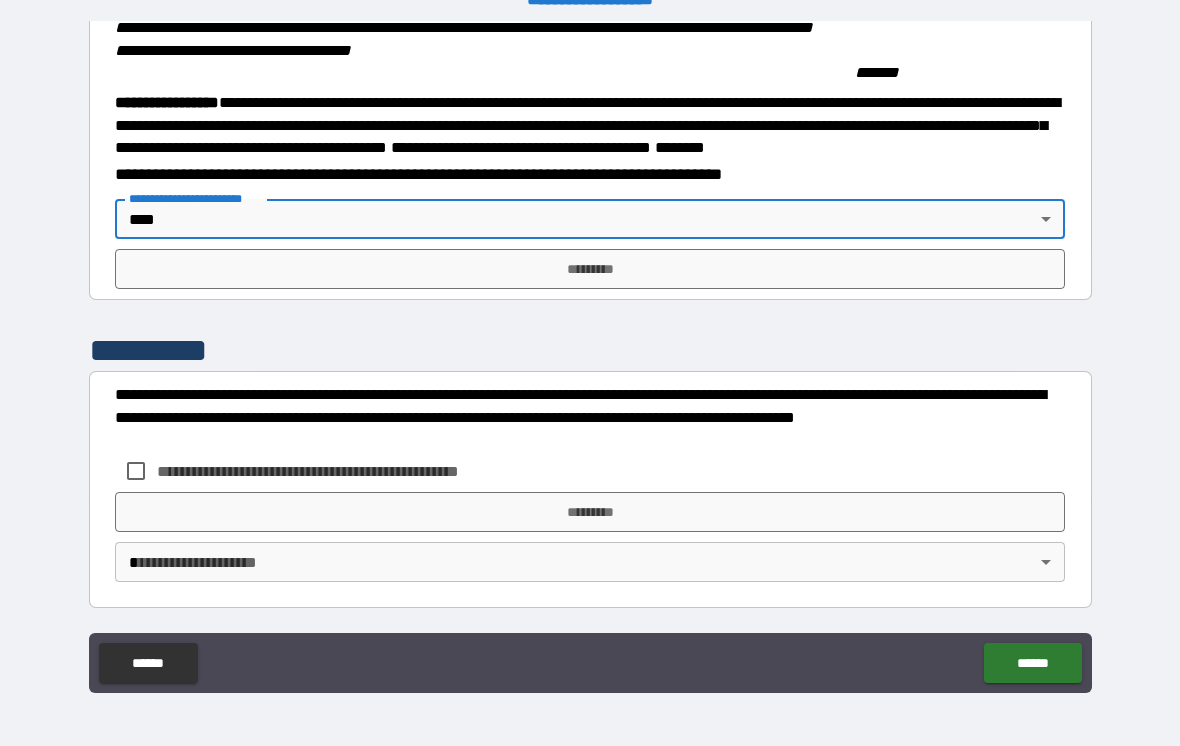 scroll, scrollTop: 2121, scrollLeft: 0, axis: vertical 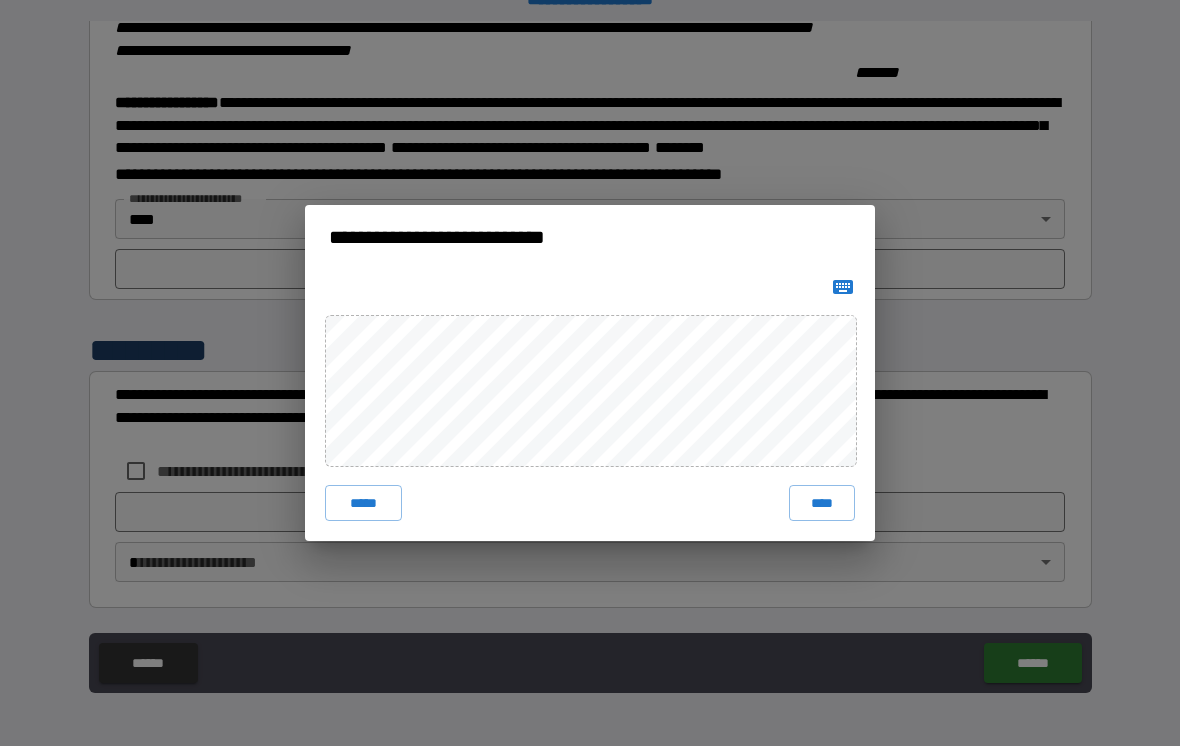 click on "****" at bounding box center [822, 503] 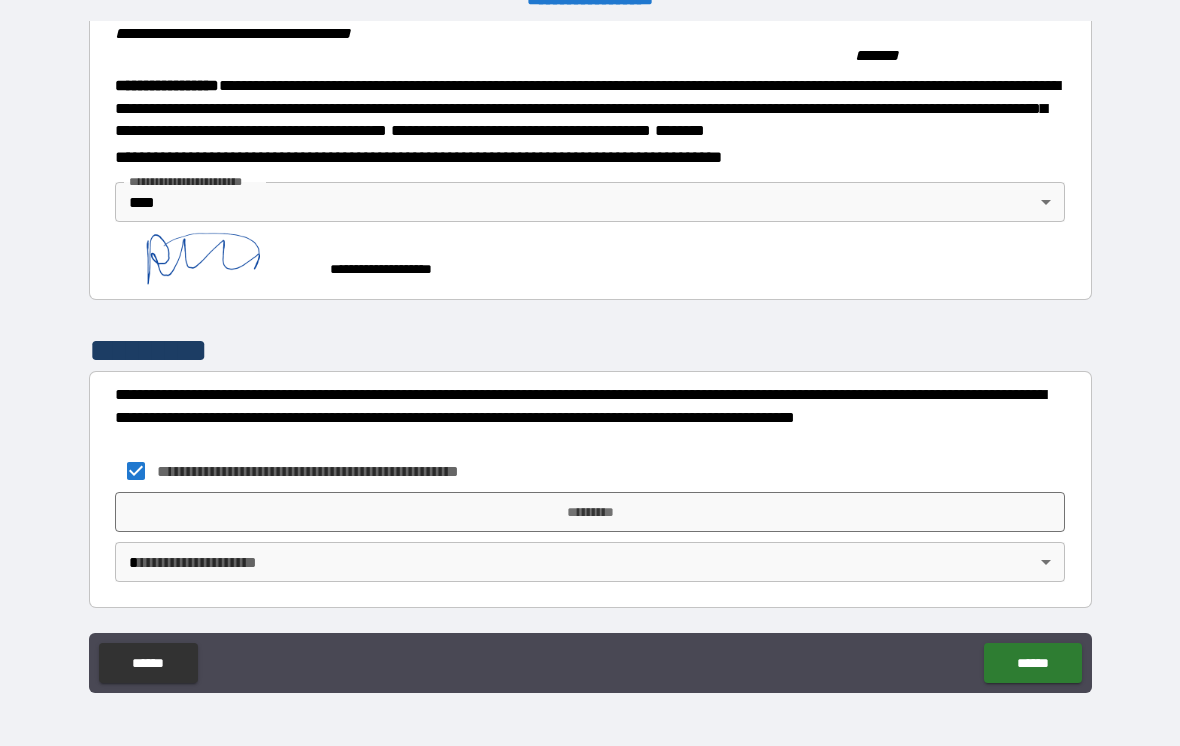 click on "*********" at bounding box center (590, 512) 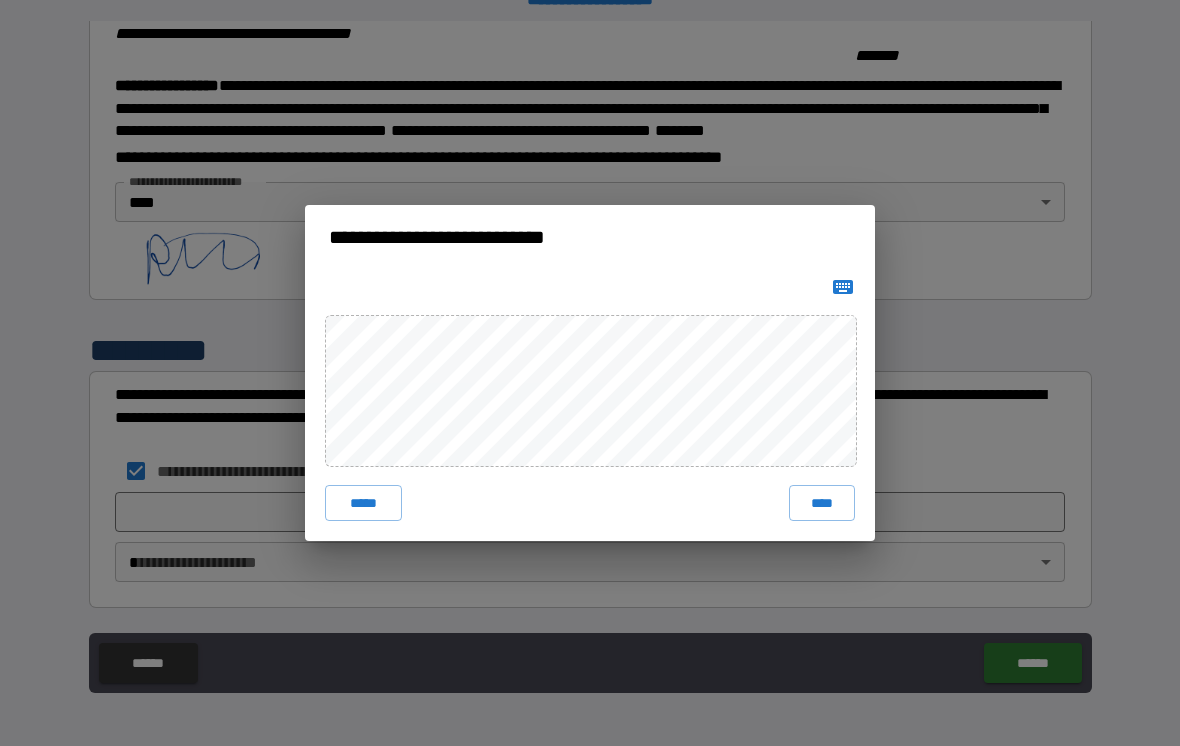 click on "****" at bounding box center (822, 503) 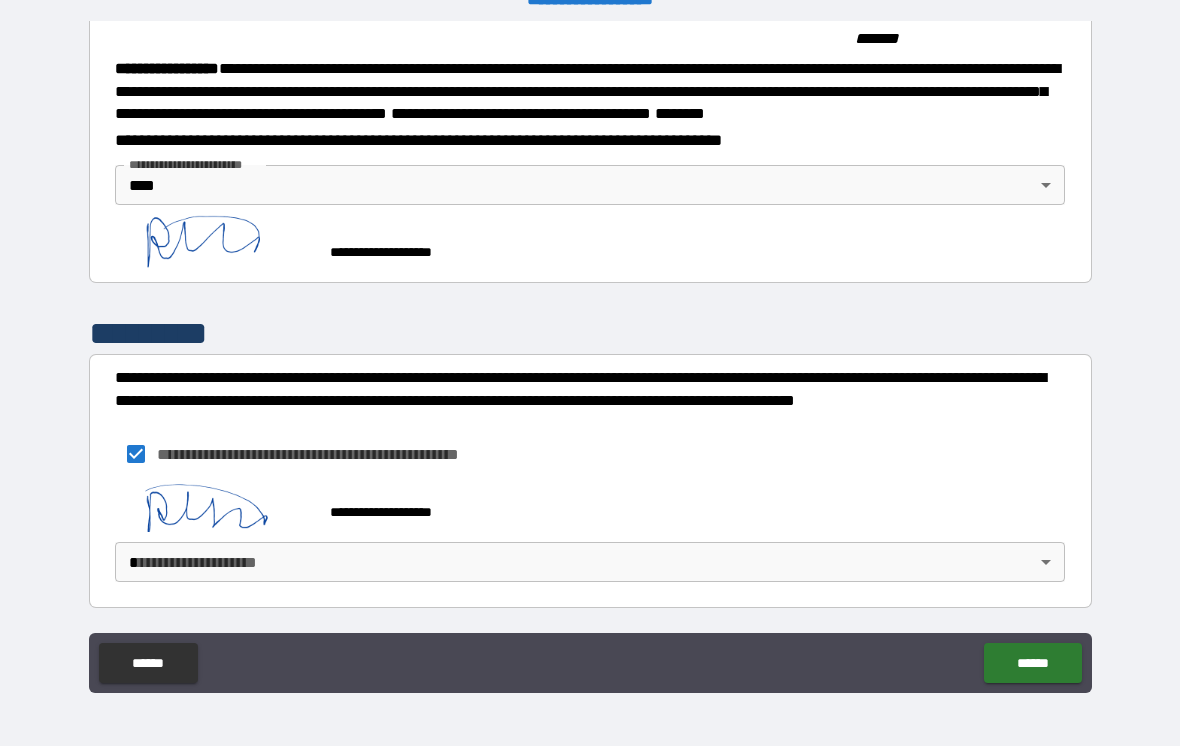 scroll, scrollTop: 2155, scrollLeft: 0, axis: vertical 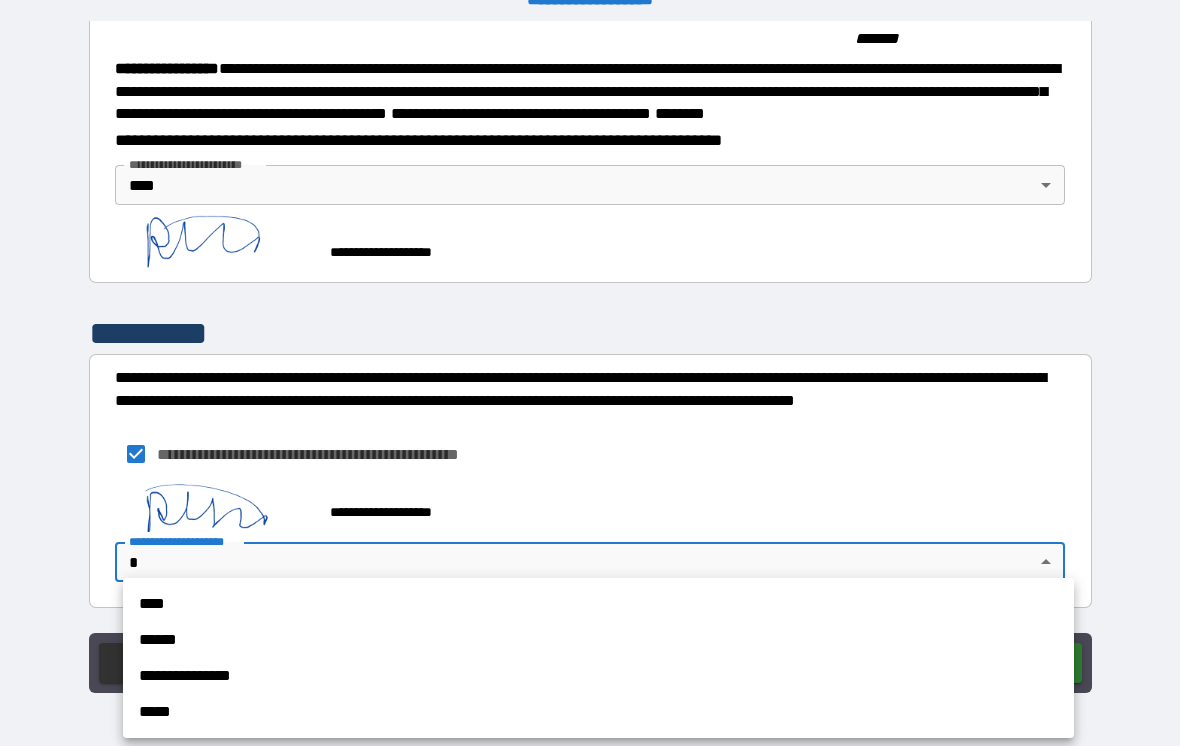 click on "****" at bounding box center (598, 604) 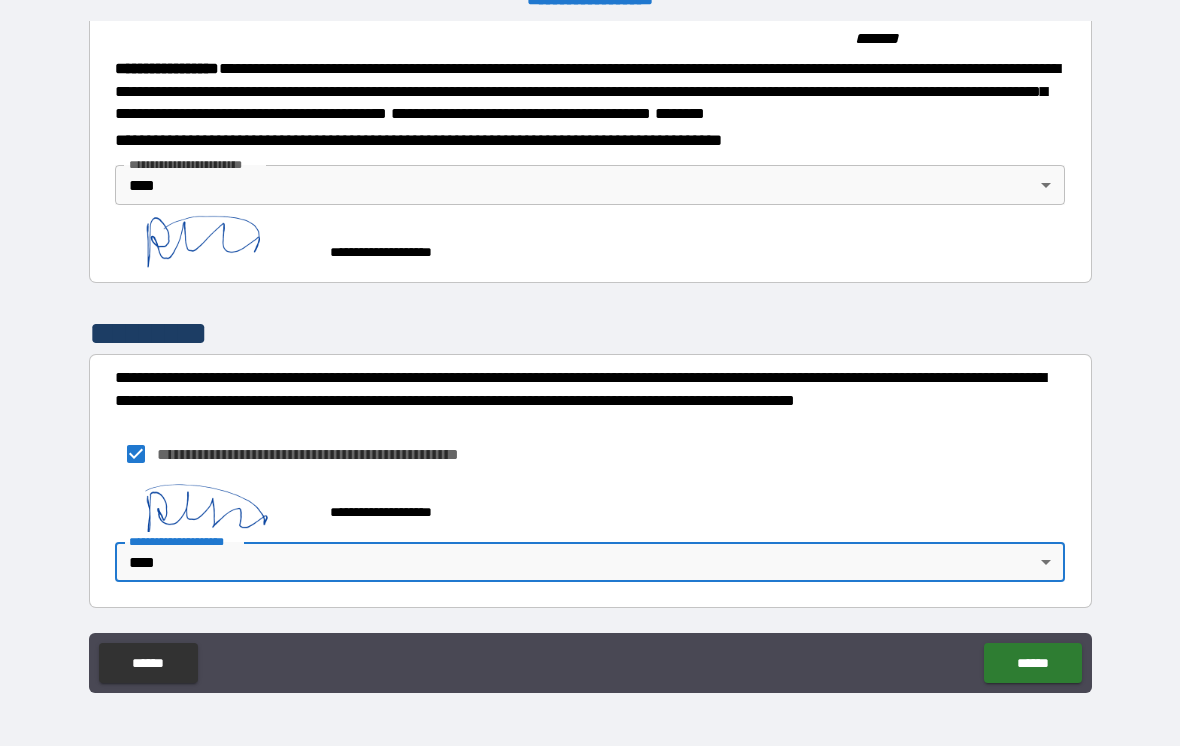 click on "******" at bounding box center [1032, 663] 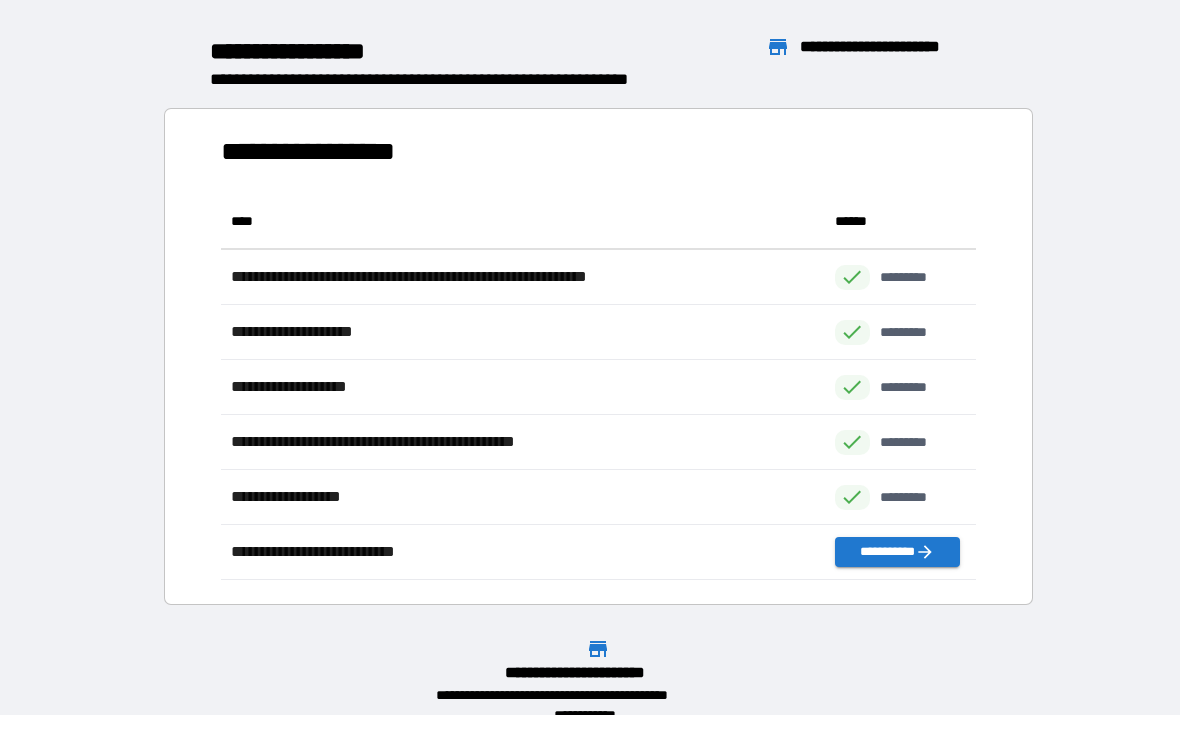 scroll, scrollTop: 1, scrollLeft: 1, axis: both 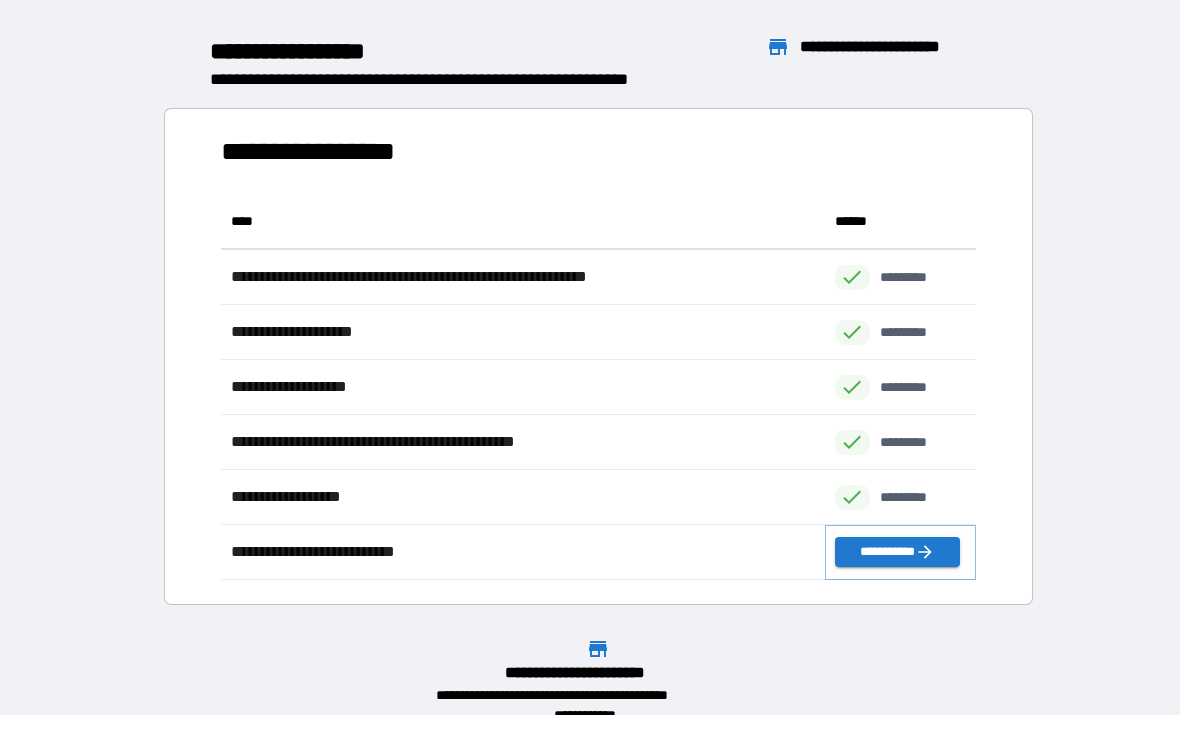 click on "**********" at bounding box center (897, 552) 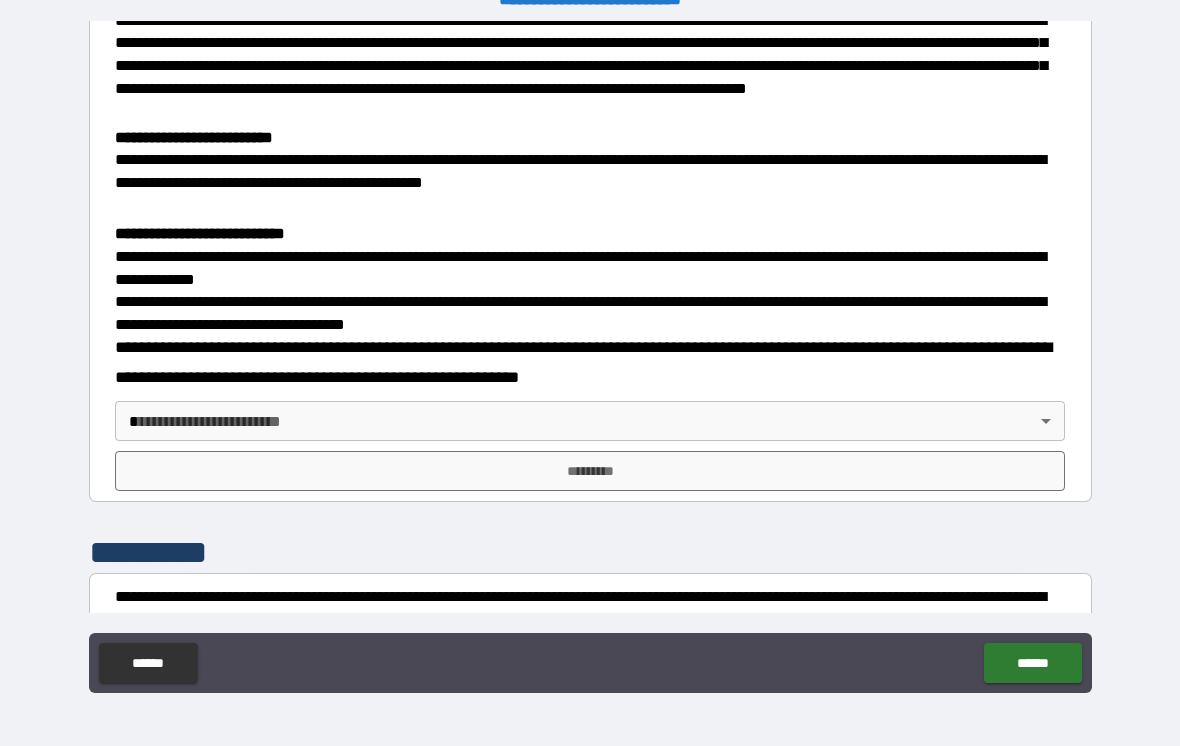 scroll, scrollTop: 508, scrollLeft: 0, axis: vertical 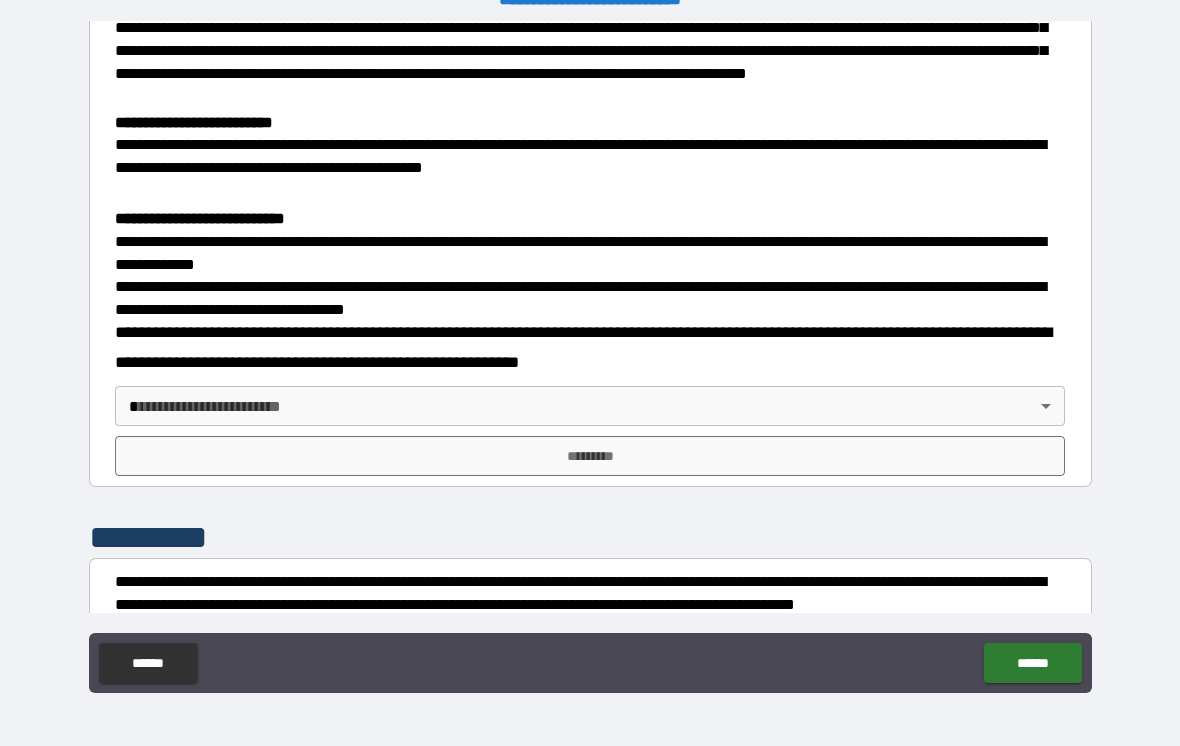 click on "[FIRST] [LAST] [CITY] [STATE] [ZIP] [COUNTRY] [STREET] [NUMBER] [APT] [UNIT] [PHONE] [EMAIL]" at bounding box center [590, 357] 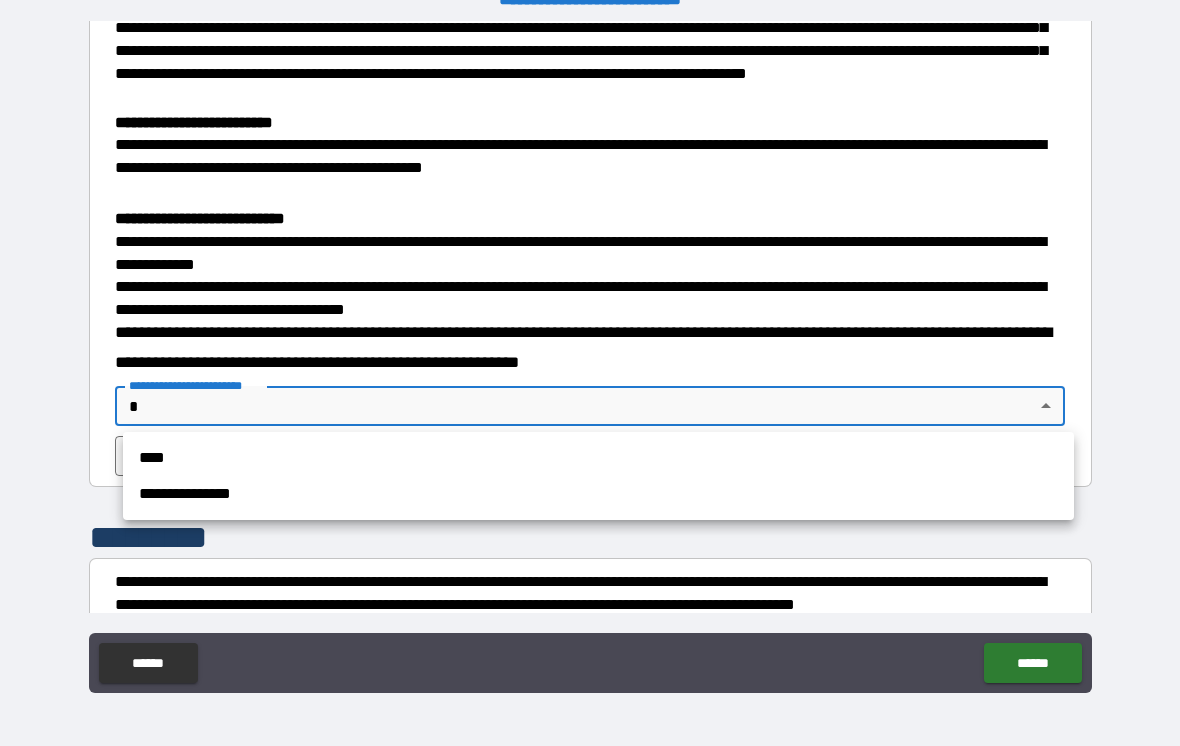 click on "****" at bounding box center [598, 458] 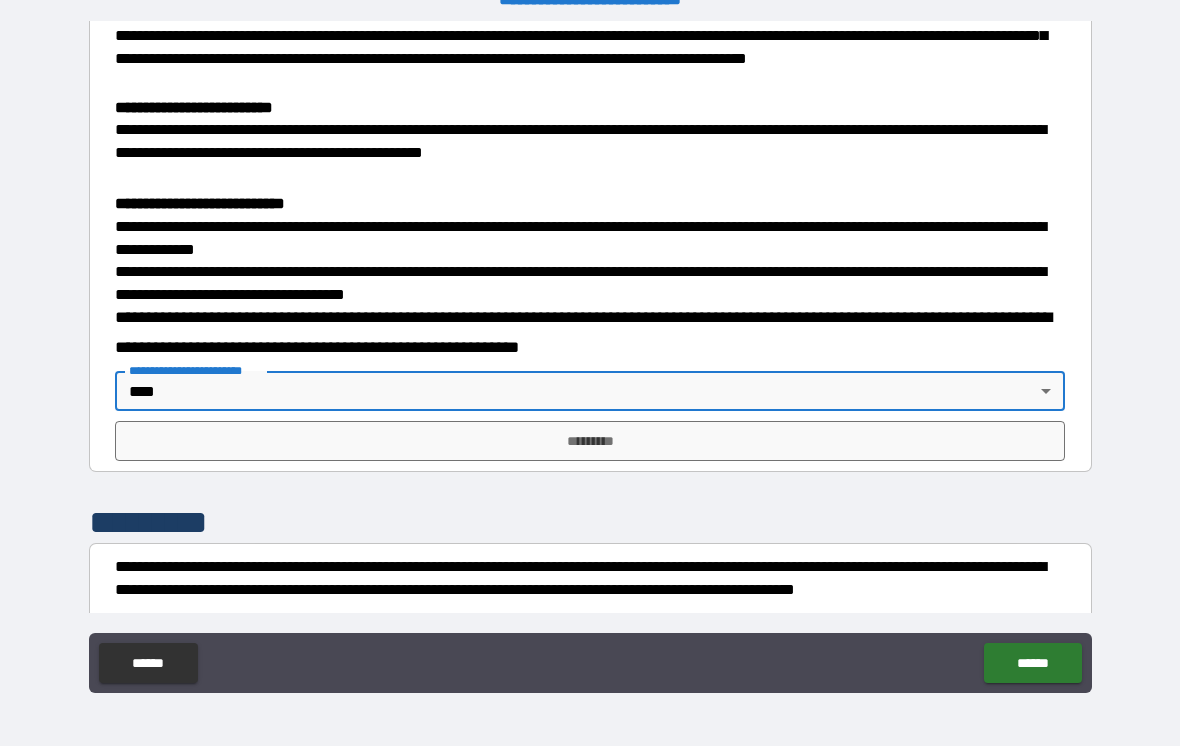 scroll, scrollTop: 524, scrollLeft: 0, axis: vertical 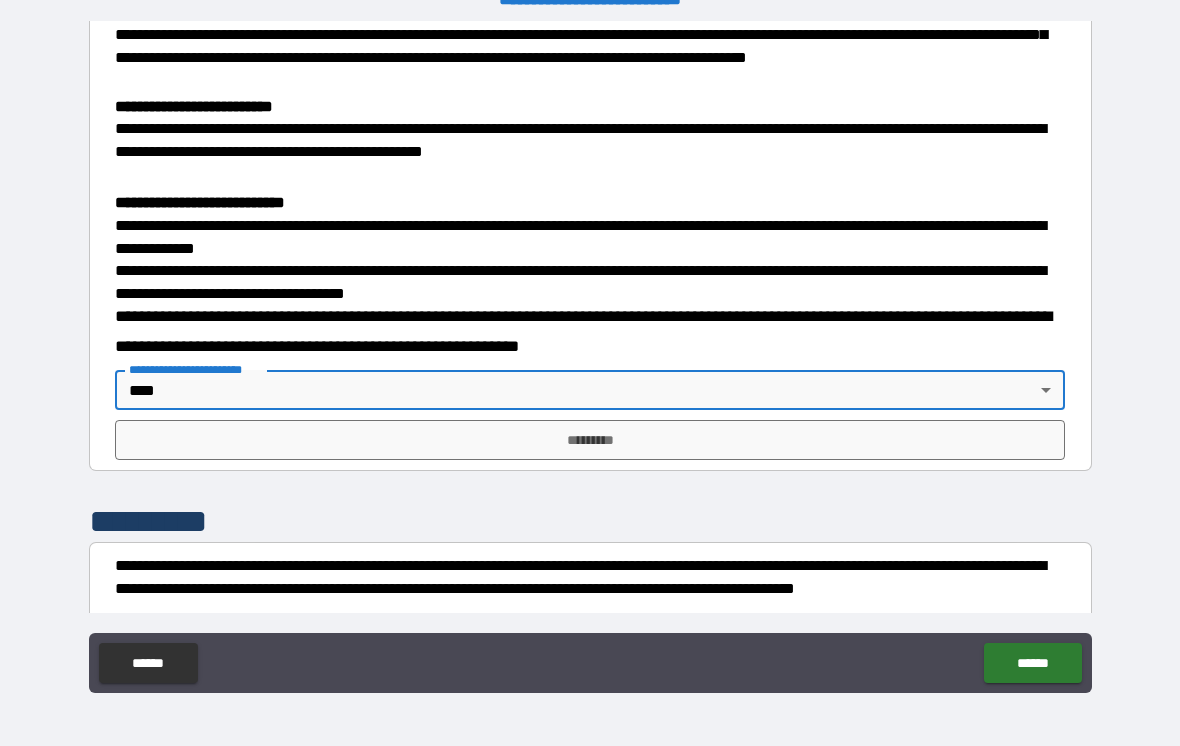 click on "*********" at bounding box center (590, 440) 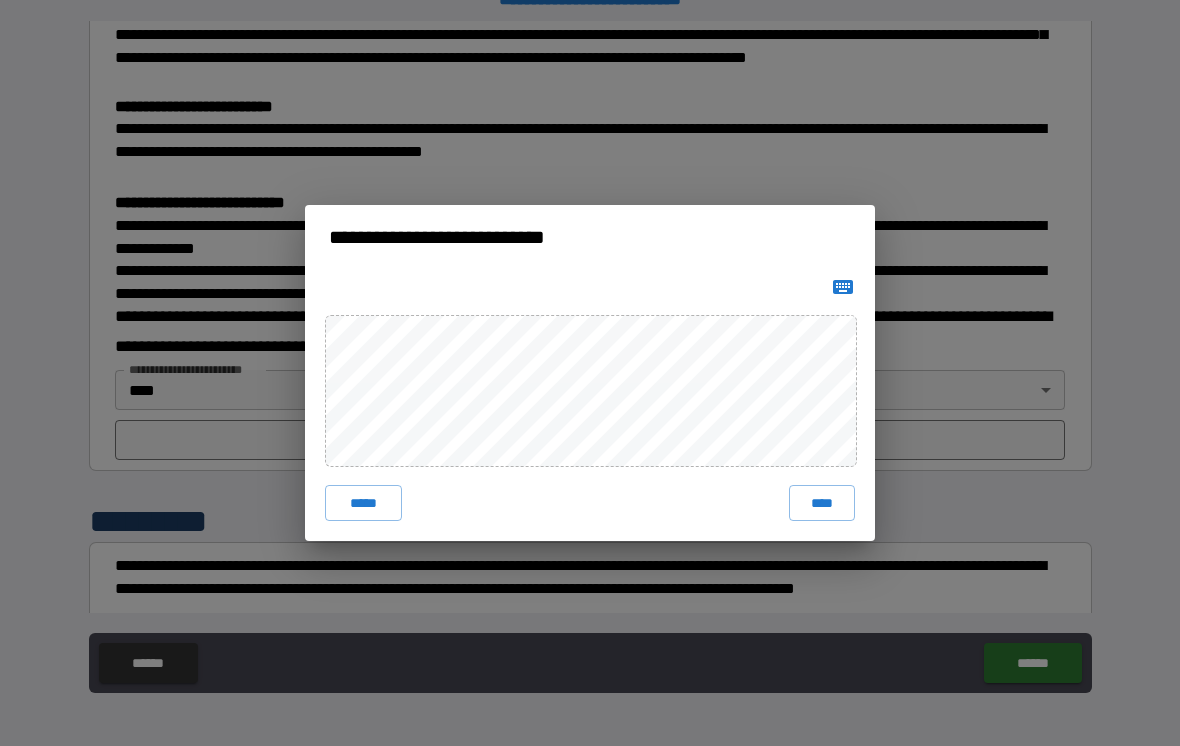 click on "*****" at bounding box center (363, 503) 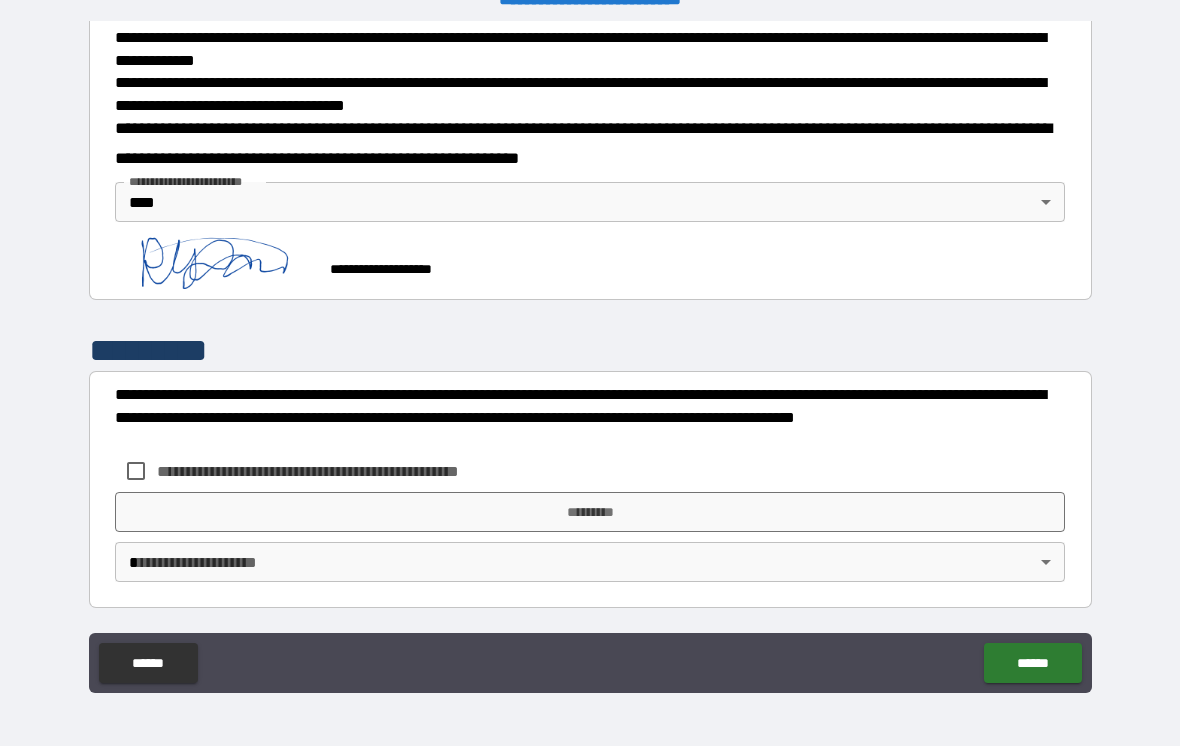 scroll, scrollTop: 710, scrollLeft: 0, axis: vertical 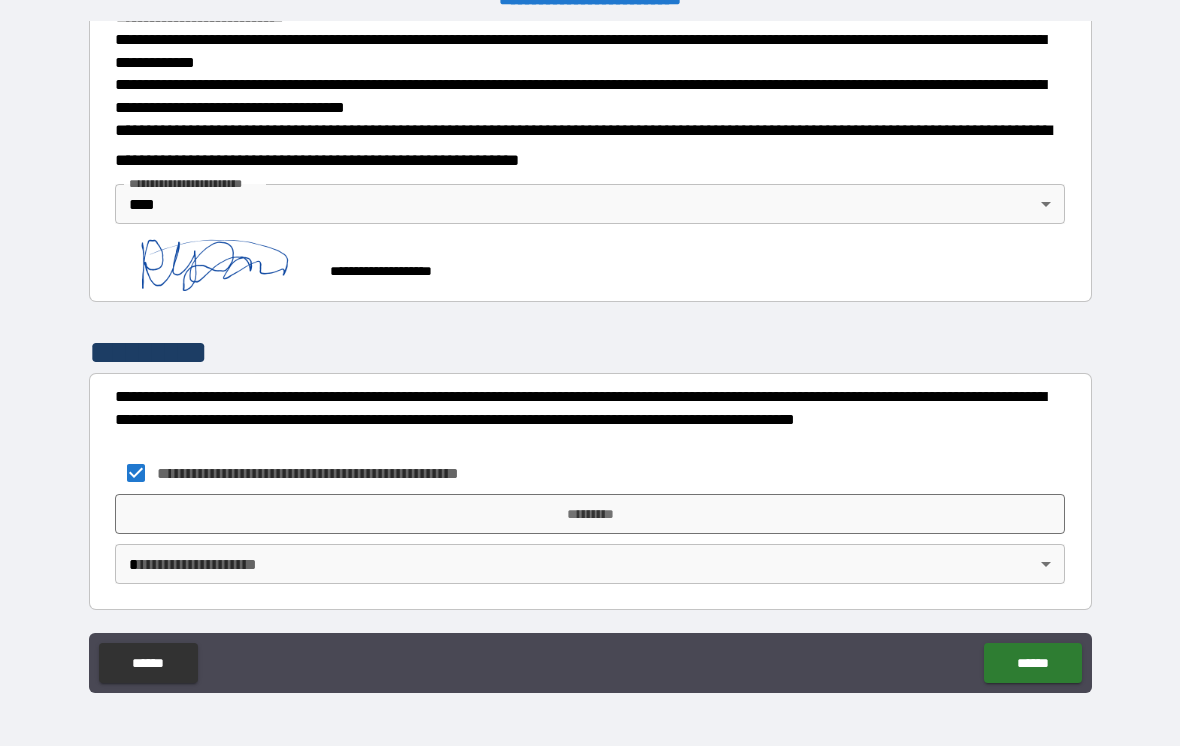 click on "*********" at bounding box center [590, 514] 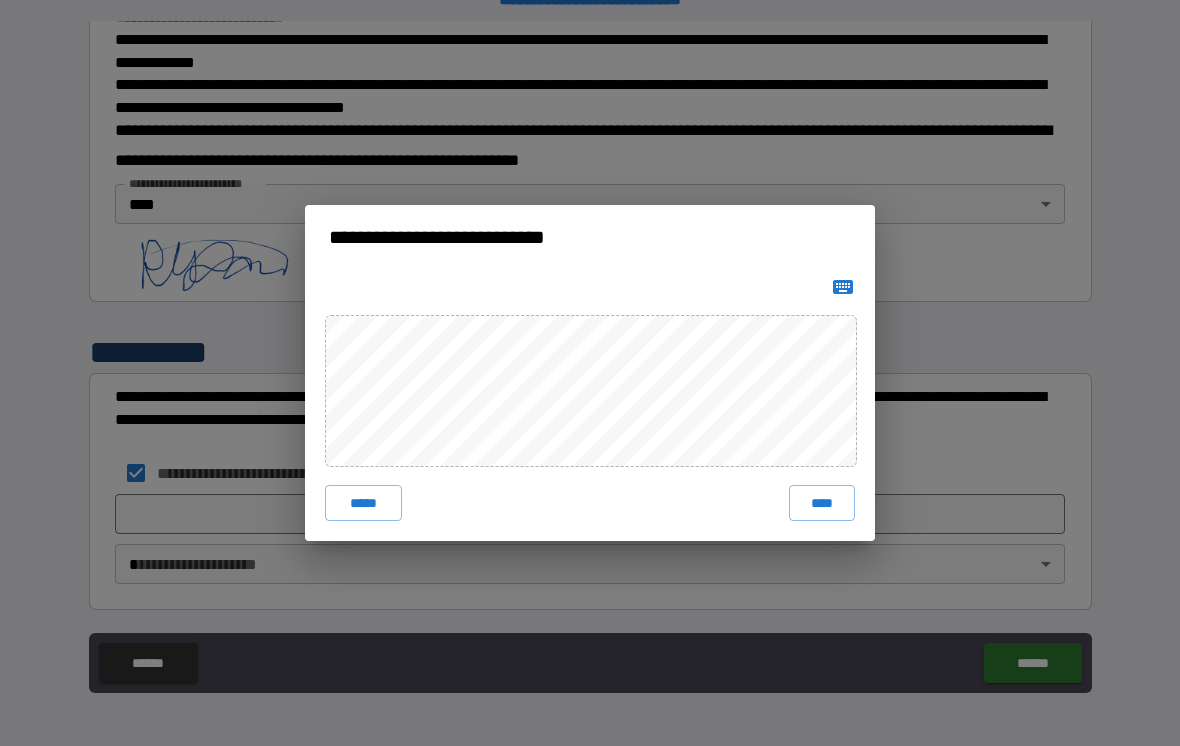 click on "****" at bounding box center (822, 503) 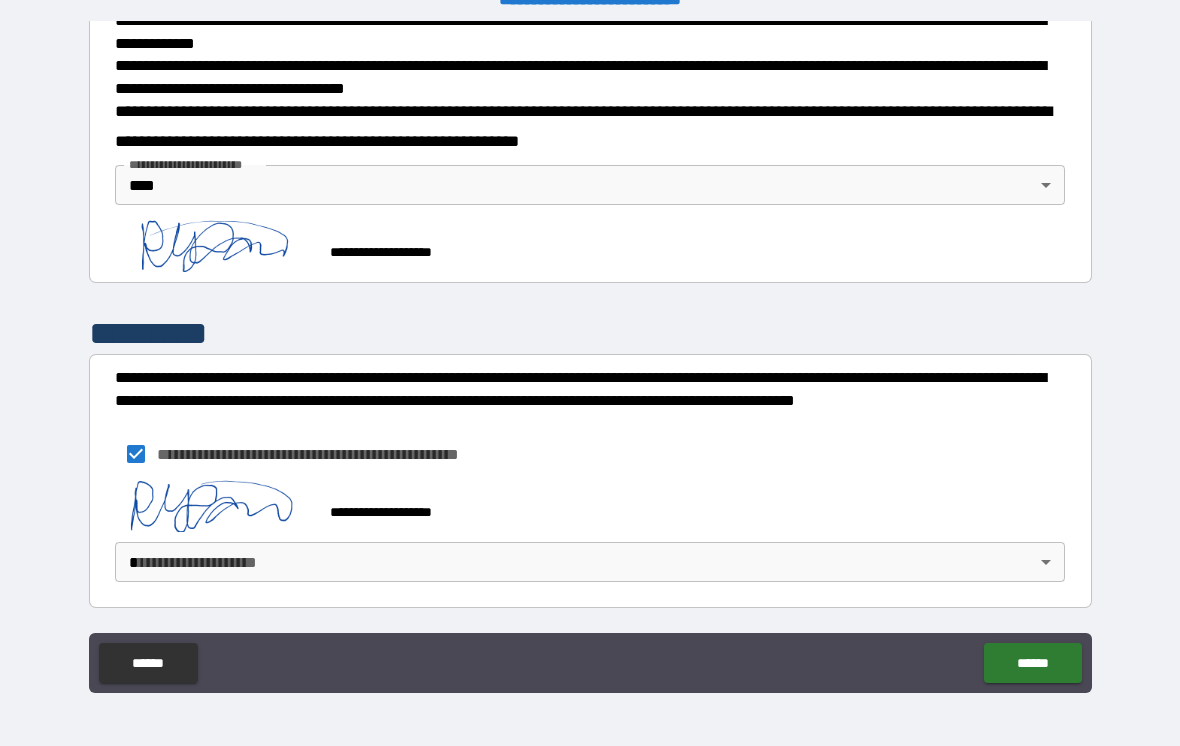 scroll, scrollTop: 727, scrollLeft: 0, axis: vertical 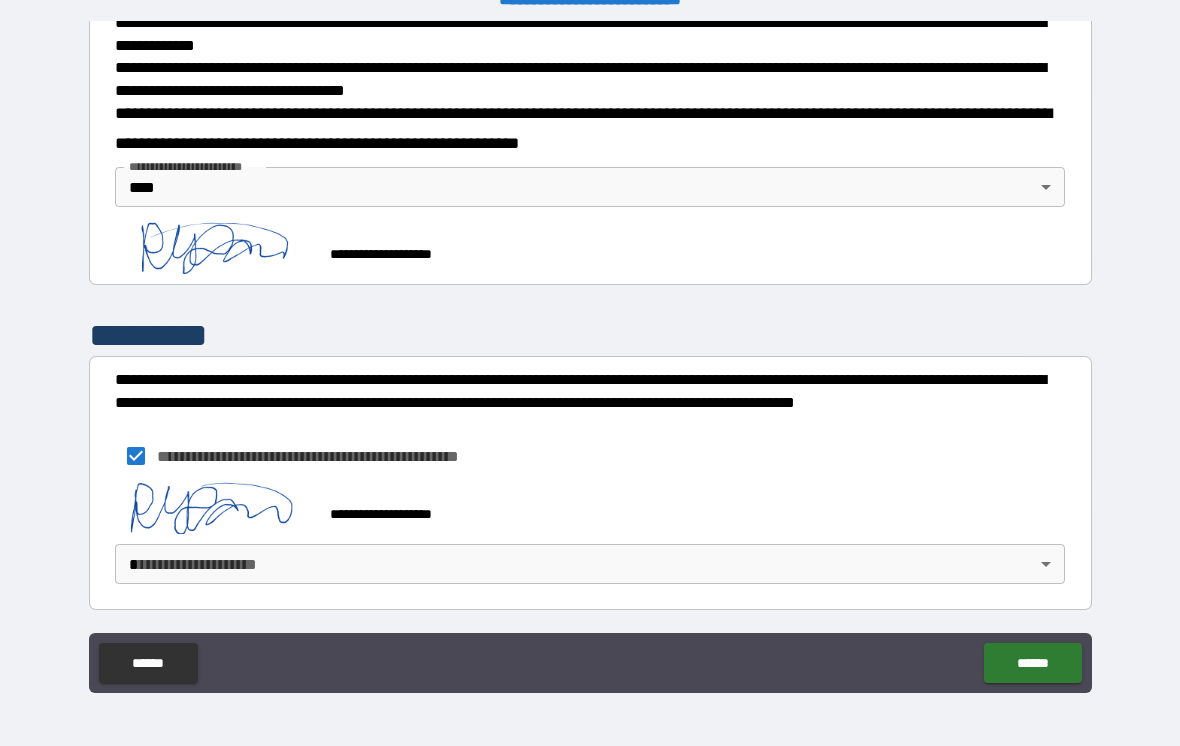 click on "[FIRST] [LAST] [CITY] [STATE] [ZIP] [COUNTRY] [STREET] [NUMBER] [APT] [UNIT] [PHONE] [EMAIL]" at bounding box center (590, 357) 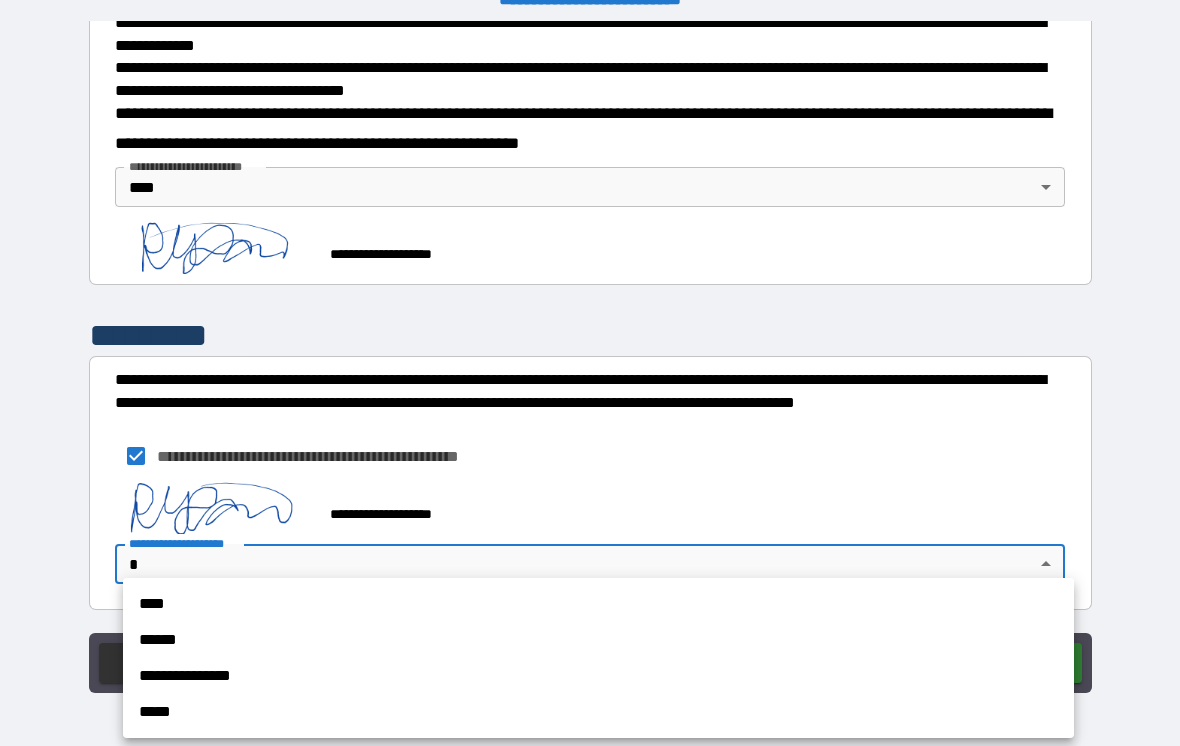 click on "****" at bounding box center (598, 604) 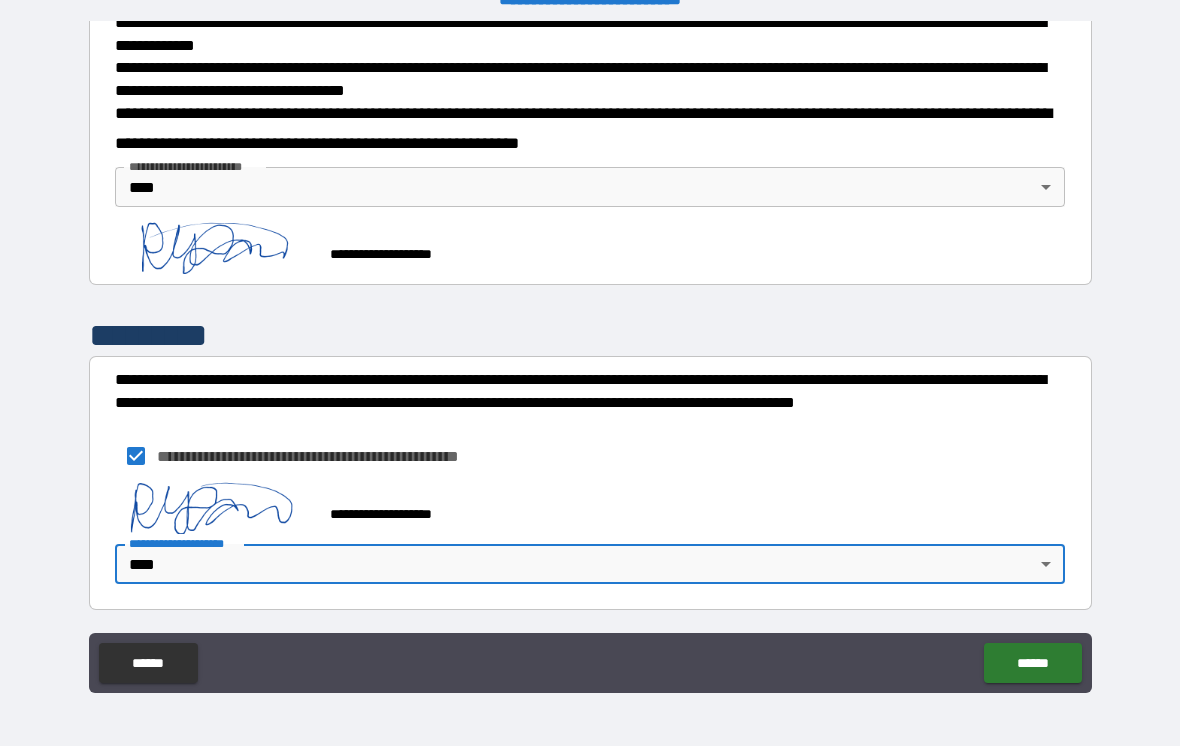 click on "******" at bounding box center (1032, 663) 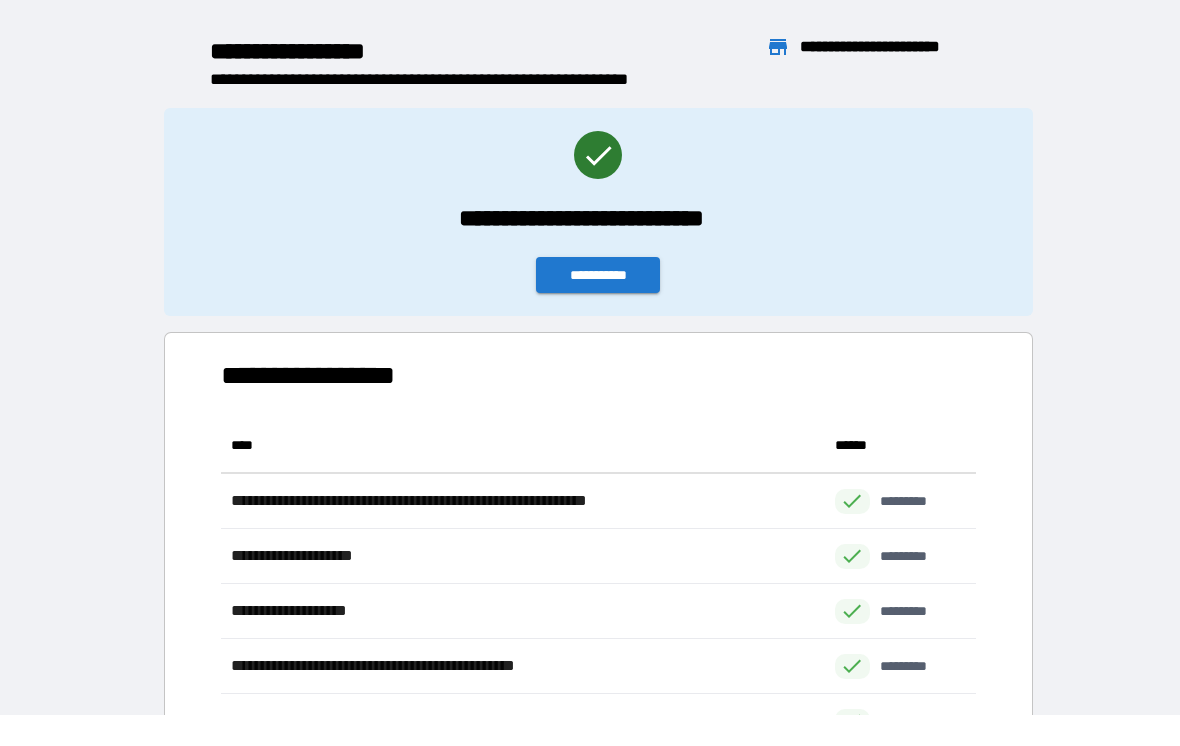 scroll, scrollTop: 1, scrollLeft: 1, axis: both 